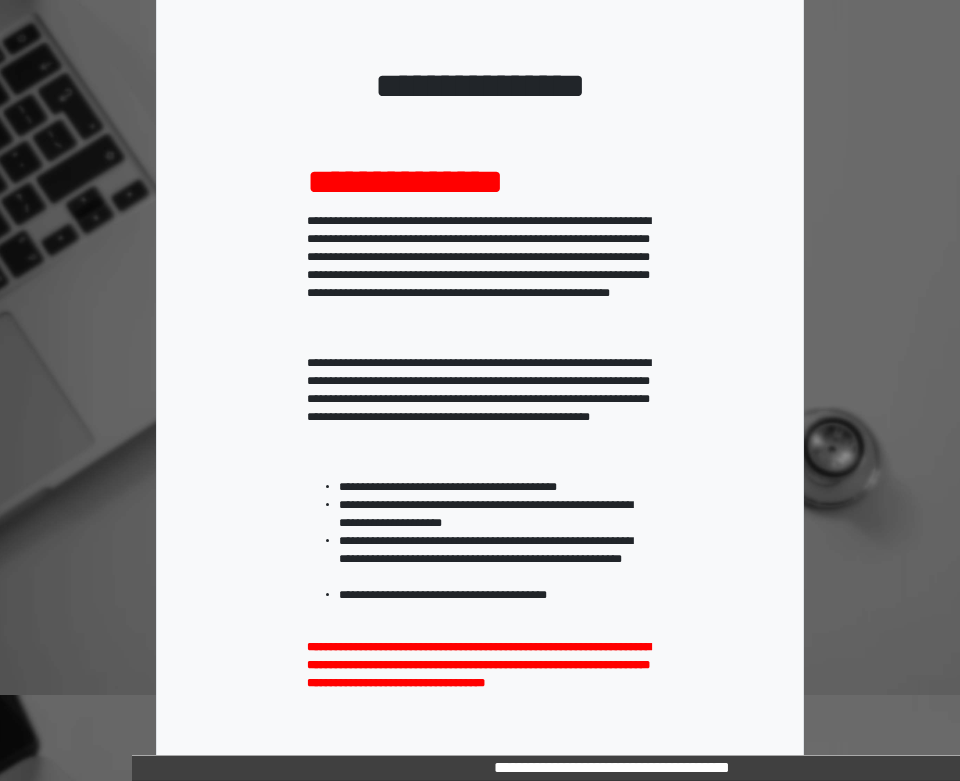 scroll, scrollTop: 387, scrollLeft: 0, axis: vertical 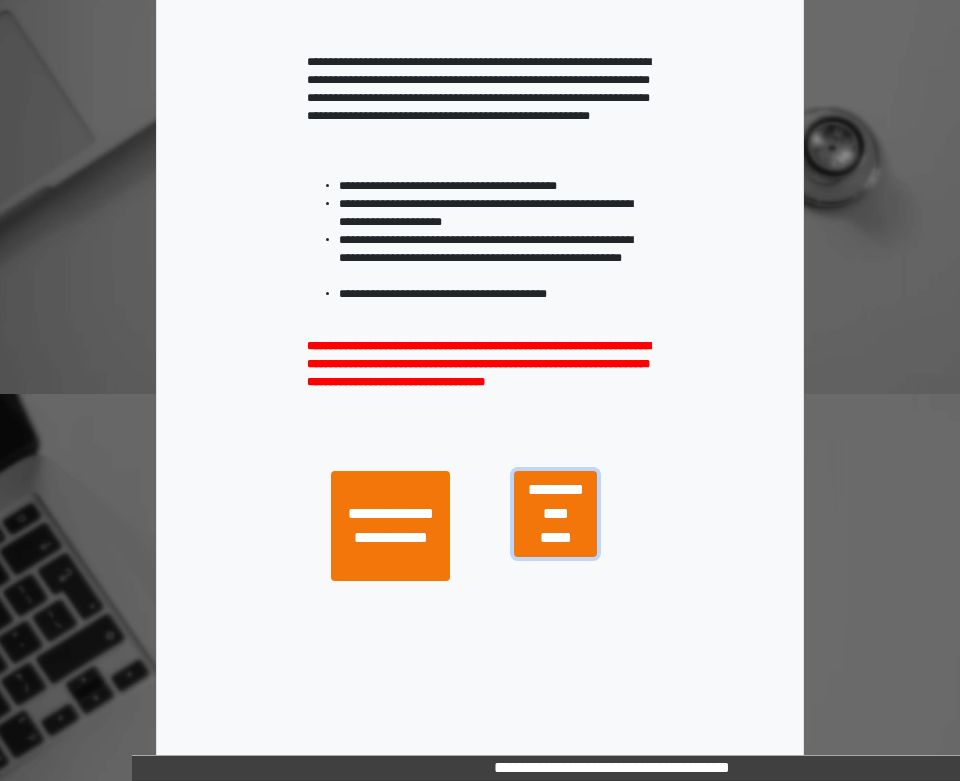 click on "**********" at bounding box center [555, 514] 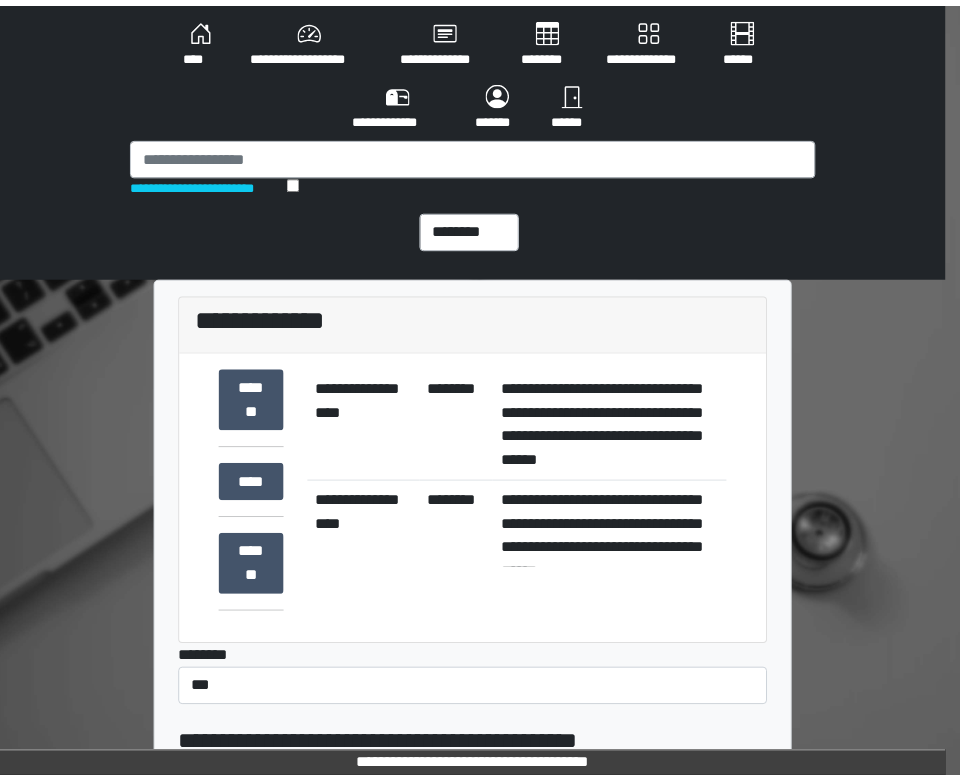 scroll, scrollTop: 0, scrollLeft: 0, axis: both 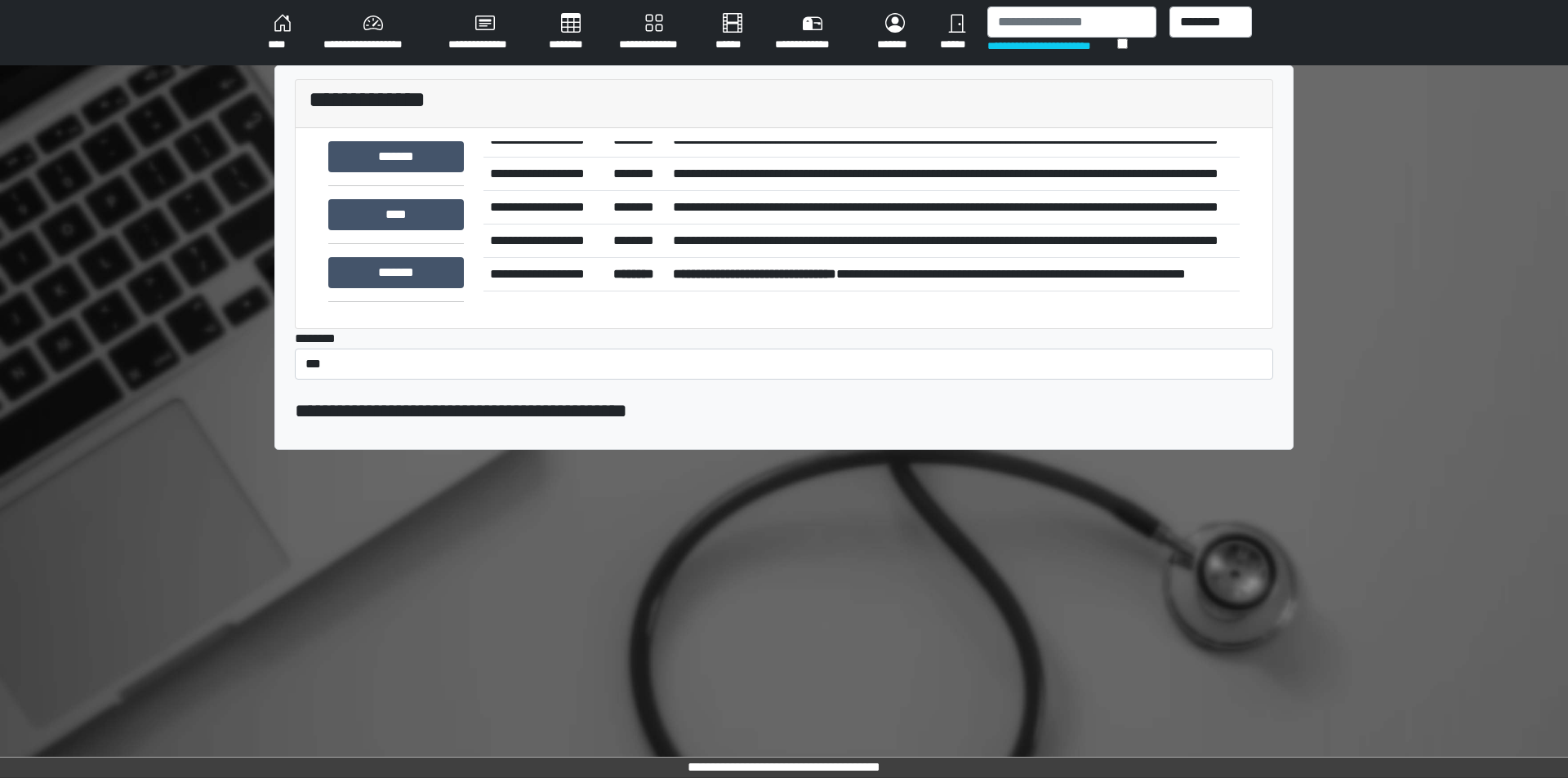 click on "**********" at bounding box center (755, 273) 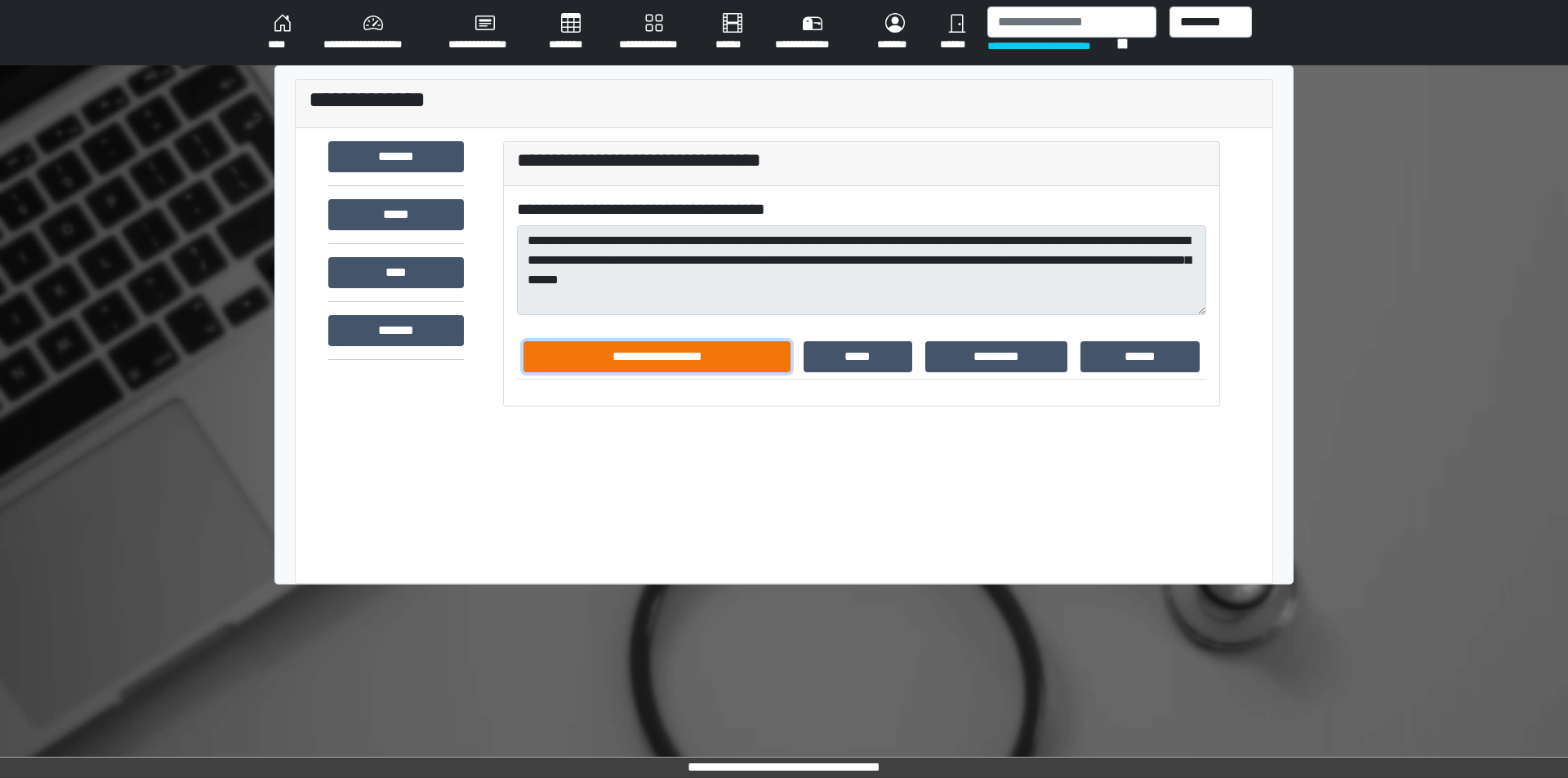 click on "**********" at bounding box center (657, 357) 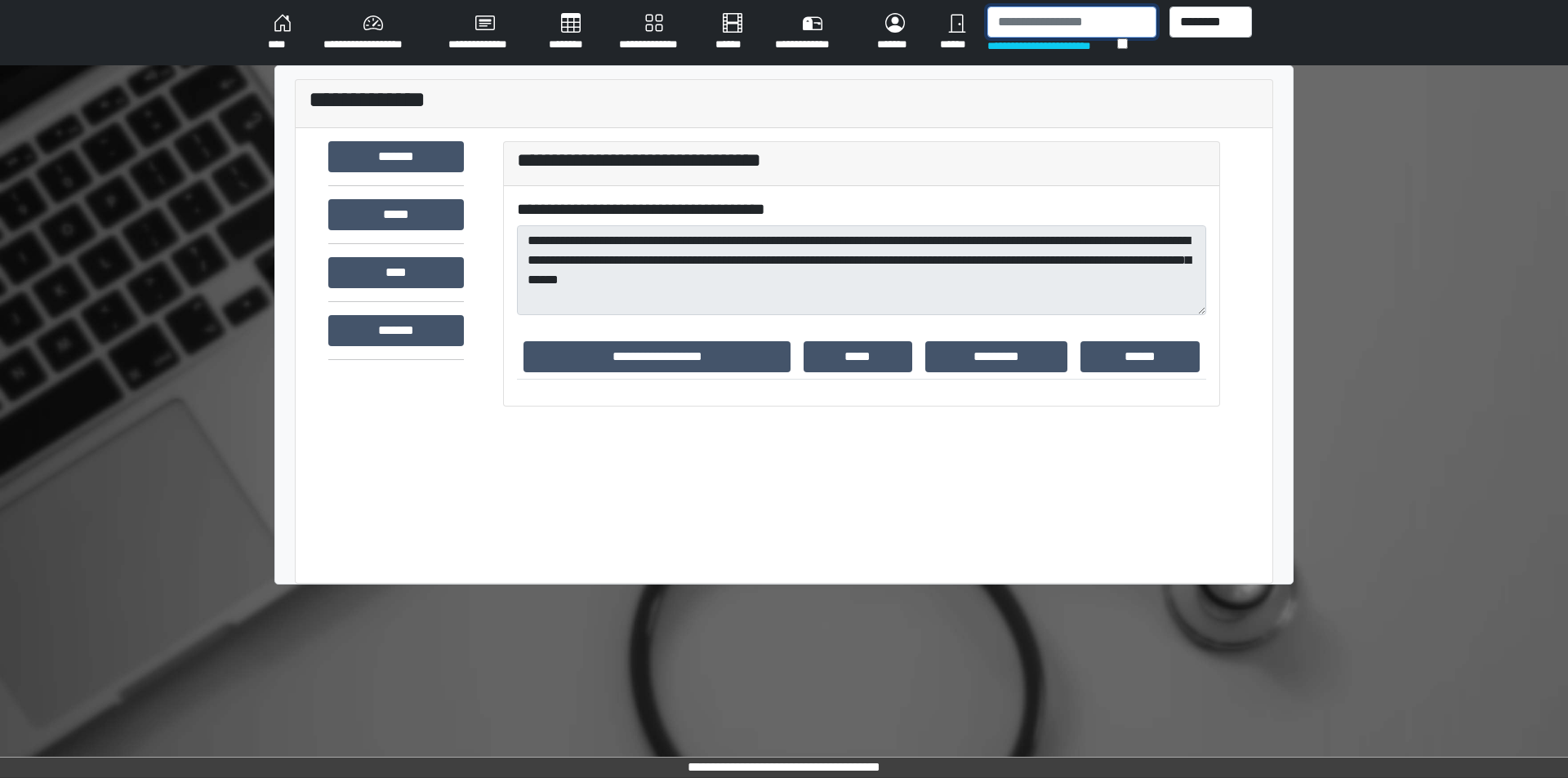 paste on "**********" 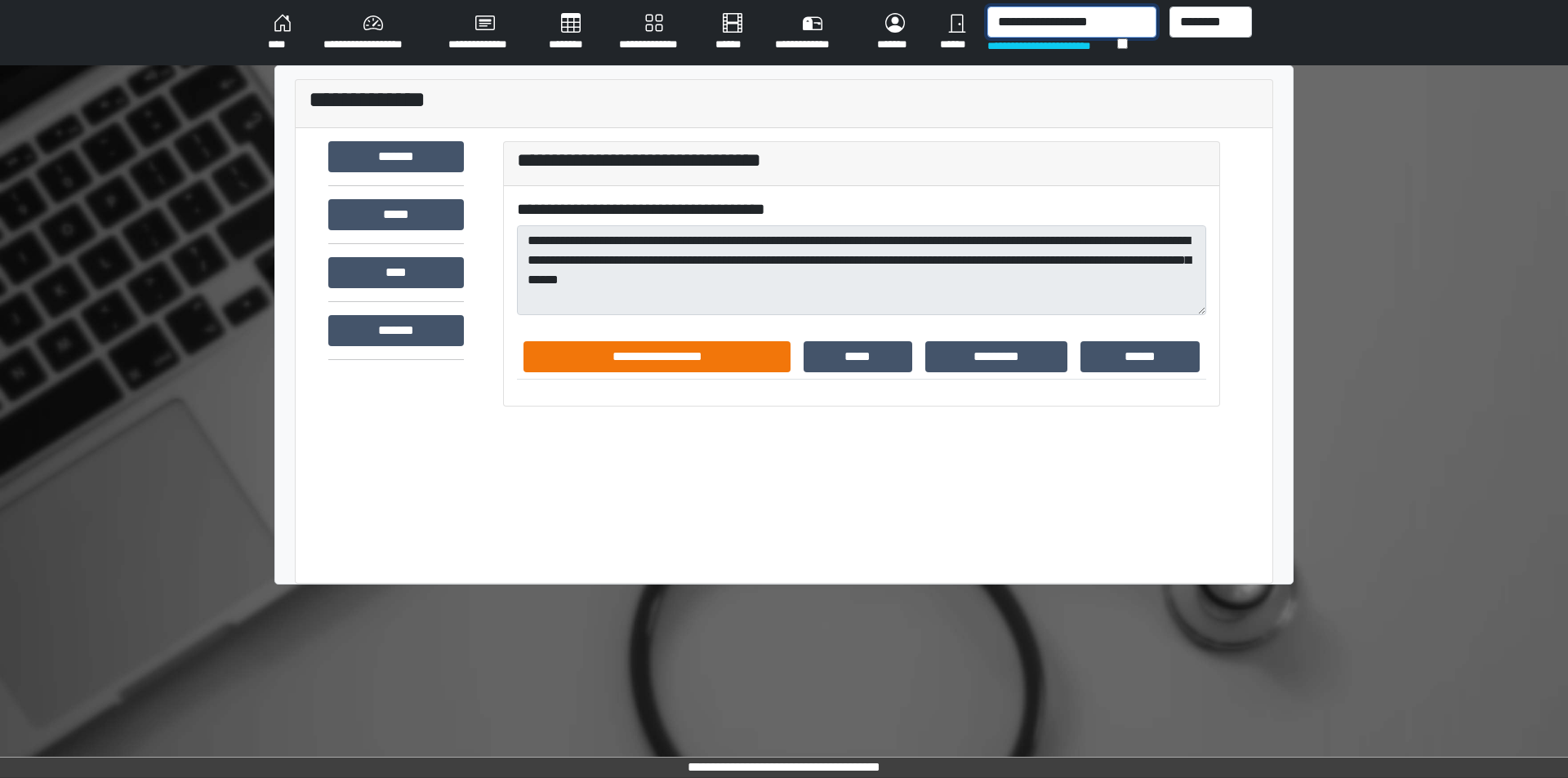 type on "**********" 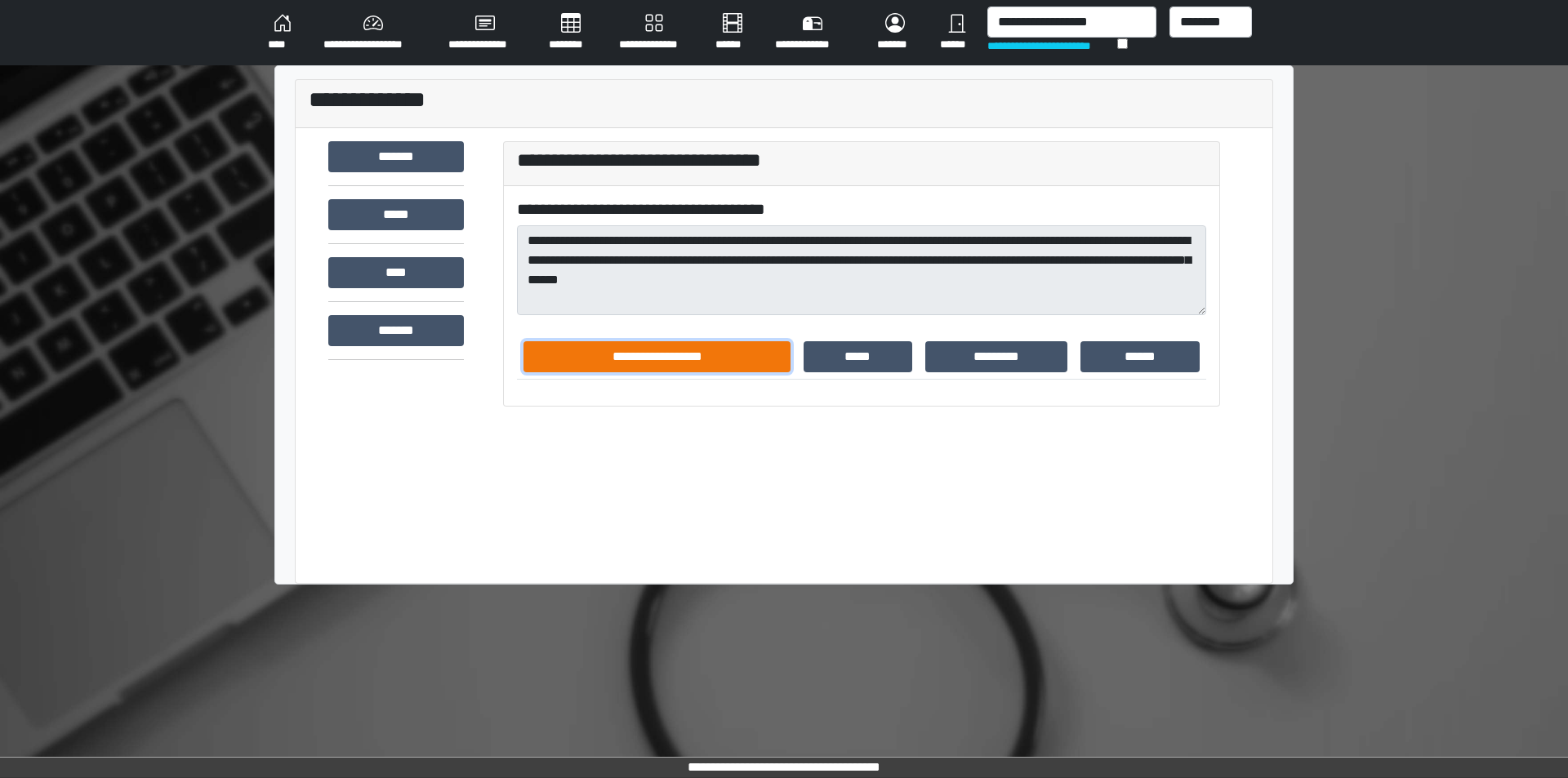 click on "**********" at bounding box center (657, 357) 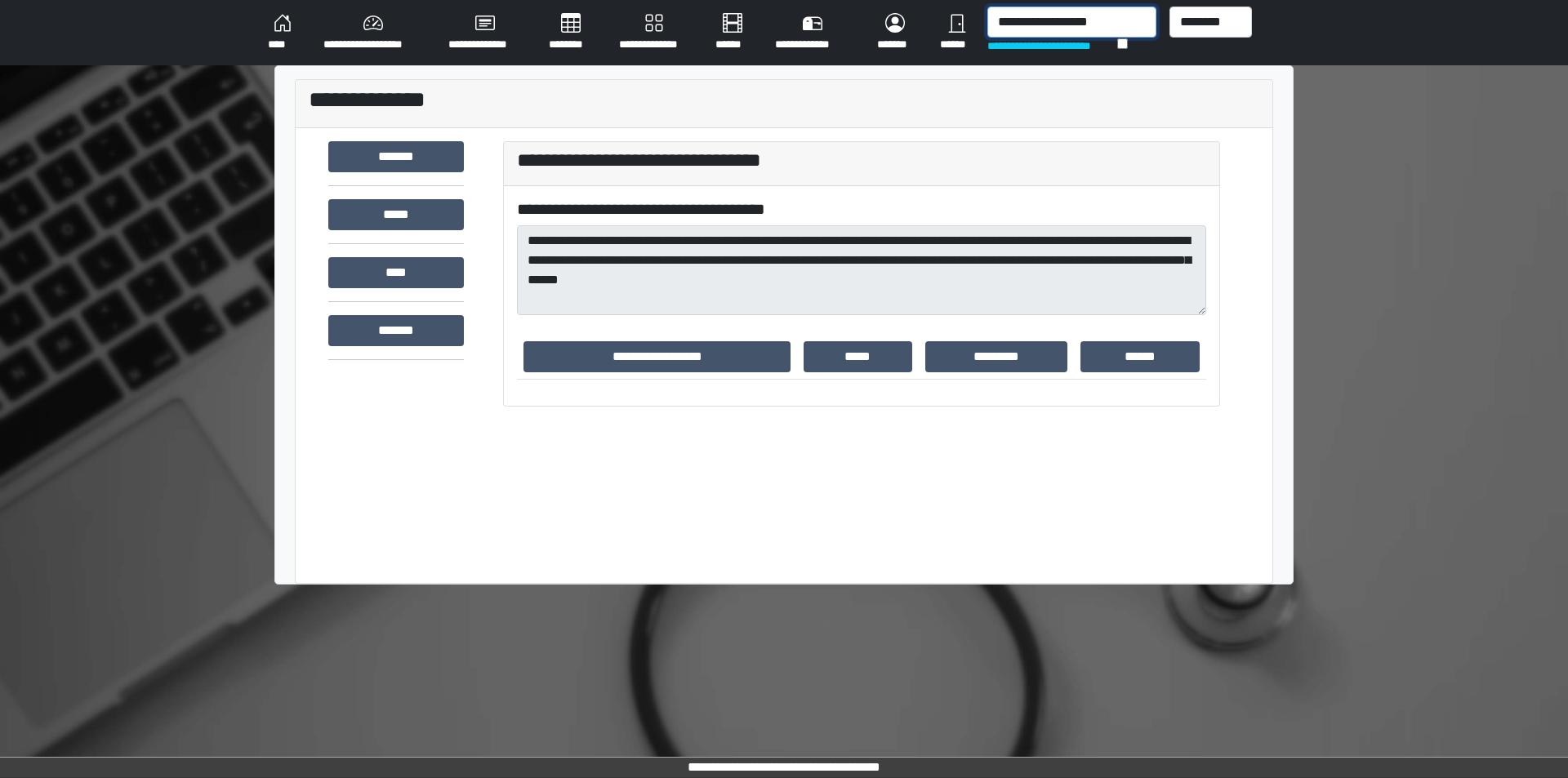 click on "**********" at bounding box center (1071, 22) 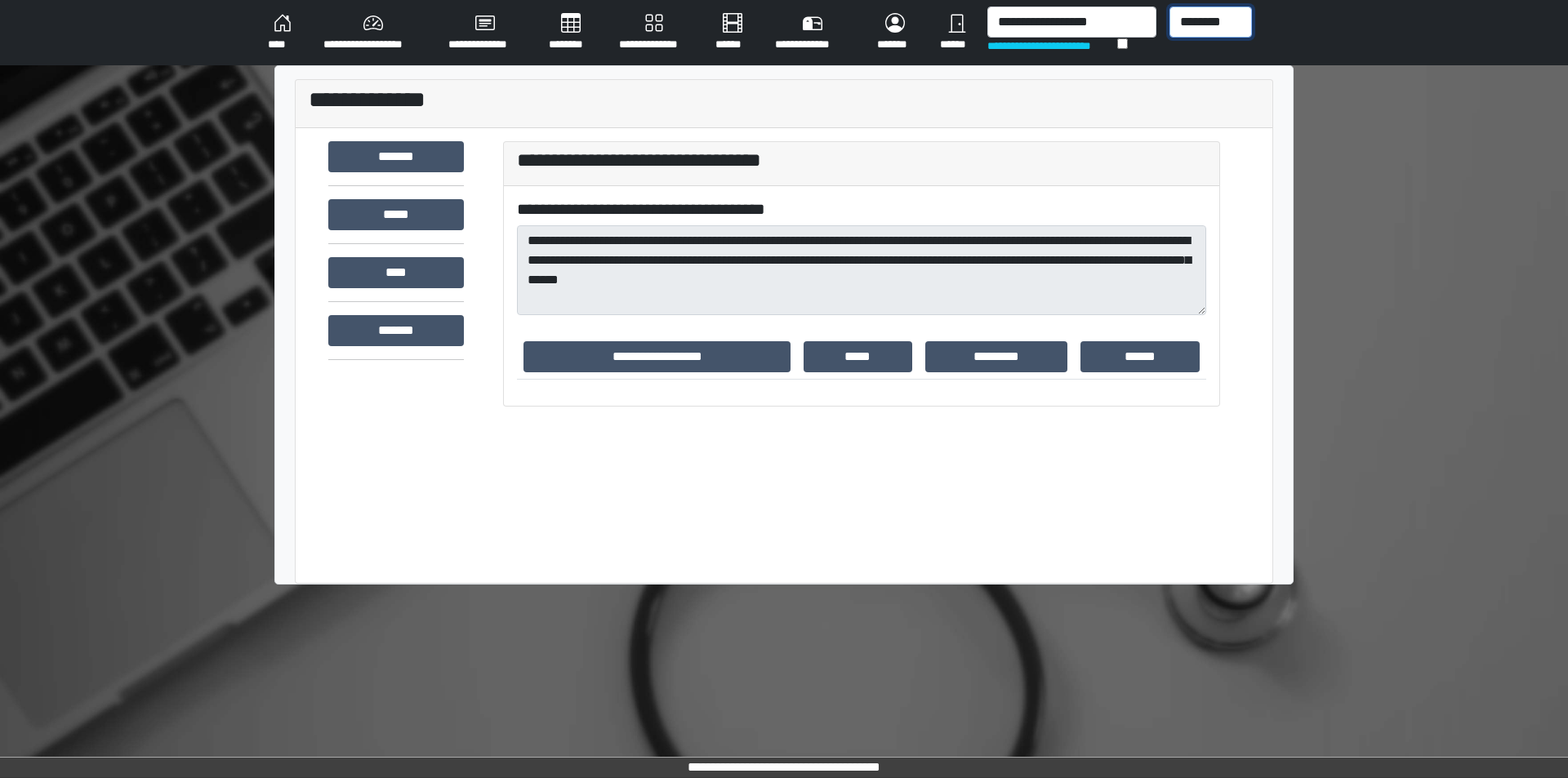 click on "******** *** ******** *** ******** ***** ***" at bounding box center [1210, 22] 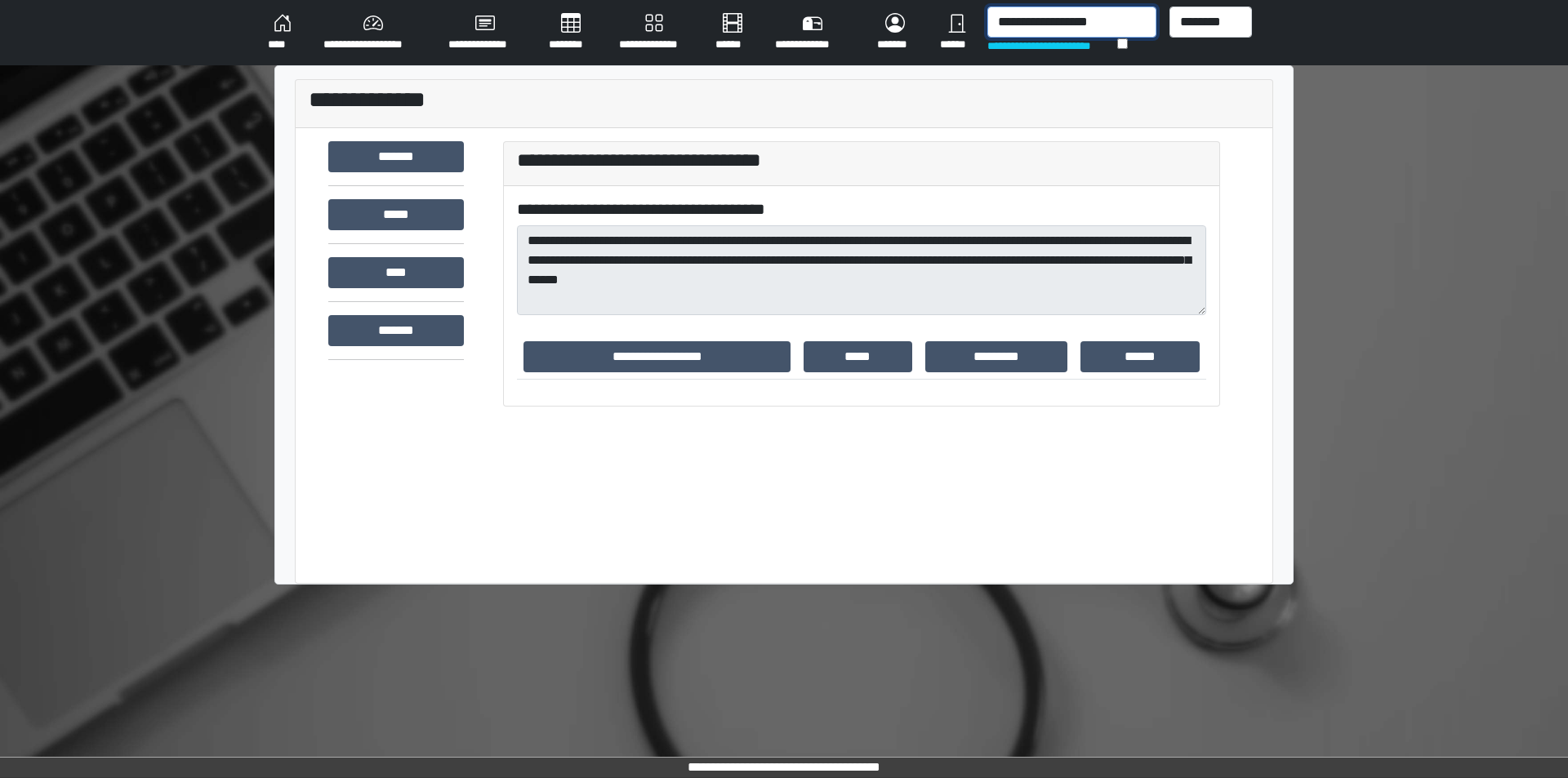 click on "**********" at bounding box center (1071, 22) 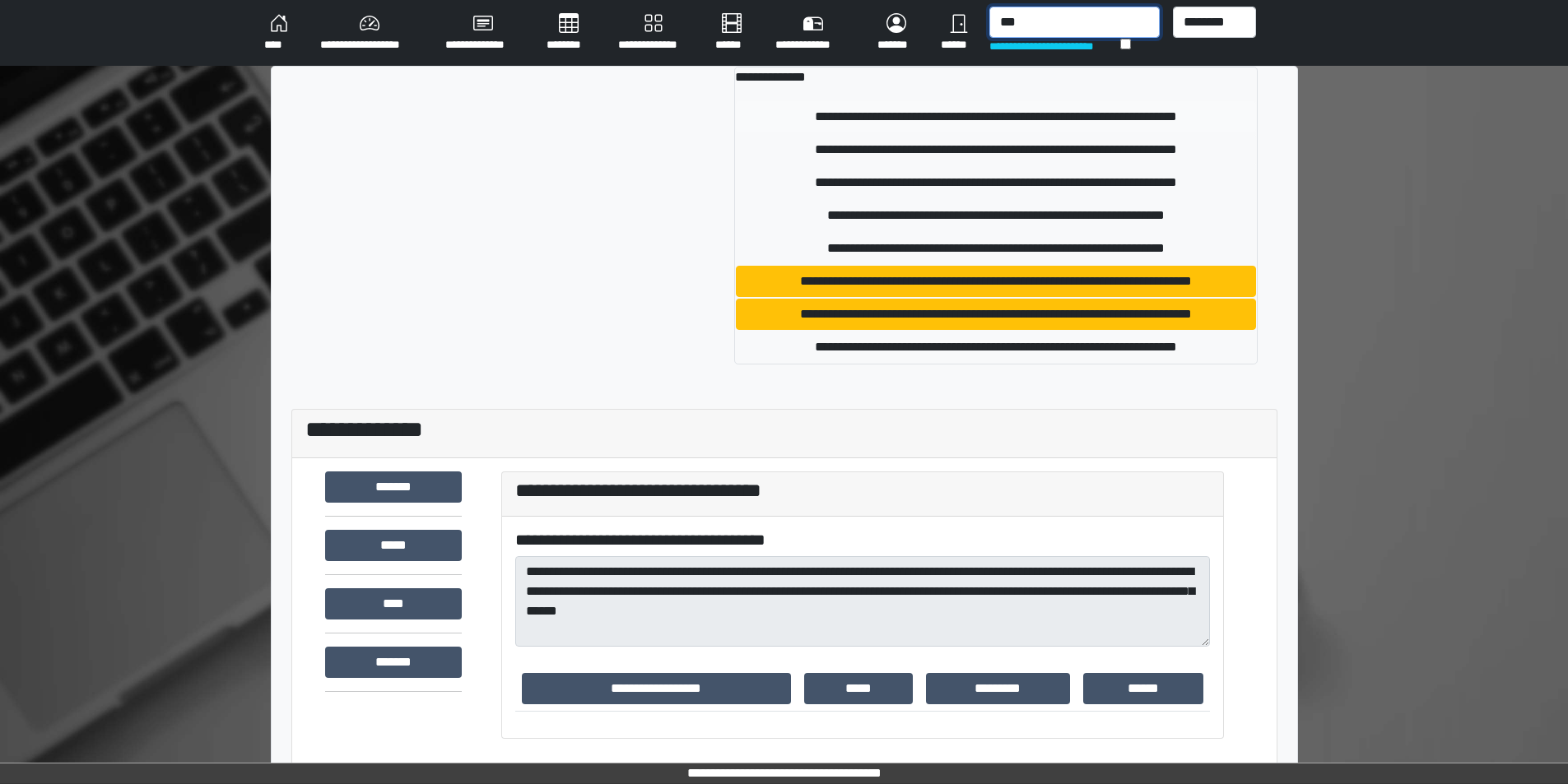 type on "***" 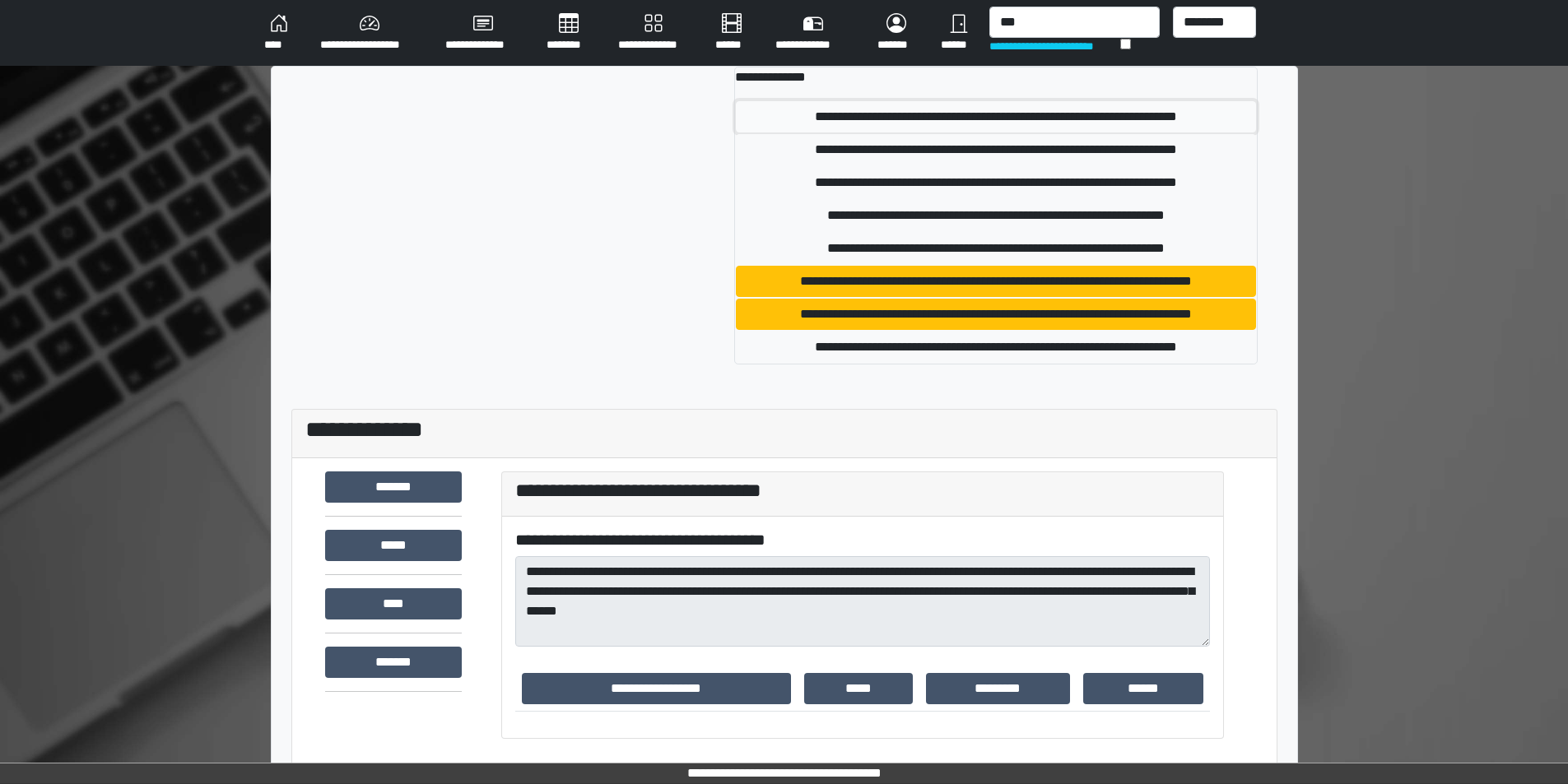 click on "**********" at bounding box center [995, 117] 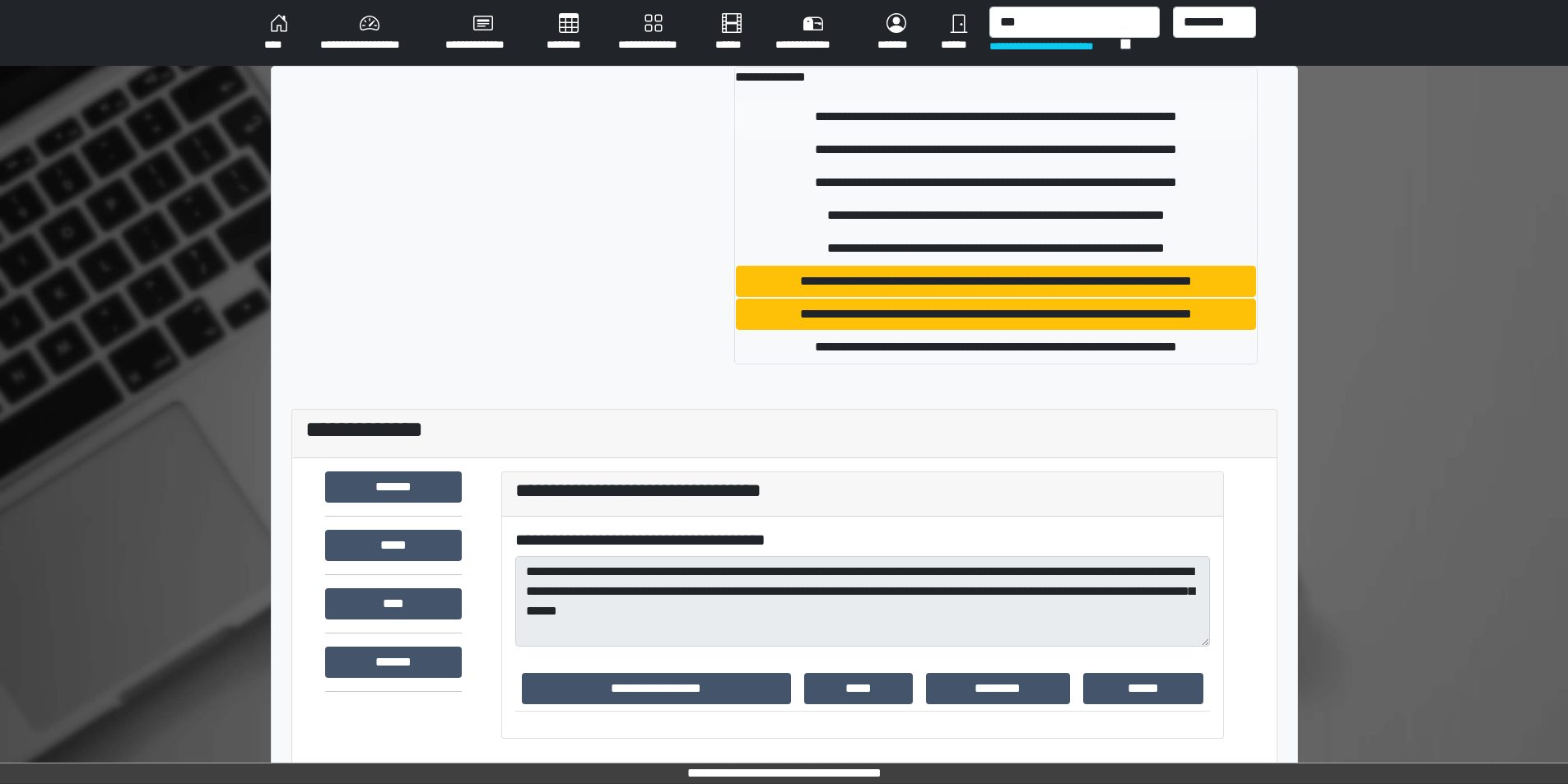 type 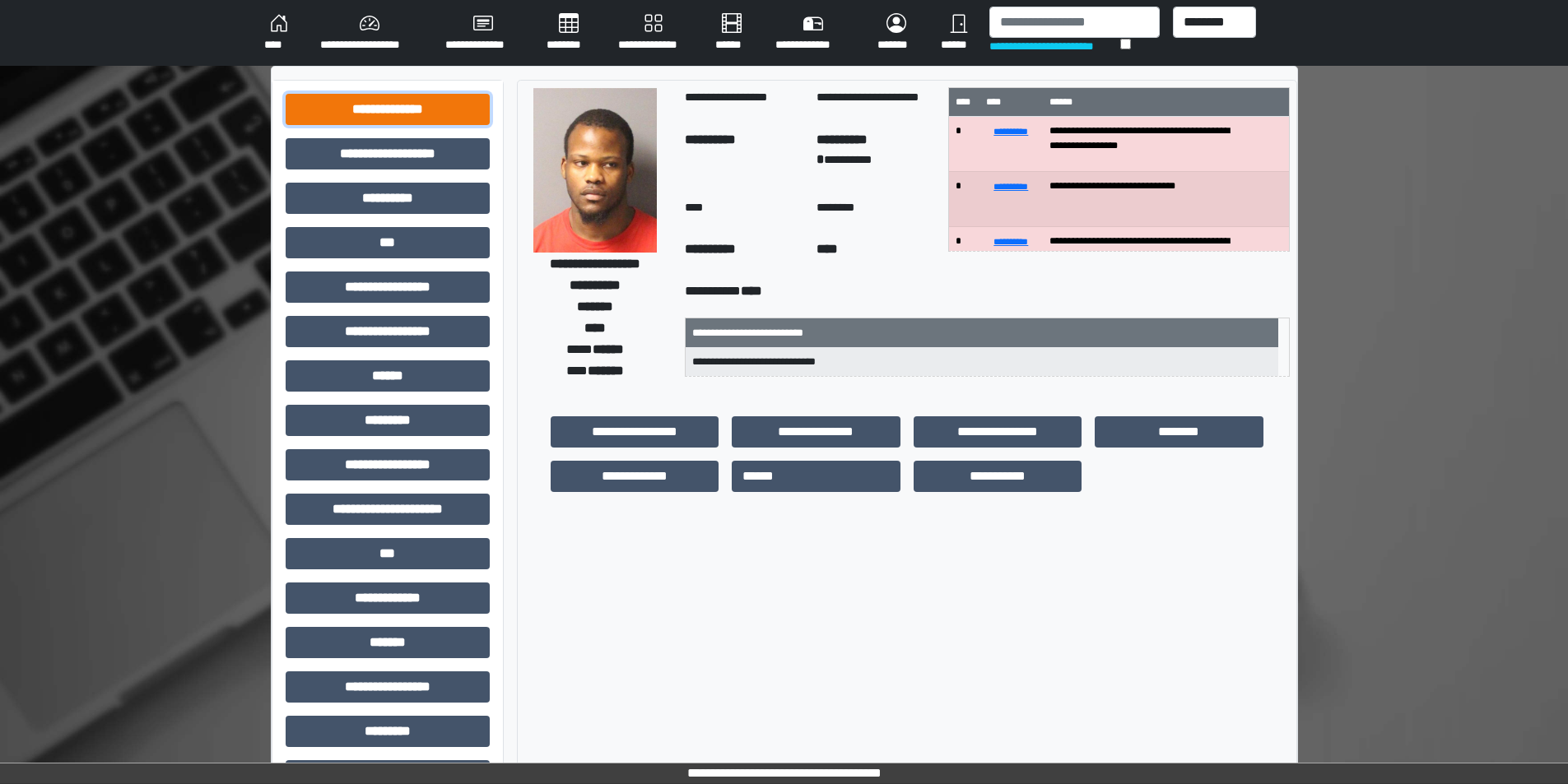 click on "**********" at bounding box center [388, 109] 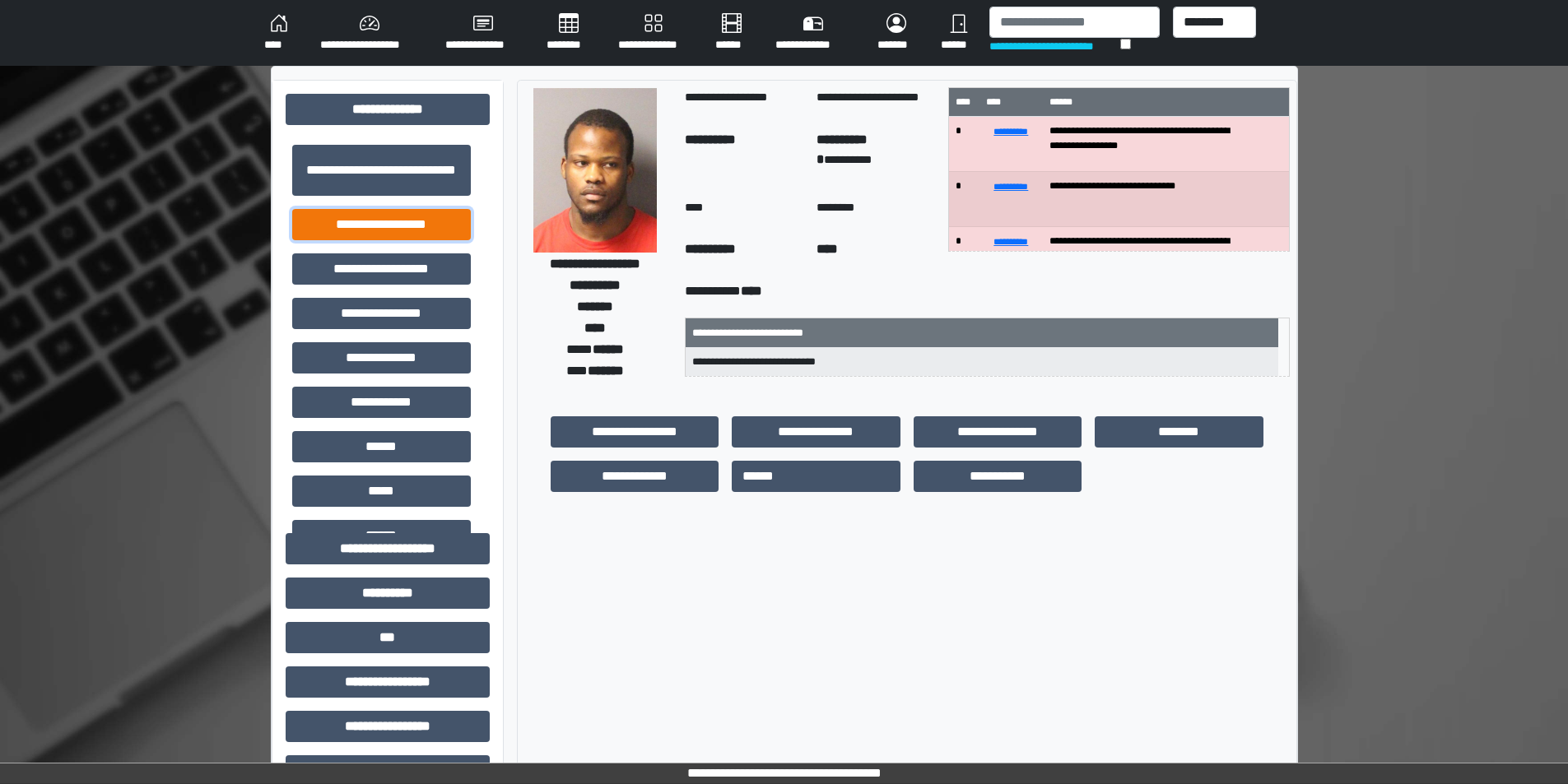 click on "**********" at bounding box center [381, 225] 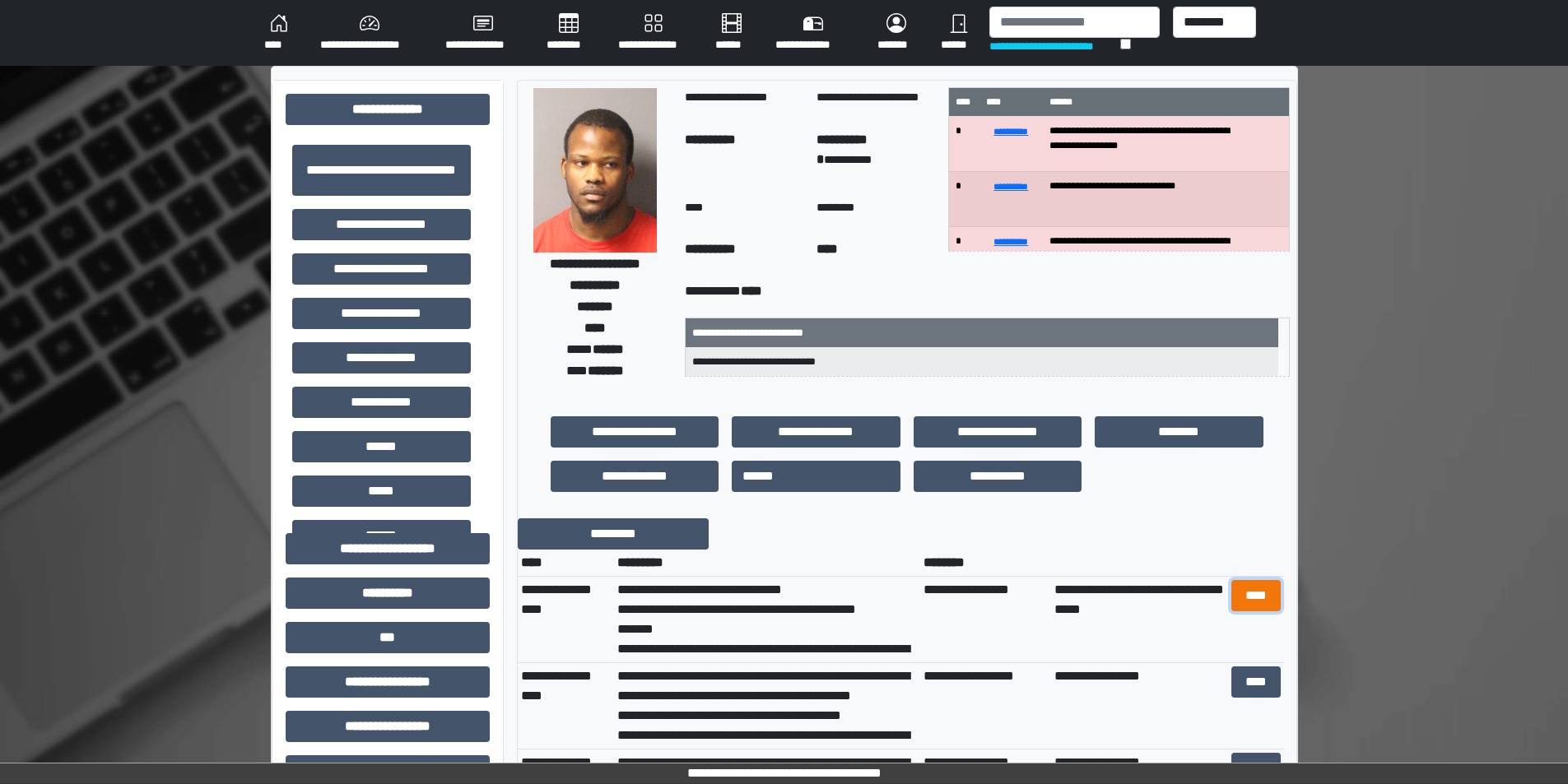 click on "****" at bounding box center (1256, 596) 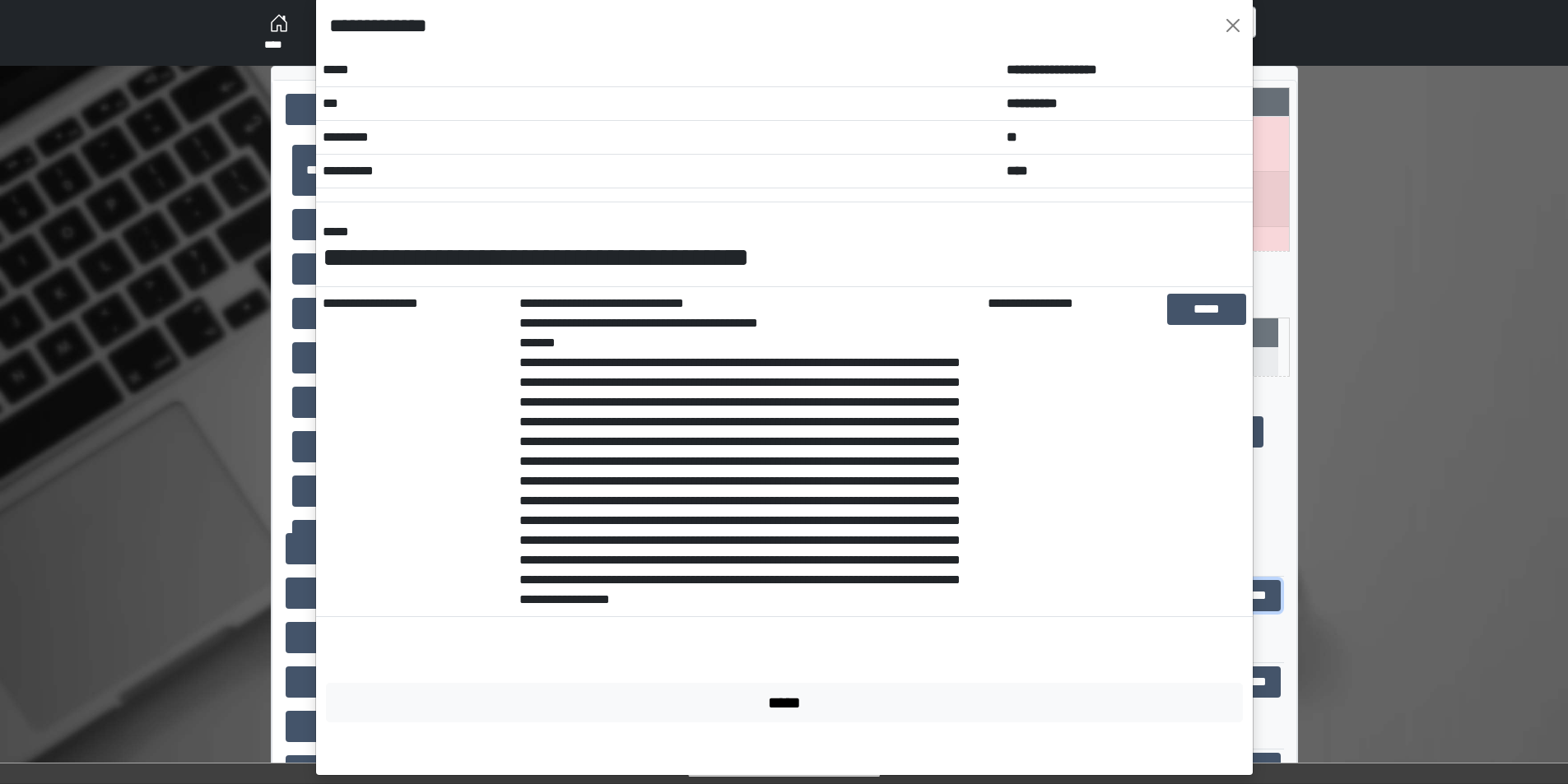 scroll, scrollTop: 41, scrollLeft: 0, axis: vertical 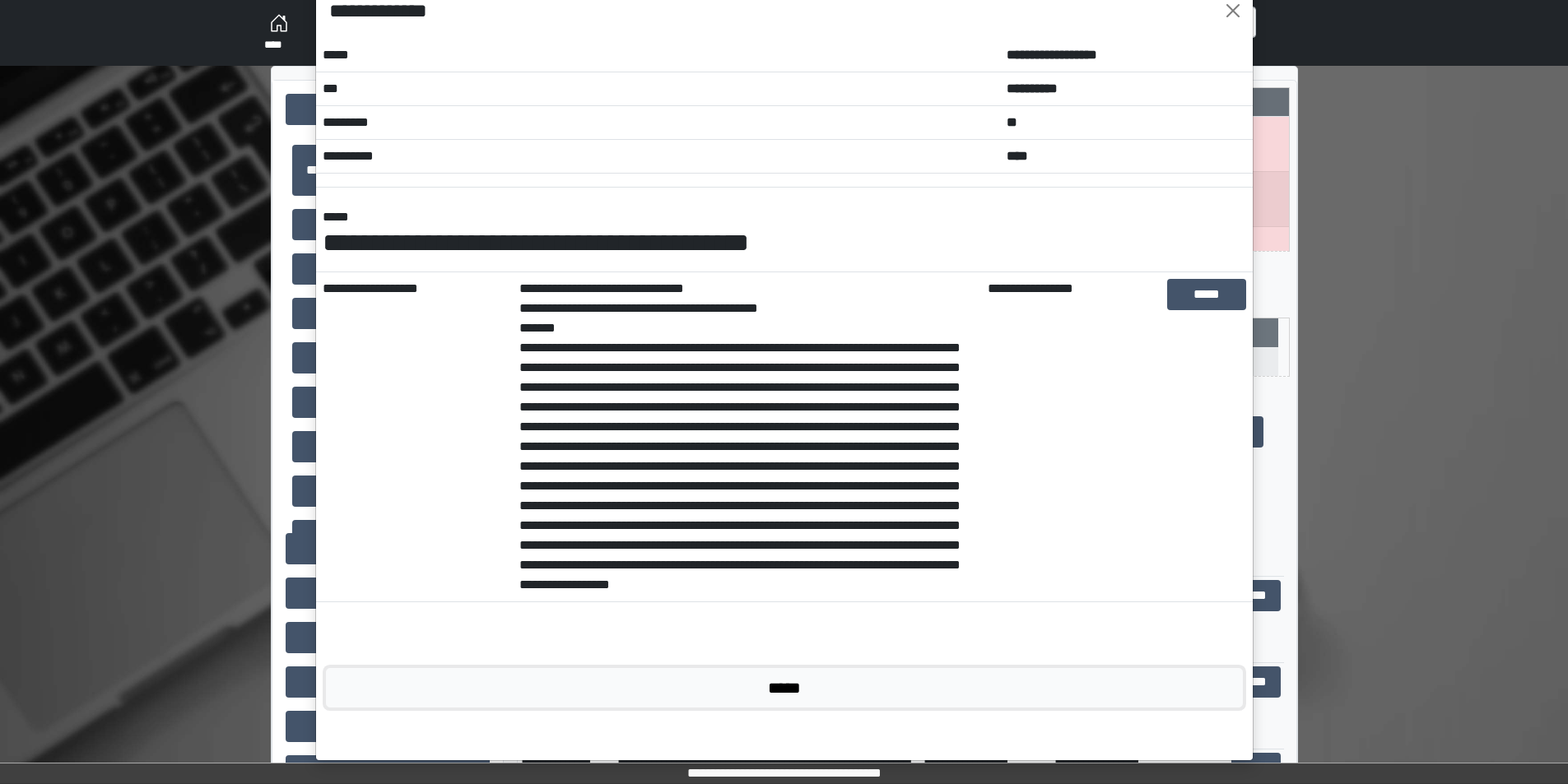 click on "*****" at bounding box center (784, 688) 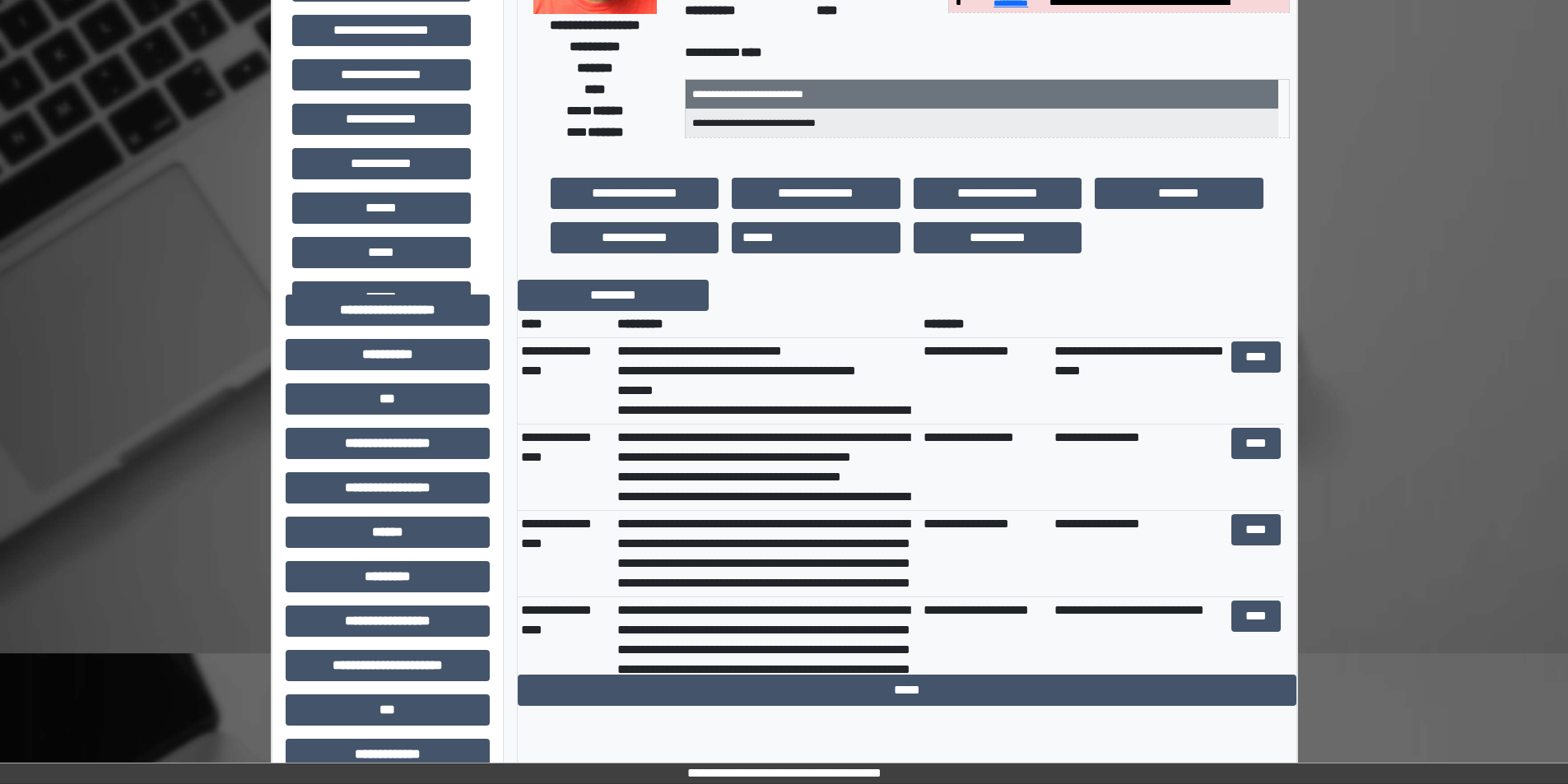 scroll, scrollTop: 247, scrollLeft: 0, axis: vertical 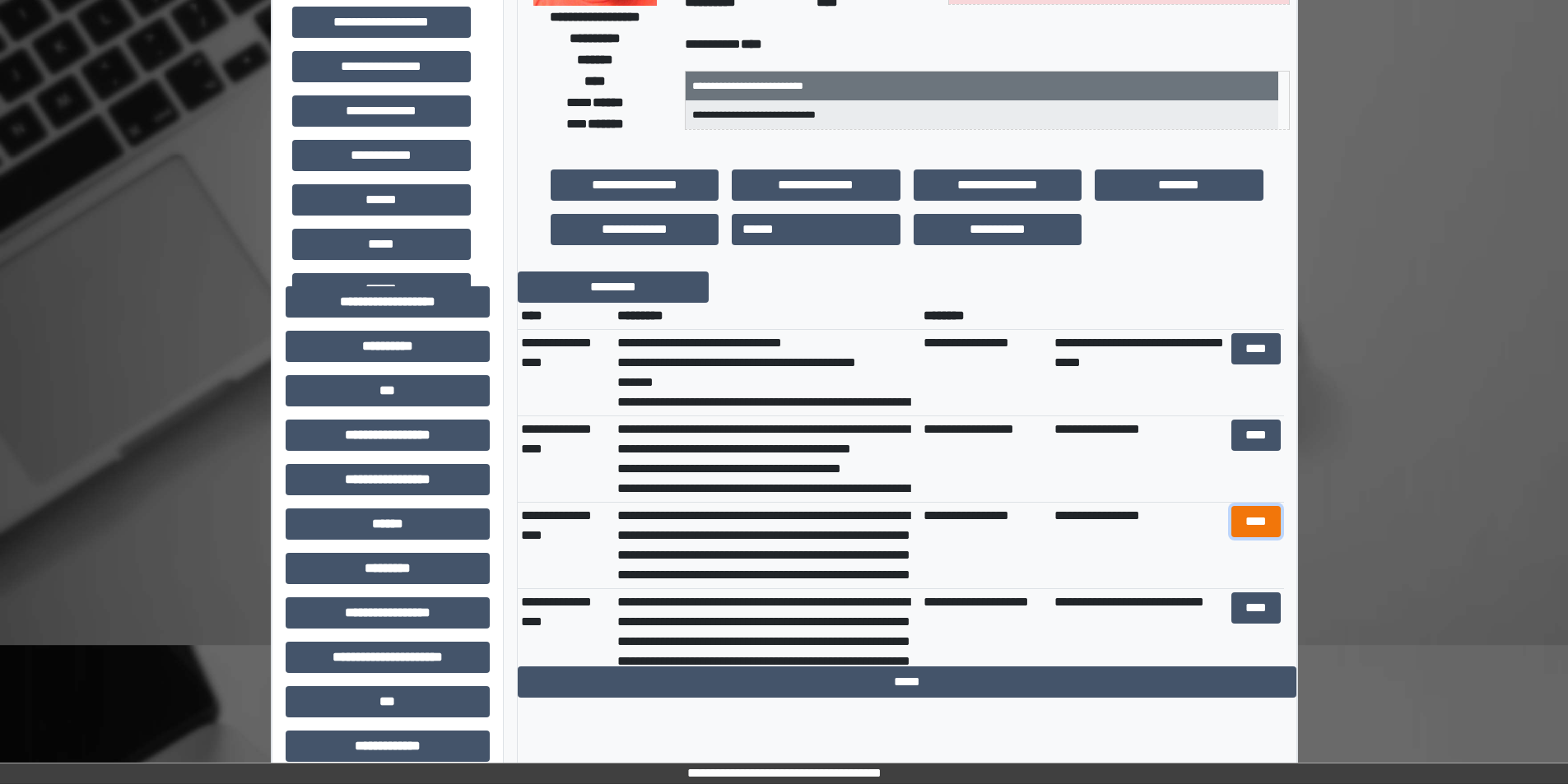 click on "****" at bounding box center (1256, 522) 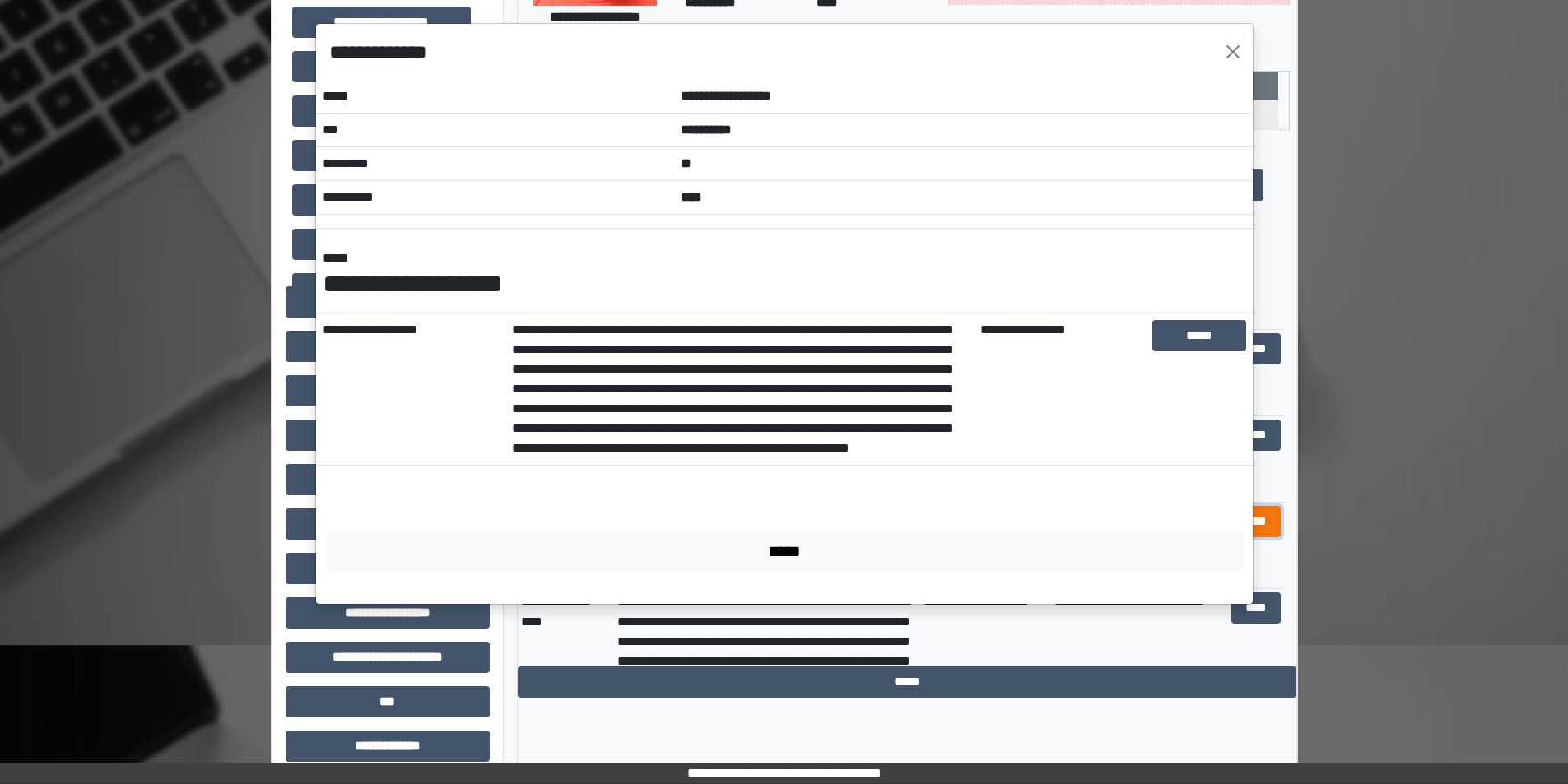 scroll, scrollTop: 0, scrollLeft: 0, axis: both 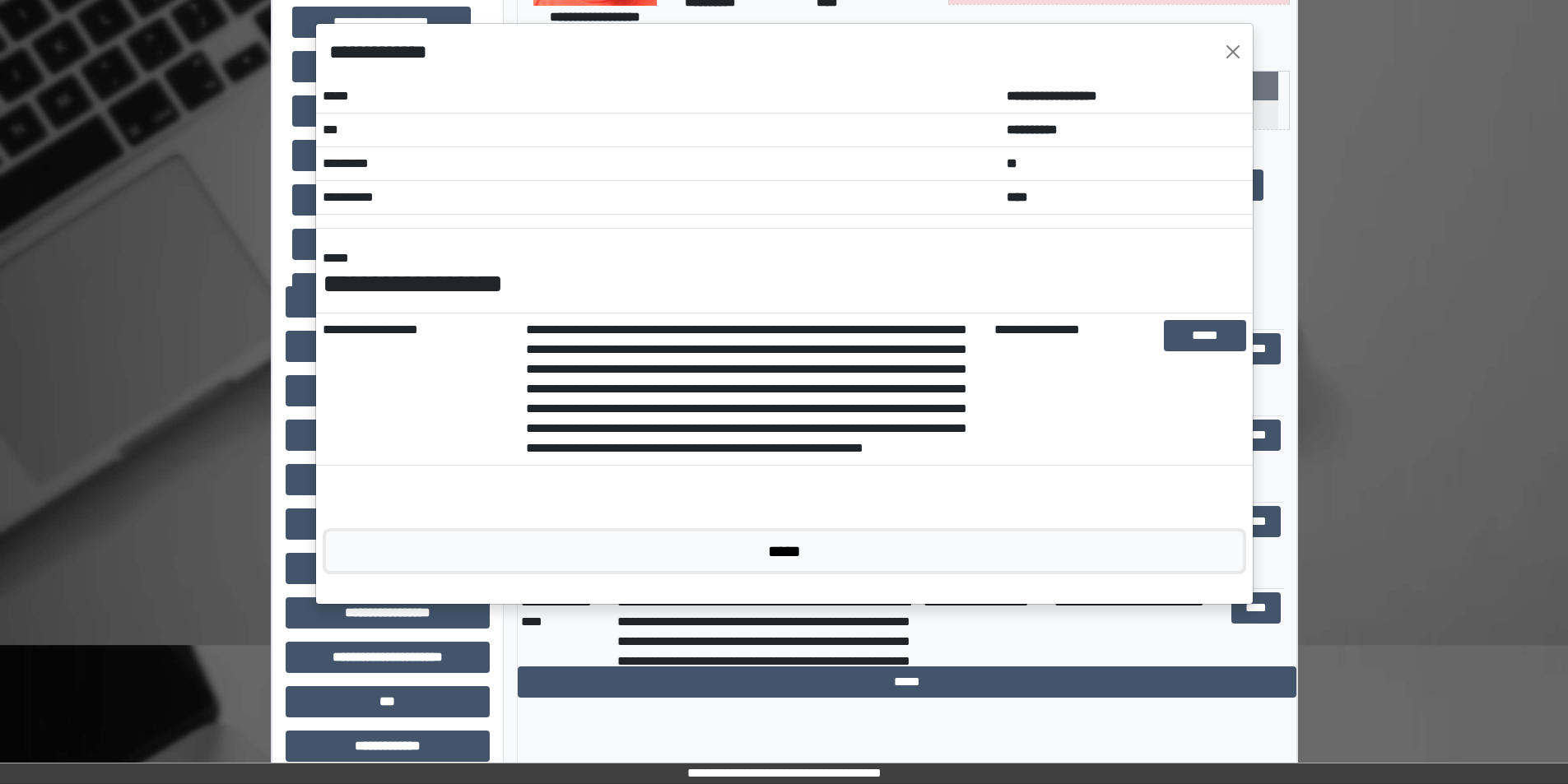 click on "*****" at bounding box center (784, 551) 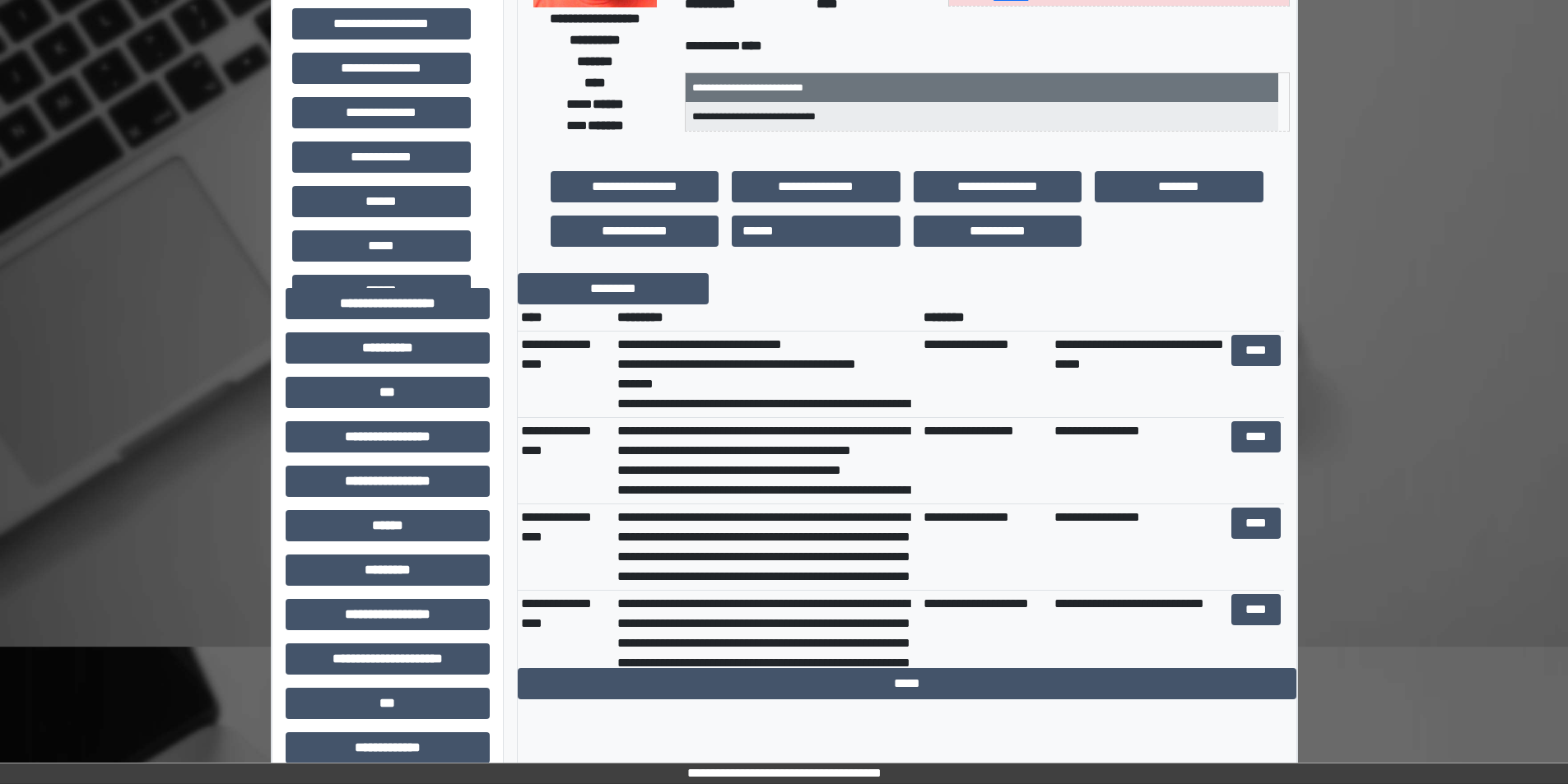 scroll, scrollTop: 247, scrollLeft: 0, axis: vertical 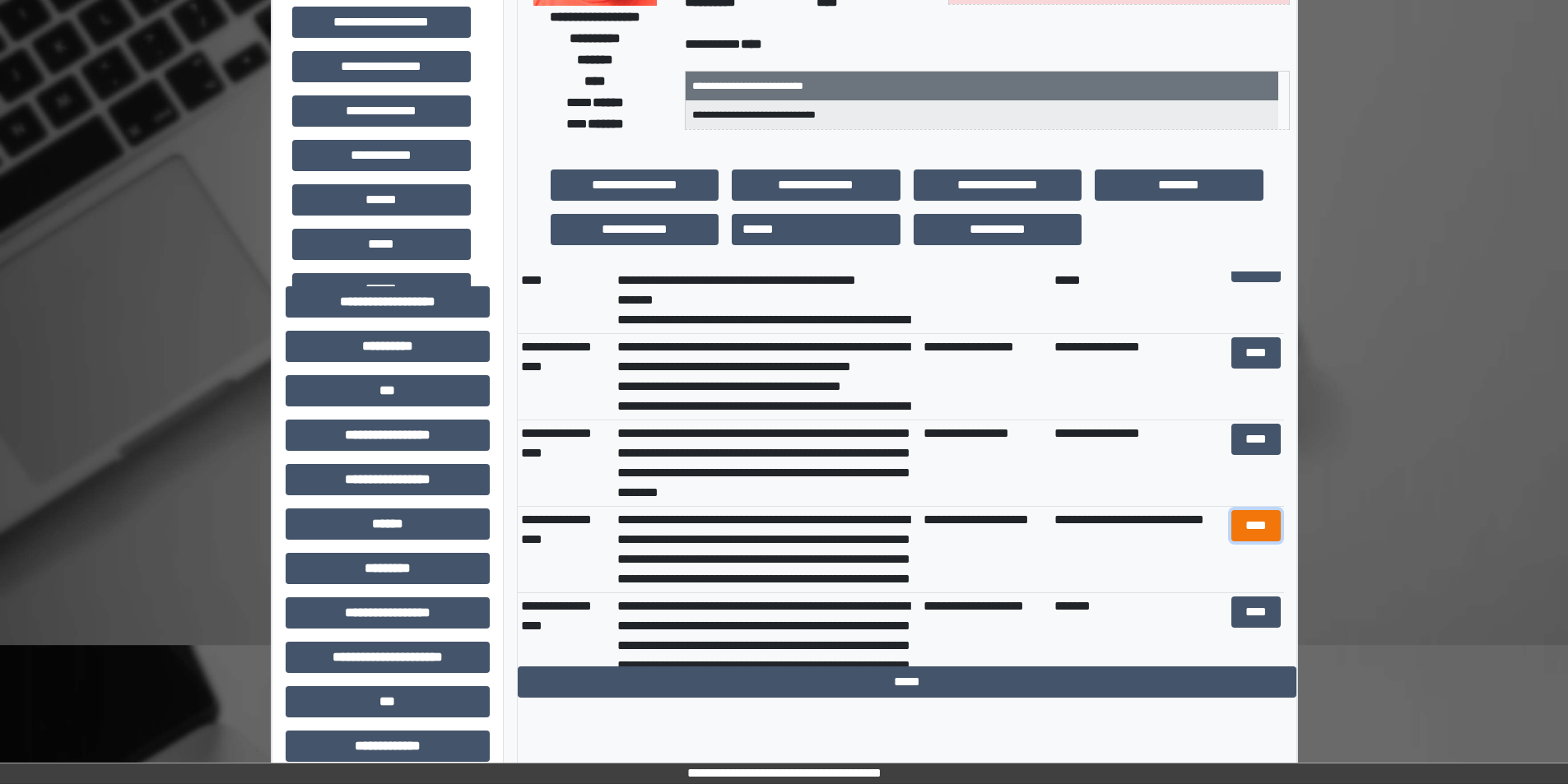 click on "****" at bounding box center (1256, 526) 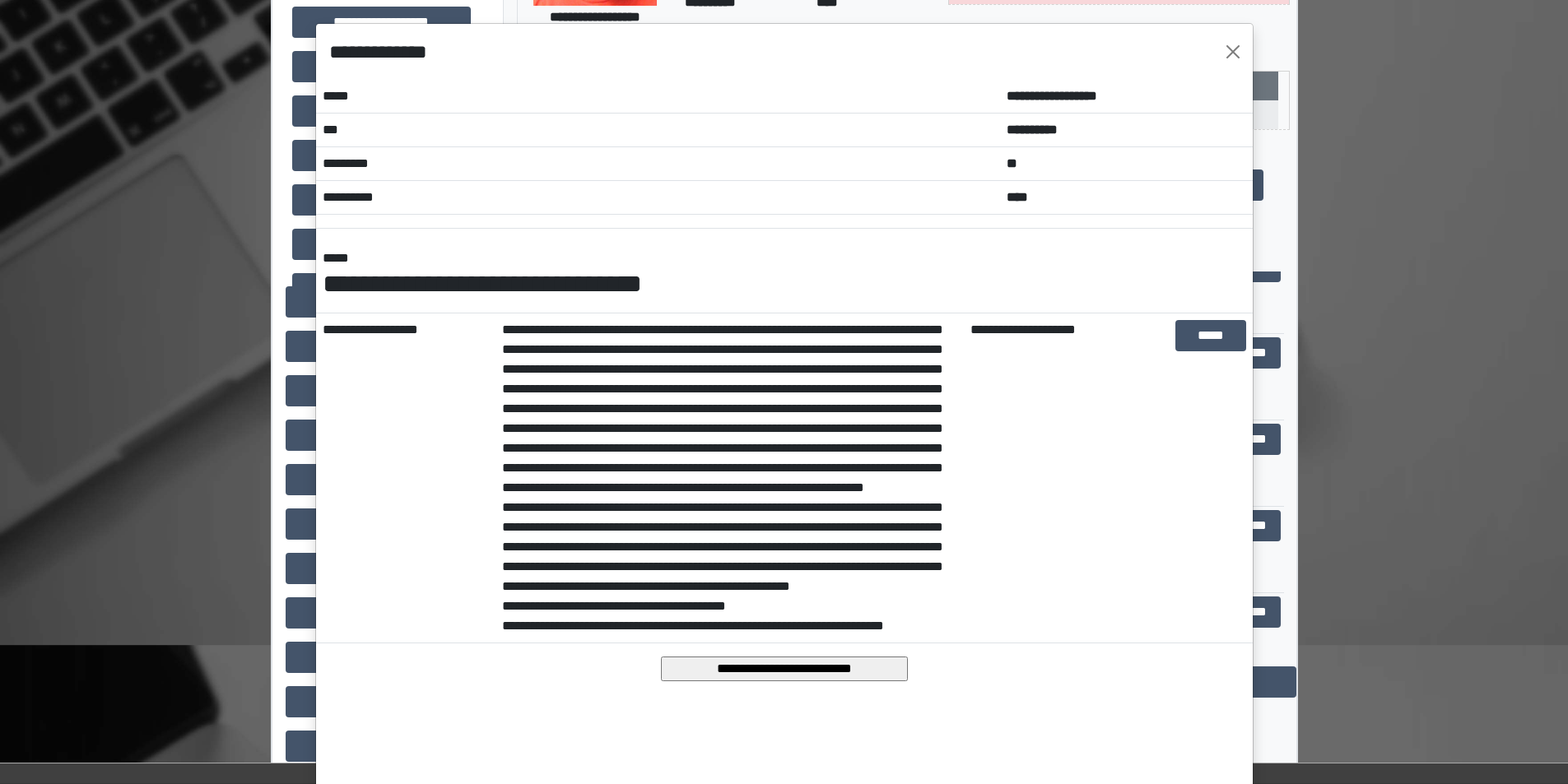 click on "**********" at bounding box center (784, 669) 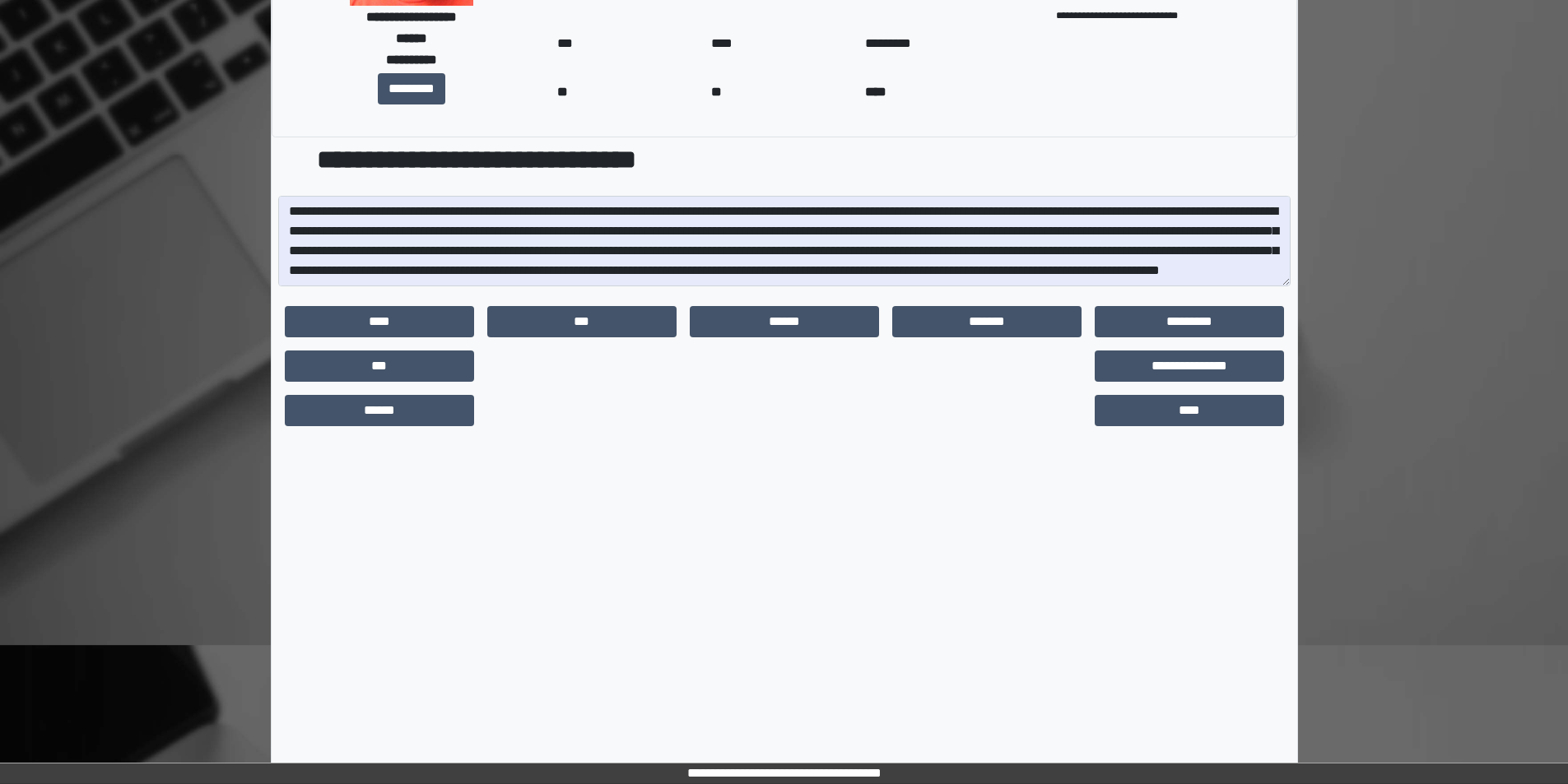 scroll, scrollTop: 0, scrollLeft: 0, axis: both 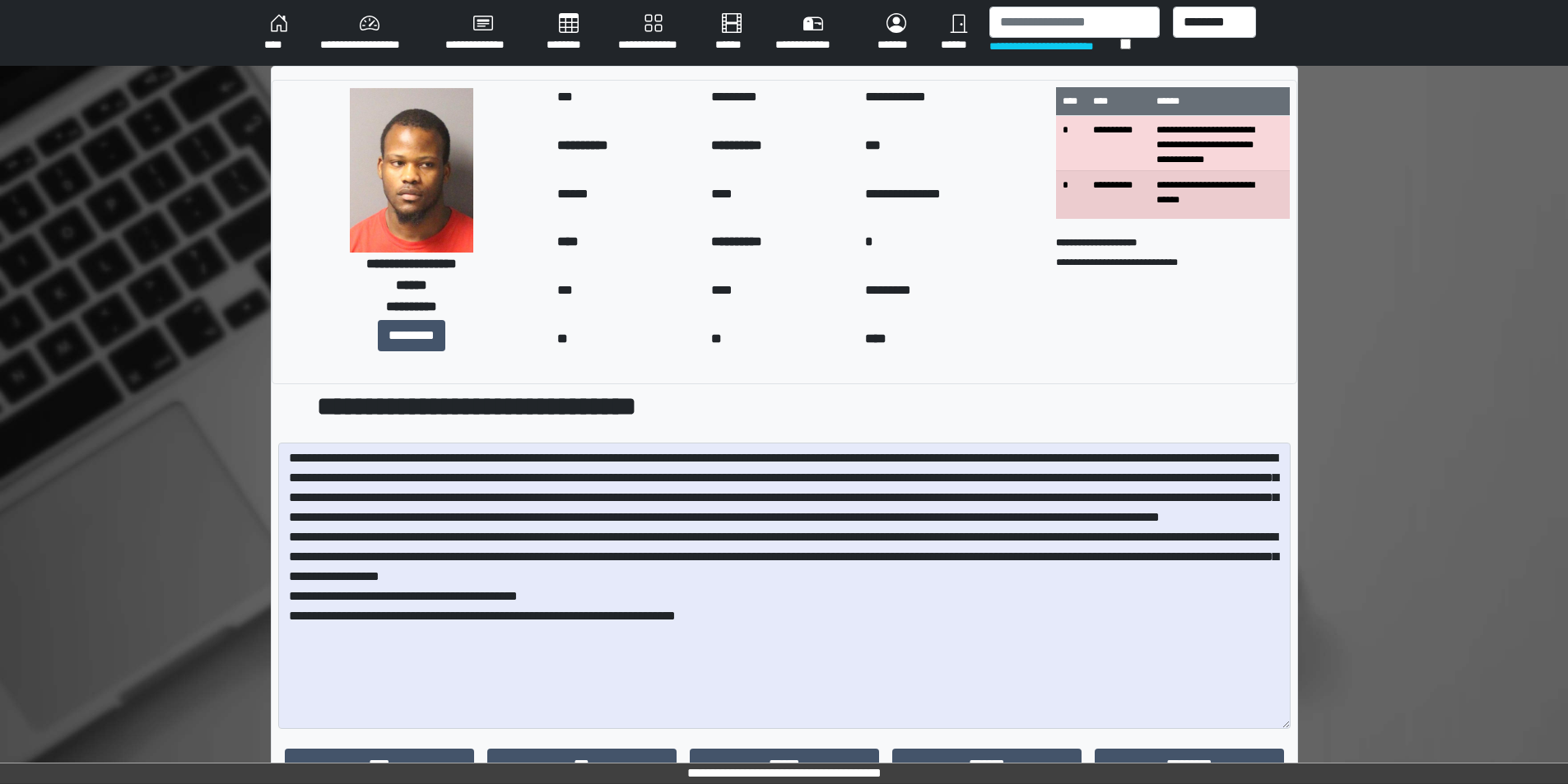drag, startPoint x: 1294, startPoint y: 531, endPoint x: 1302, endPoint y: 726, distance: 195.16403 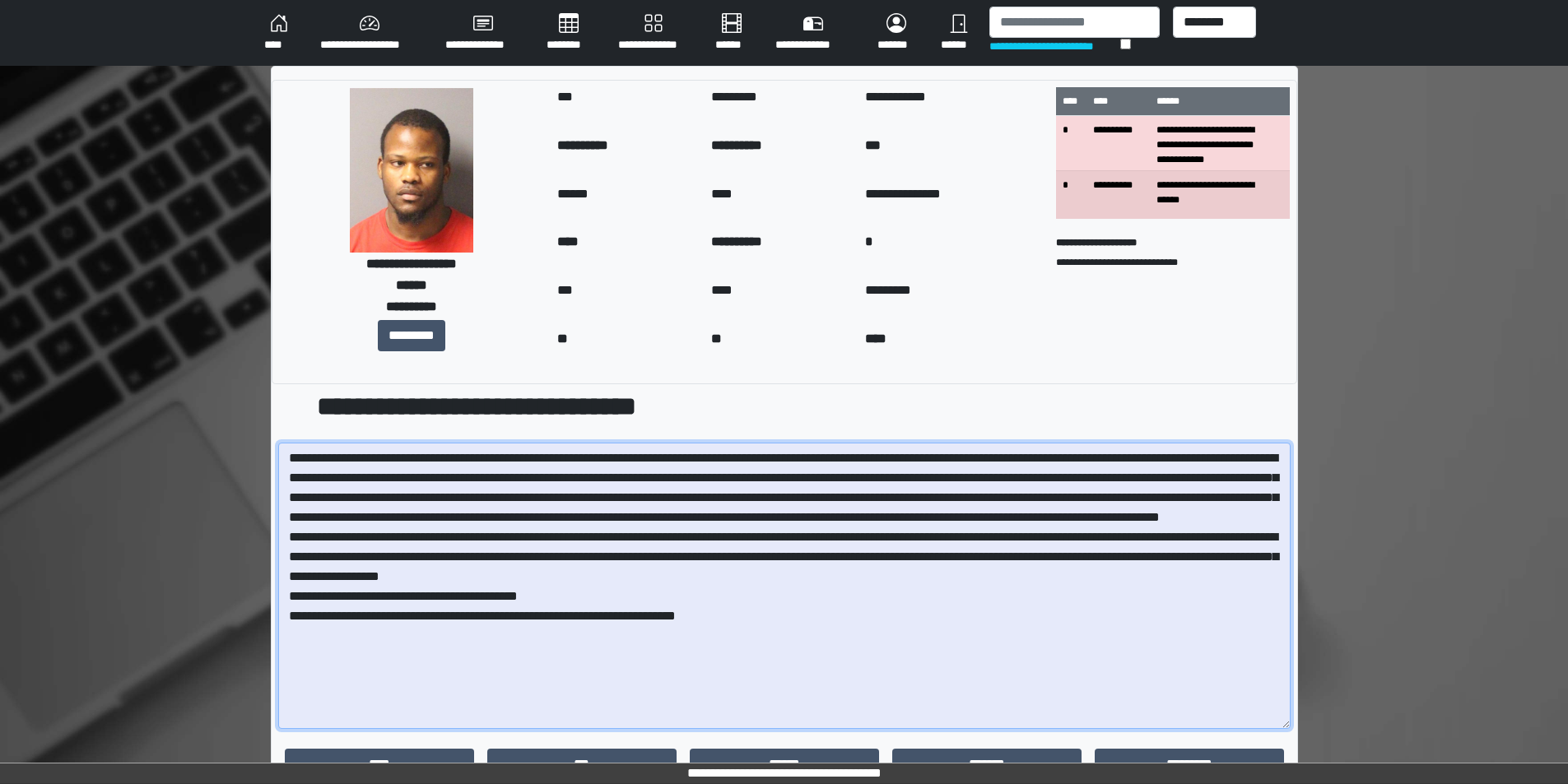 click at bounding box center (784, 586) 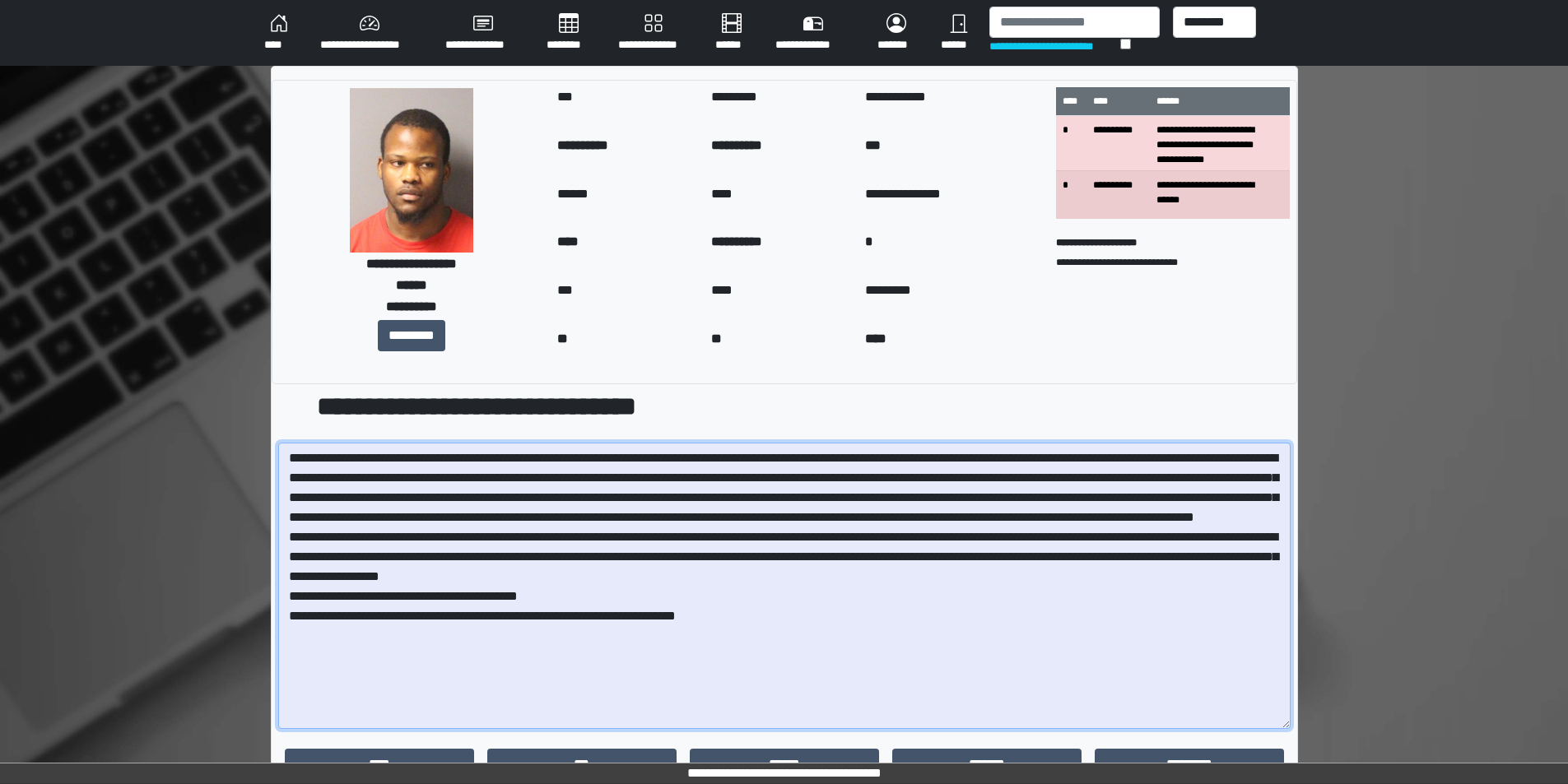 click at bounding box center [784, 586] 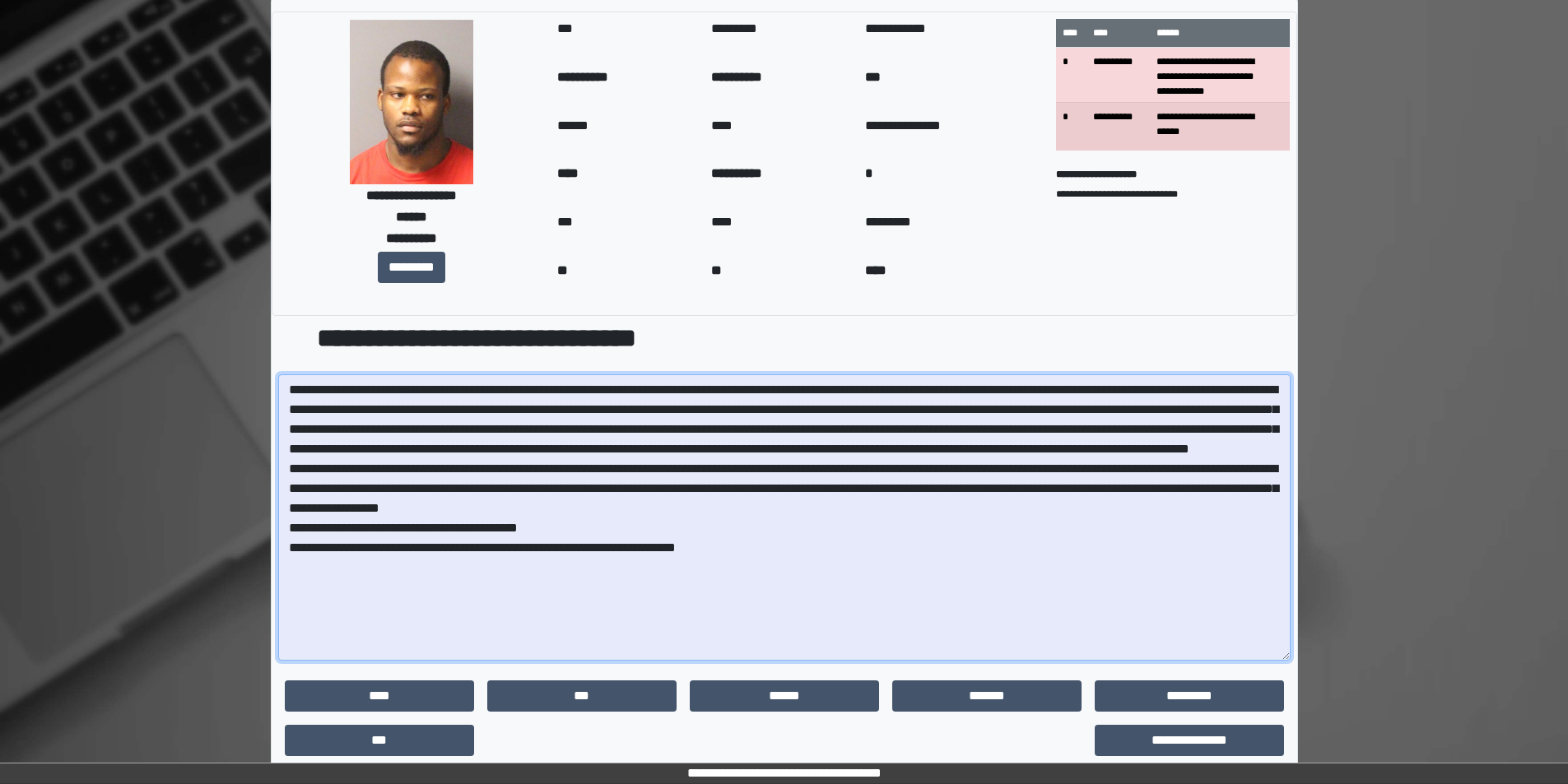 scroll, scrollTop: 138, scrollLeft: 0, axis: vertical 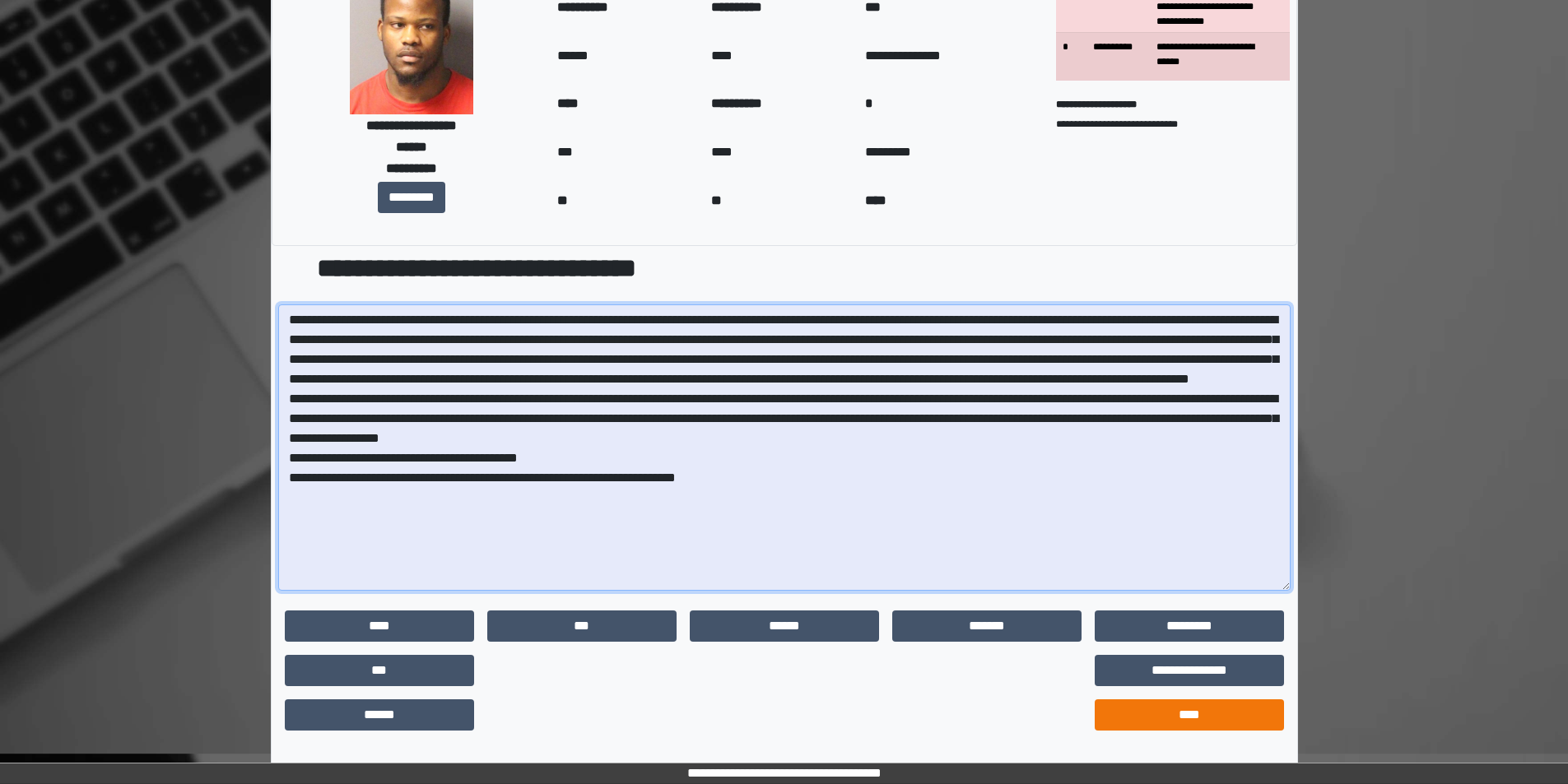 type on "**********" 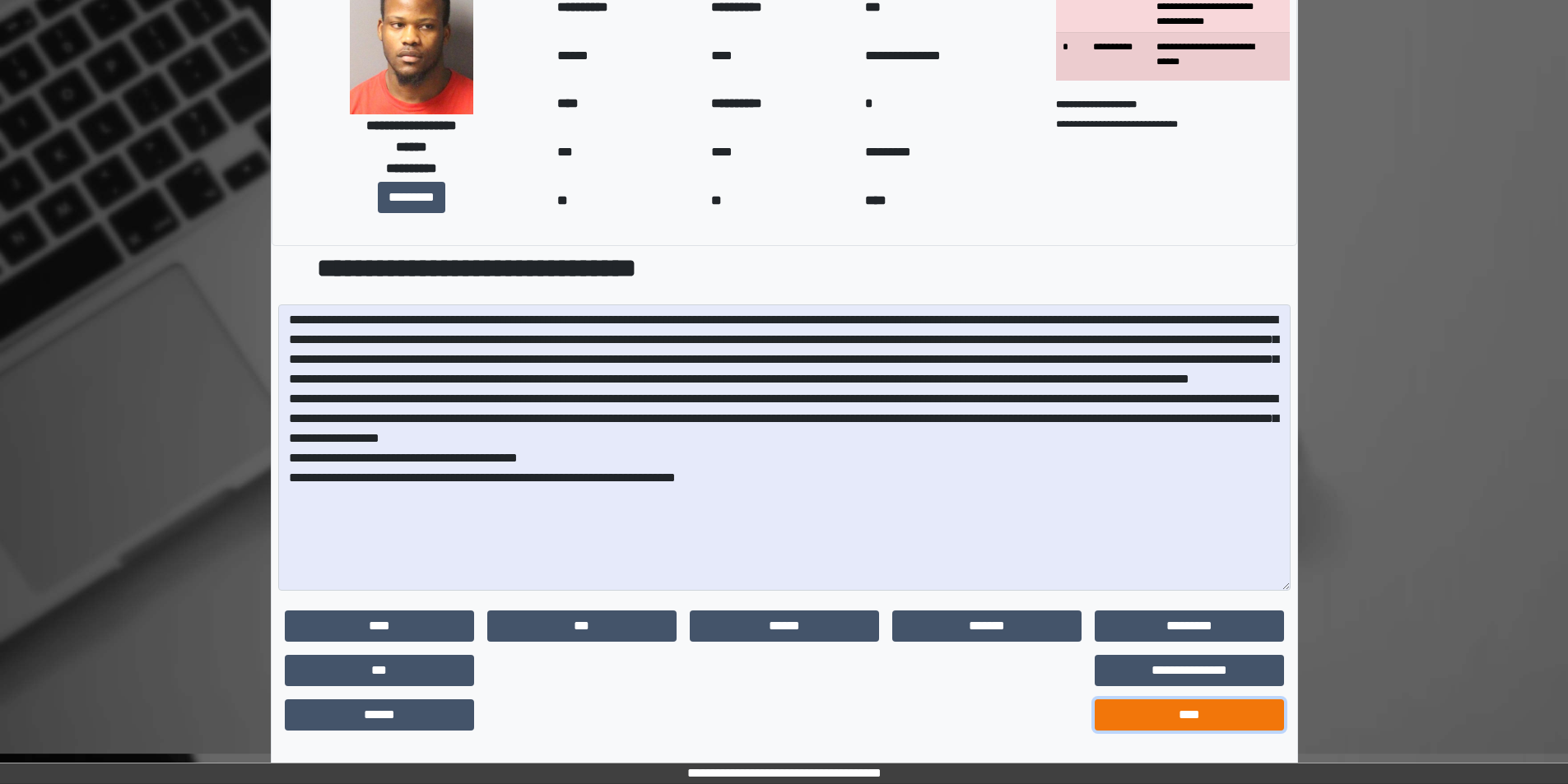 click on "****" at bounding box center [1189, 715] 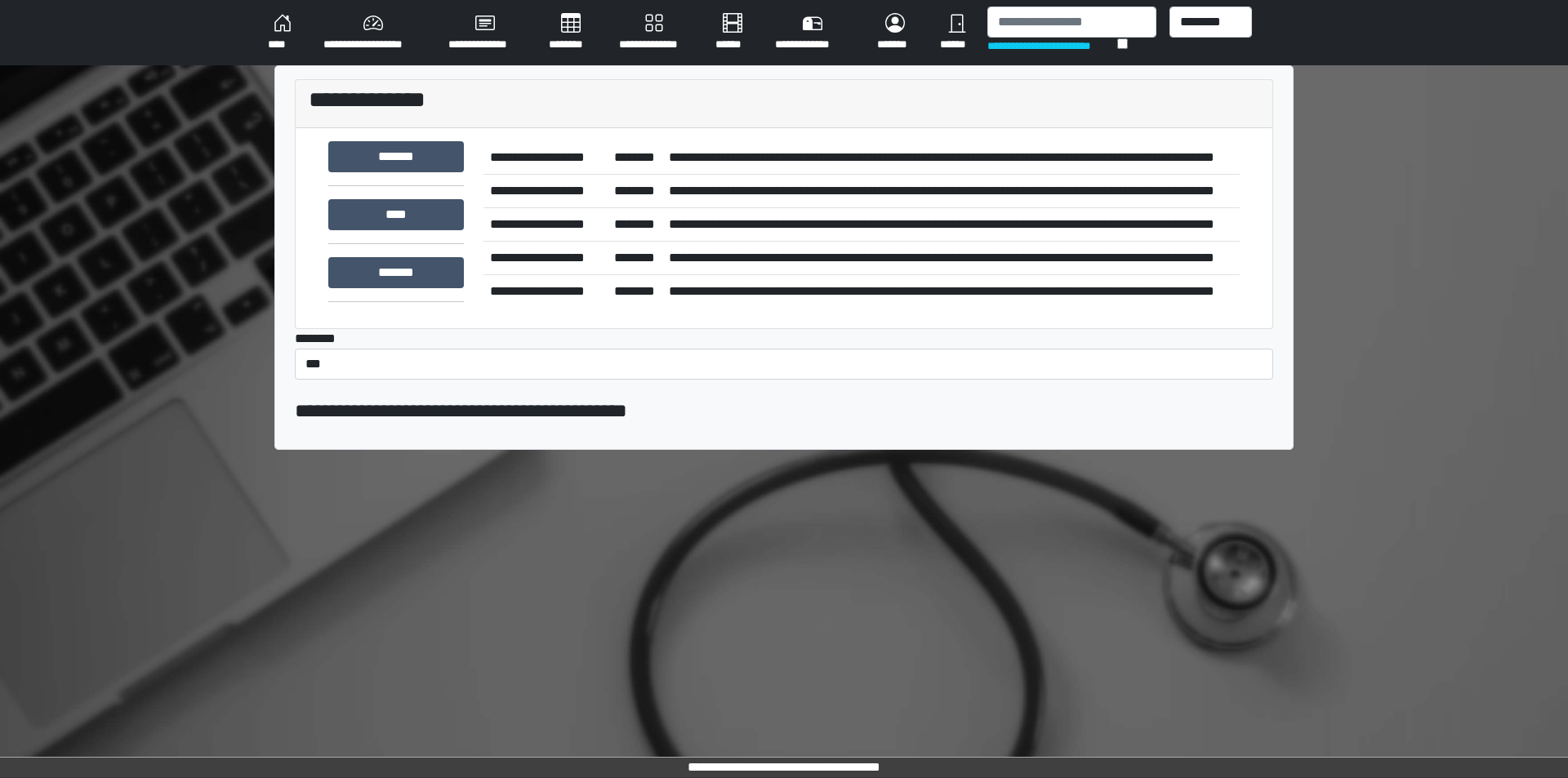 scroll, scrollTop: 0, scrollLeft: 0, axis: both 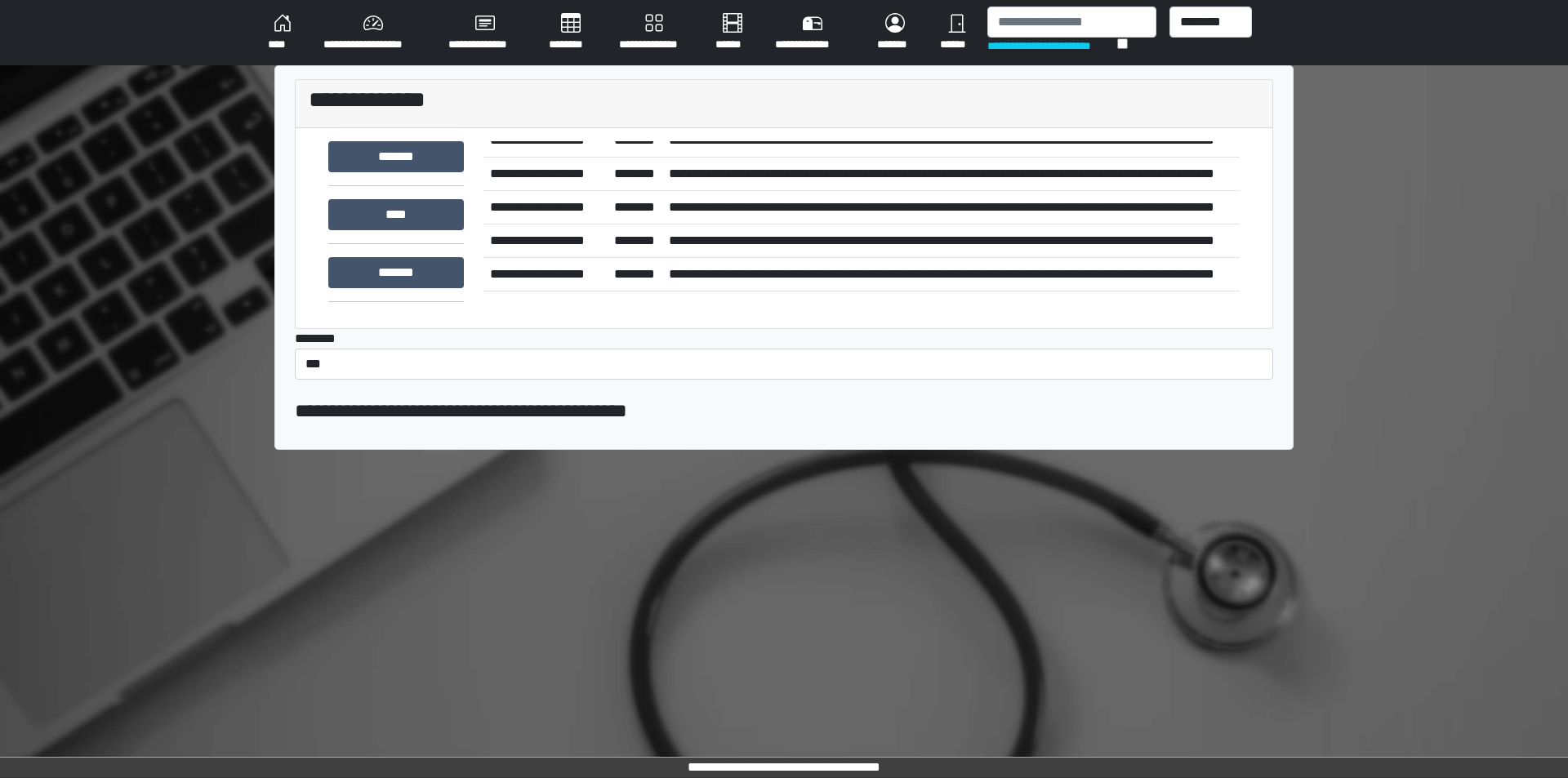 drag, startPoint x: 820, startPoint y: 178, endPoint x: 715, endPoint y: 282, distance: 147.78701 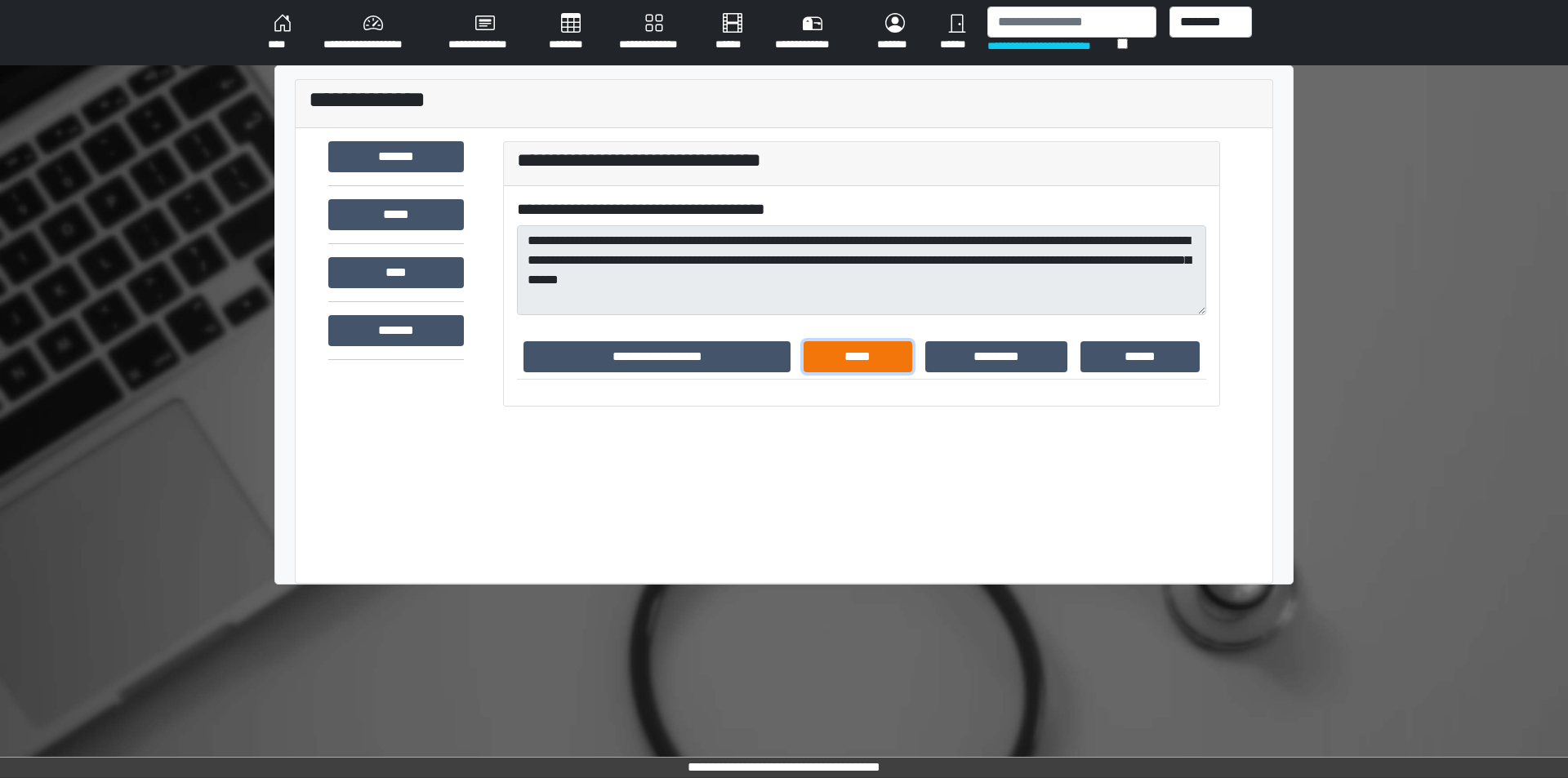click on "*****" at bounding box center [858, 357] 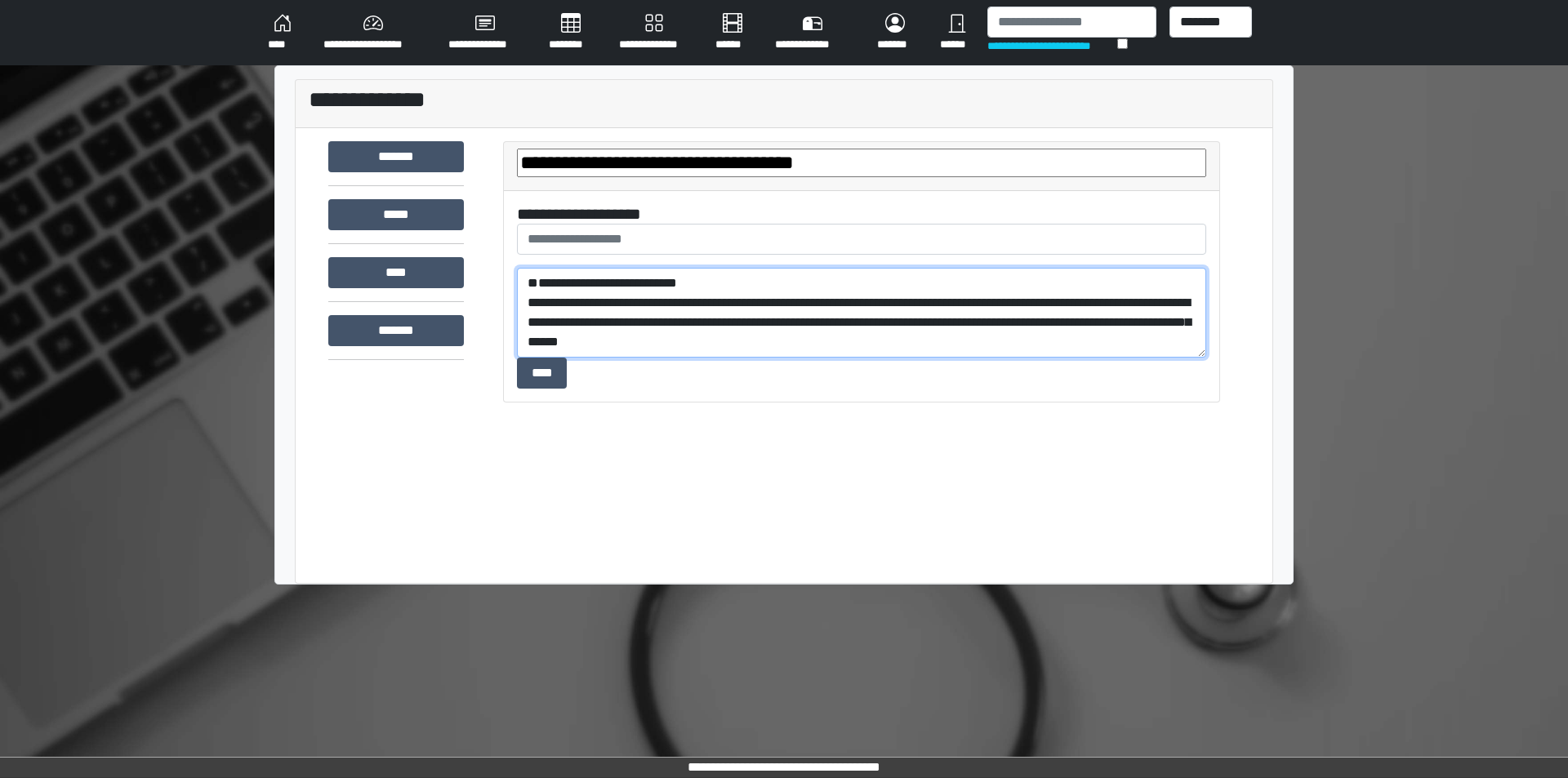 click on "**********" at bounding box center [862, 313] 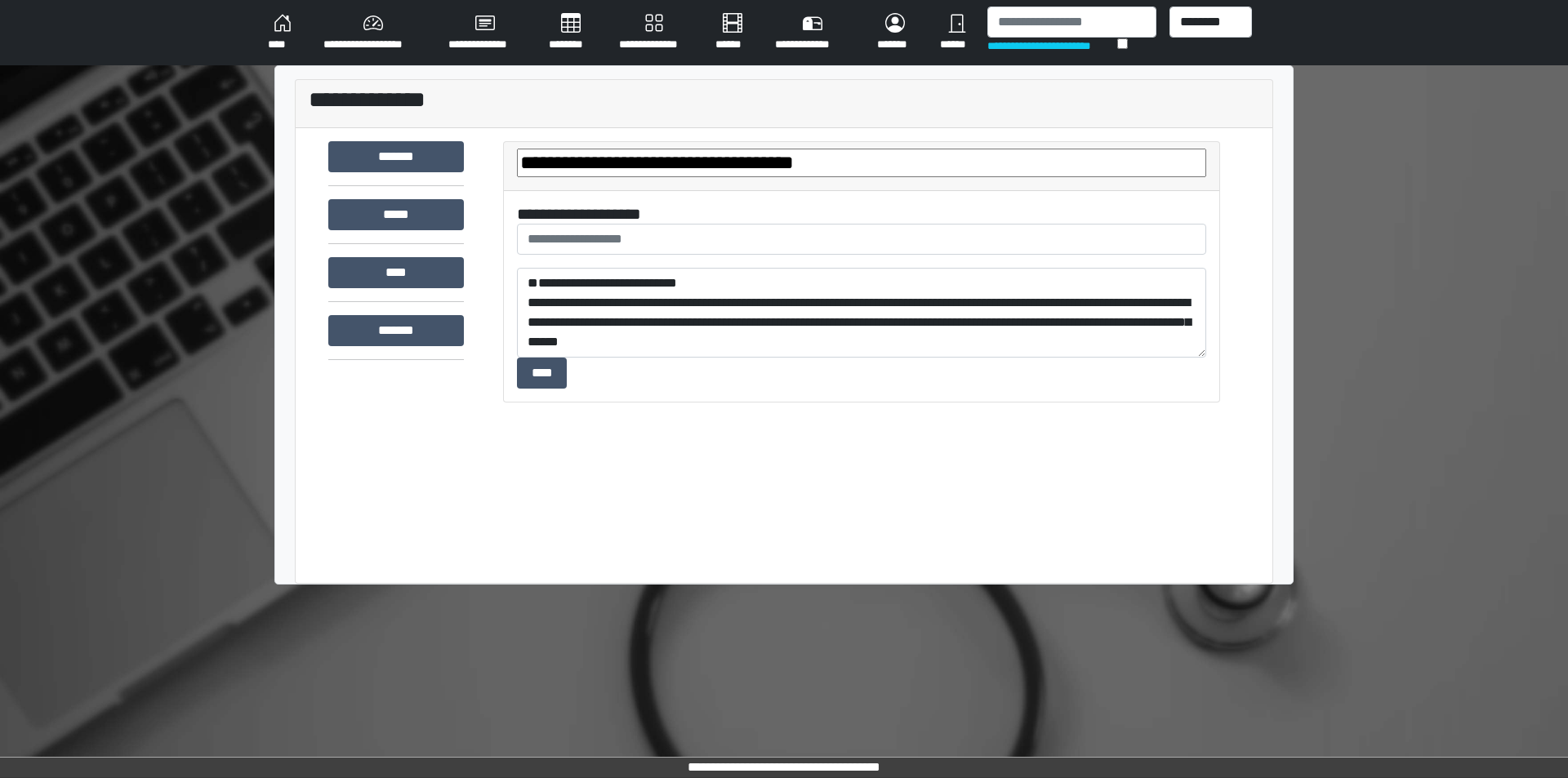 click on "**********" at bounding box center (862, 355) 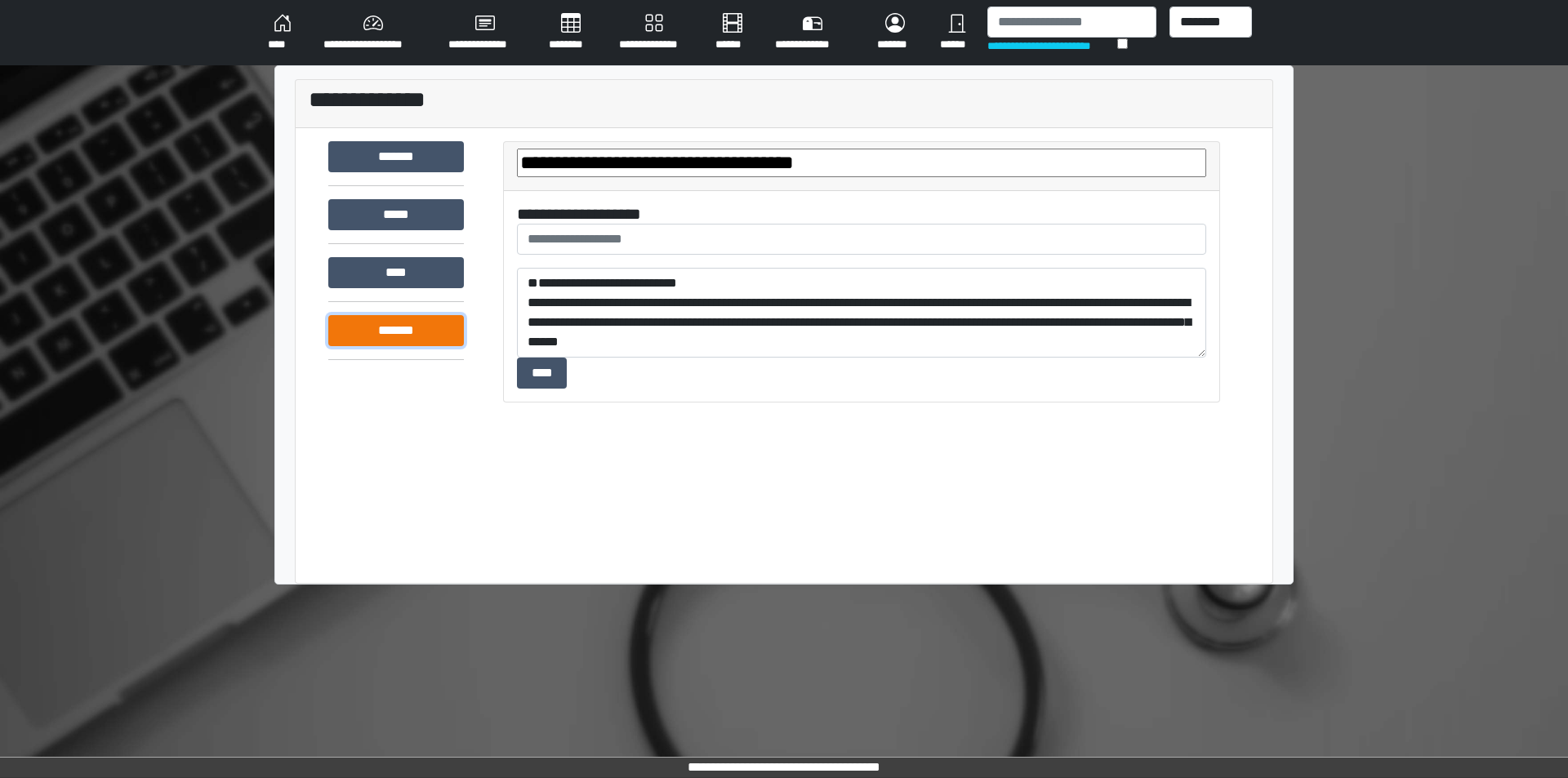 click on "*******" at bounding box center (396, 331) 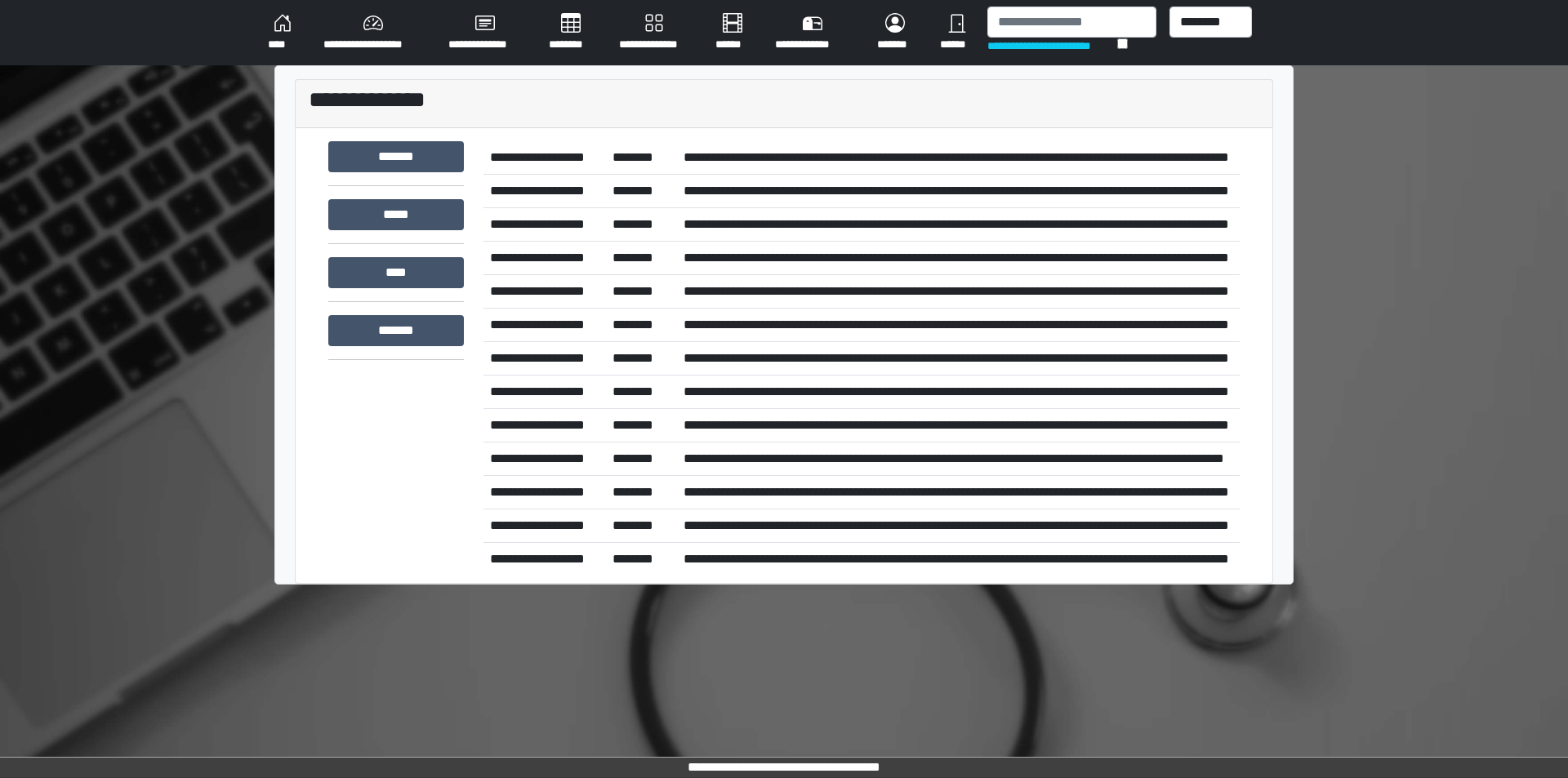 click on "**********" at bounding box center (958, 158) 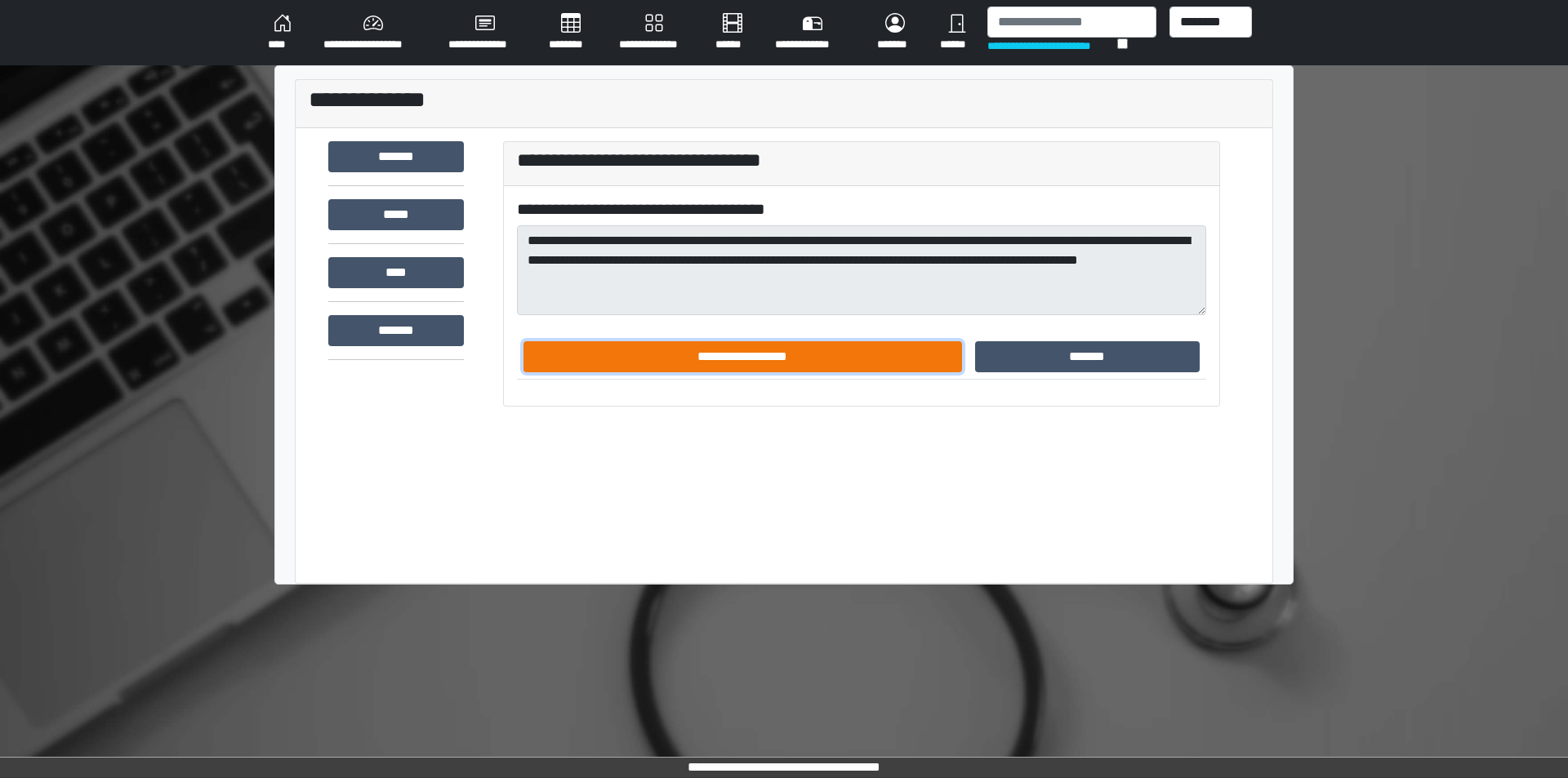 click on "**********" at bounding box center [742, 357] 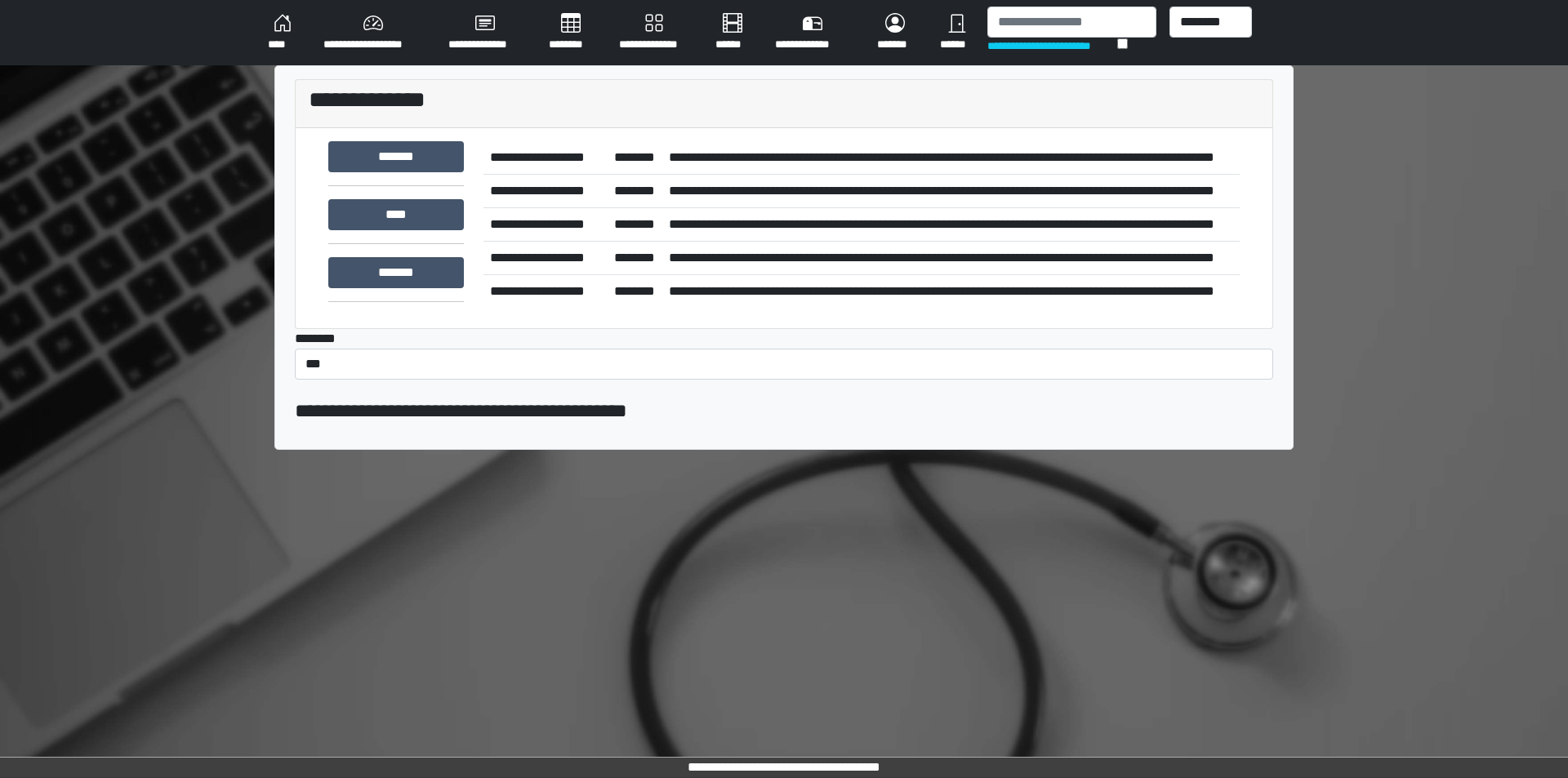 scroll, scrollTop: 0, scrollLeft: 0, axis: both 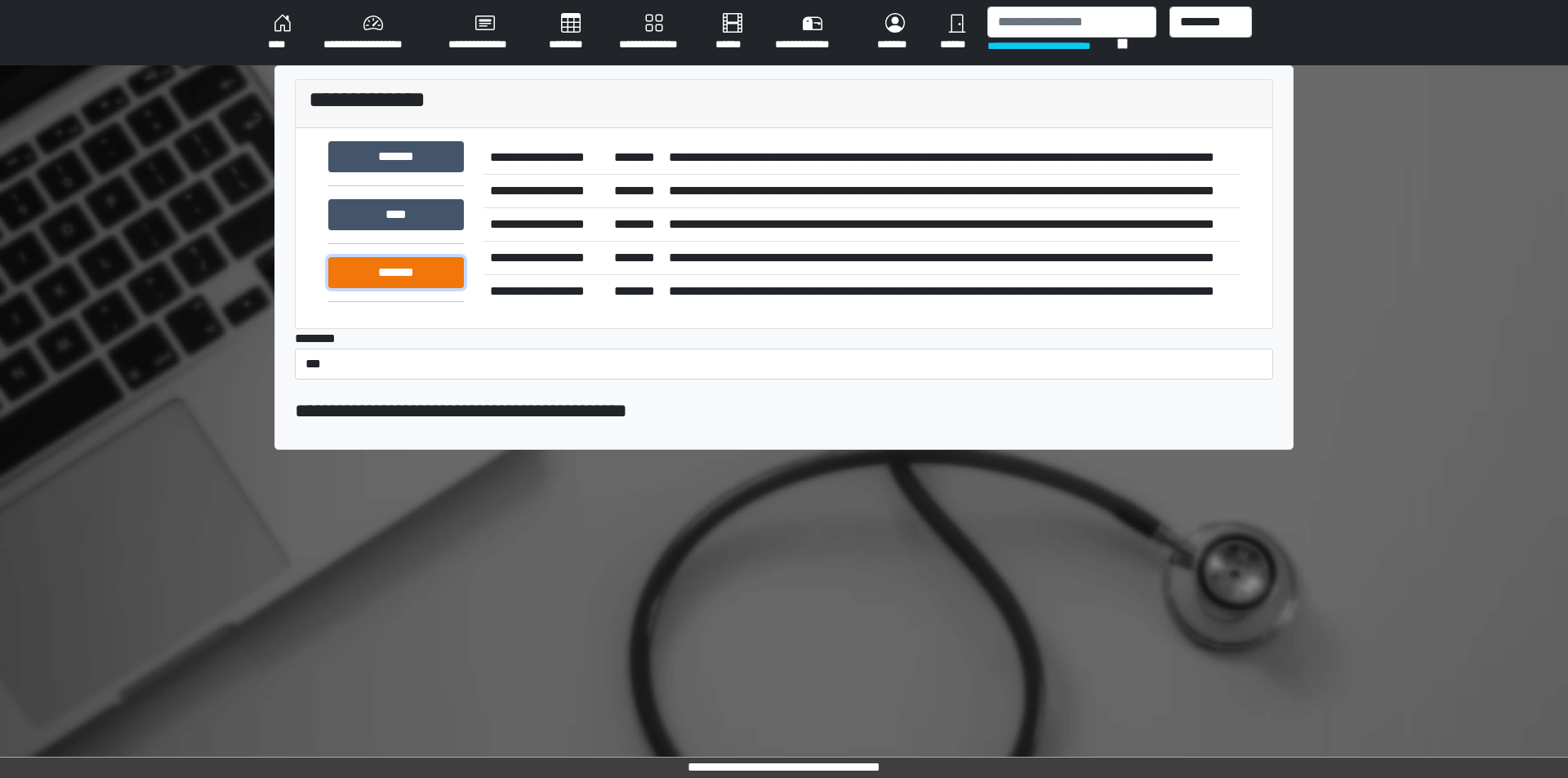 click on "*******" at bounding box center [396, 273] 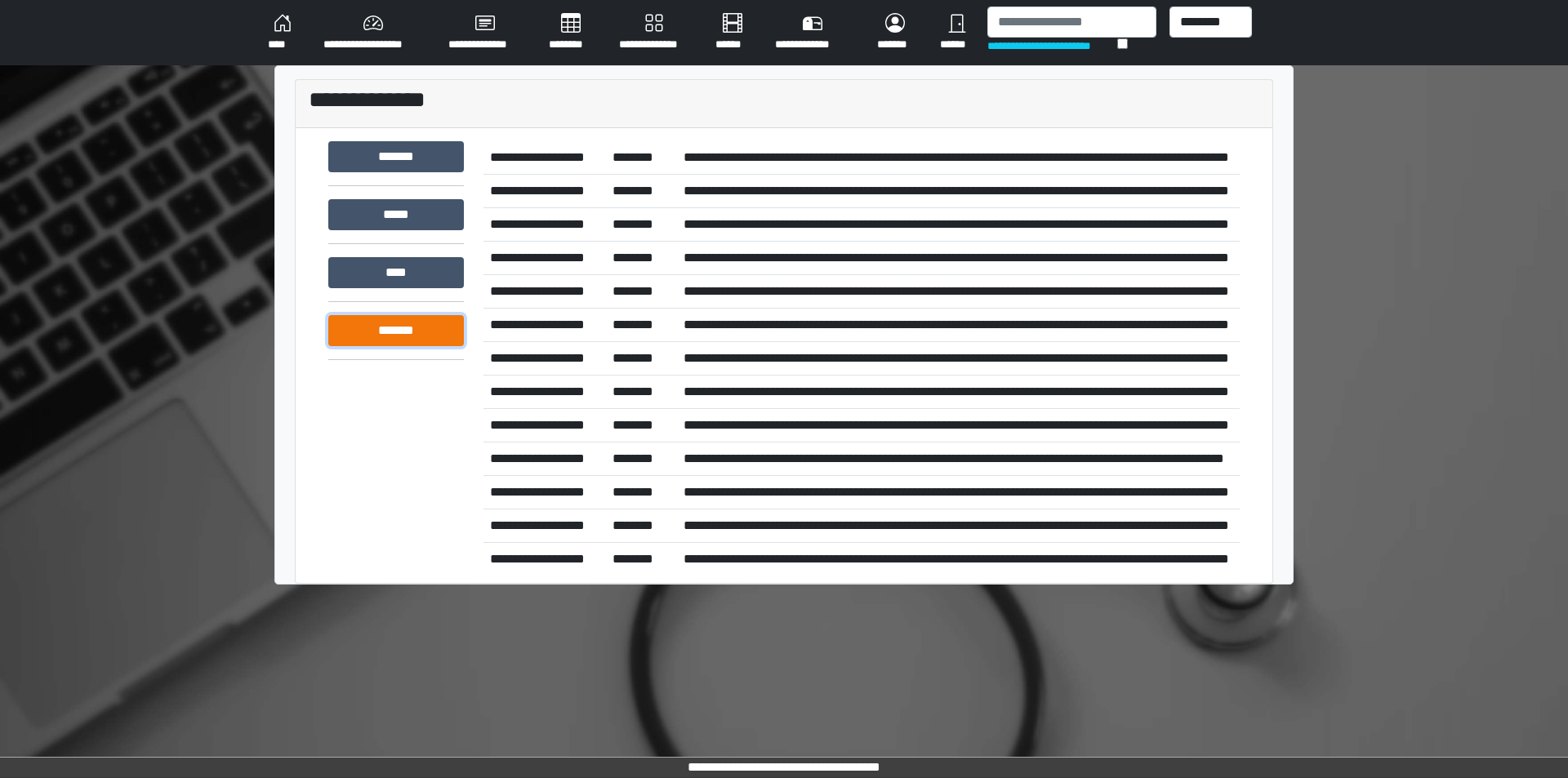 click on "*******" at bounding box center [396, 331] 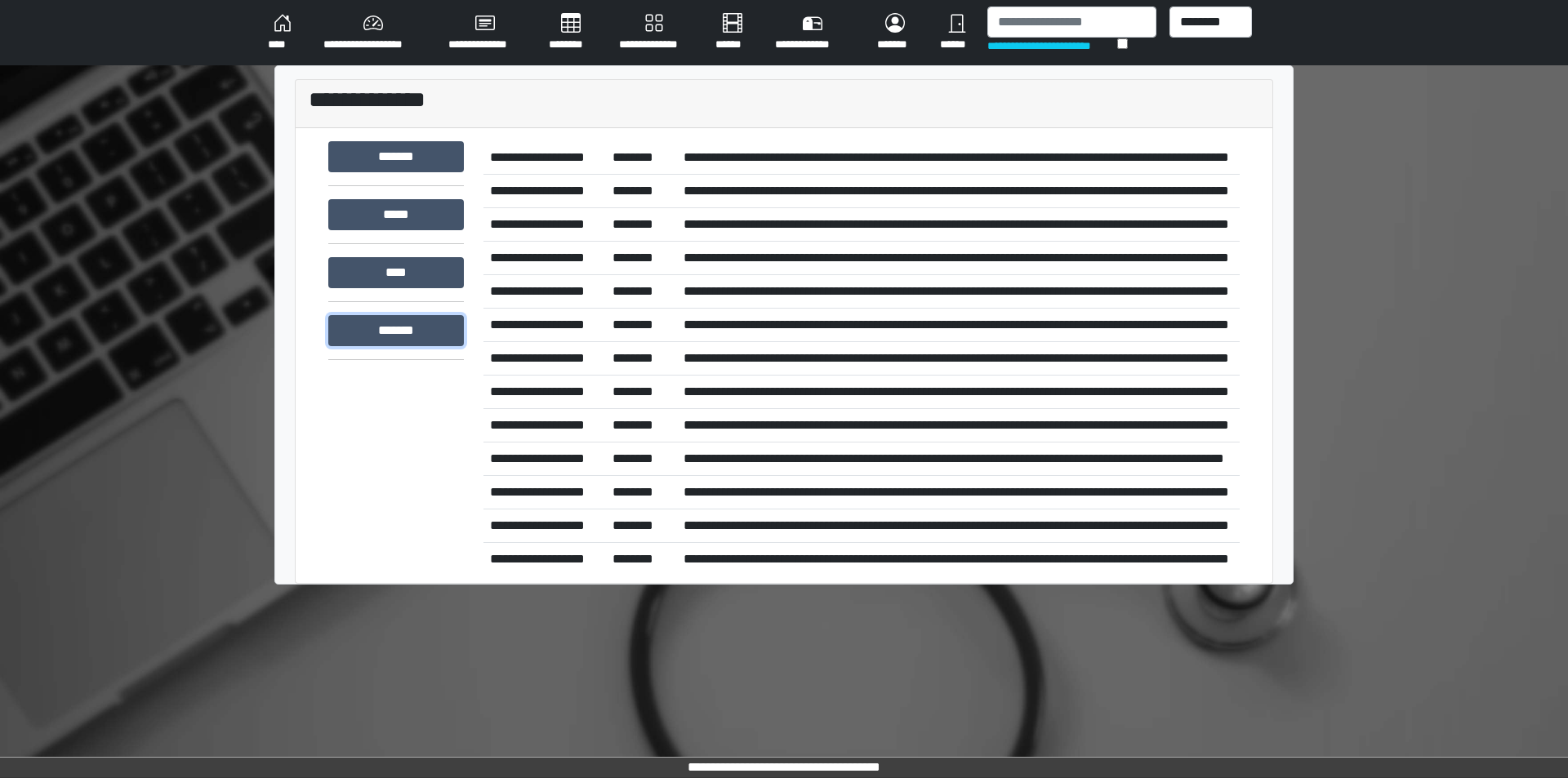 click on "*******" at bounding box center [396, 331] 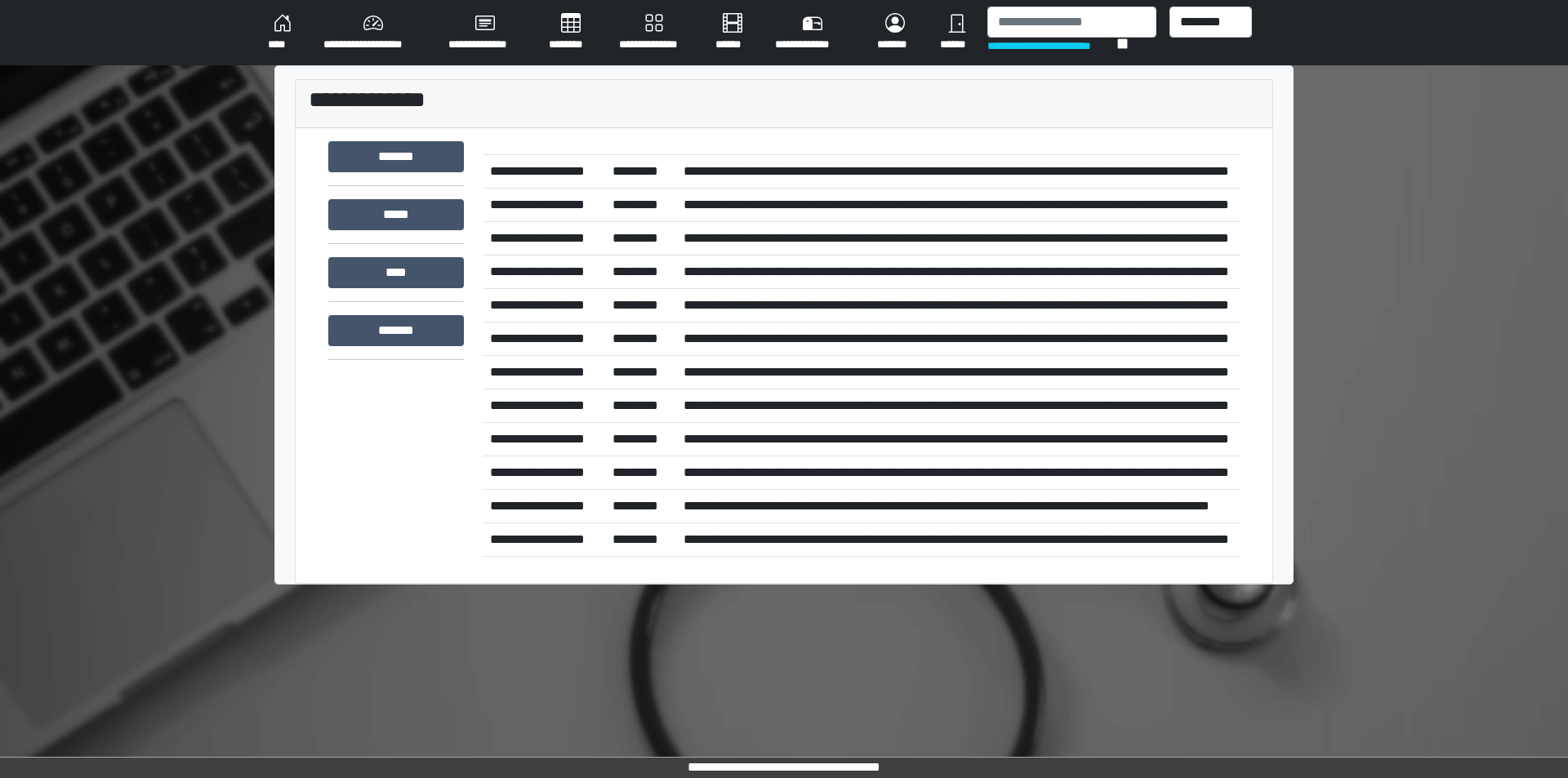 scroll, scrollTop: 1612, scrollLeft: 0, axis: vertical 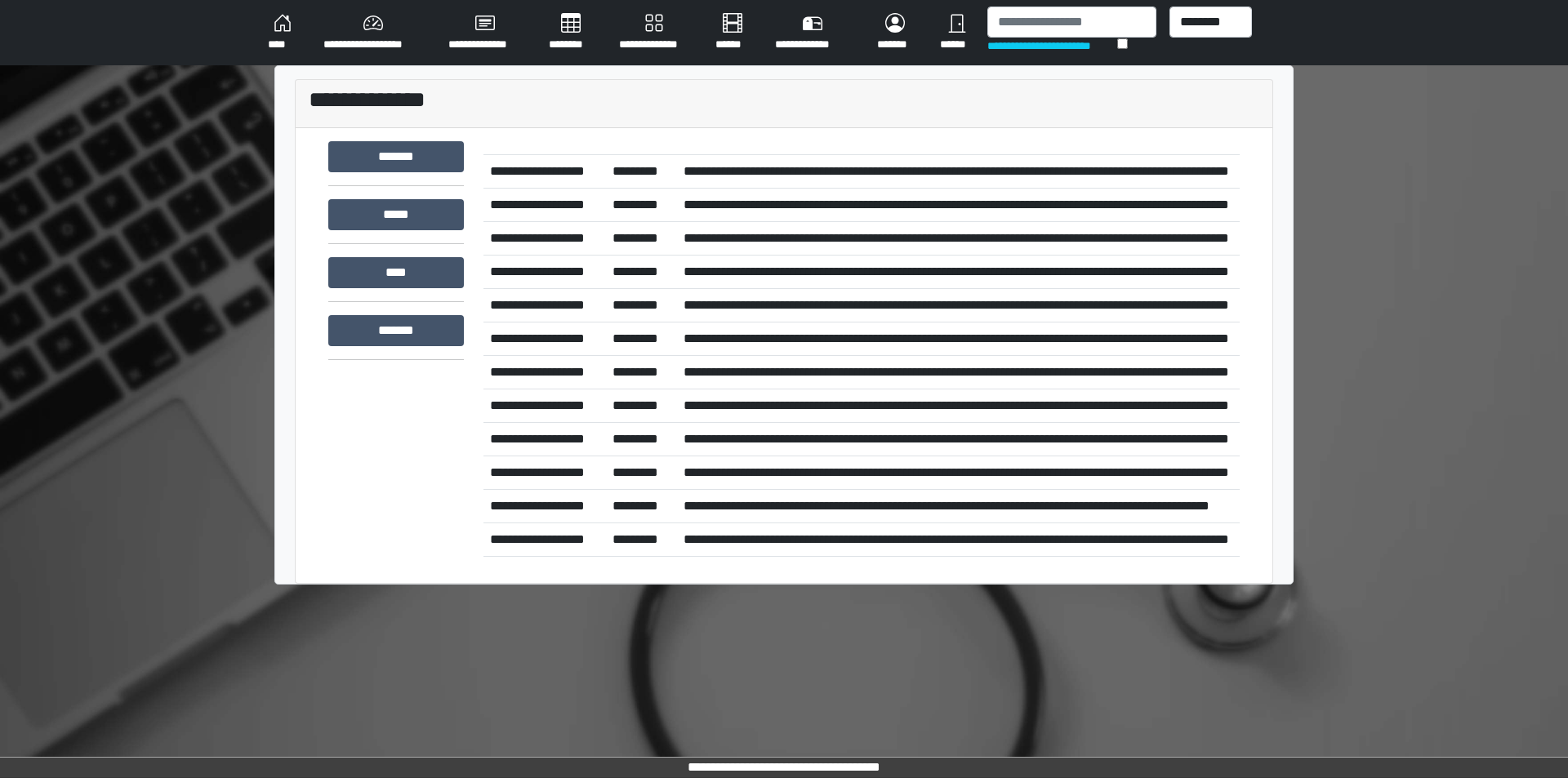 click on "**********" at bounding box center (958, -164) 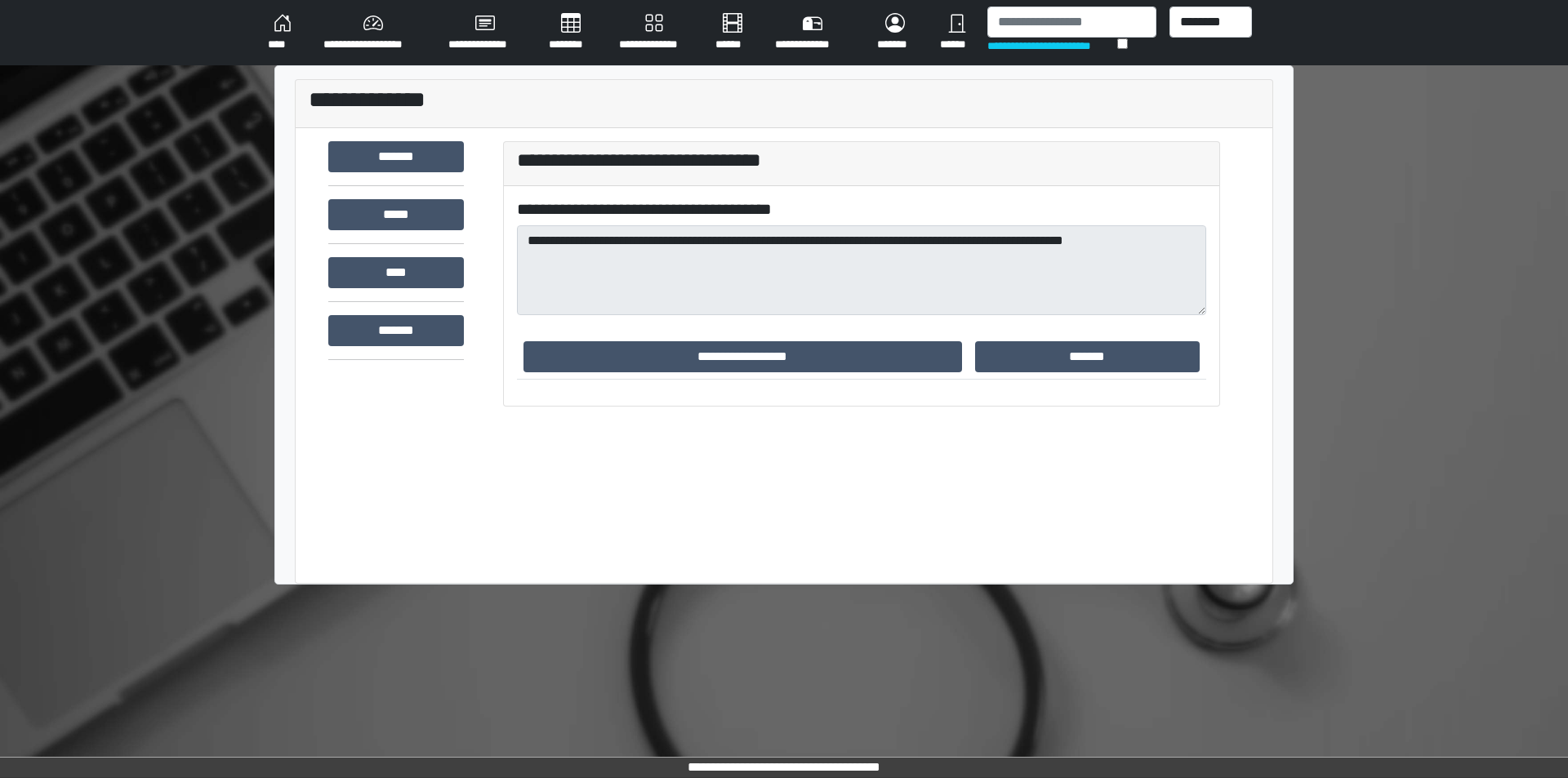 click on "****" at bounding box center [283, 33] 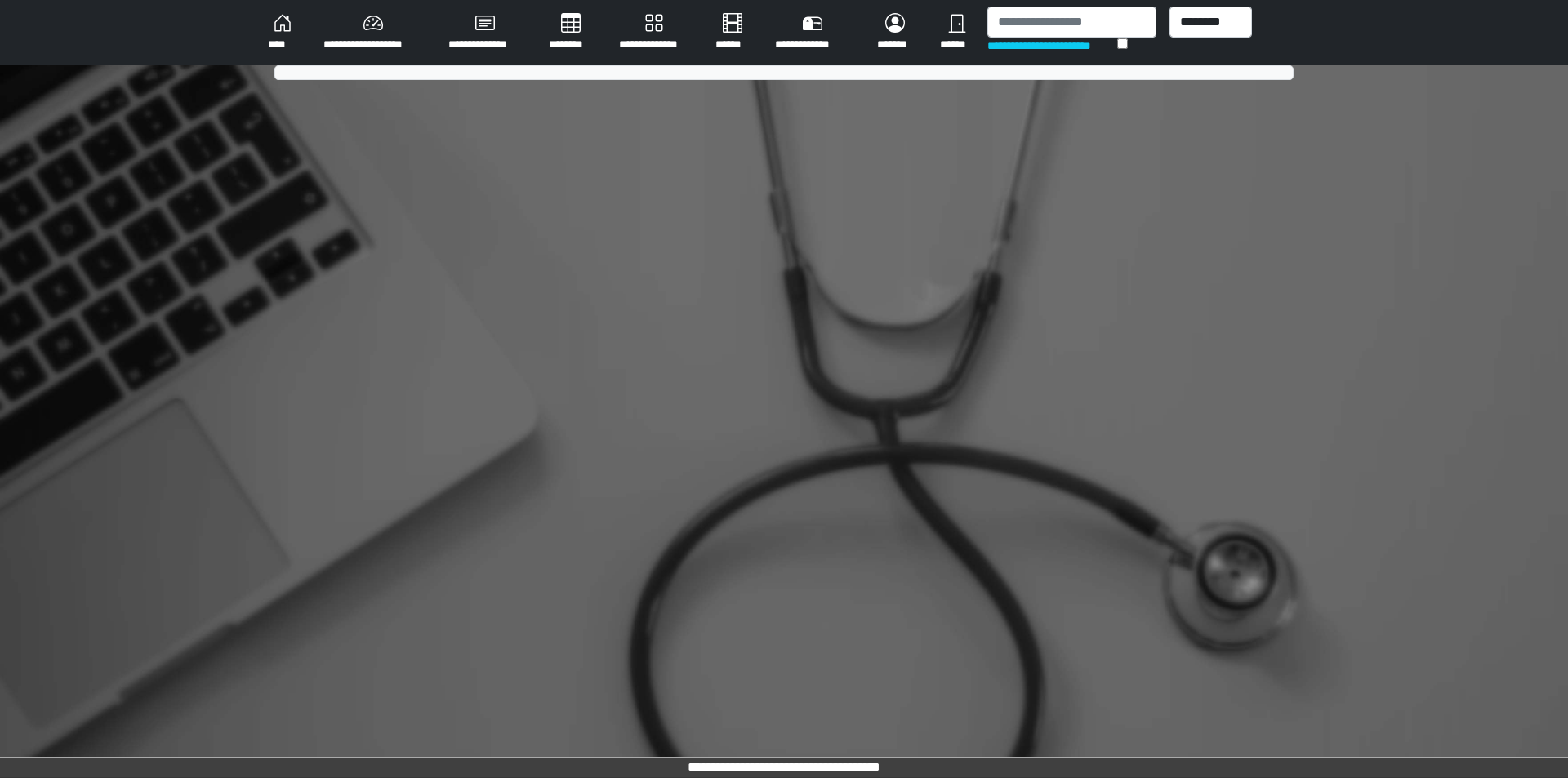 scroll, scrollTop: 0, scrollLeft: 0, axis: both 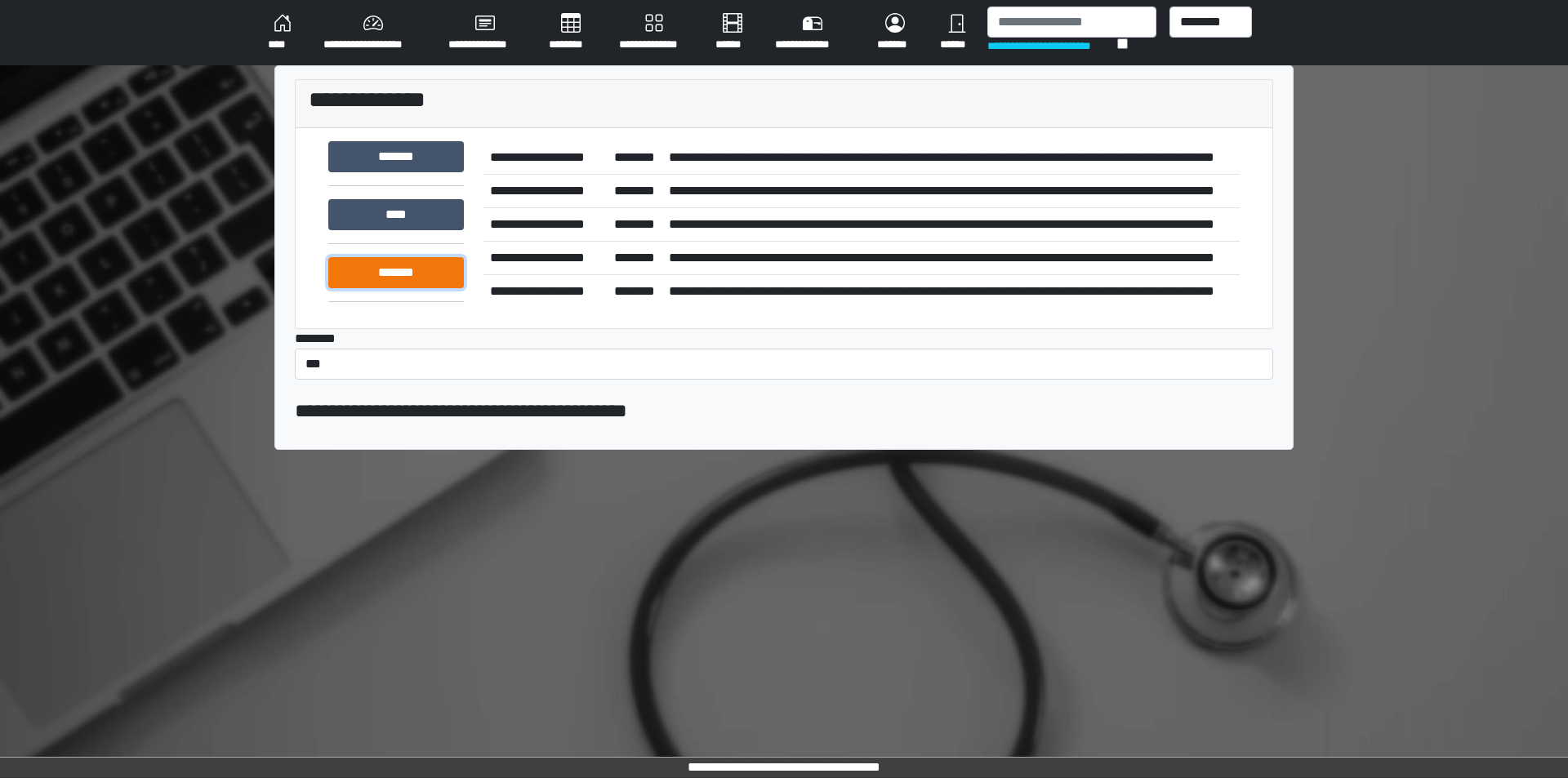click on "*******" at bounding box center (396, 273) 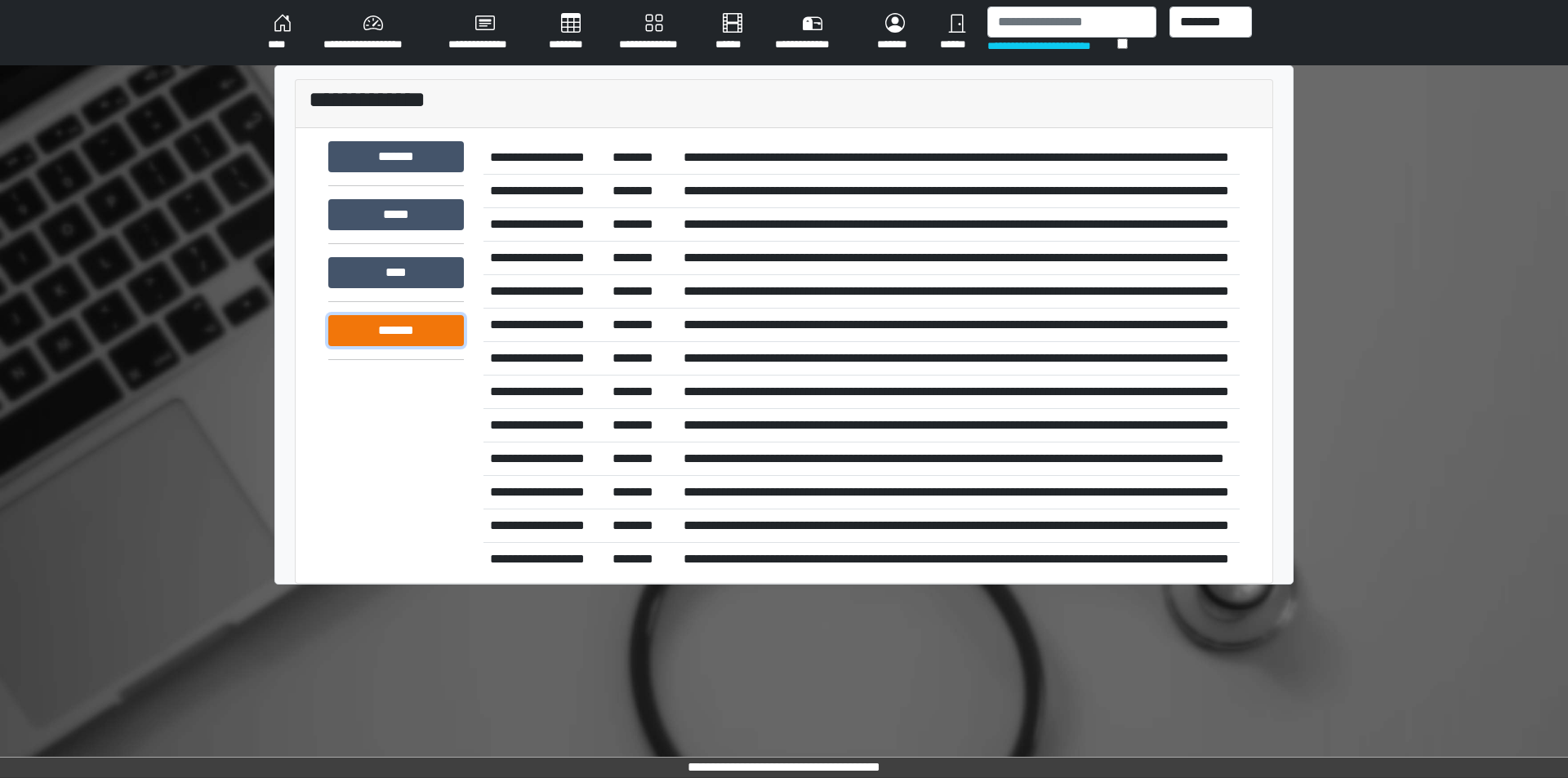 click on "*******" at bounding box center (396, 331) 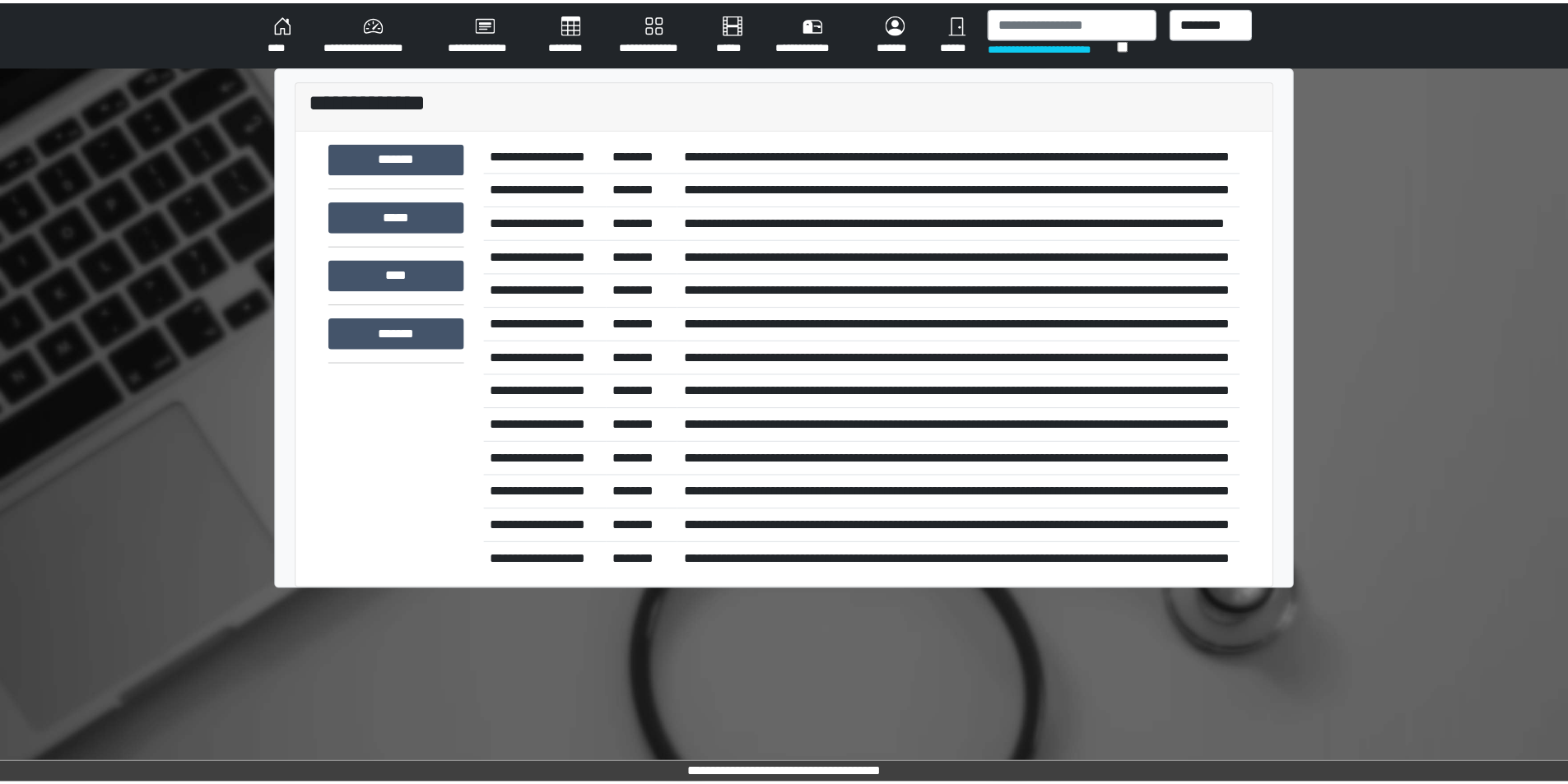 scroll, scrollTop: 247, scrollLeft: 0, axis: vertical 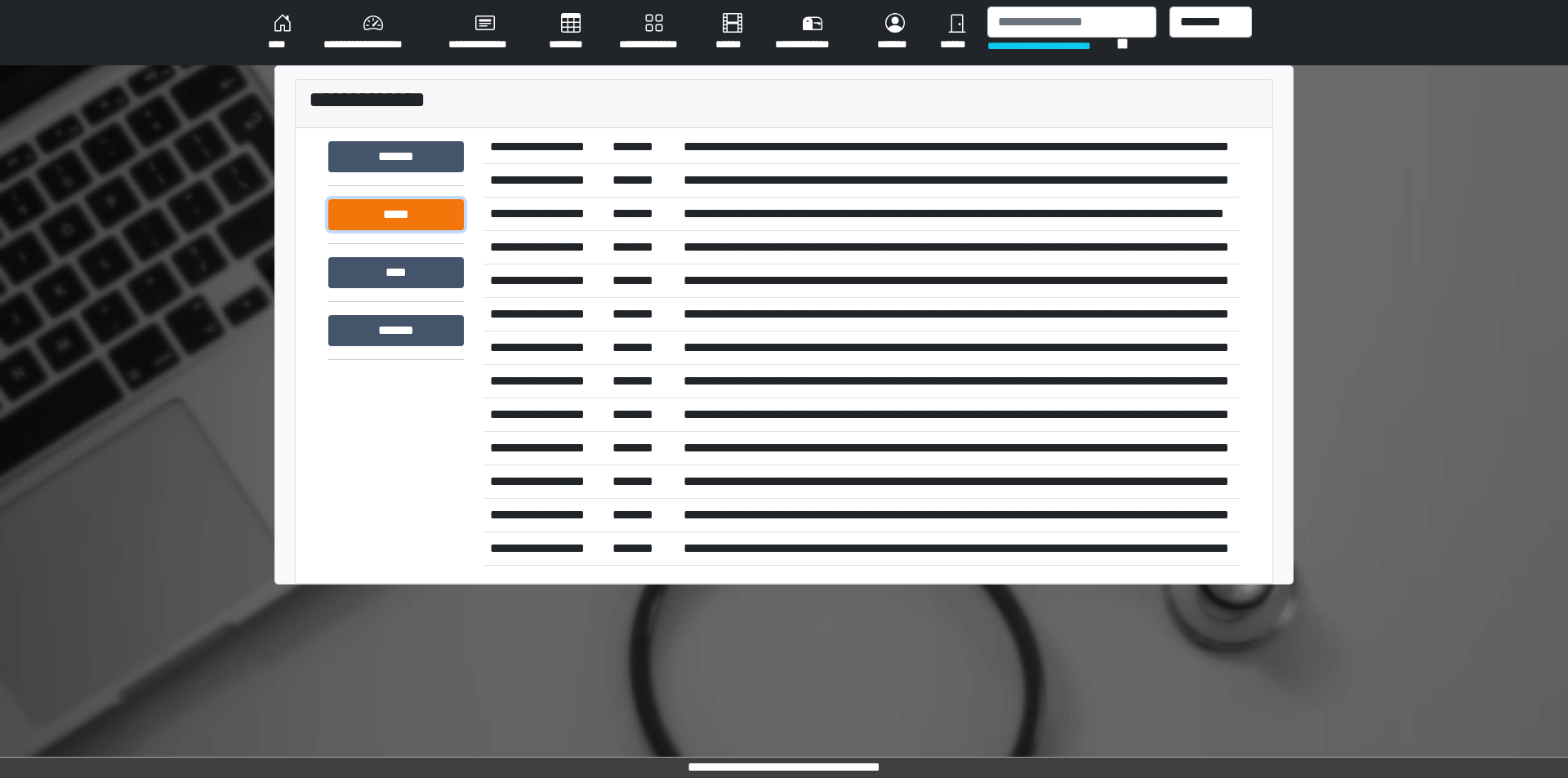 click on "*****" at bounding box center (396, 215) 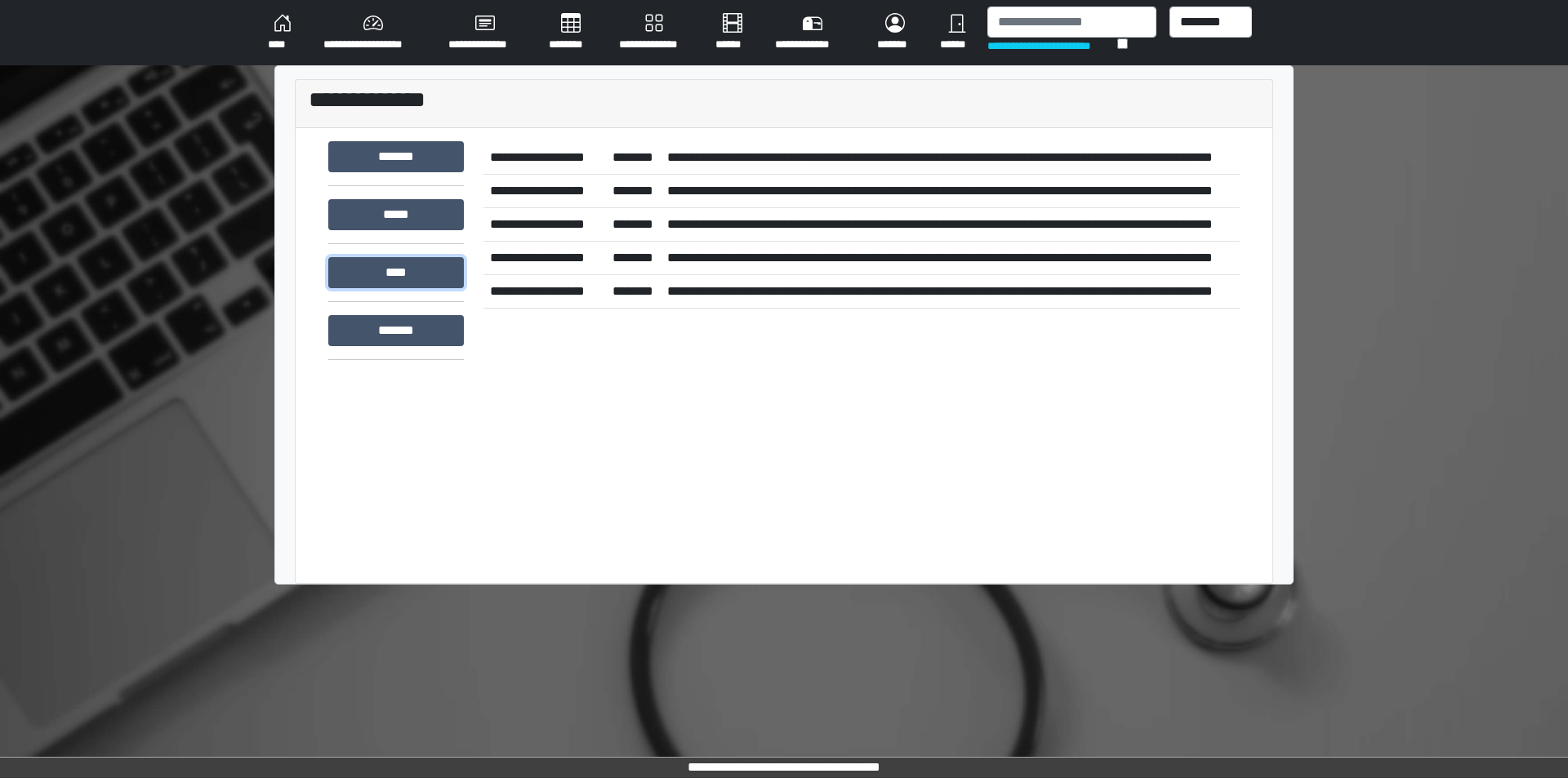 click on "****" at bounding box center [396, 273] 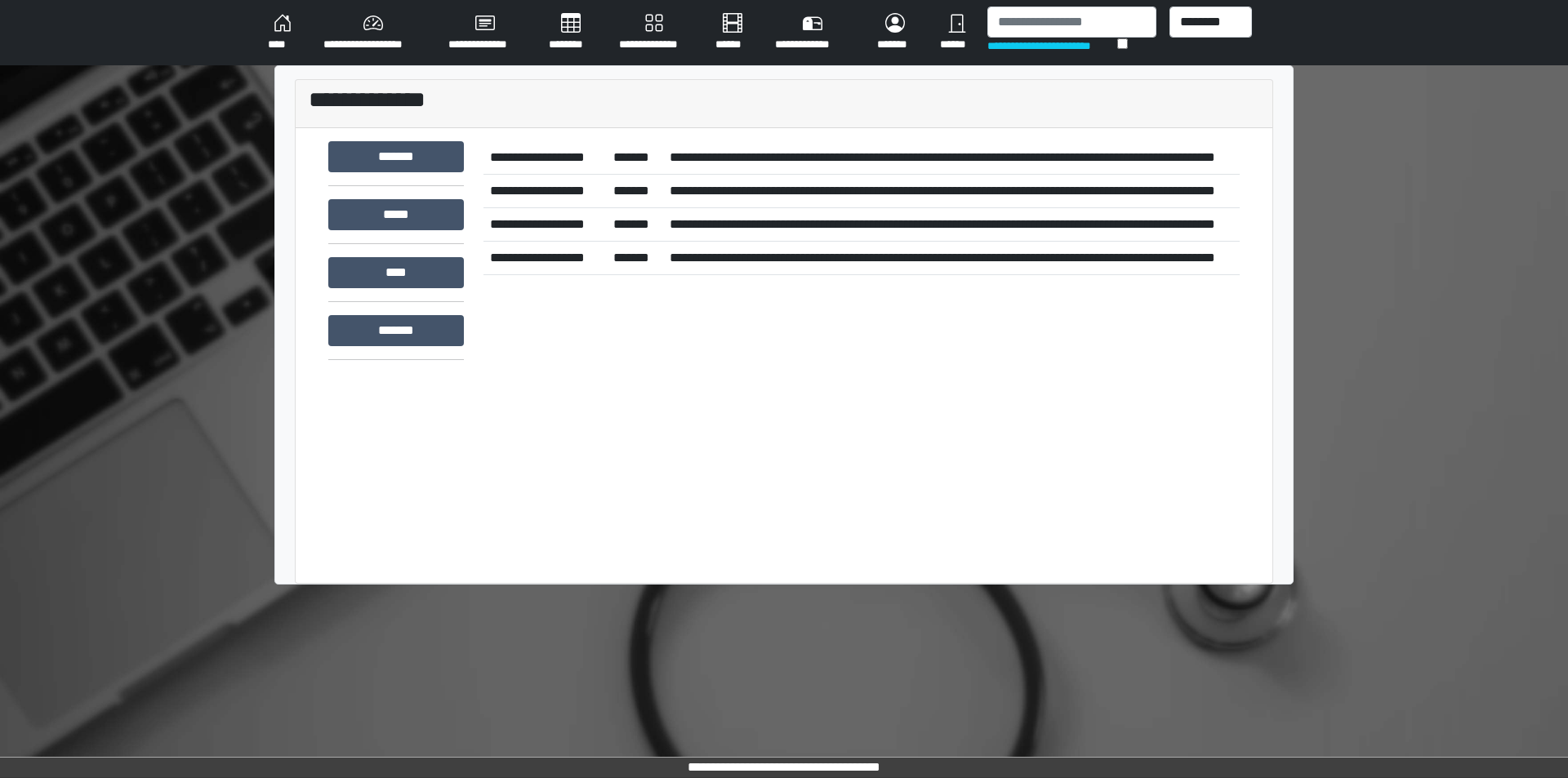 click on "**********" at bounding box center [951, 158] 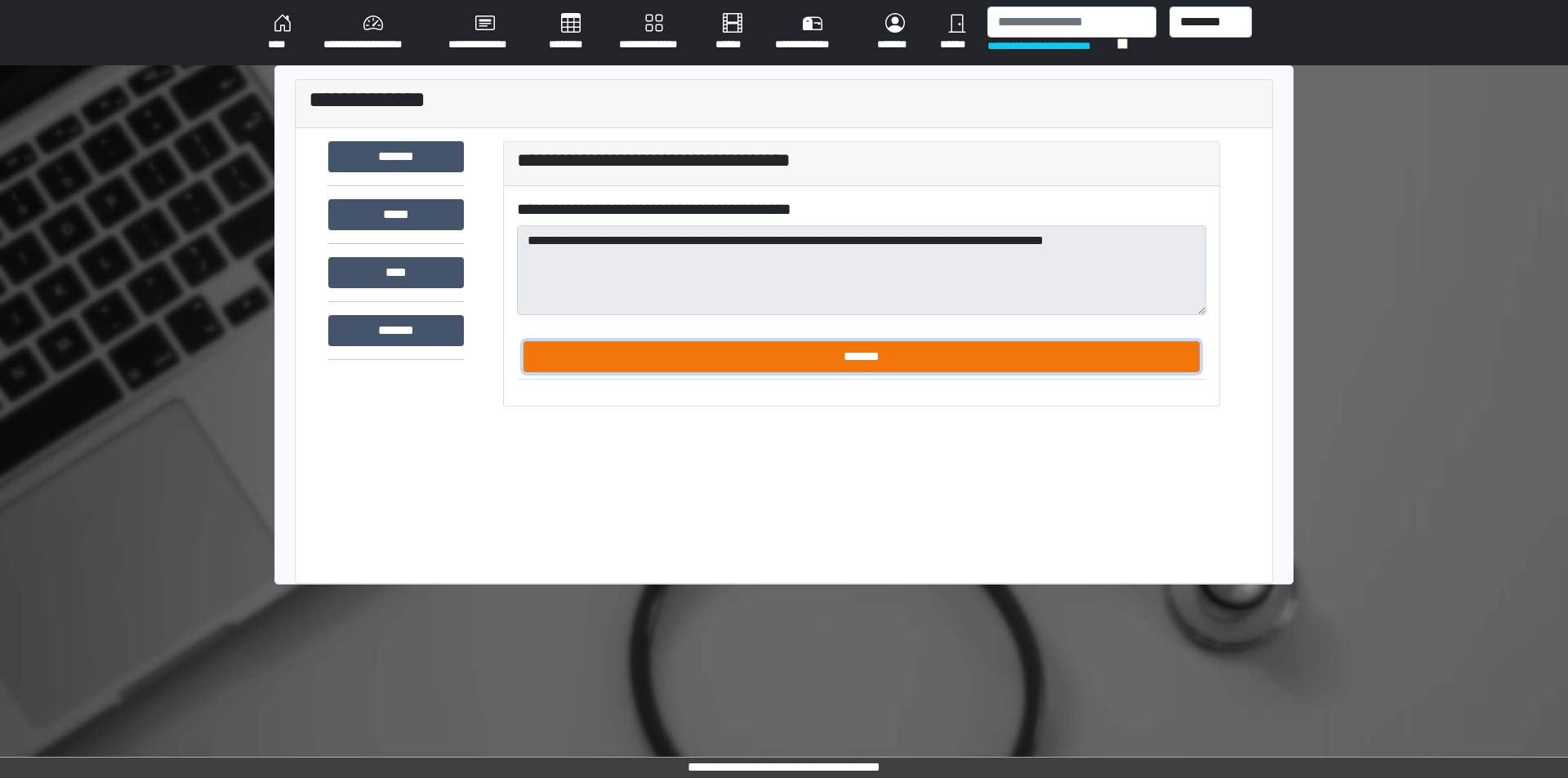 click on "*******" at bounding box center (862, 357) 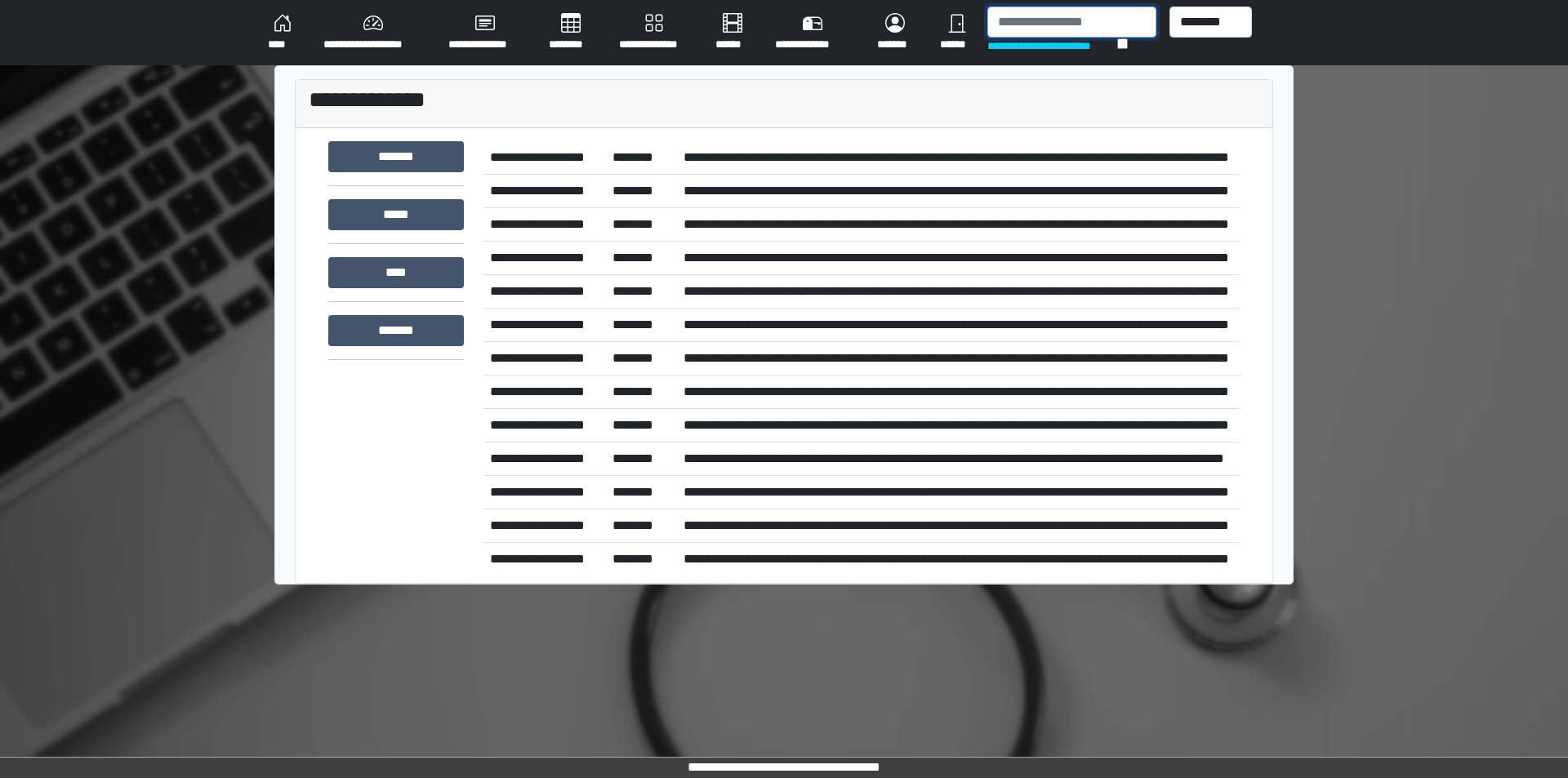 click at bounding box center [1071, 22] 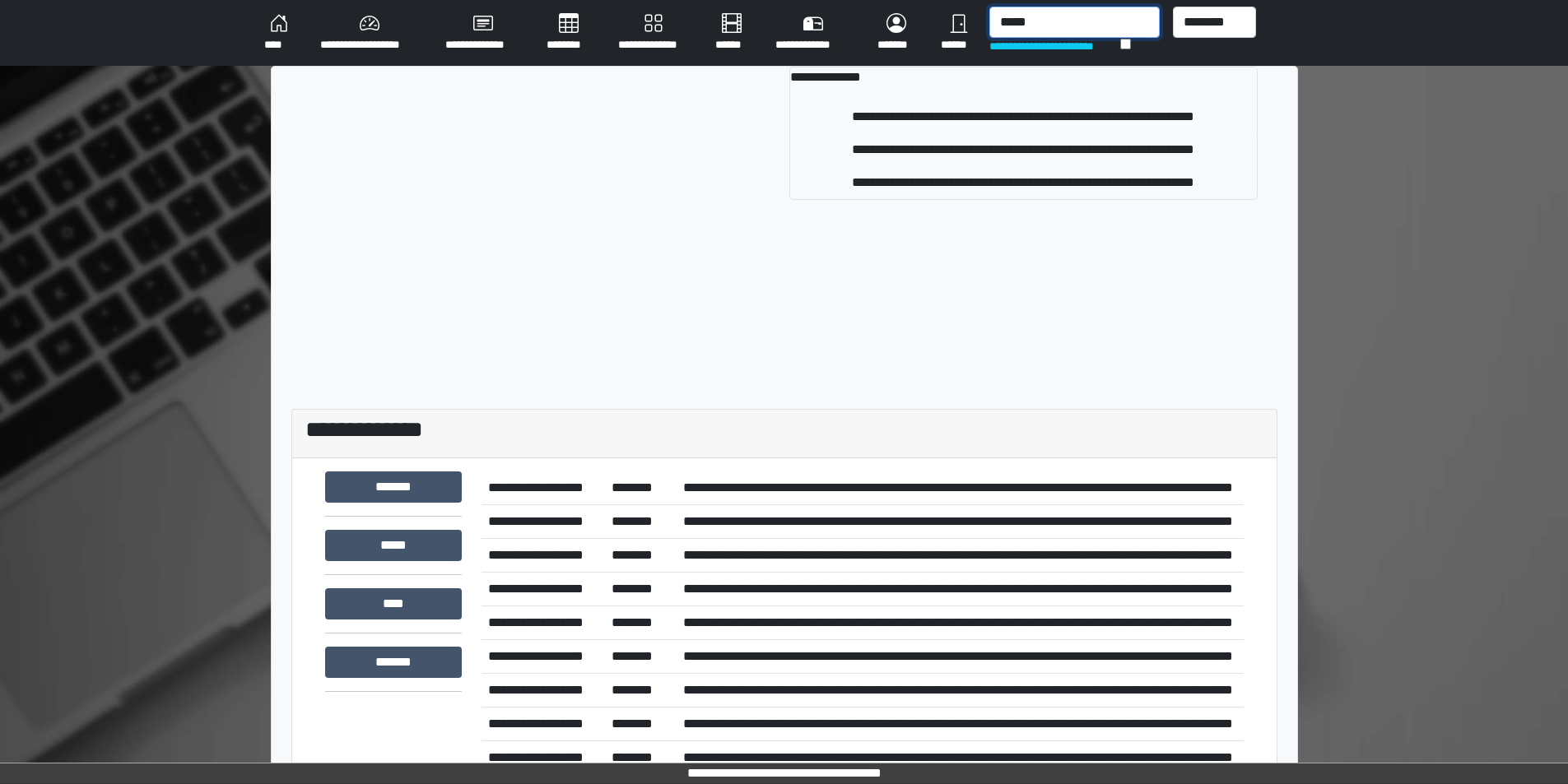type on "*****" 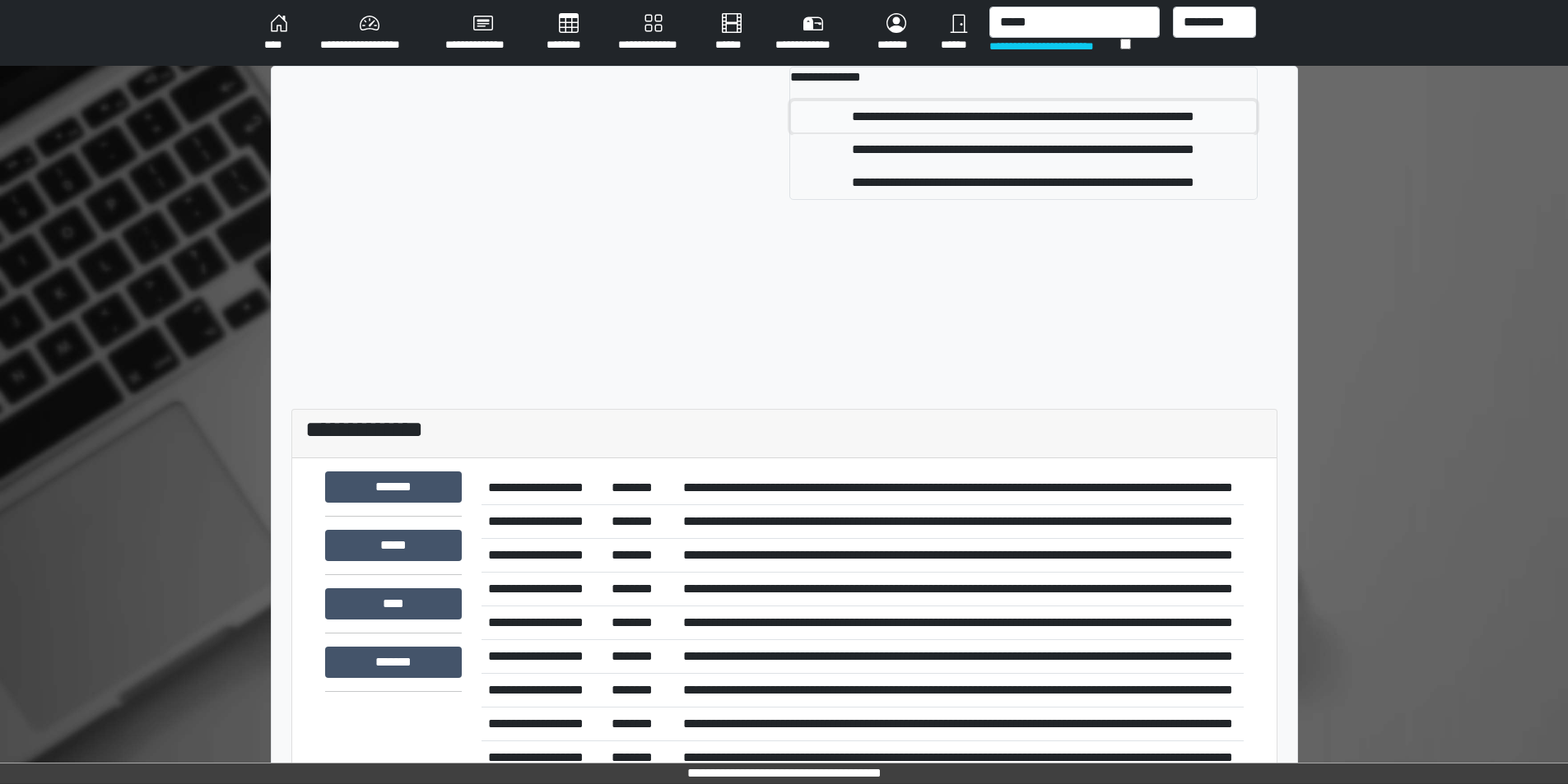 click on "**********" at bounding box center (1023, 117) 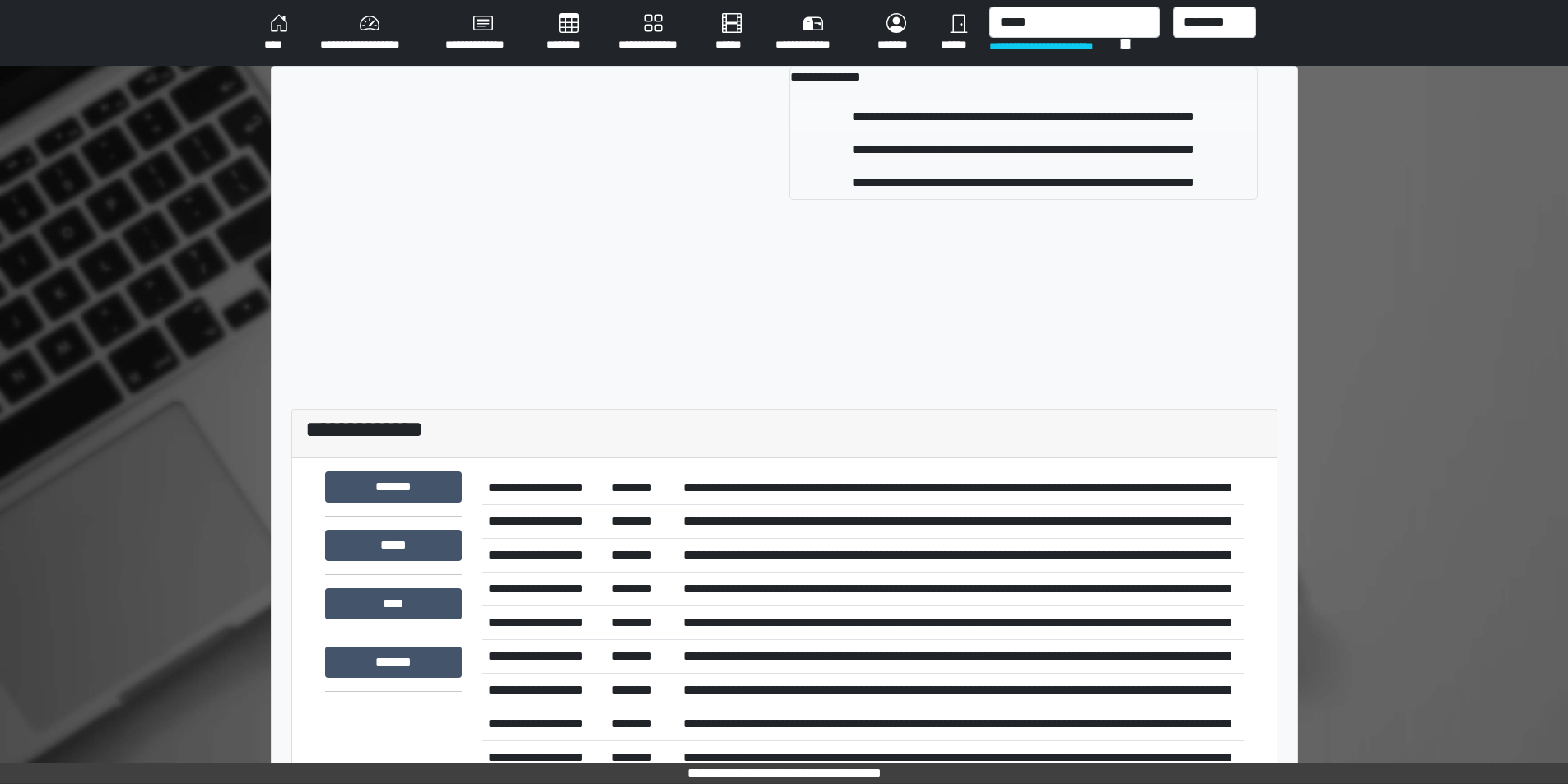 type 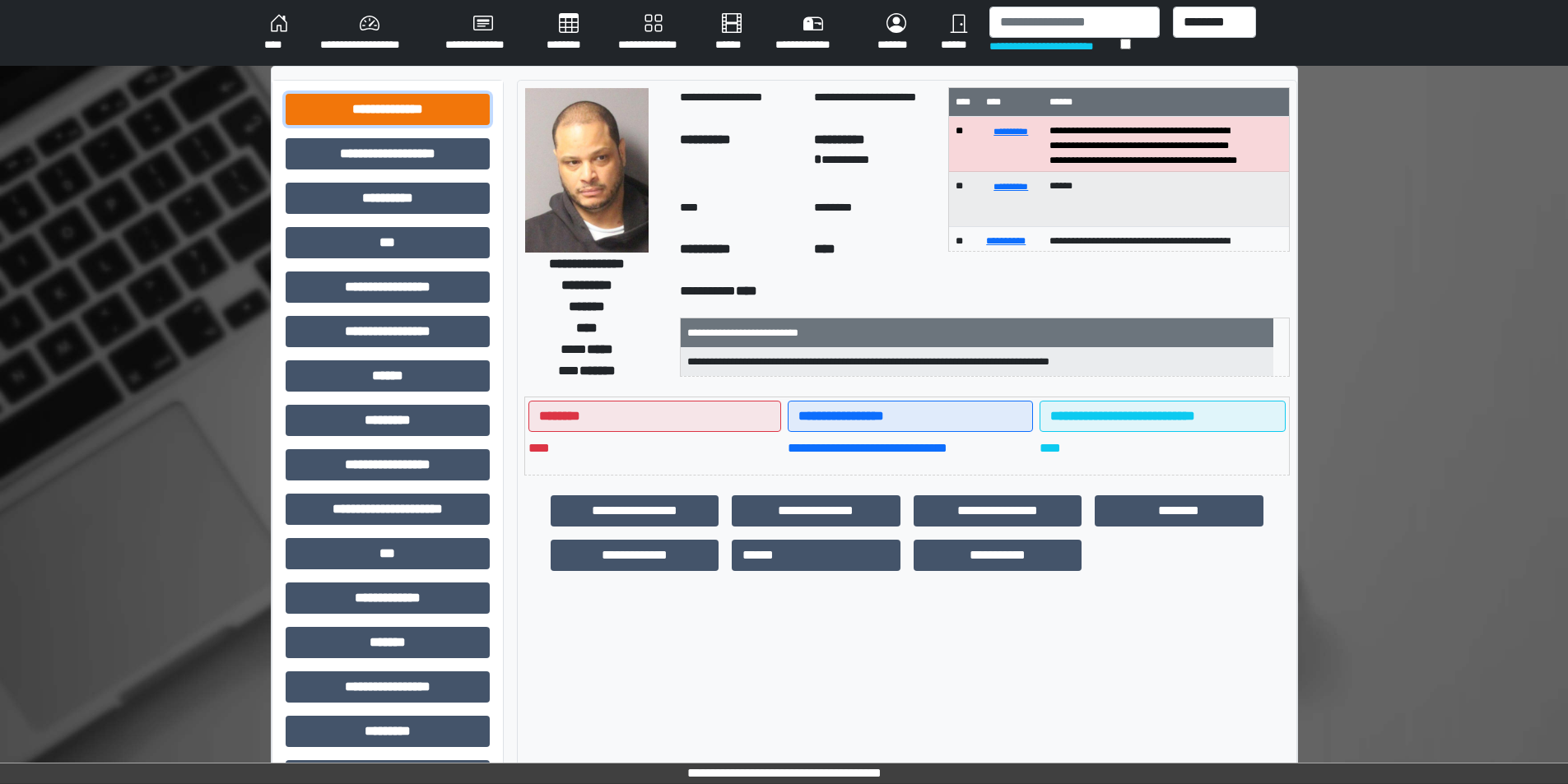 click on "**********" at bounding box center [388, 109] 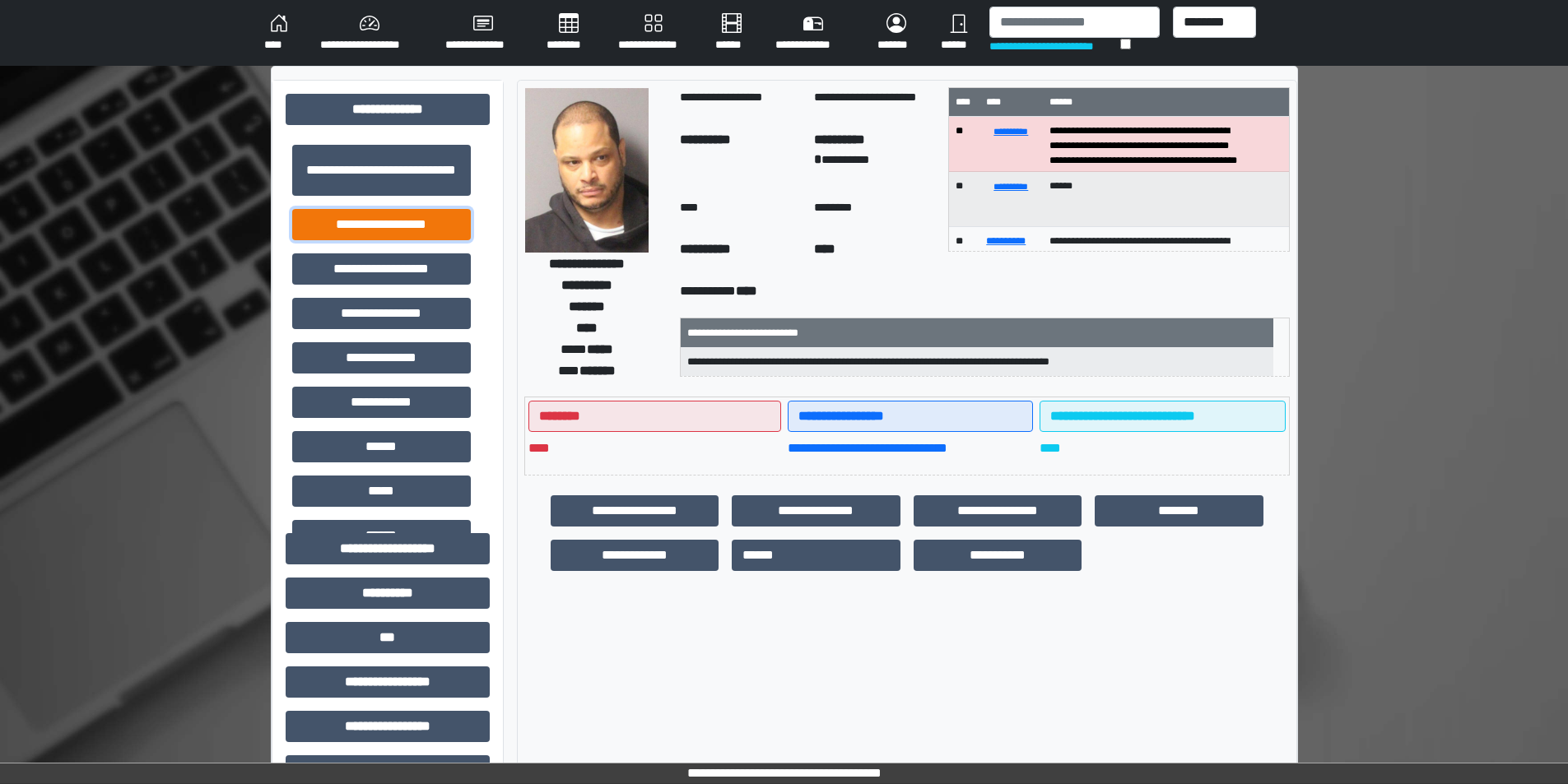 click on "**********" at bounding box center [381, 225] 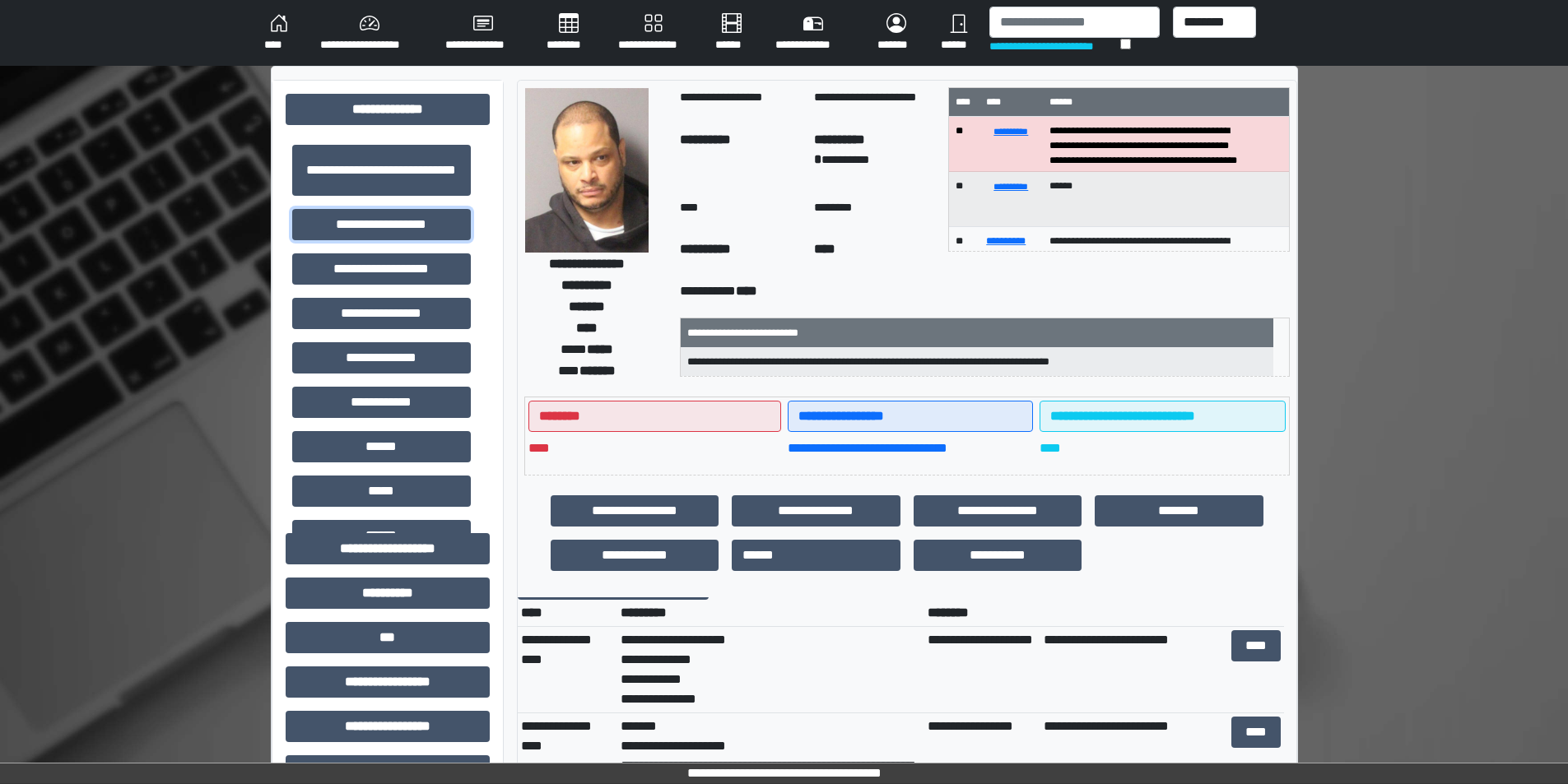 scroll, scrollTop: 0, scrollLeft: 0, axis: both 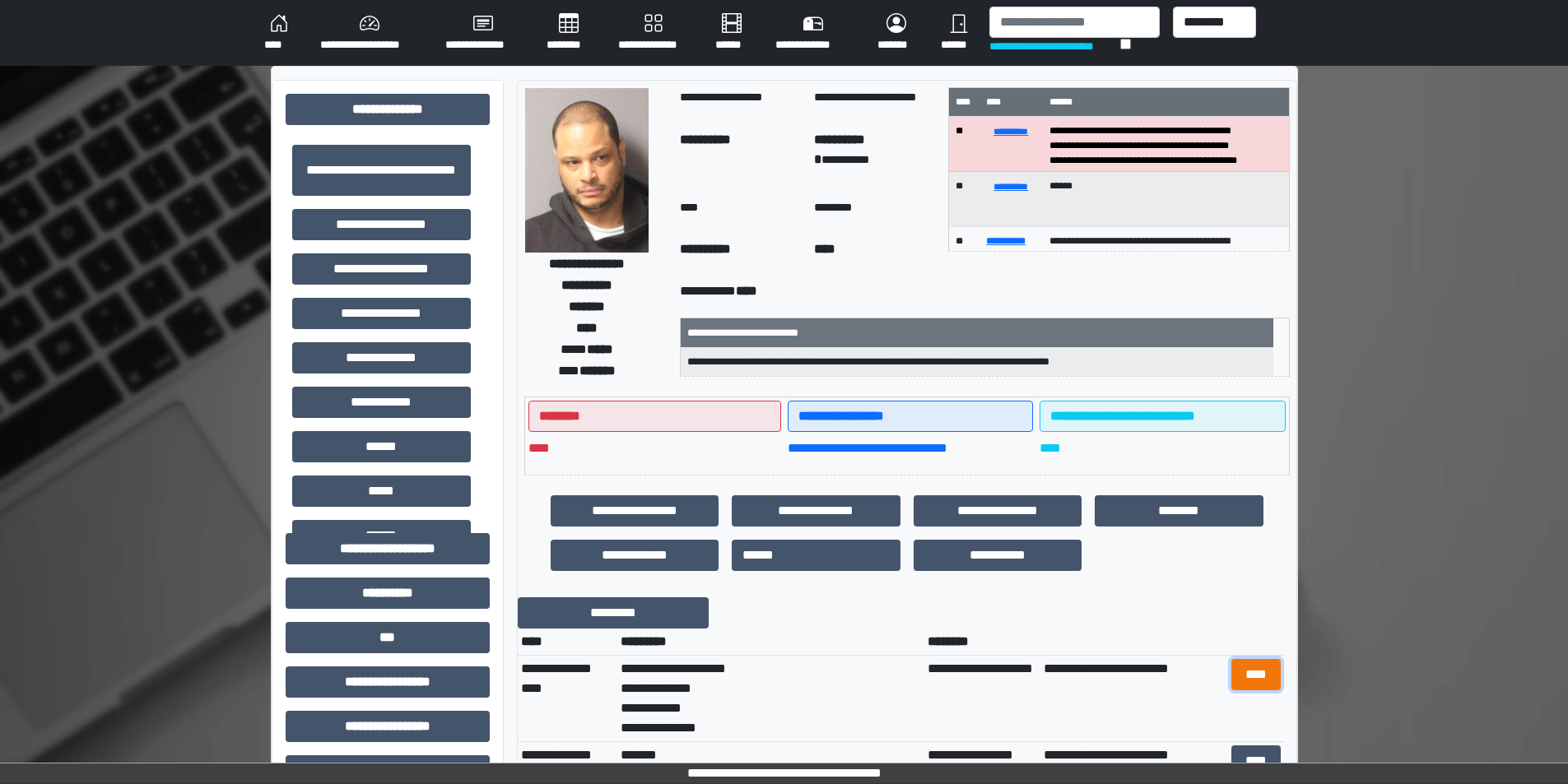 click on "****" at bounding box center [1256, 675] 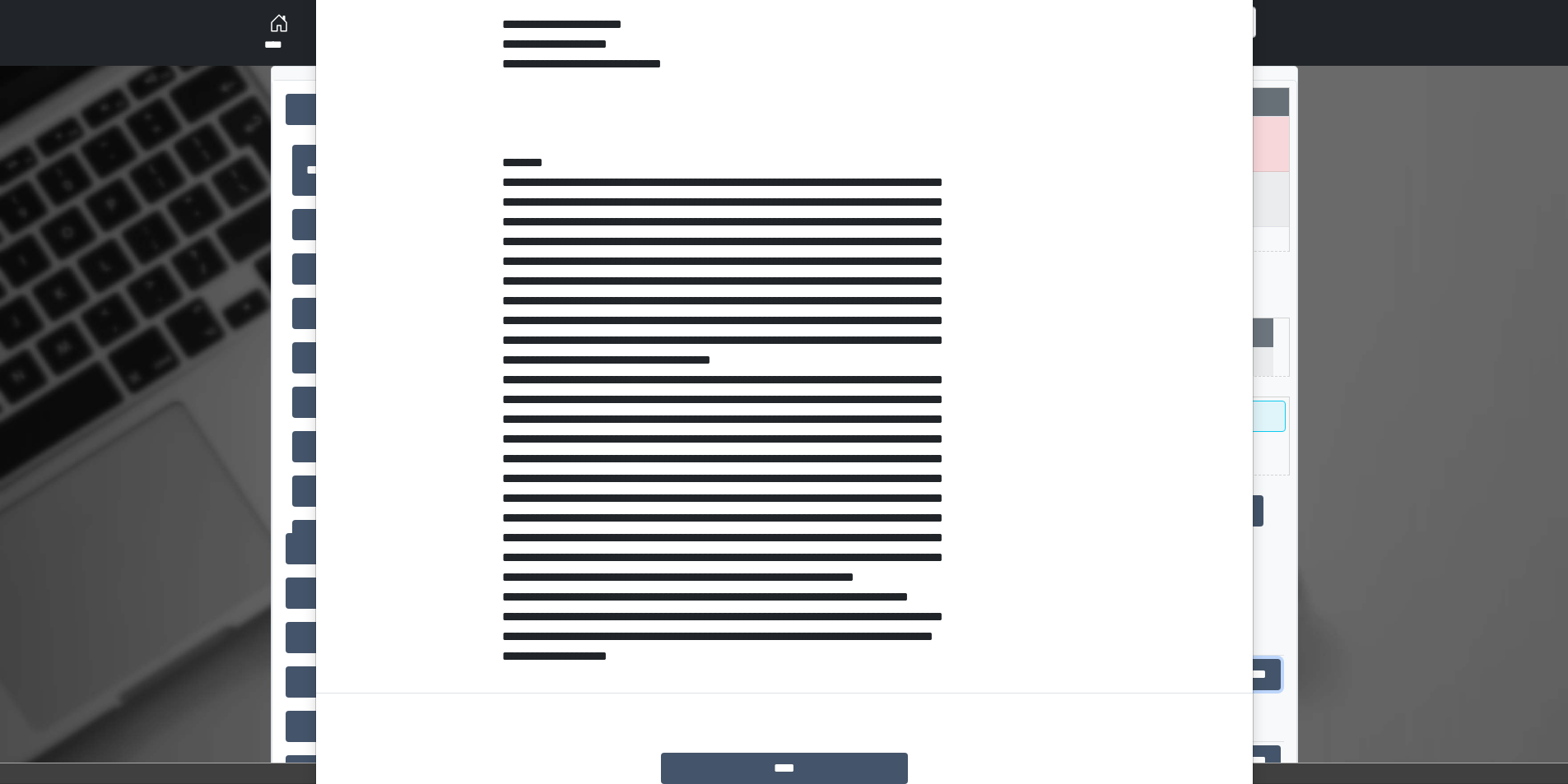 scroll, scrollTop: 329, scrollLeft: 0, axis: vertical 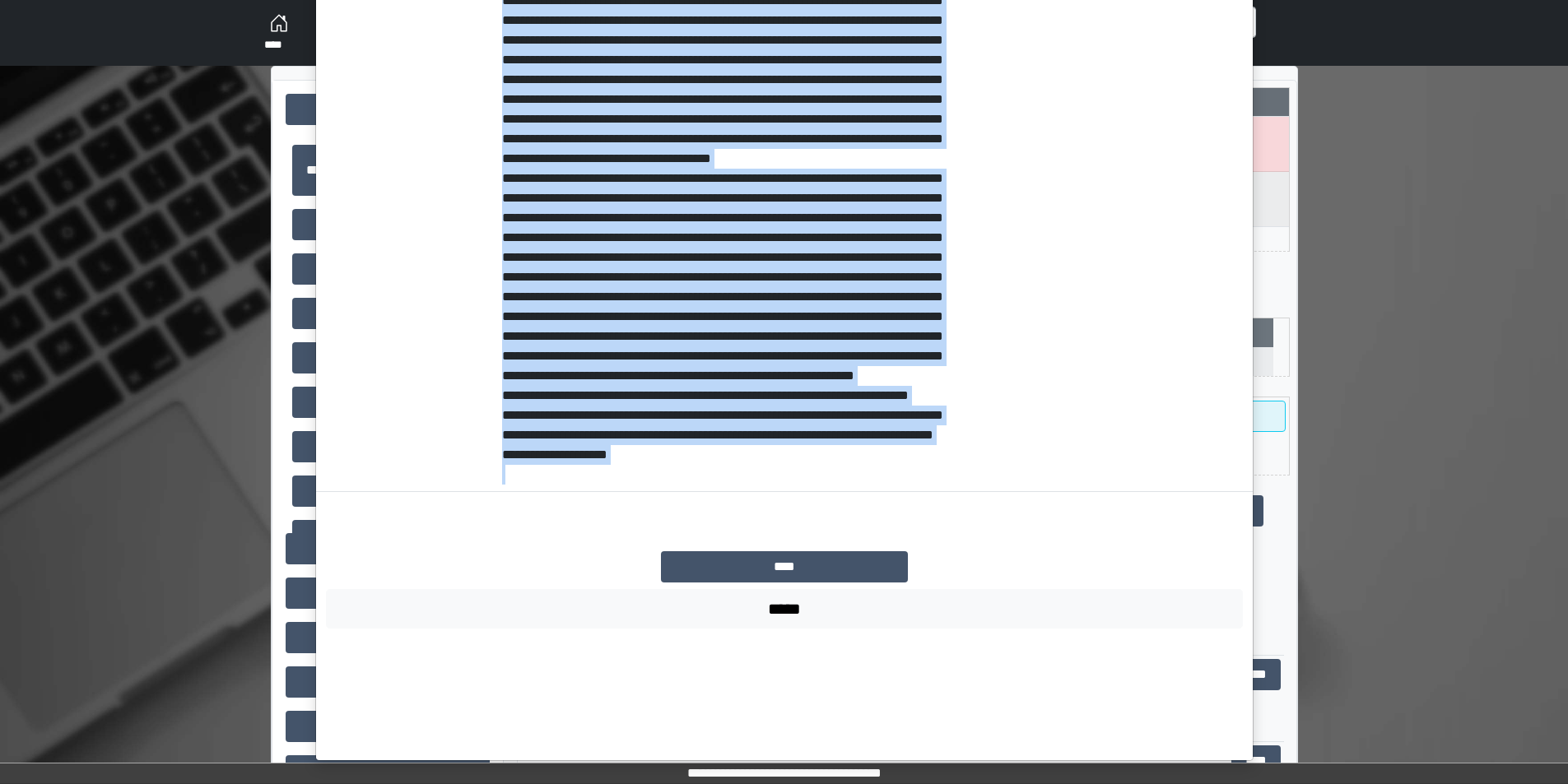 drag, startPoint x: 496, startPoint y: 279, endPoint x: 848, endPoint y: 629, distance: 496.39097 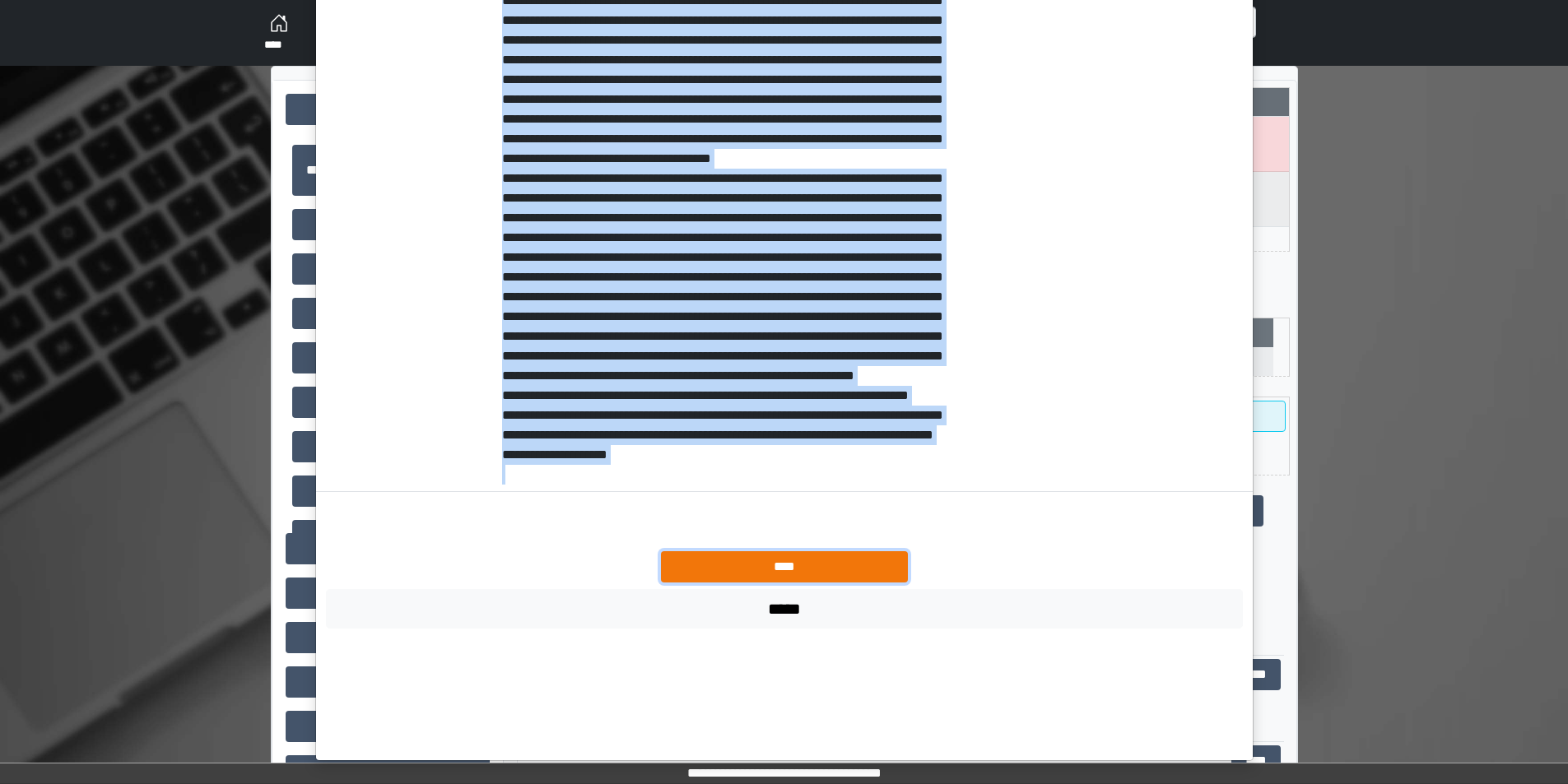 click on "****" at bounding box center (784, 567) 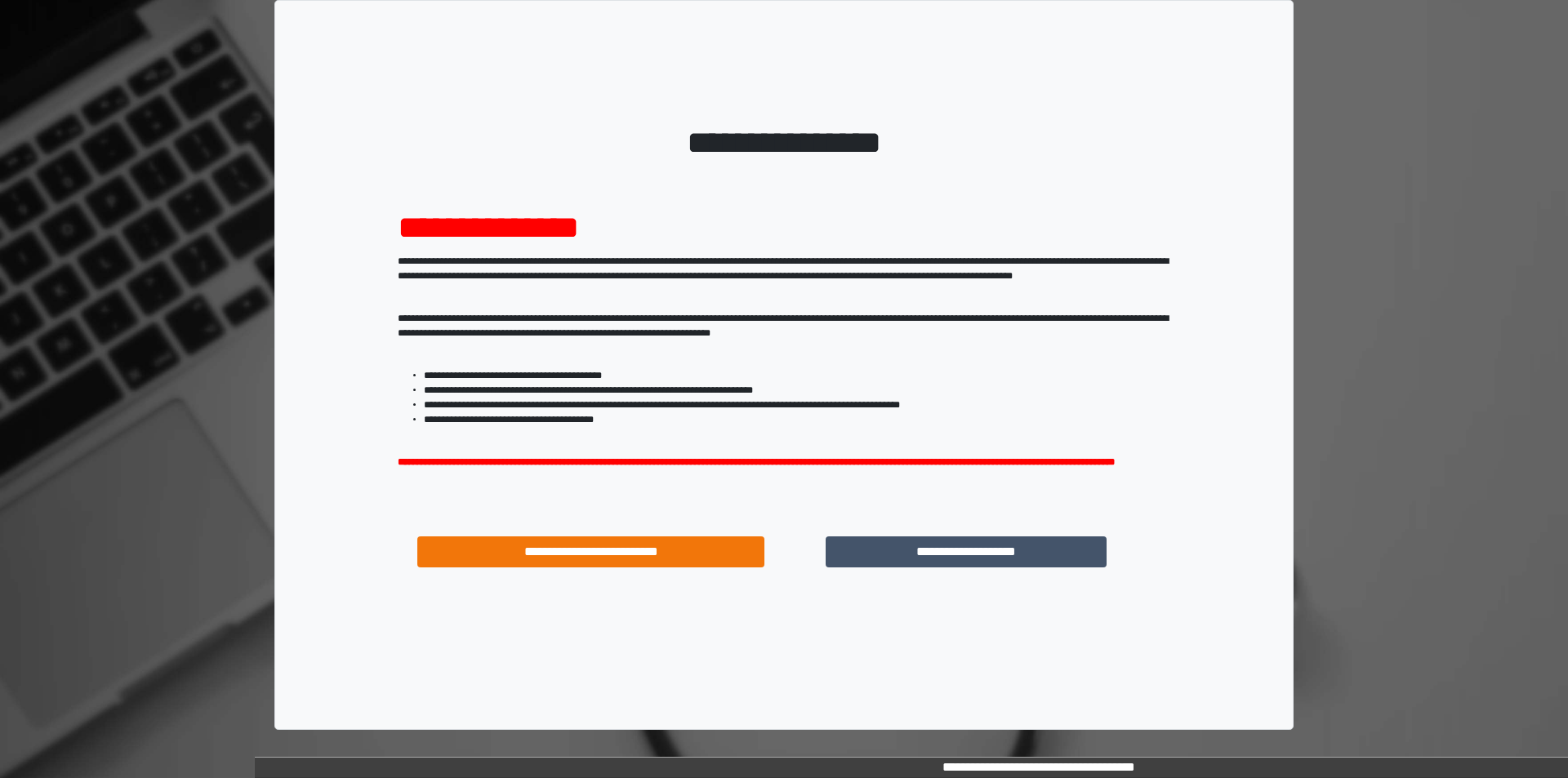scroll, scrollTop: 0, scrollLeft: 0, axis: both 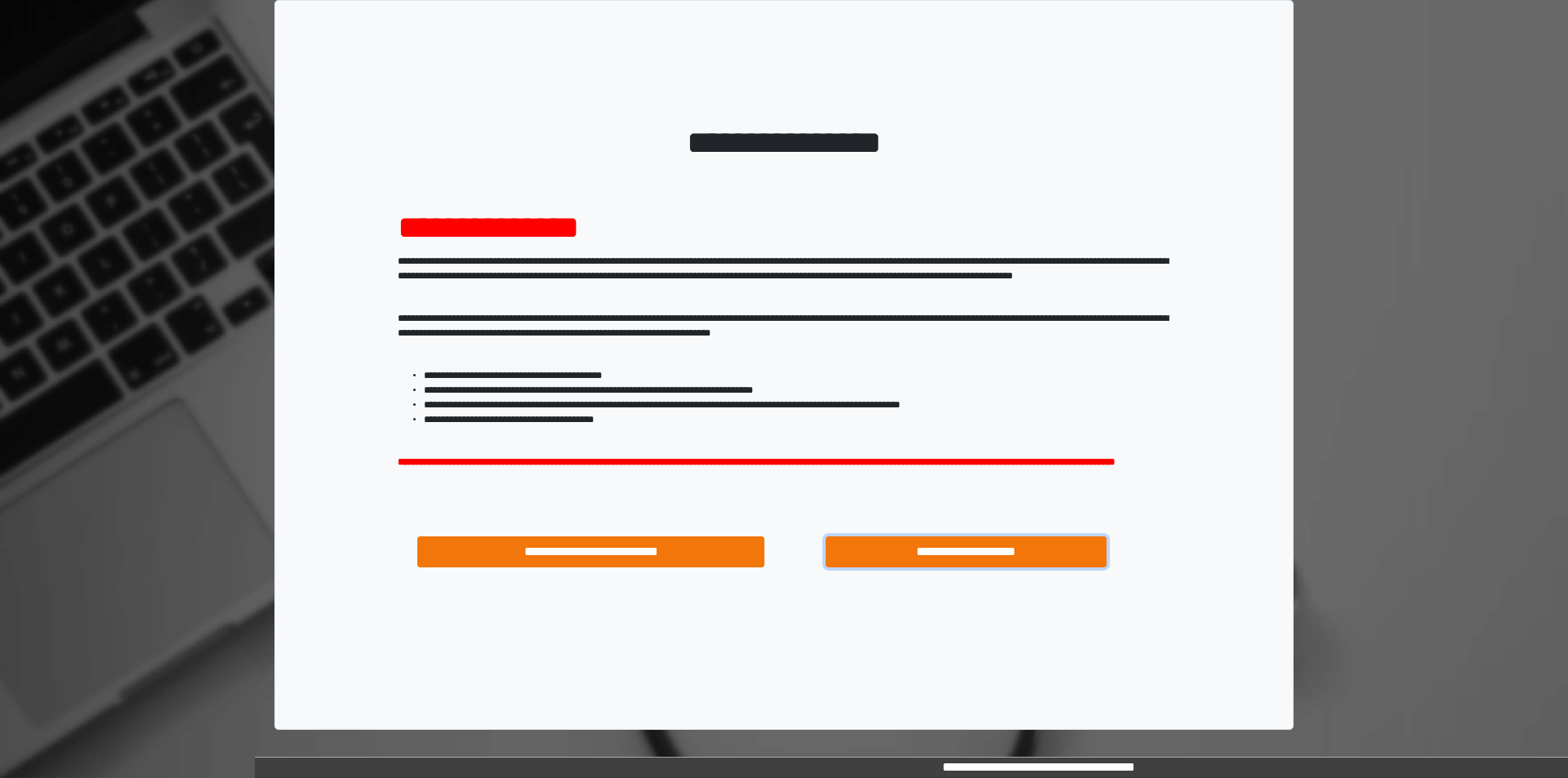click on "**********" at bounding box center [966, 552] 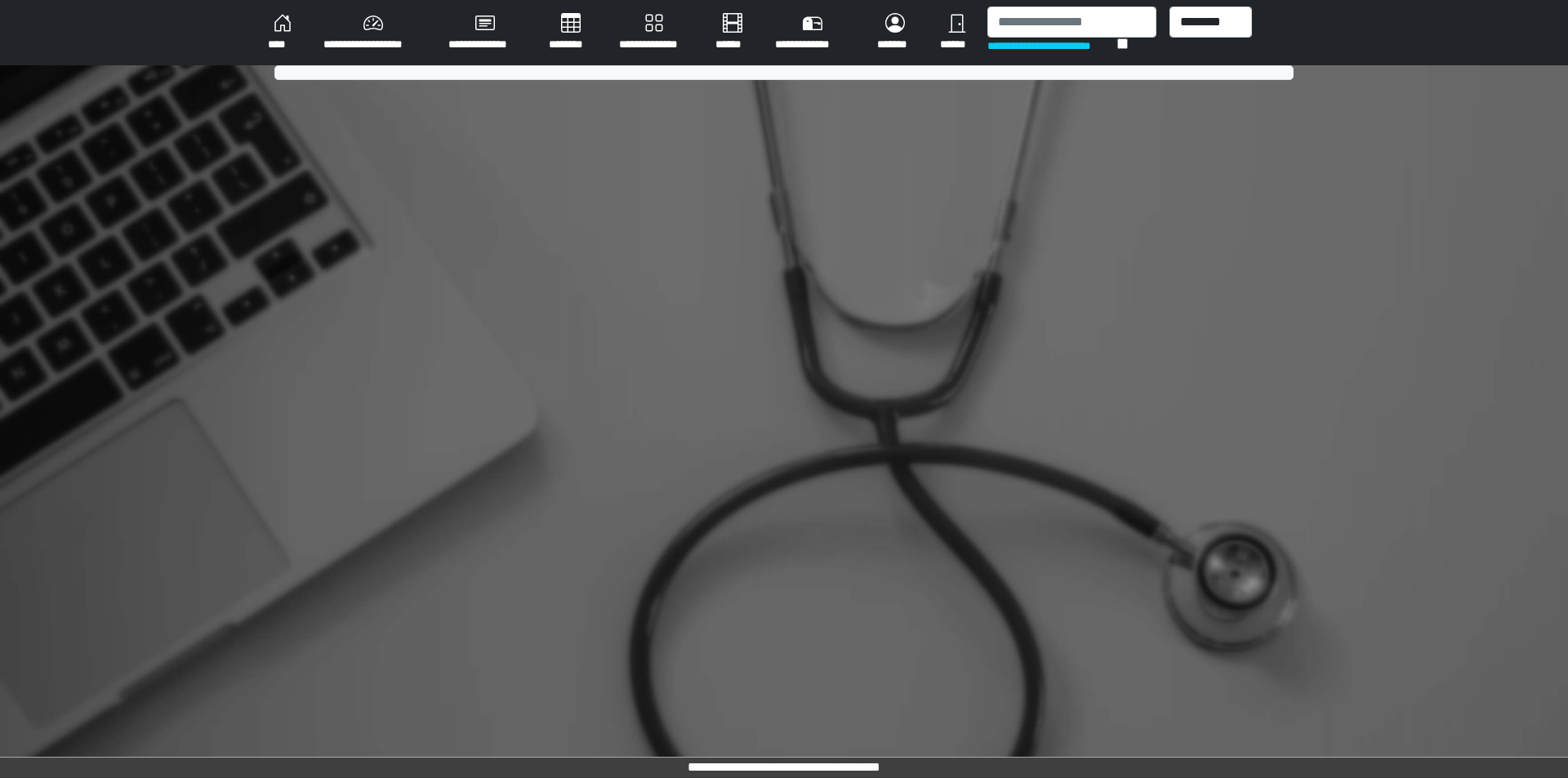 scroll, scrollTop: 0, scrollLeft: 0, axis: both 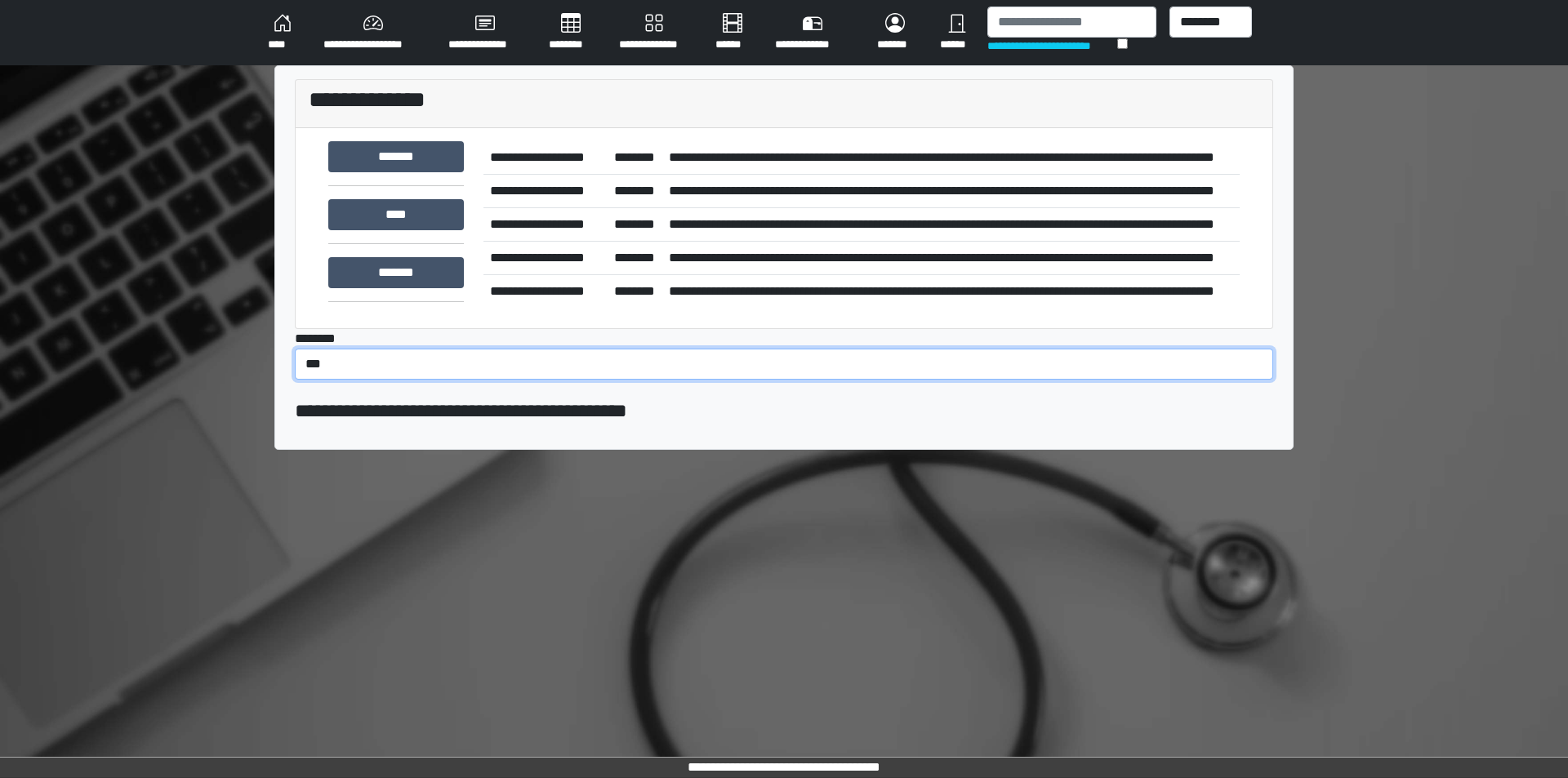 click on "*** *** ******** *** ******** ***** ***" at bounding box center (784, 364) 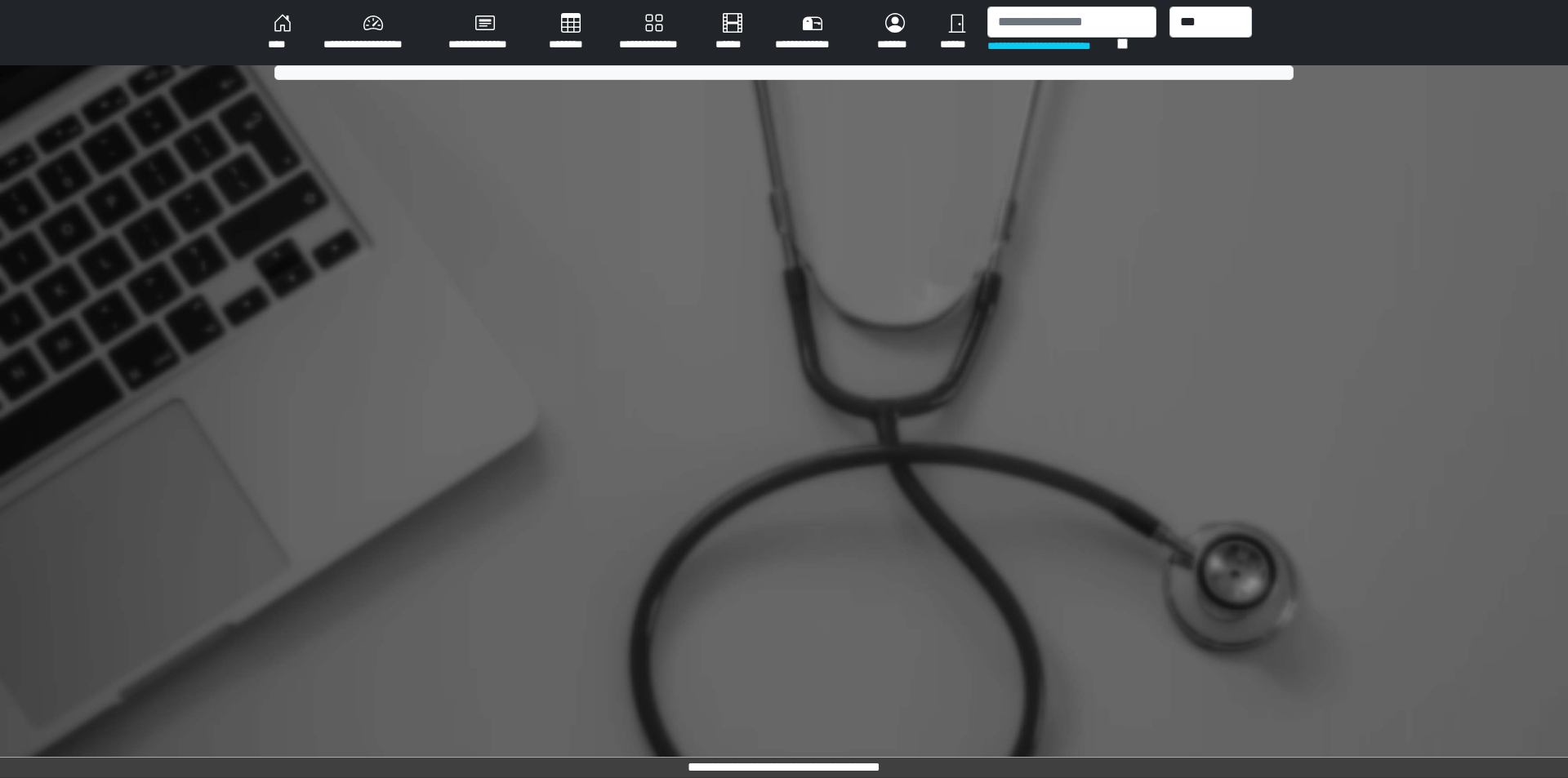 scroll, scrollTop: 0, scrollLeft: 0, axis: both 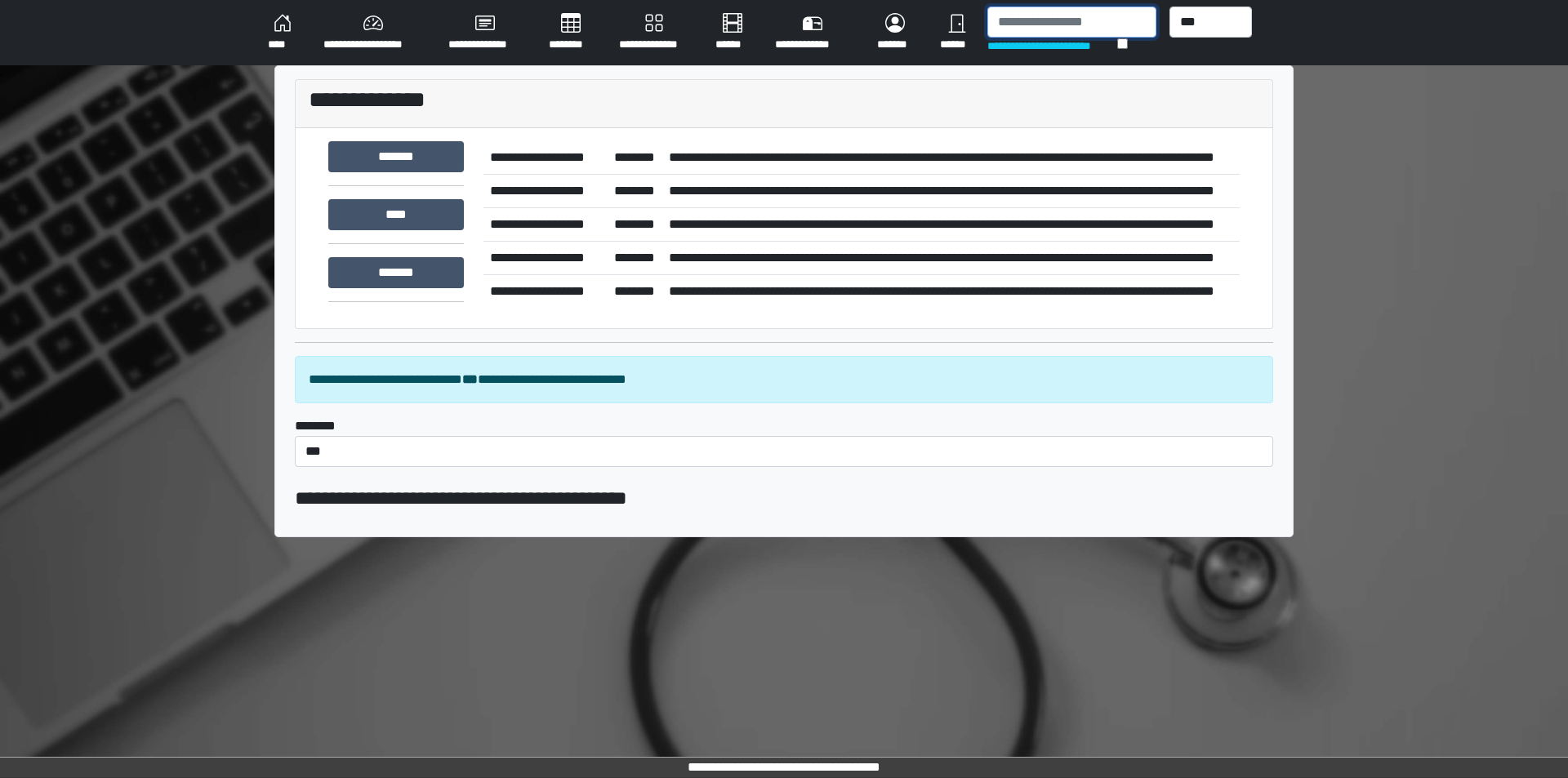 click at bounding box center [1071, 22] 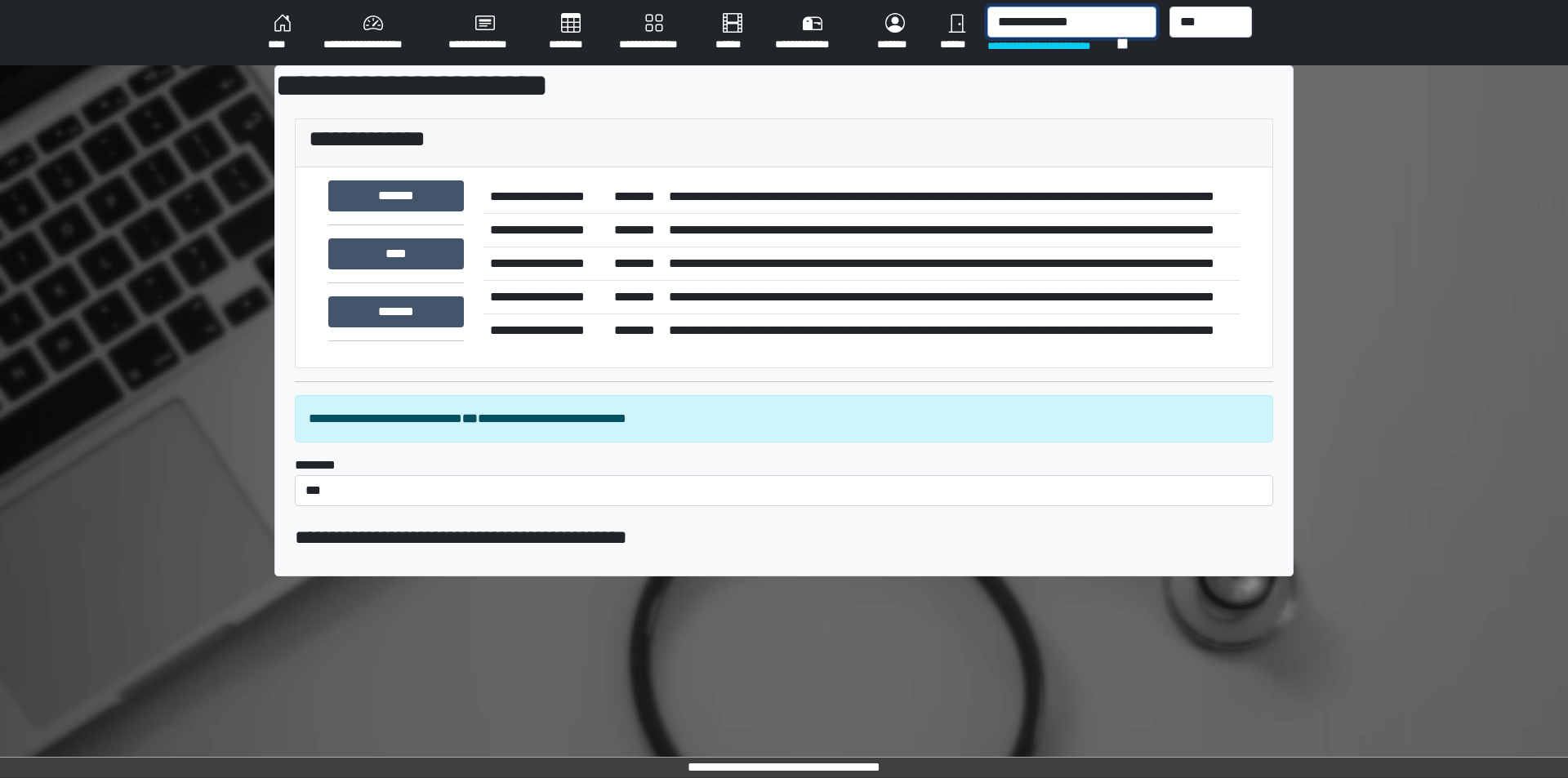 drag, startPoint x: 1109, startPoint y: 21, endPoint x: 942, endPoint y: -10, distance: 169.8529 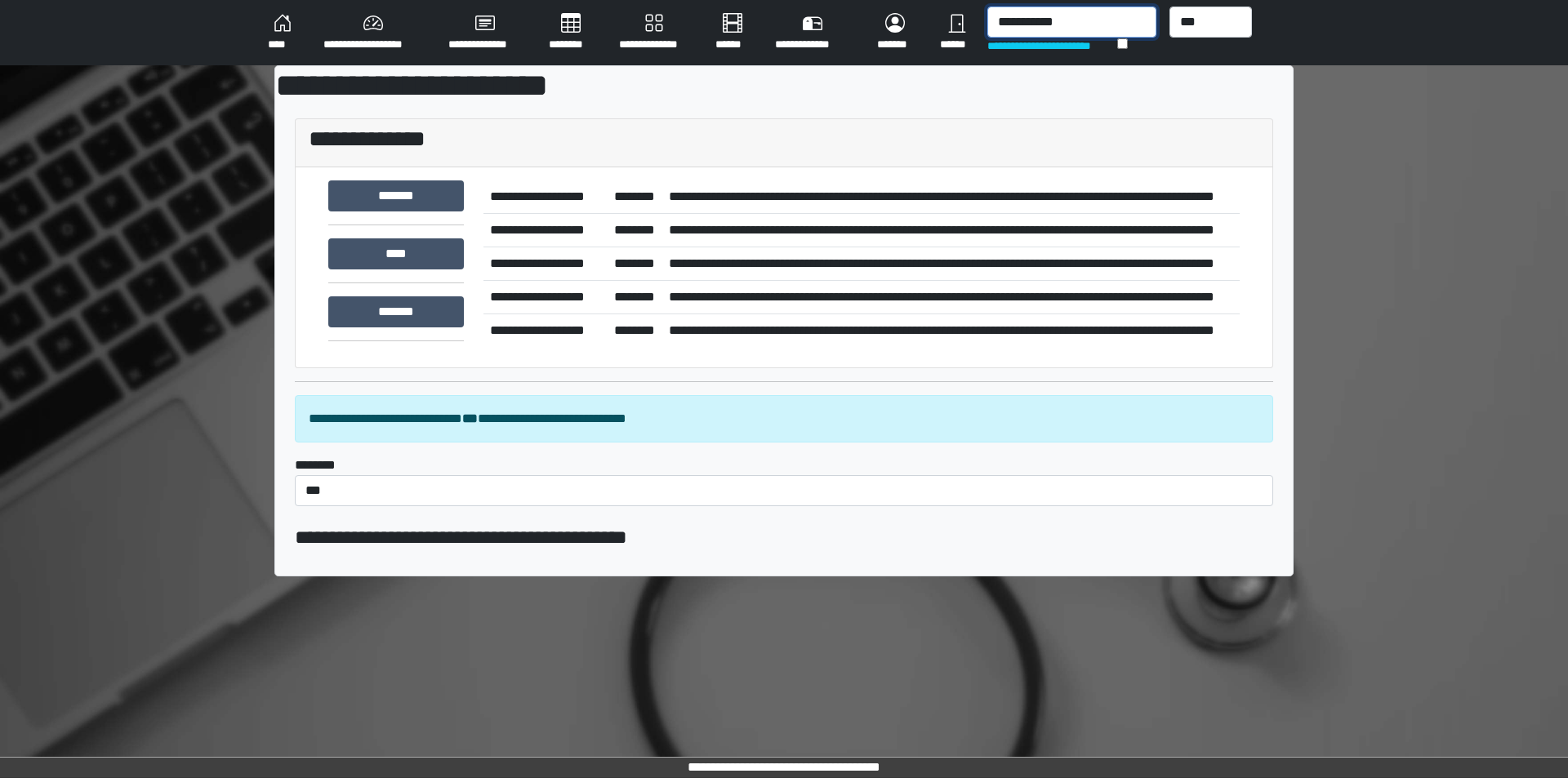 type on "**********" 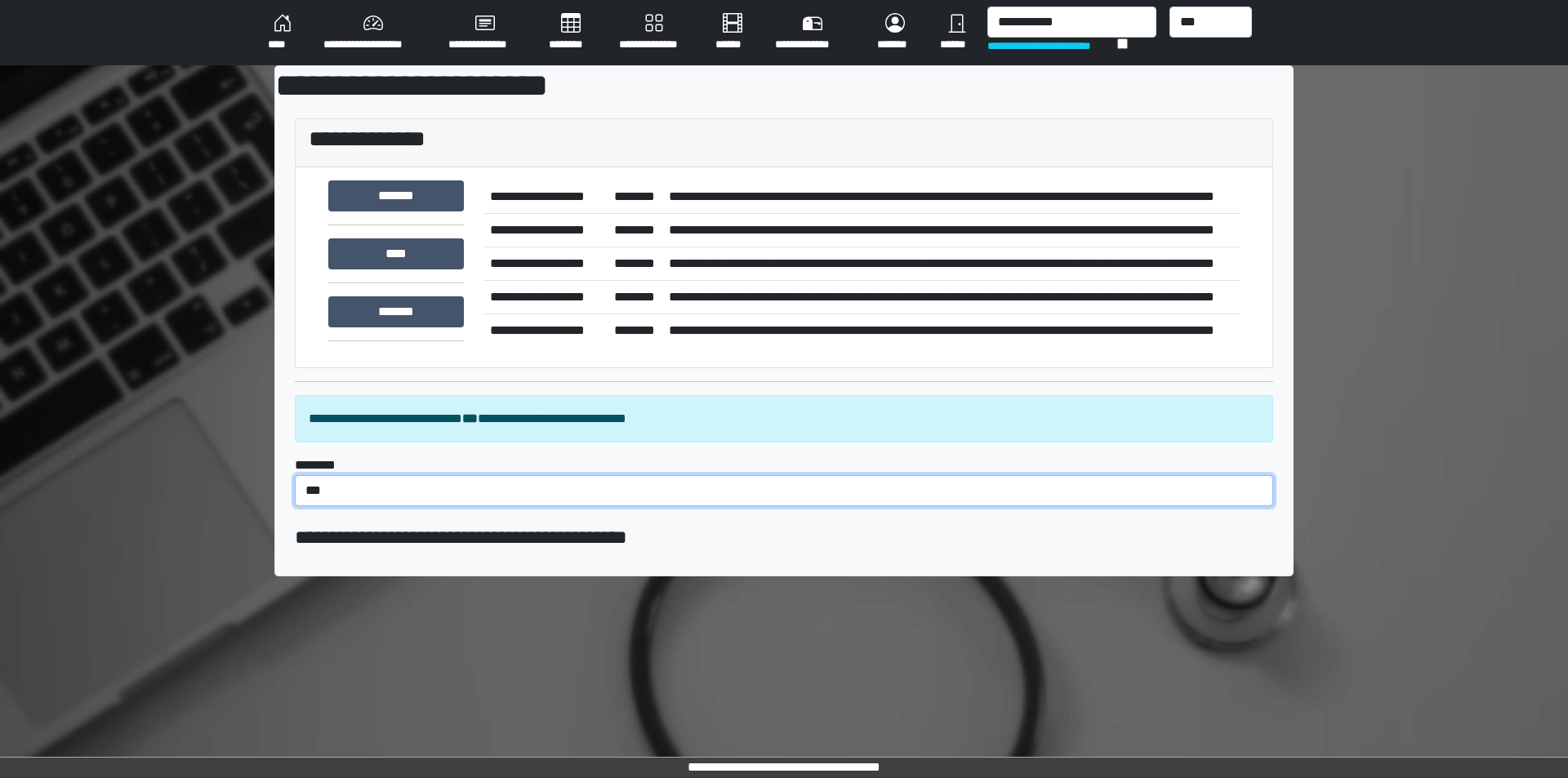 click on "*** *** ******** *** ******** ***** ***" at bounding box center [784, 491] 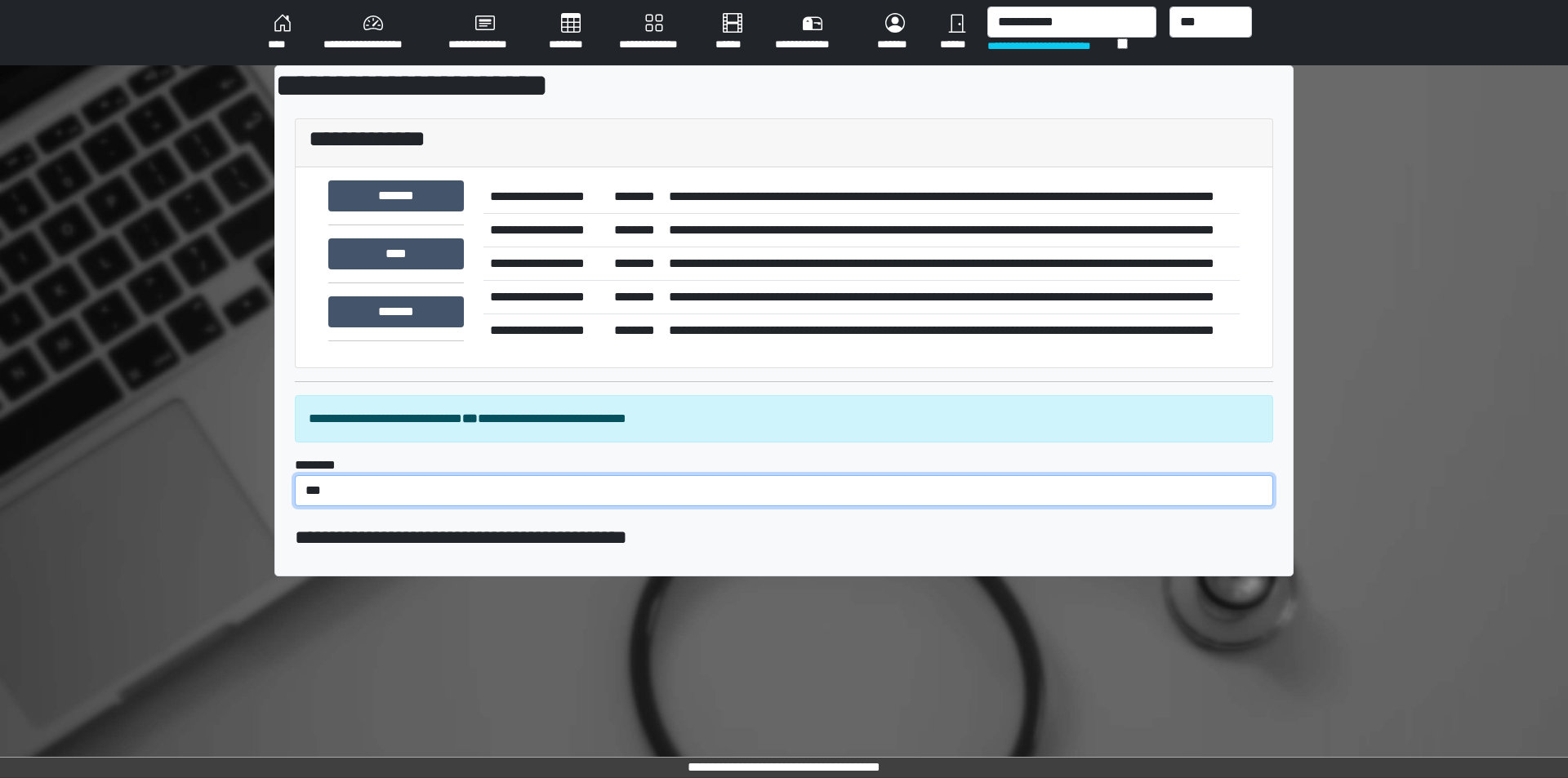 select on "*****" 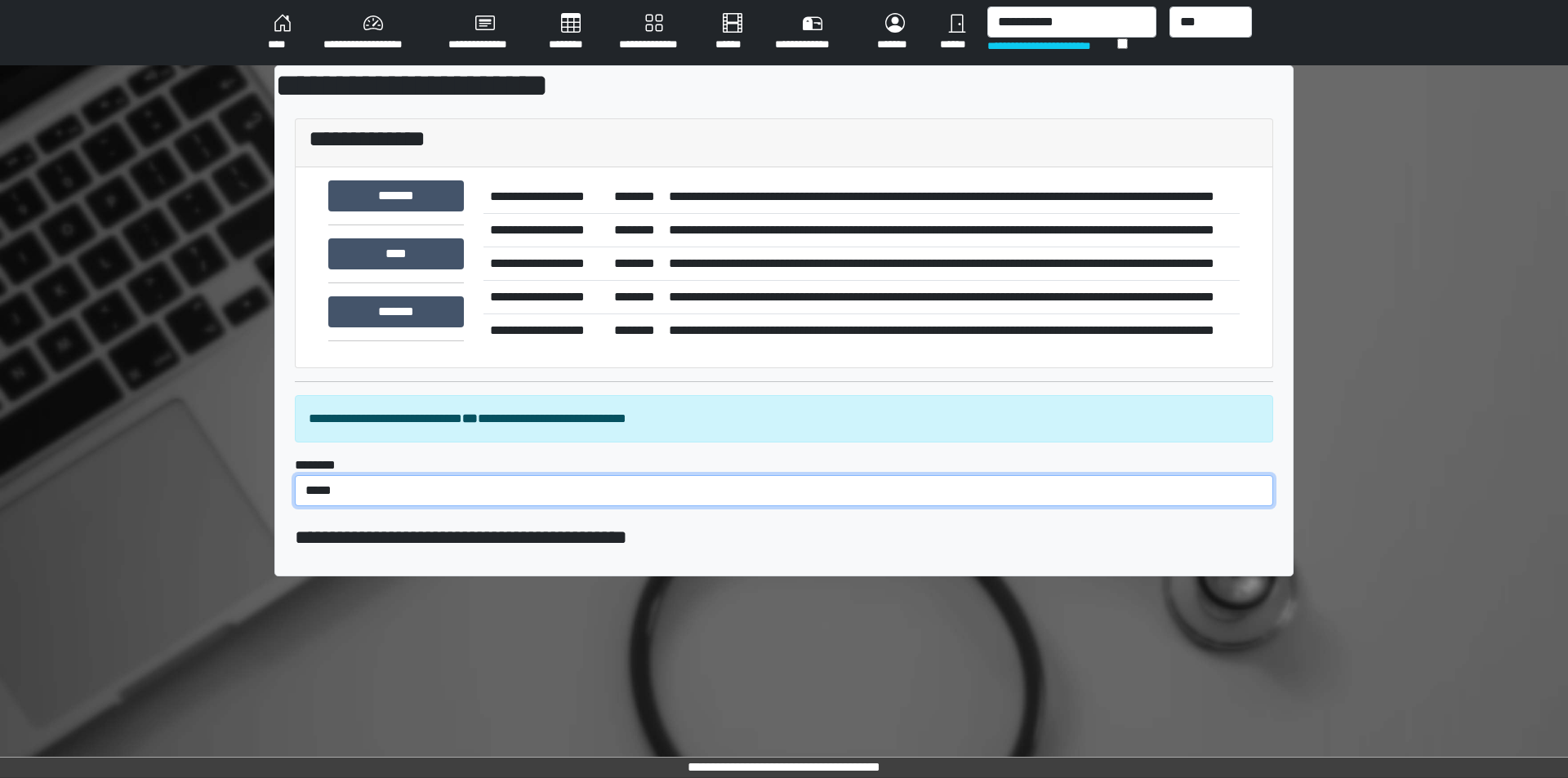 click on "*** *** ******** *** ******** ***** ***" at bounding box center [784, 491] 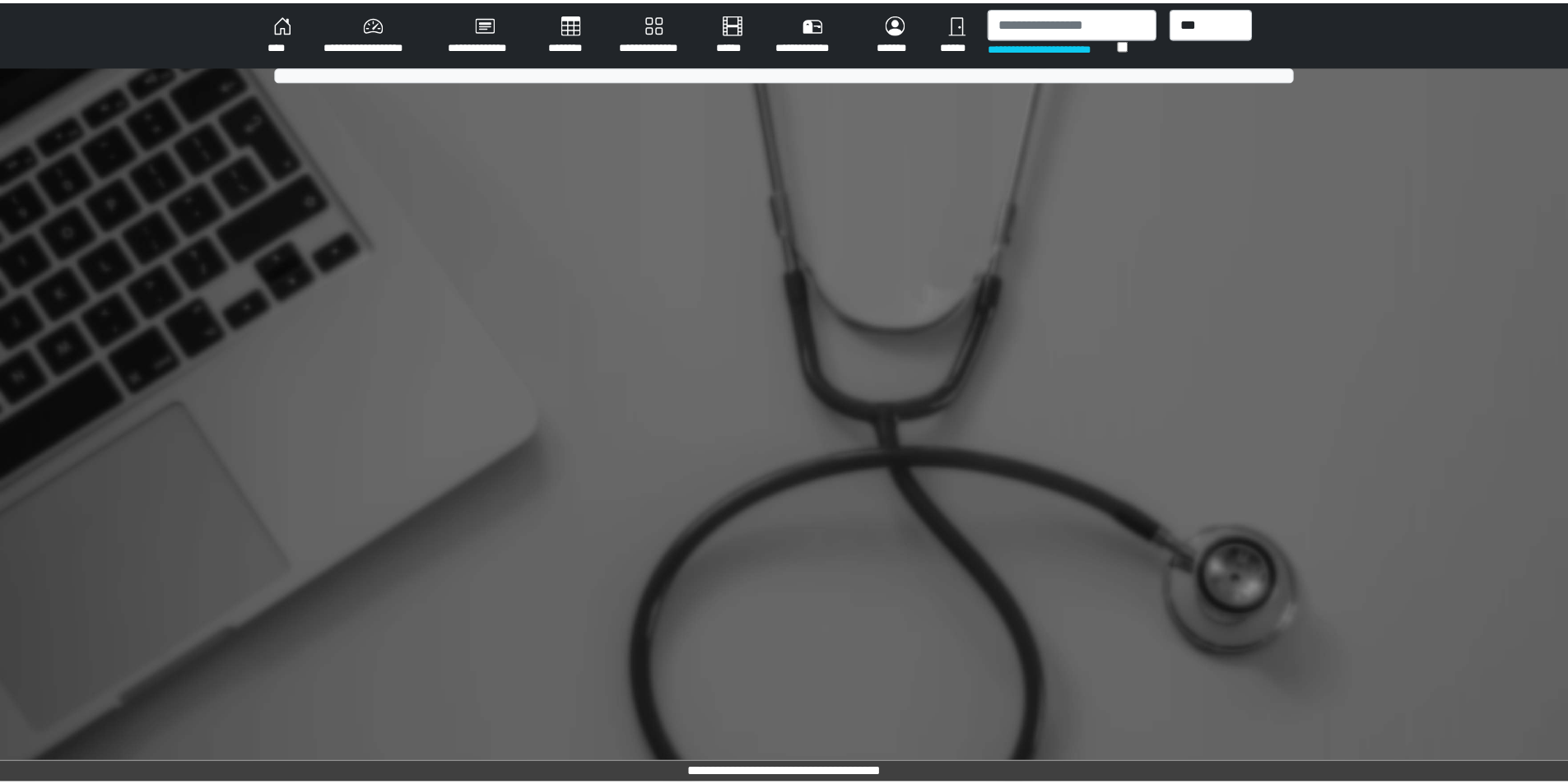 scroll, scrollTop: 0, scrollLeft: 0, axis: both 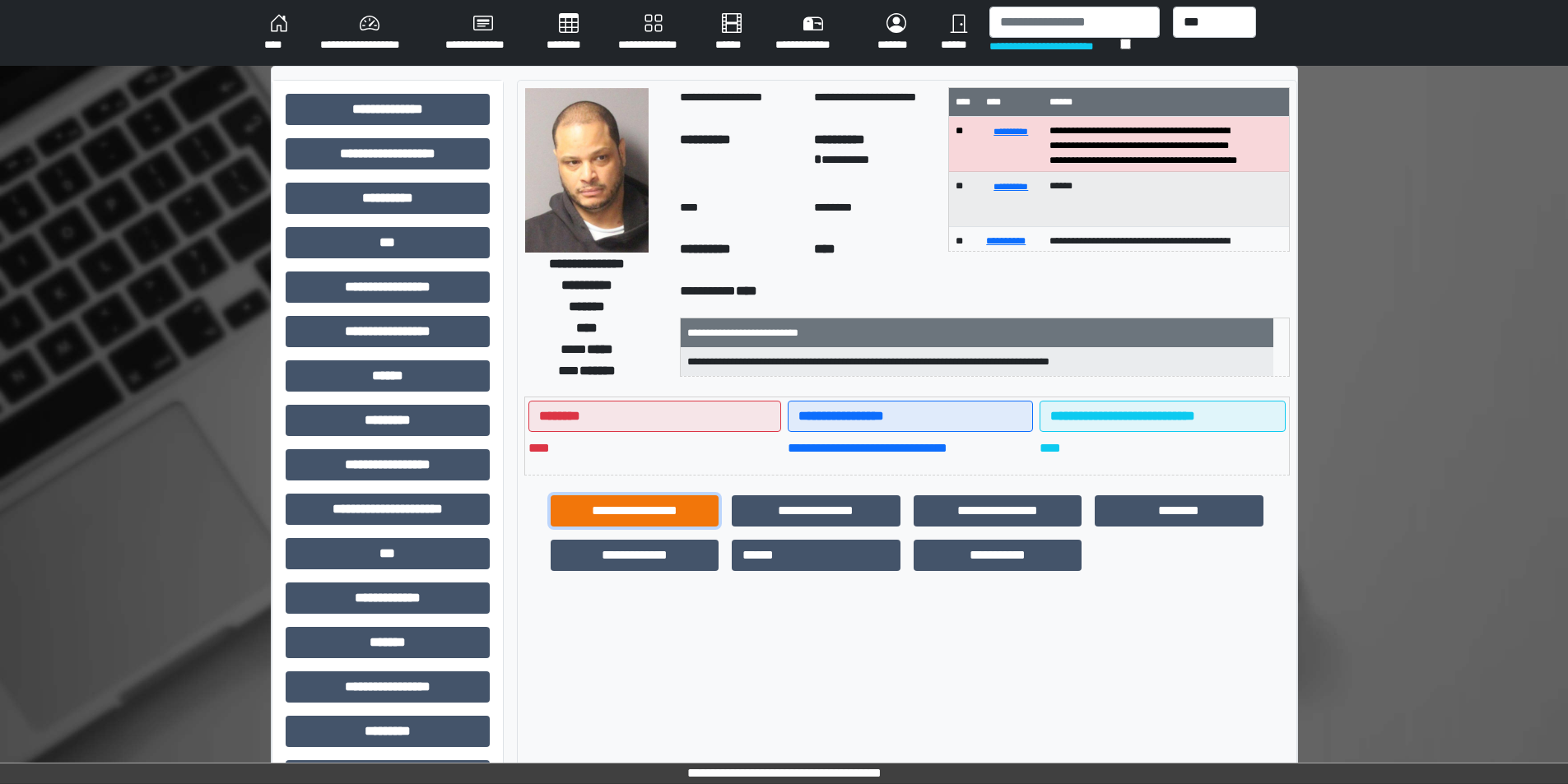 click on "**********" at bounding box center [635, 511] 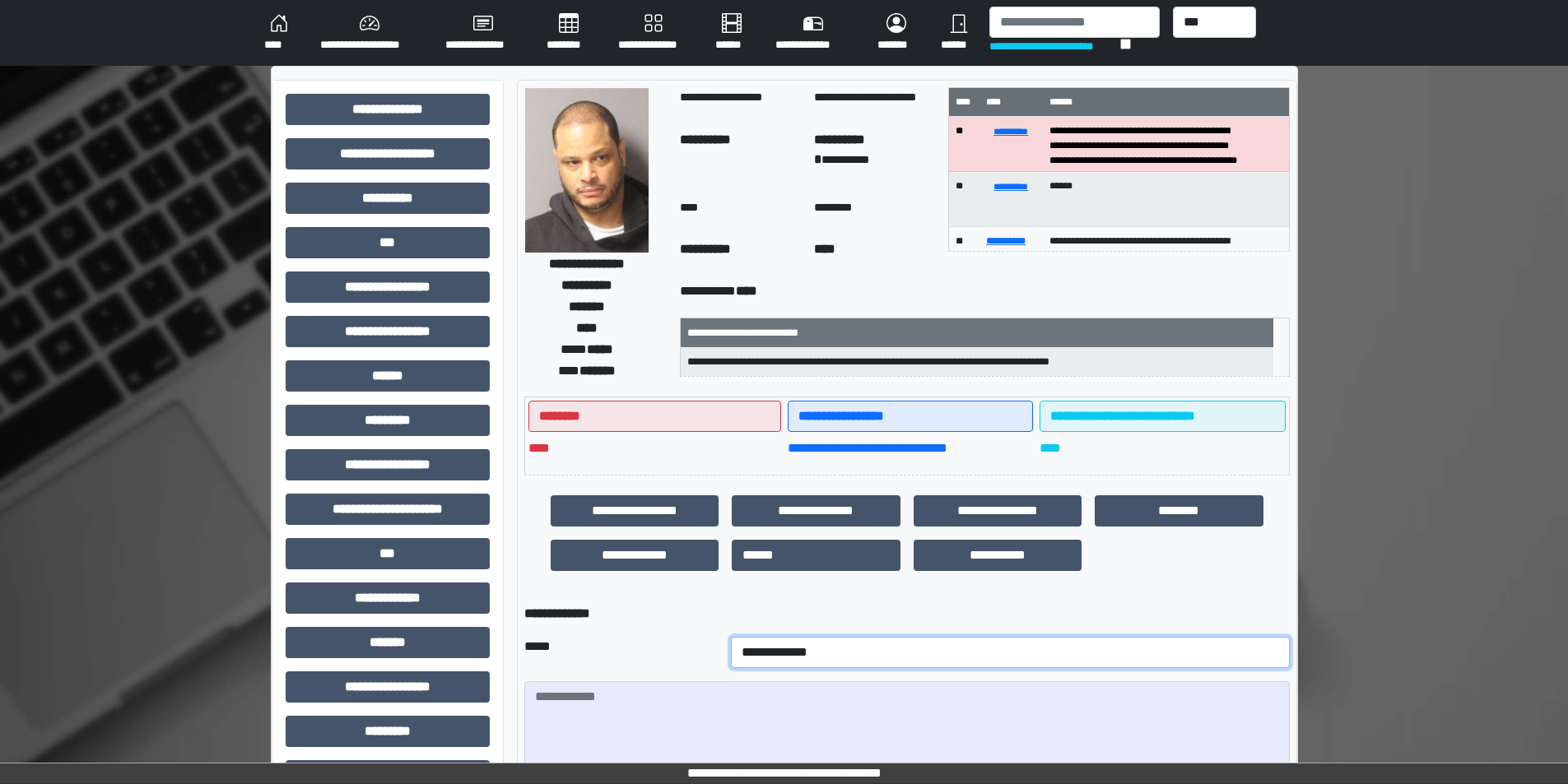 click on "**********" at bounding box center (1010, 652) 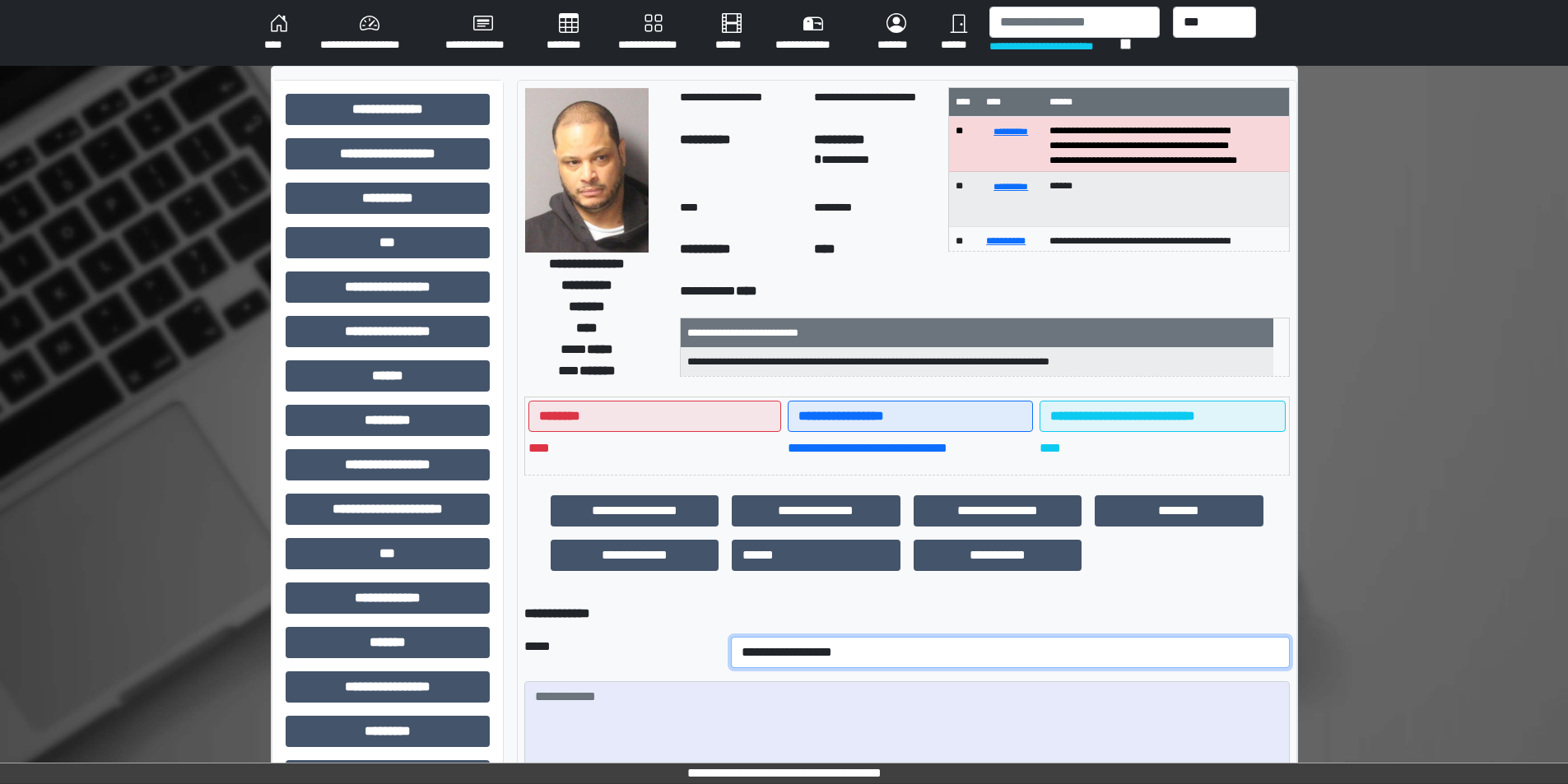 click on "**********" at bounding box center (1010, 652) 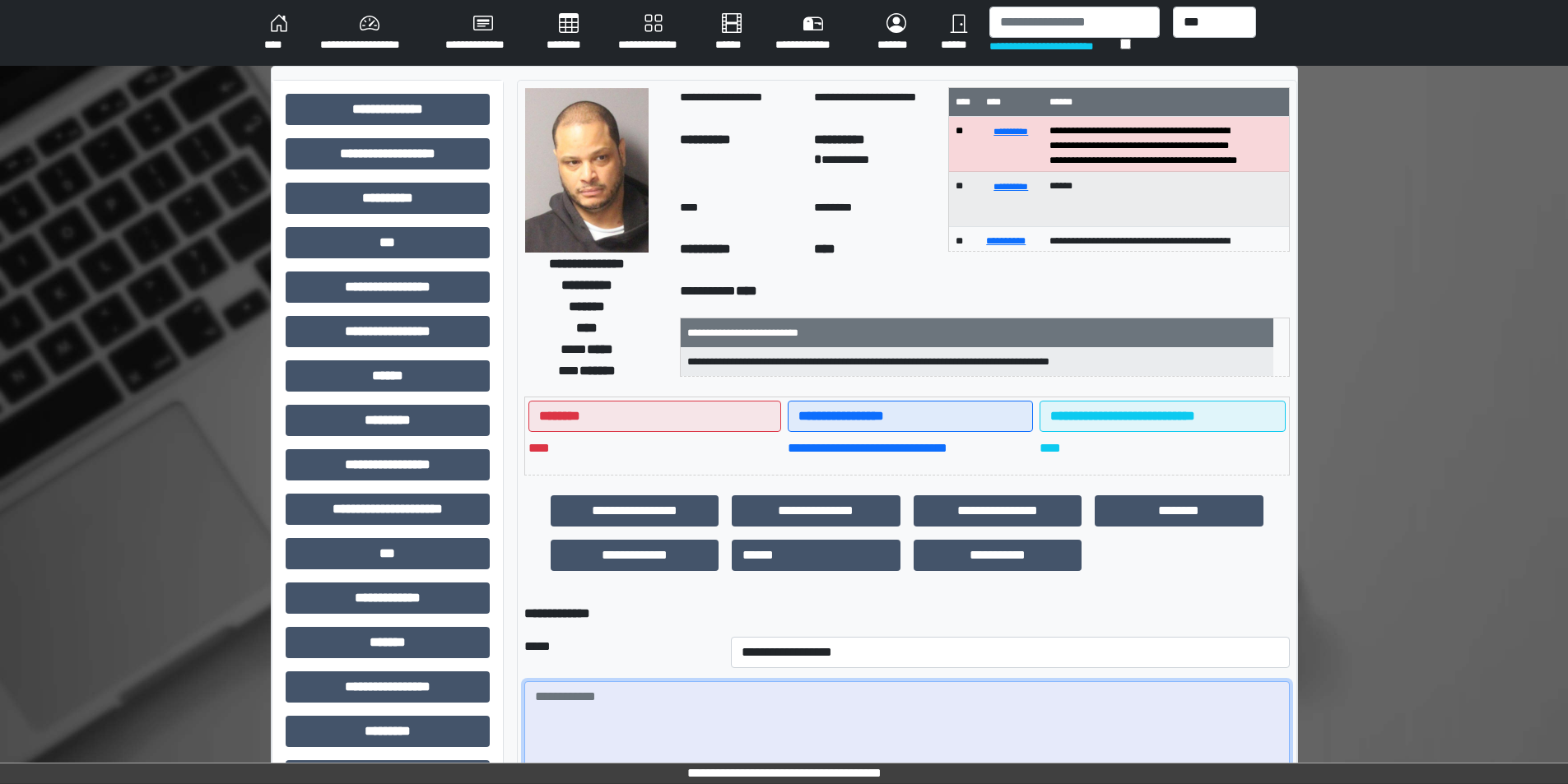 click at bounding box center (907, 726) 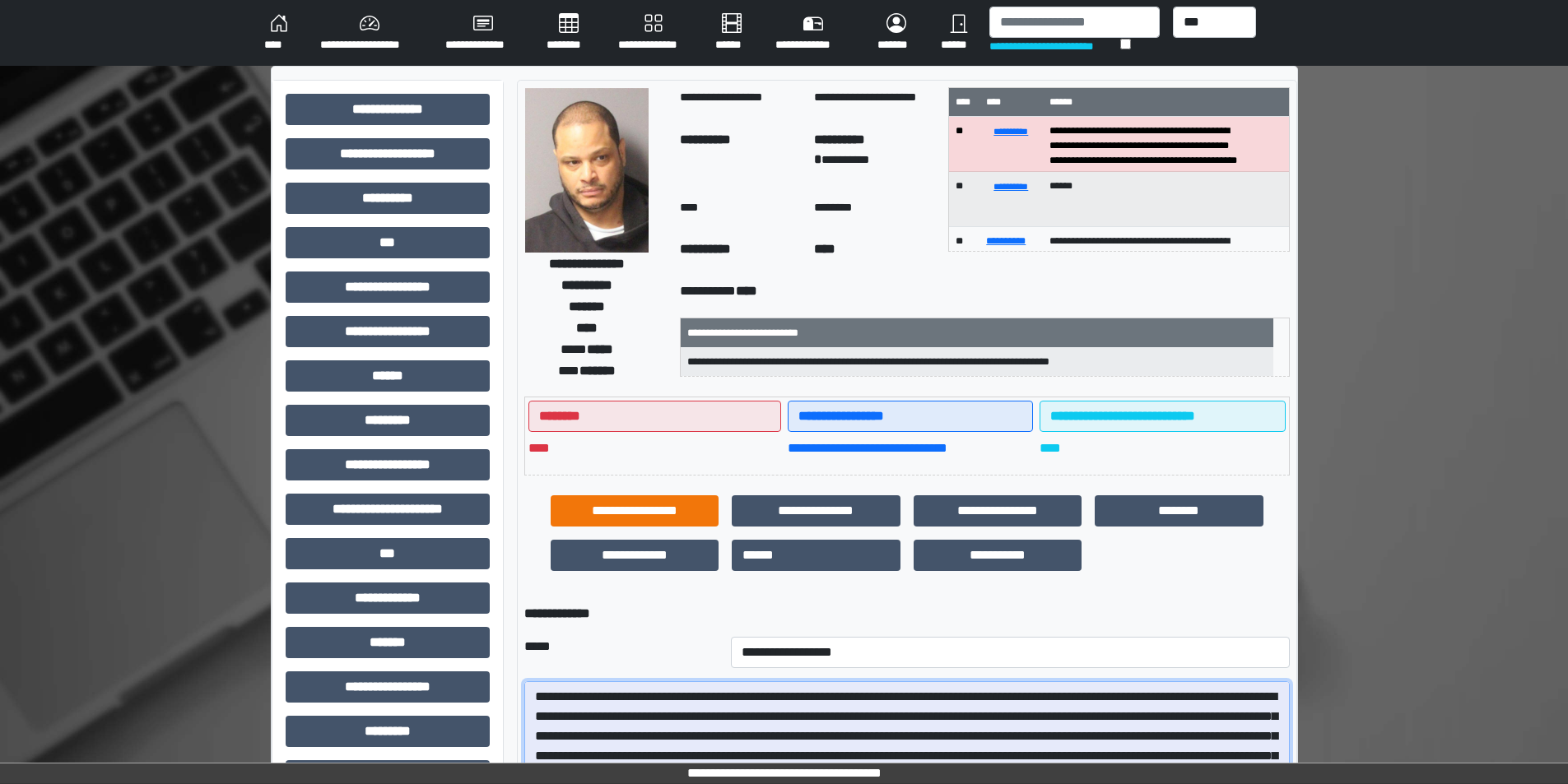scroll, scrollTop: 310, scrollLeft: 0, axis: vertical 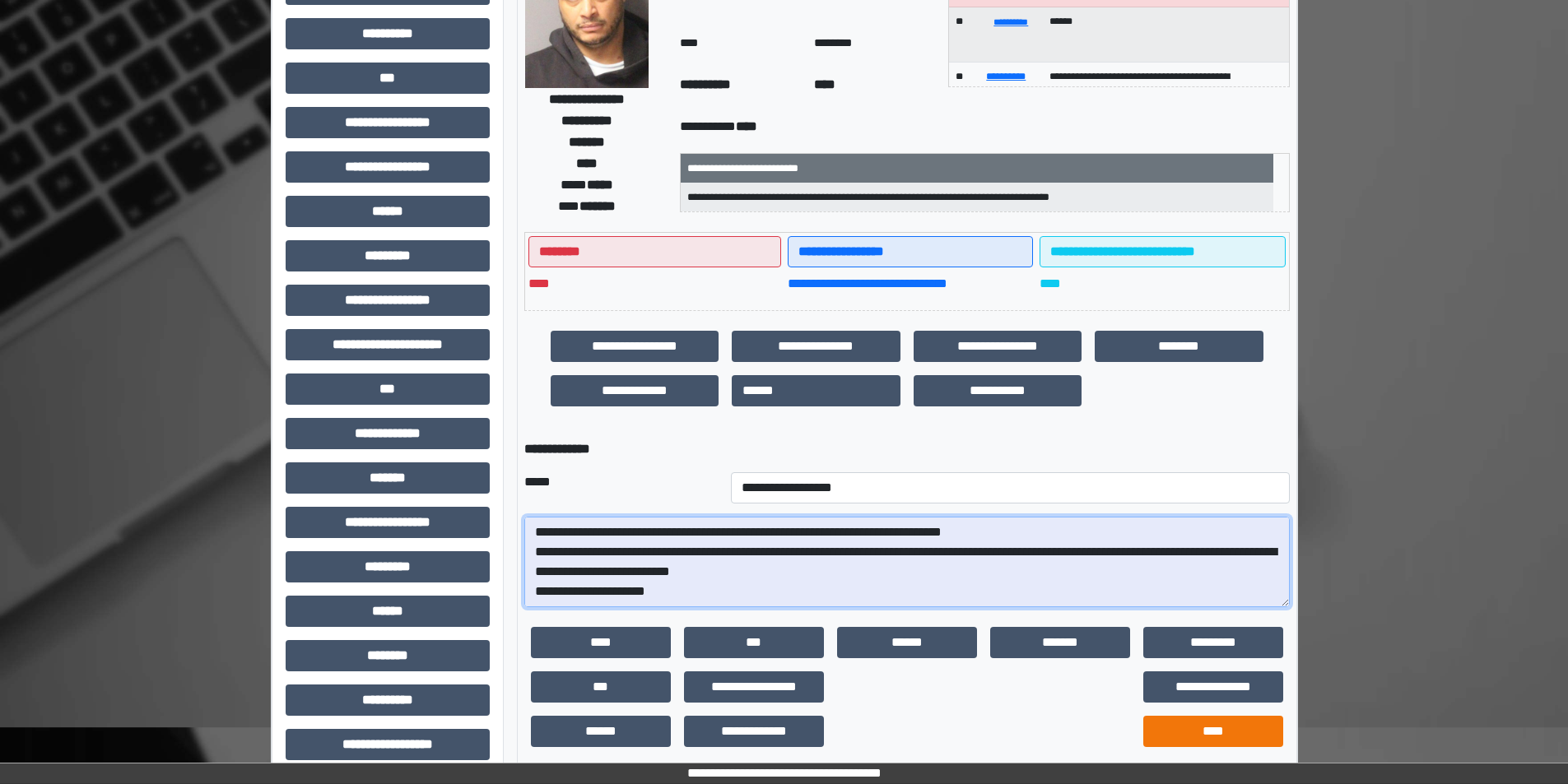 type on "**********" 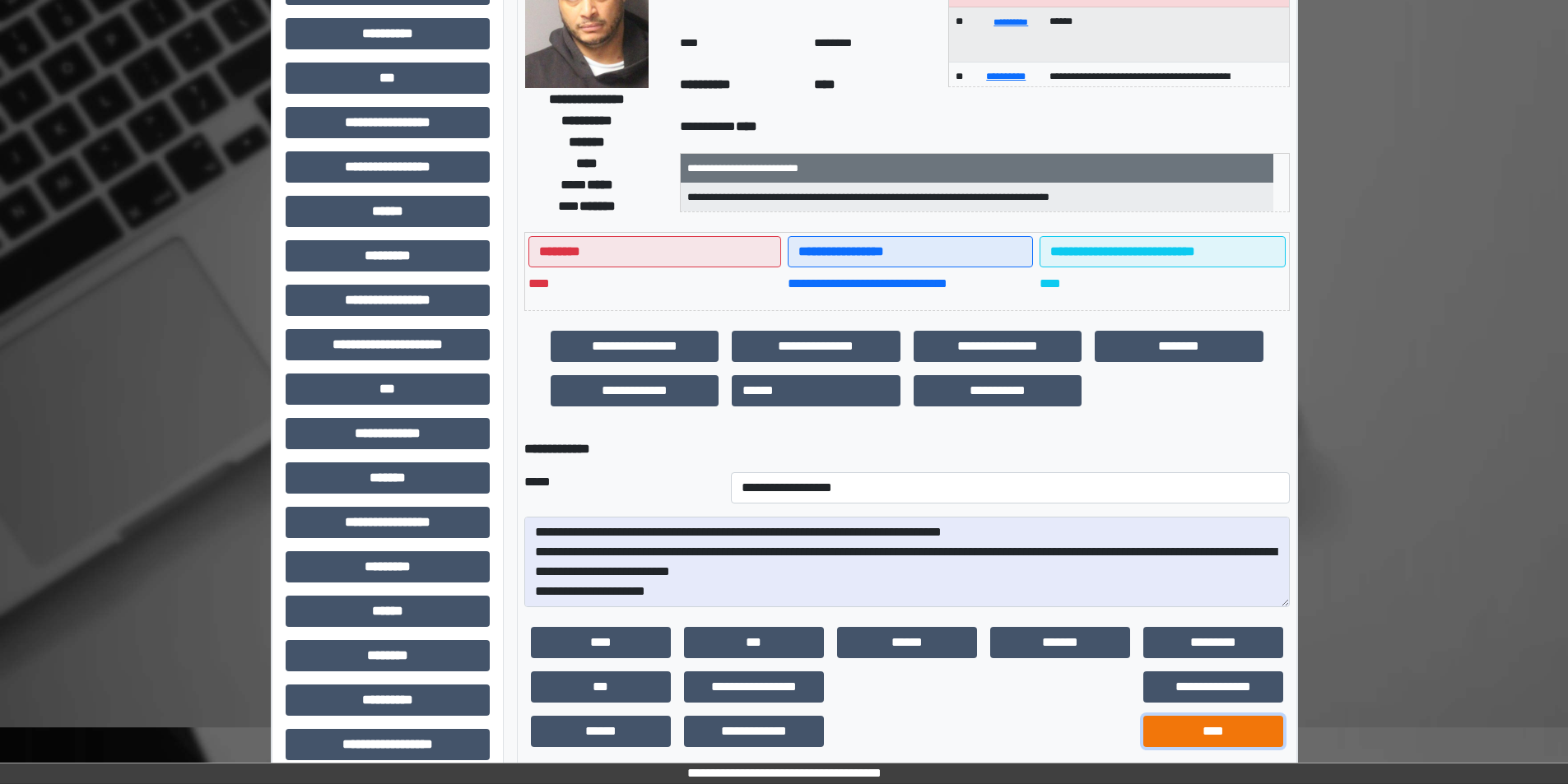 click on "****" at bounding box center [1213, 731] 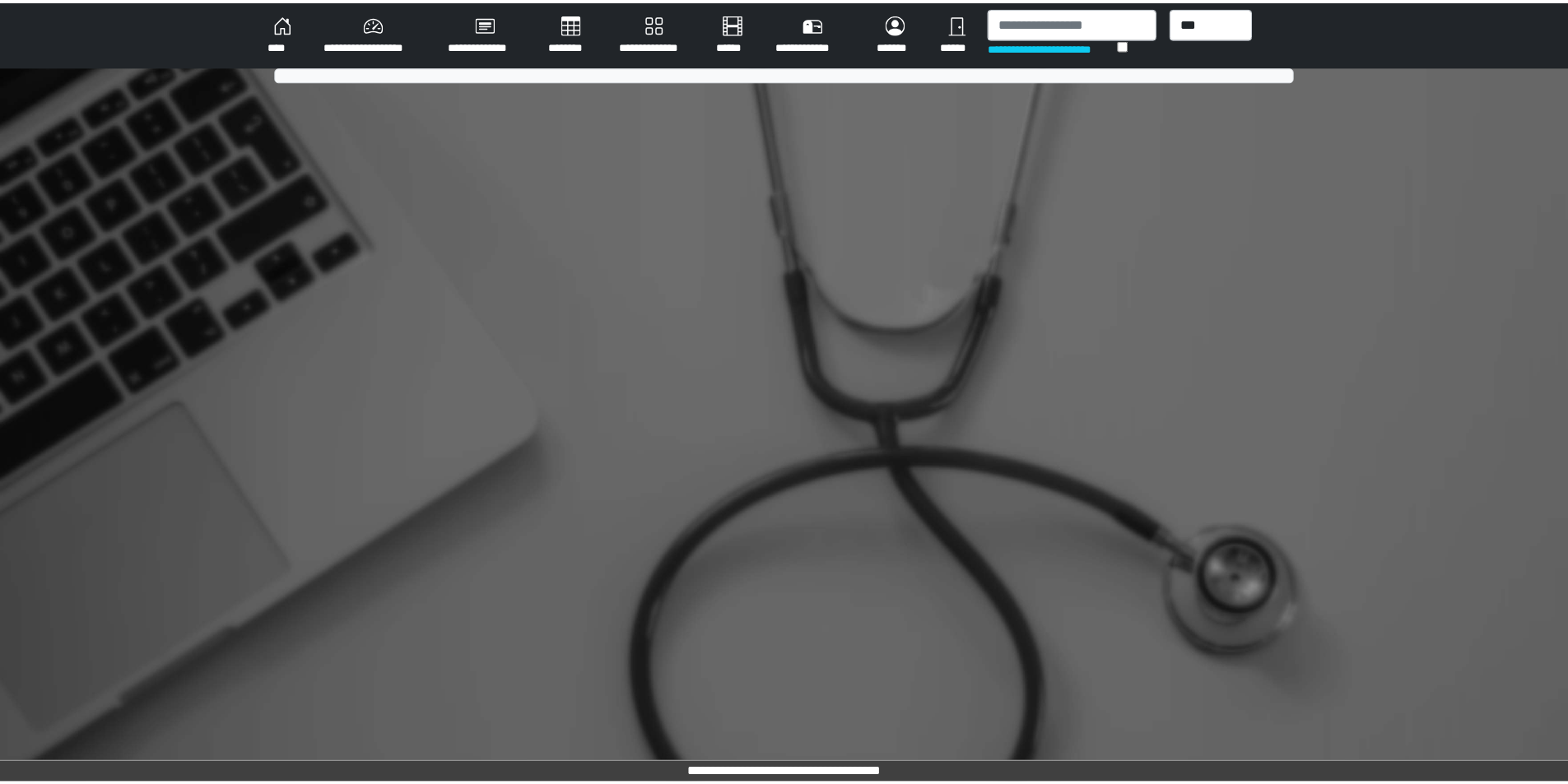 scroll, scrollTop: 0, scrollLeft: 0, axis: both 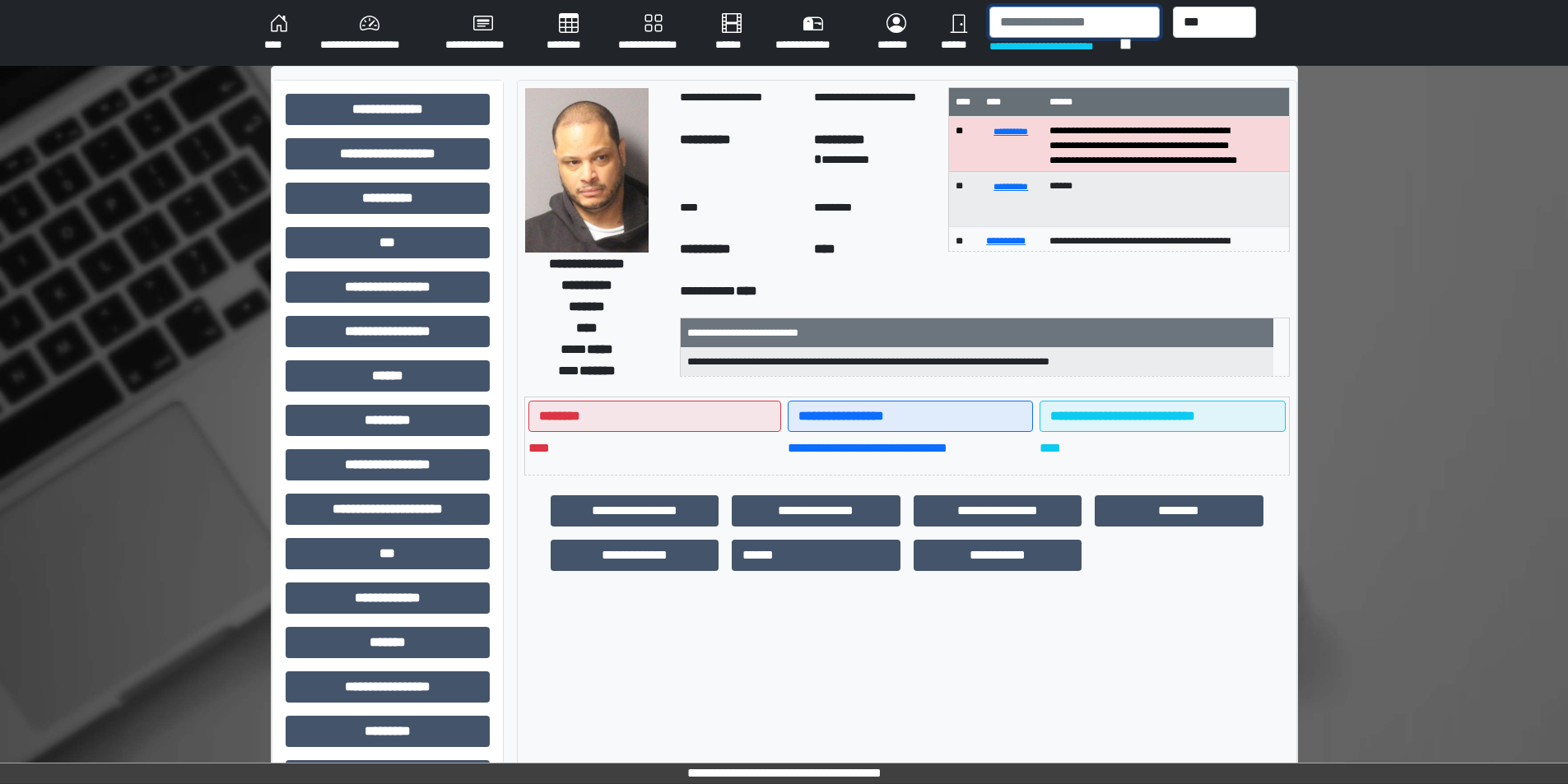 click at bounding box center [1074, 22] 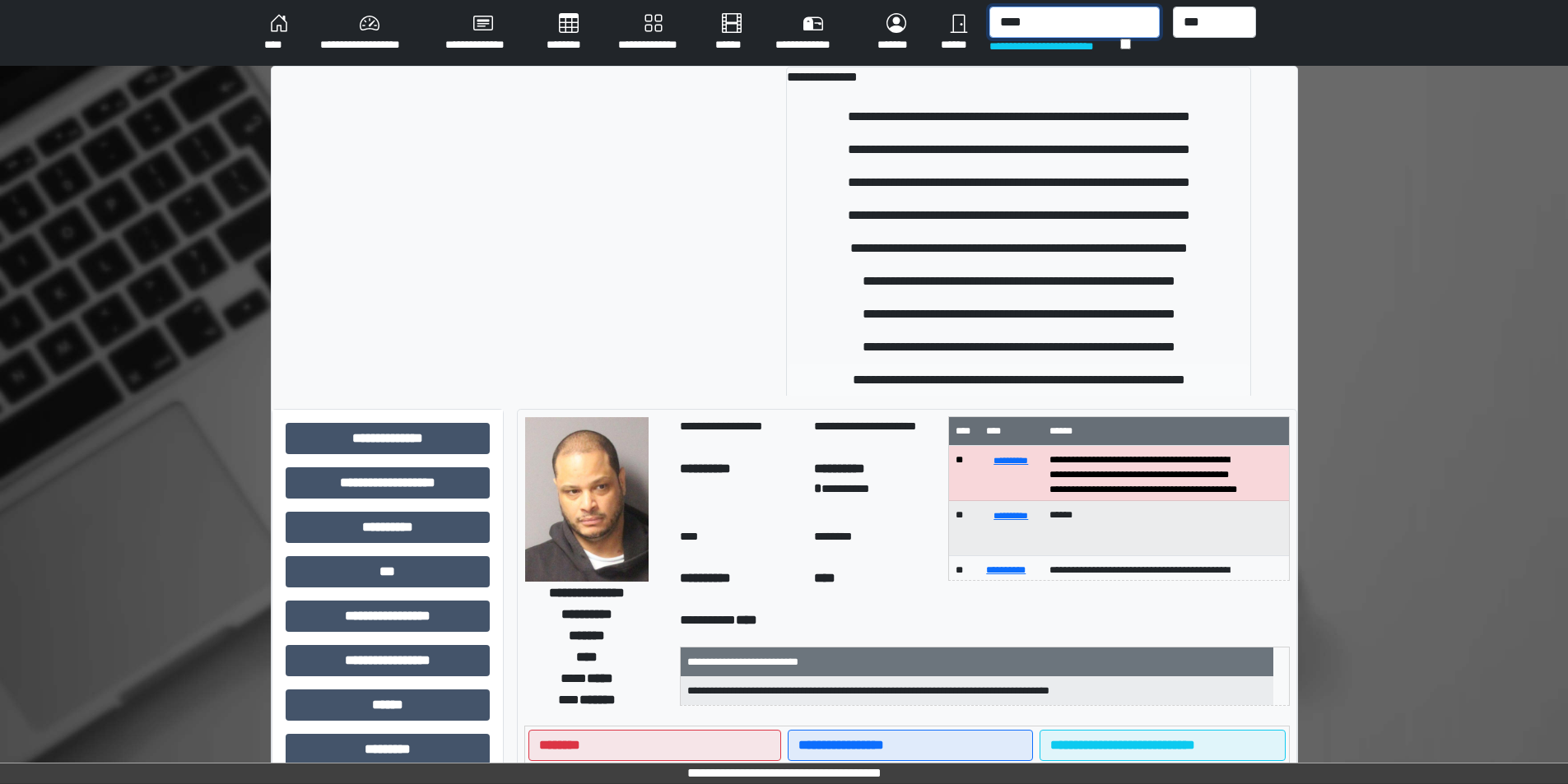 type on "****" 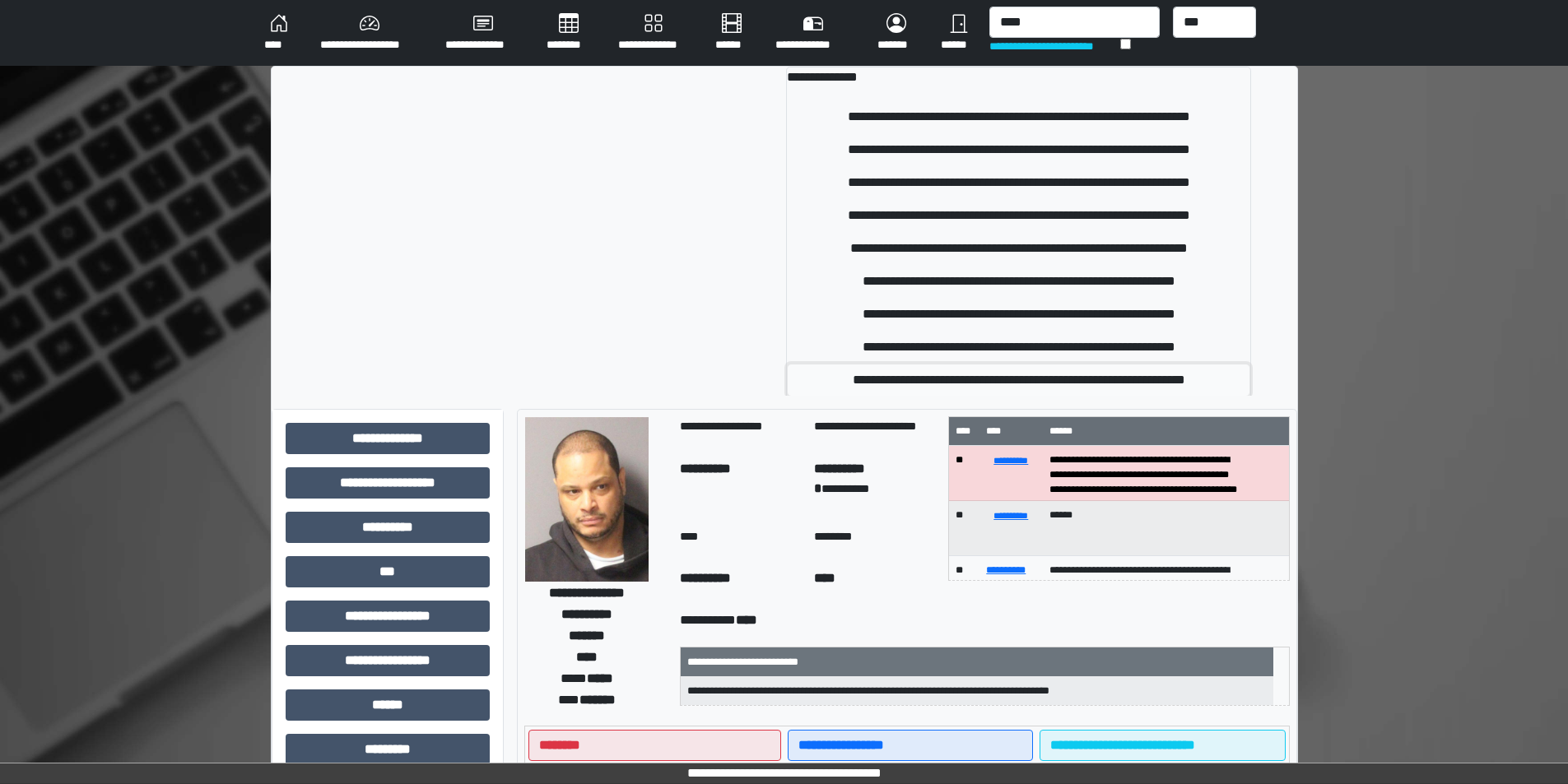 click on "**********" at bounding box center (1018, 380) 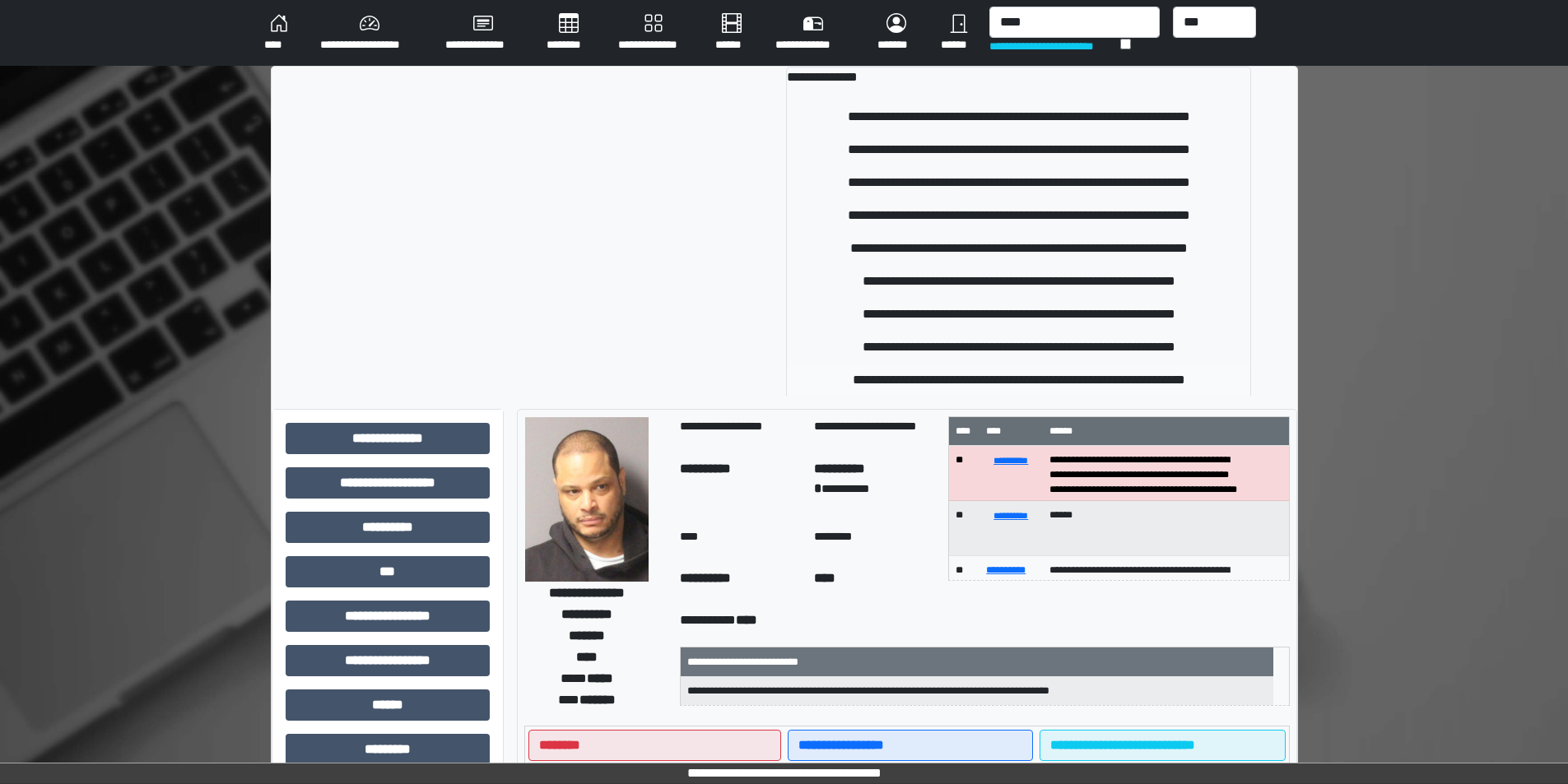 type 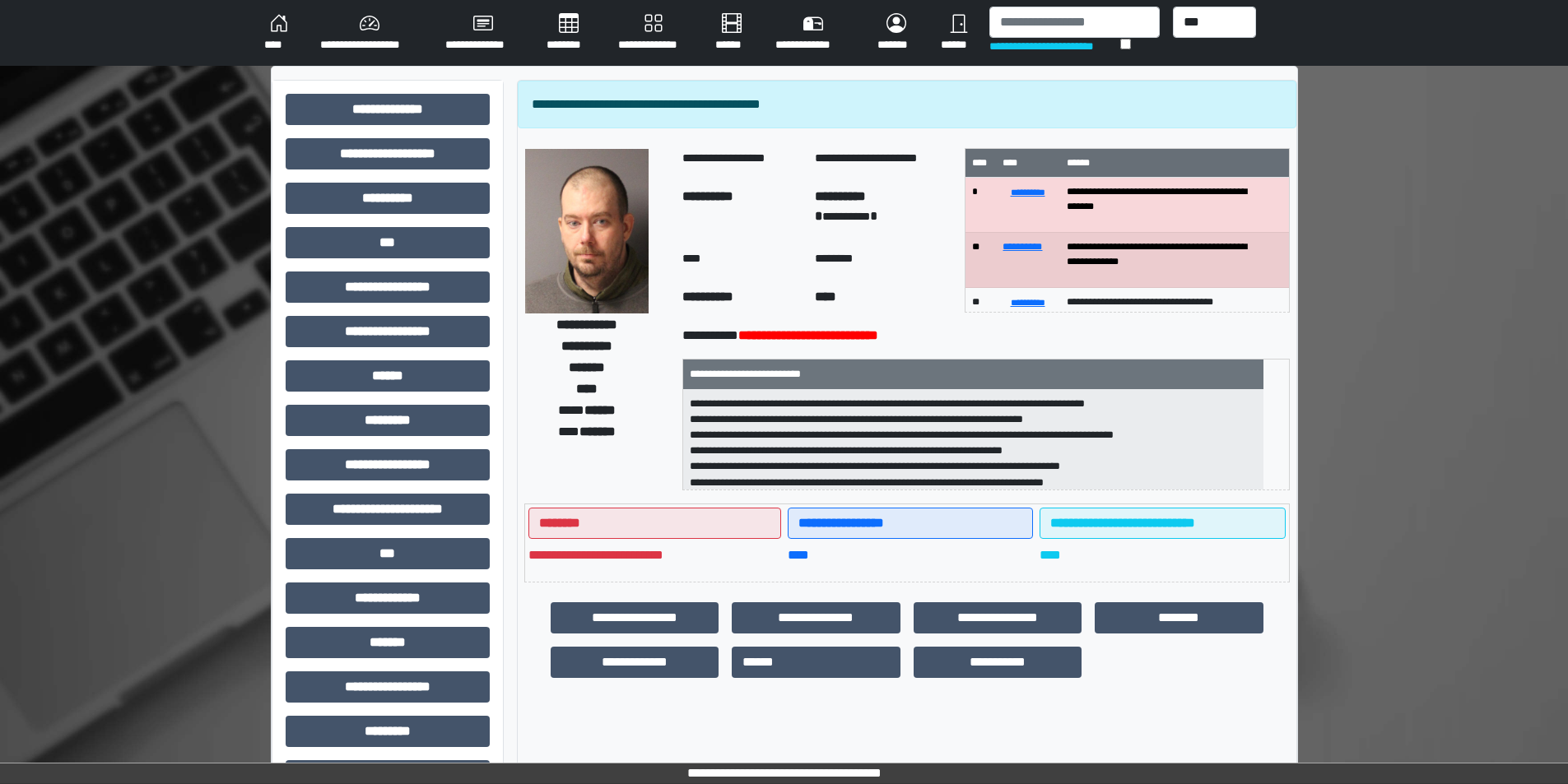 click on "**********" at bounding box center (388, 516) 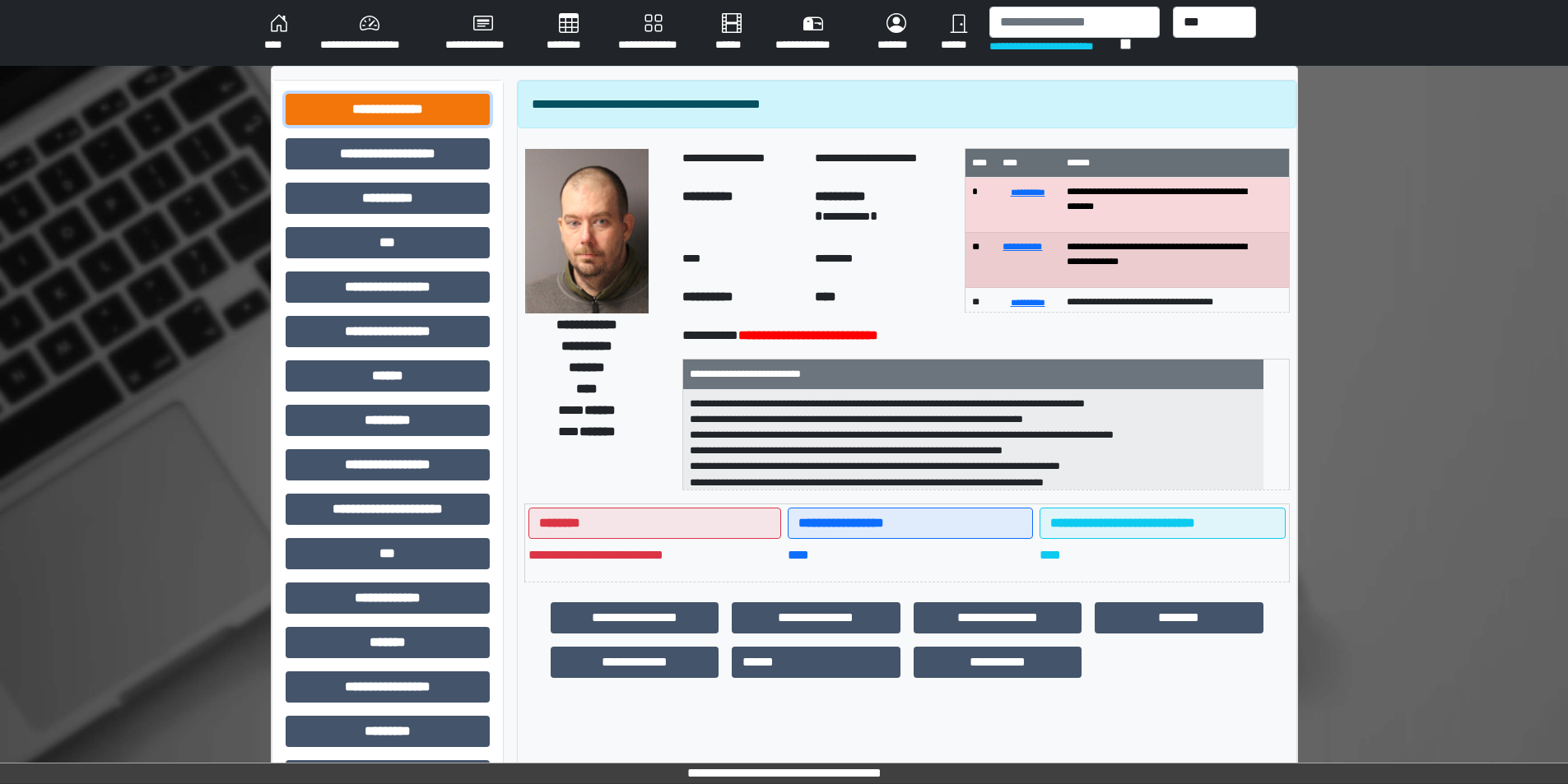 click on "**********" at bounding box center (388, 109) 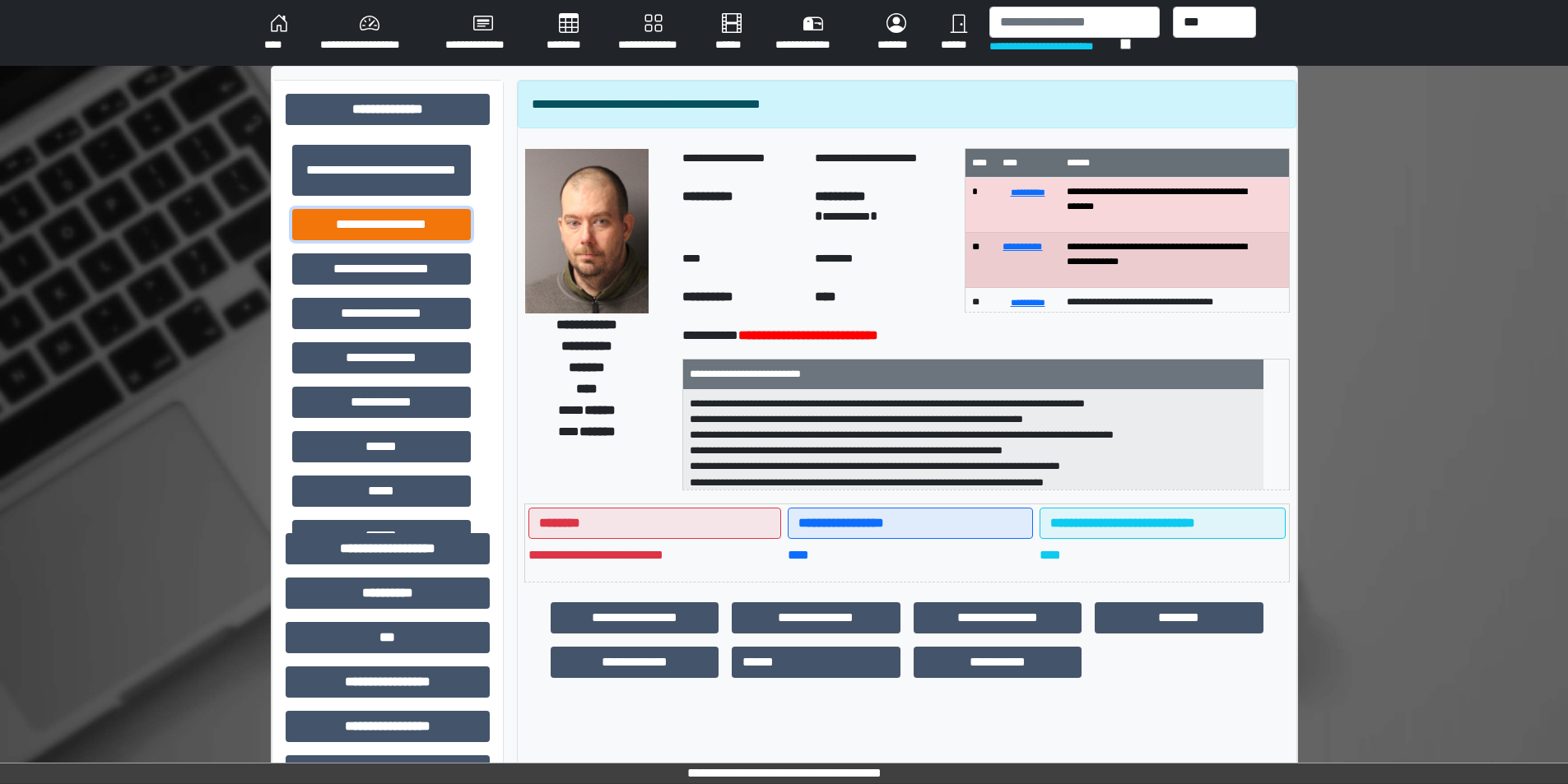 click on "**********" at bounding box center [381, 225] 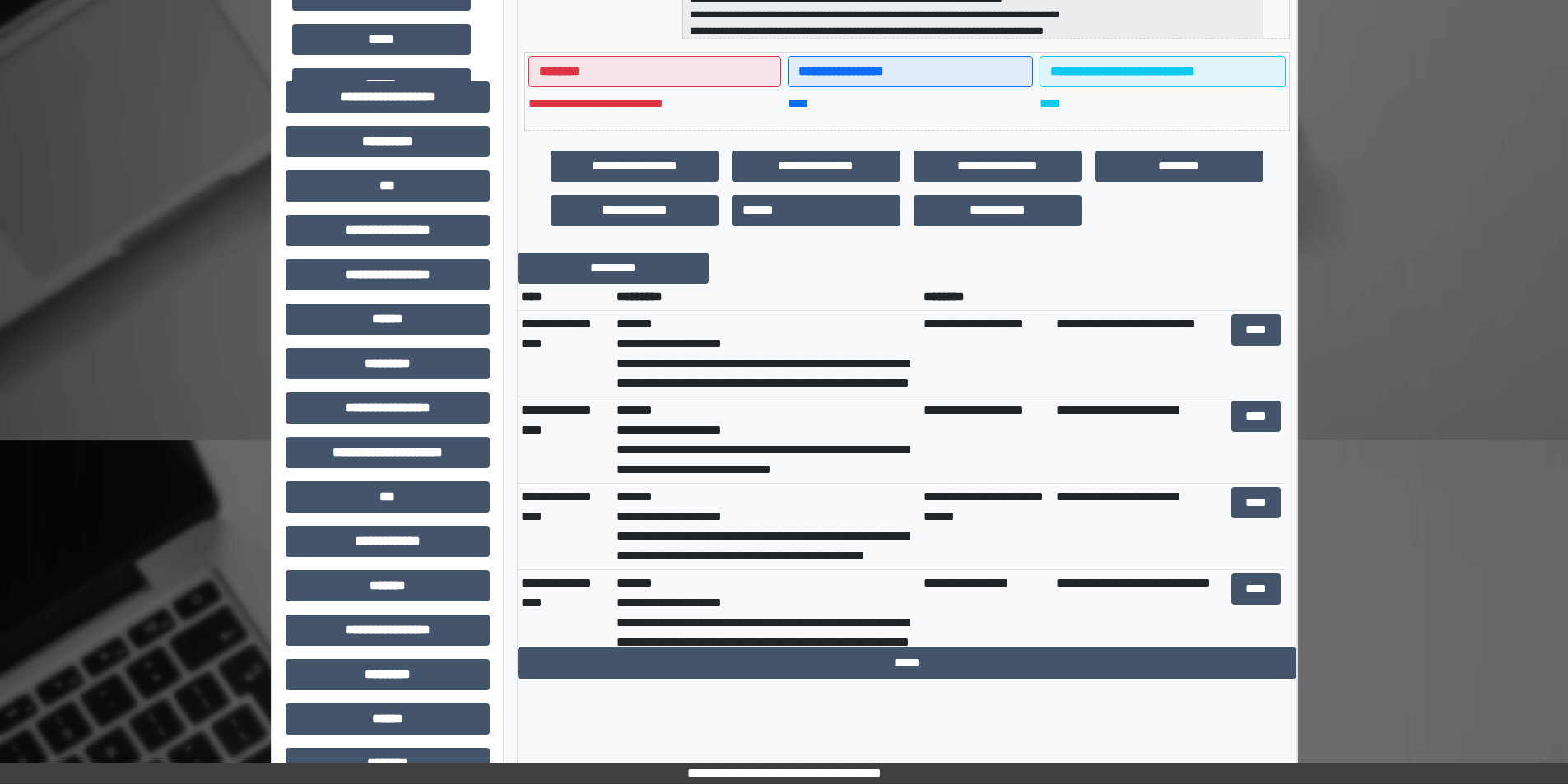 scroll, scrollTop: 494, scrollLeft: 0, axis: vertical 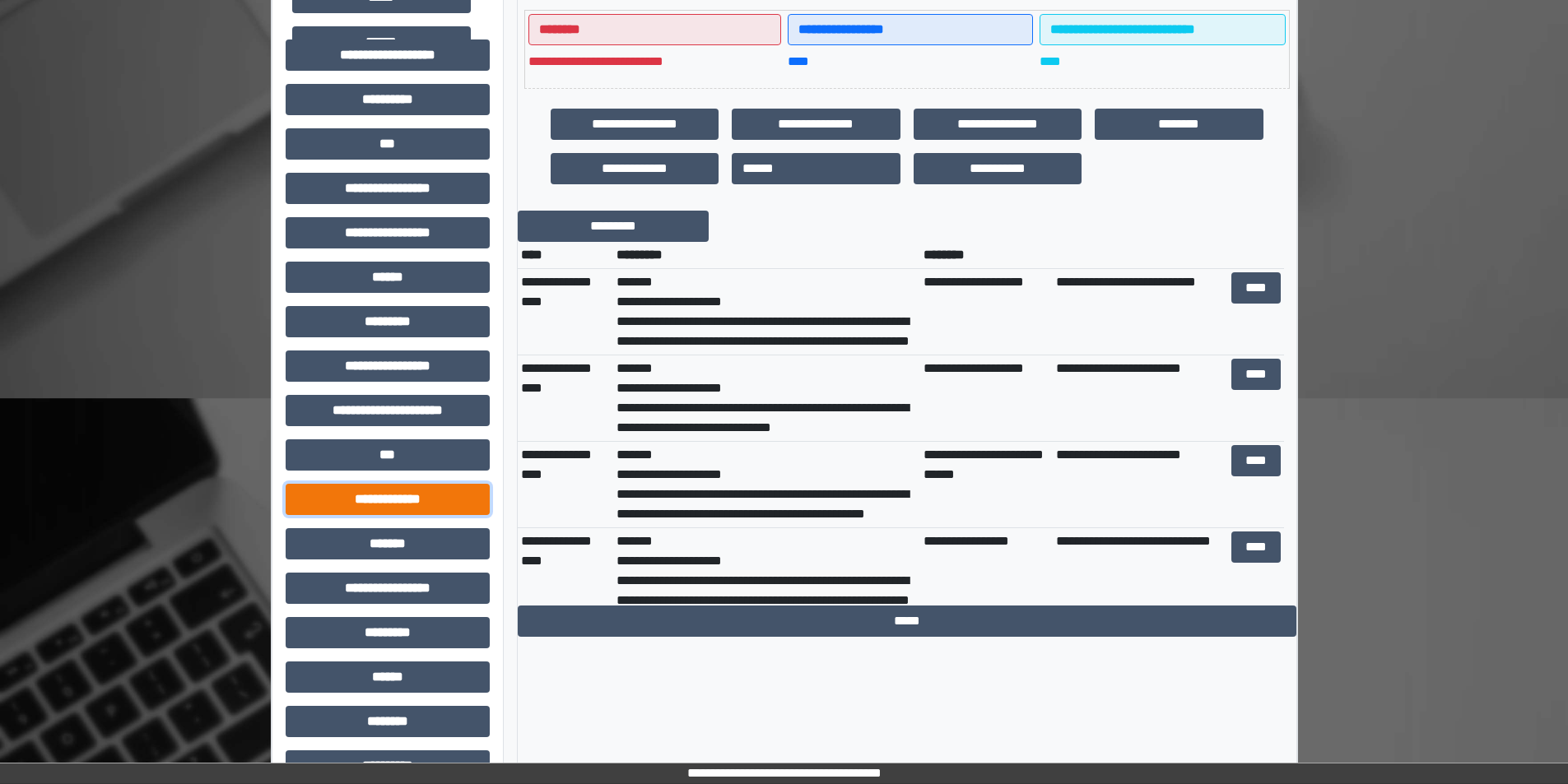 click on "**********" at bounding box center (388, 499) 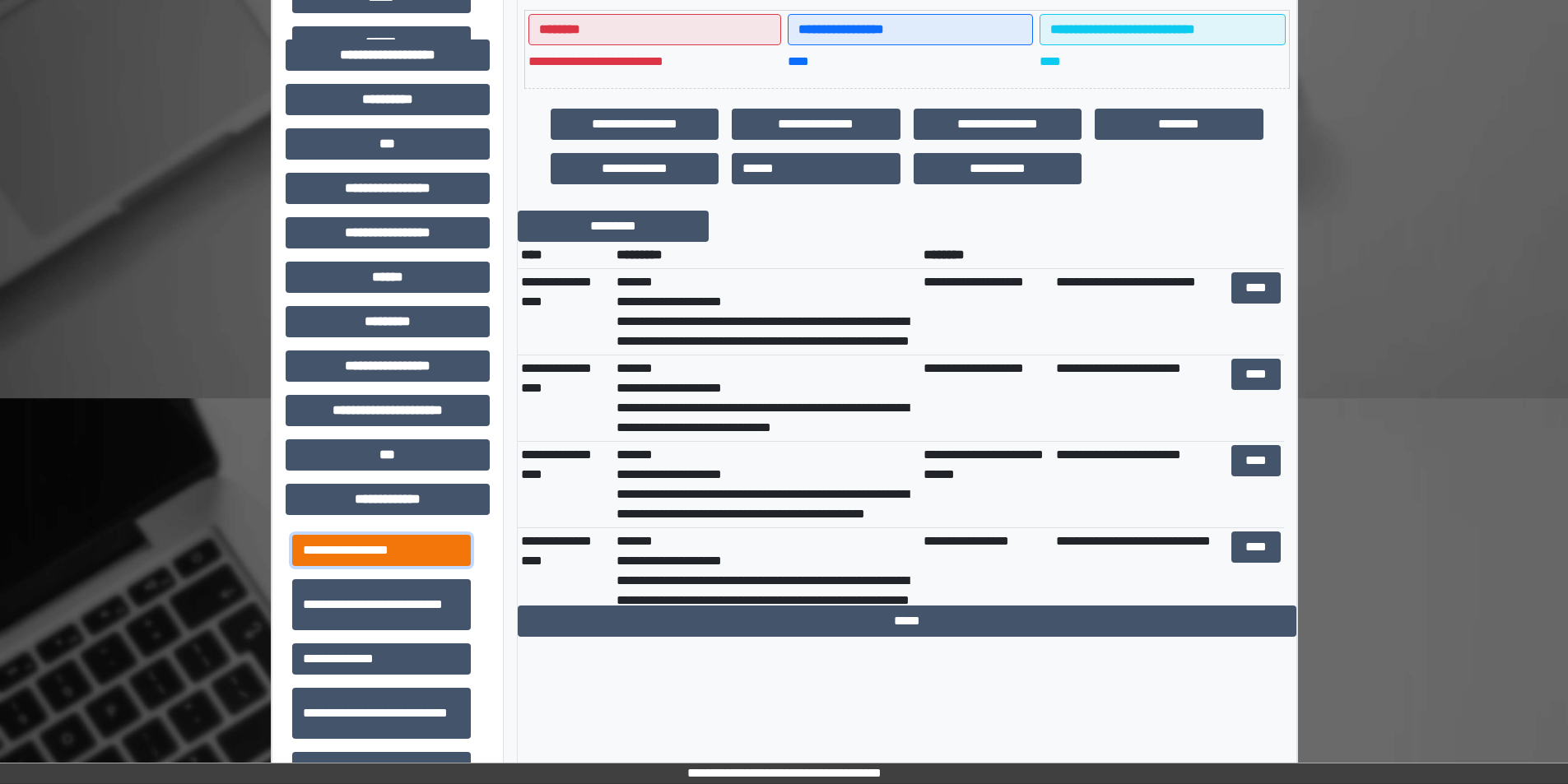 click on "**********" at bounding box center (381, 550) 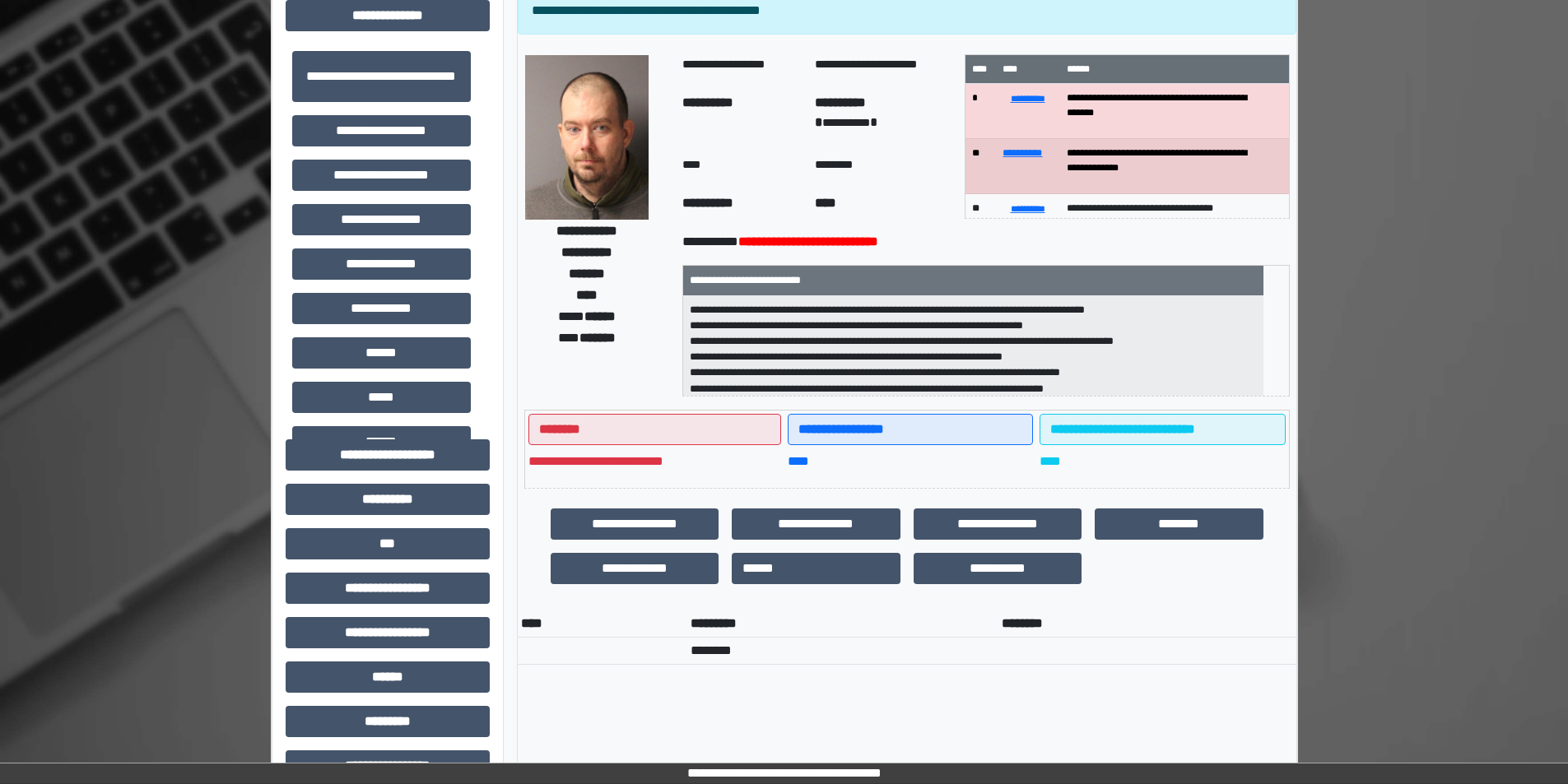 scroll, scrollTop: 82, scrollLeft: 0, axis: vertical 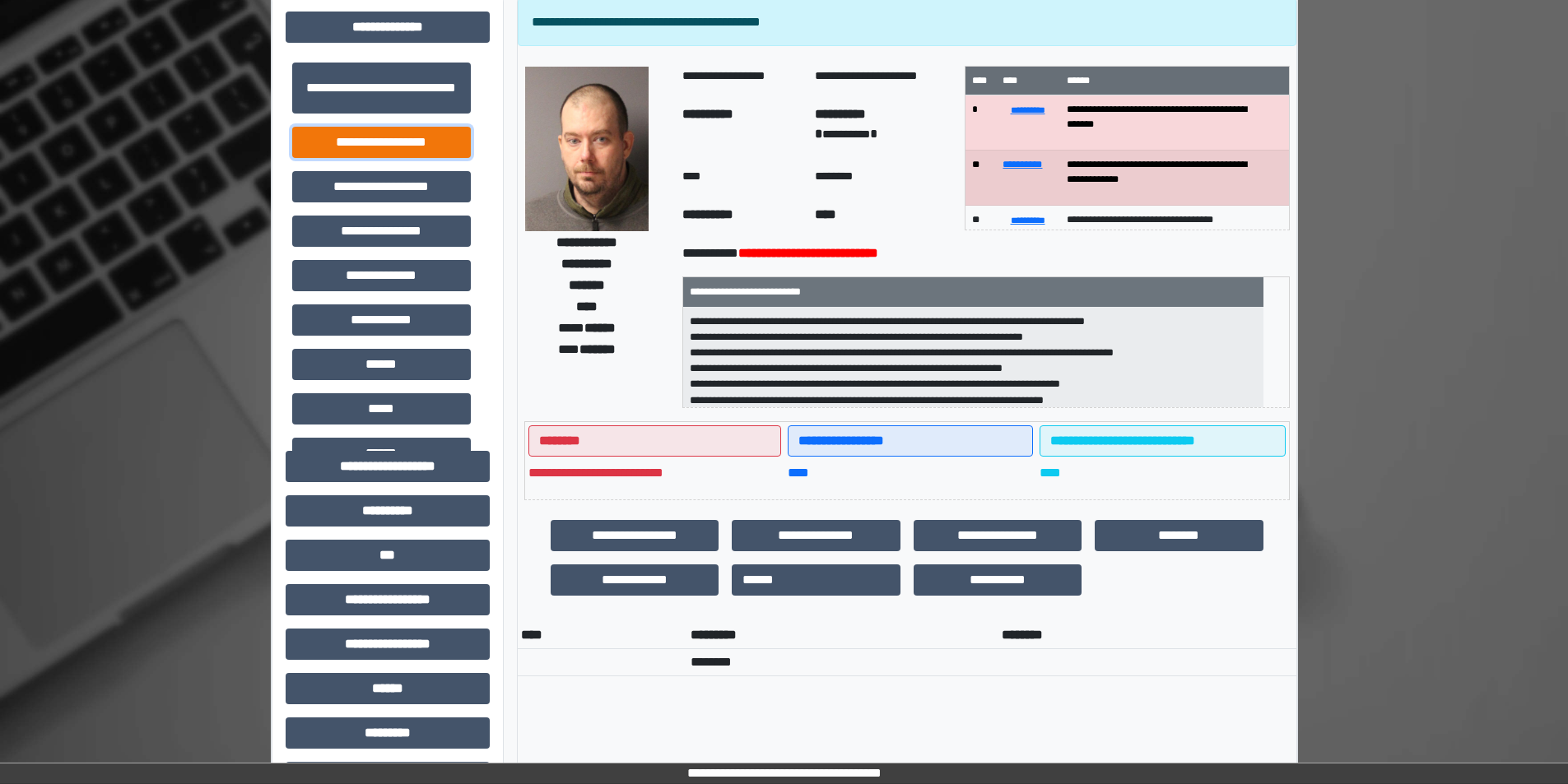 click on "**********" at bounding box center (381, 142) 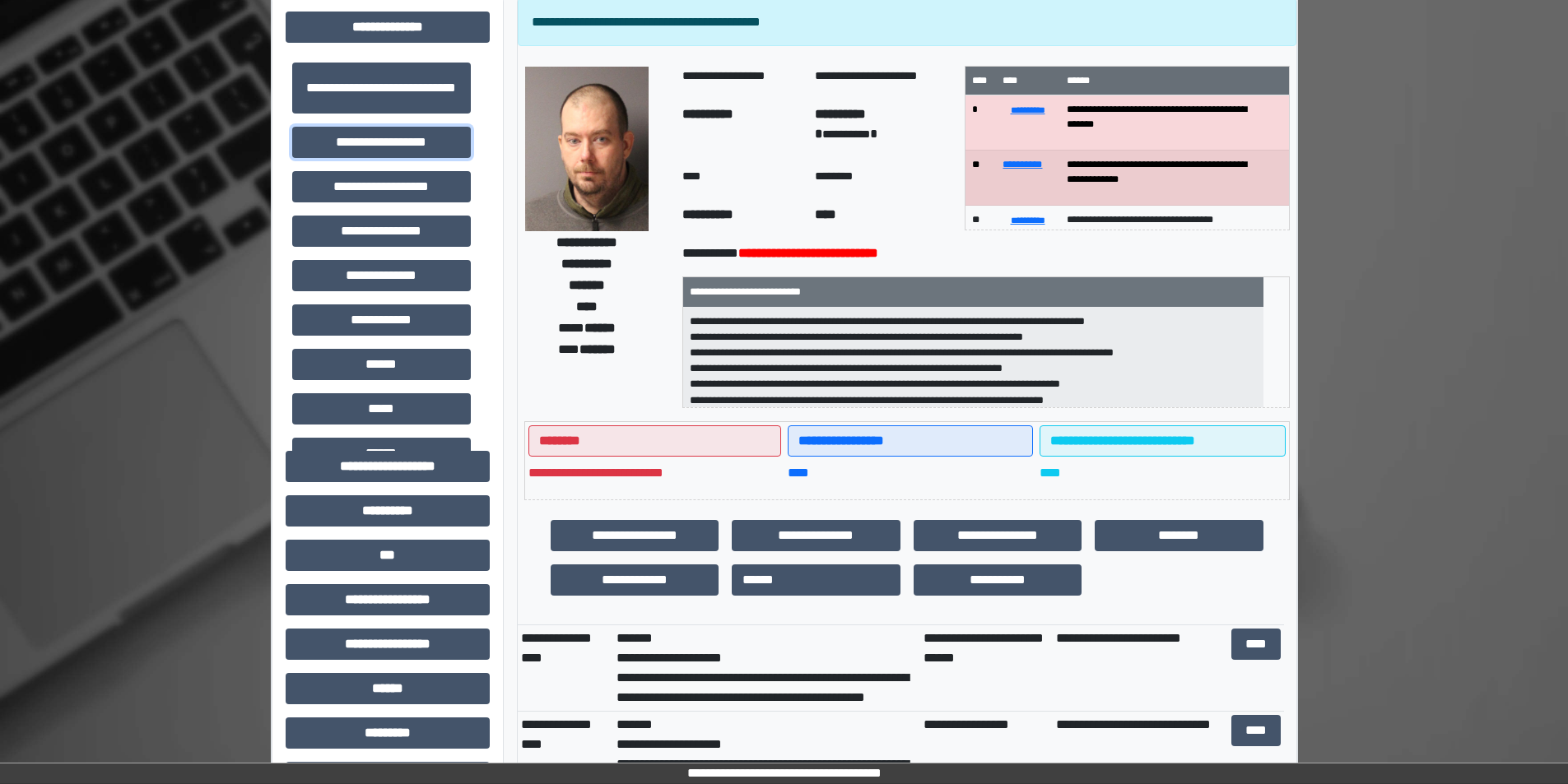scroll, scrollTop: 247, scrollLeft: 0, axis: vertical 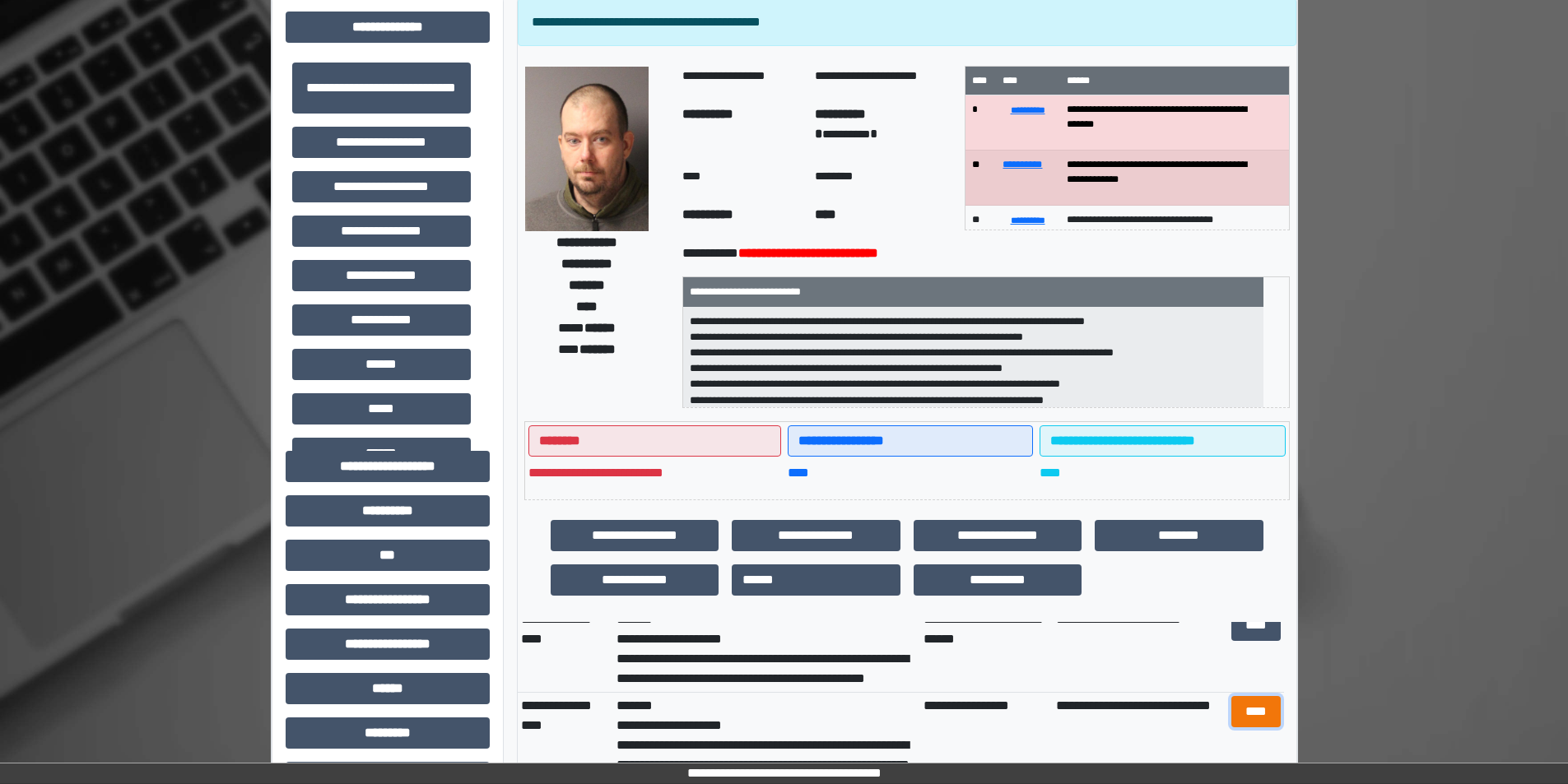 click on "****" at bounding box center [1256, 712] 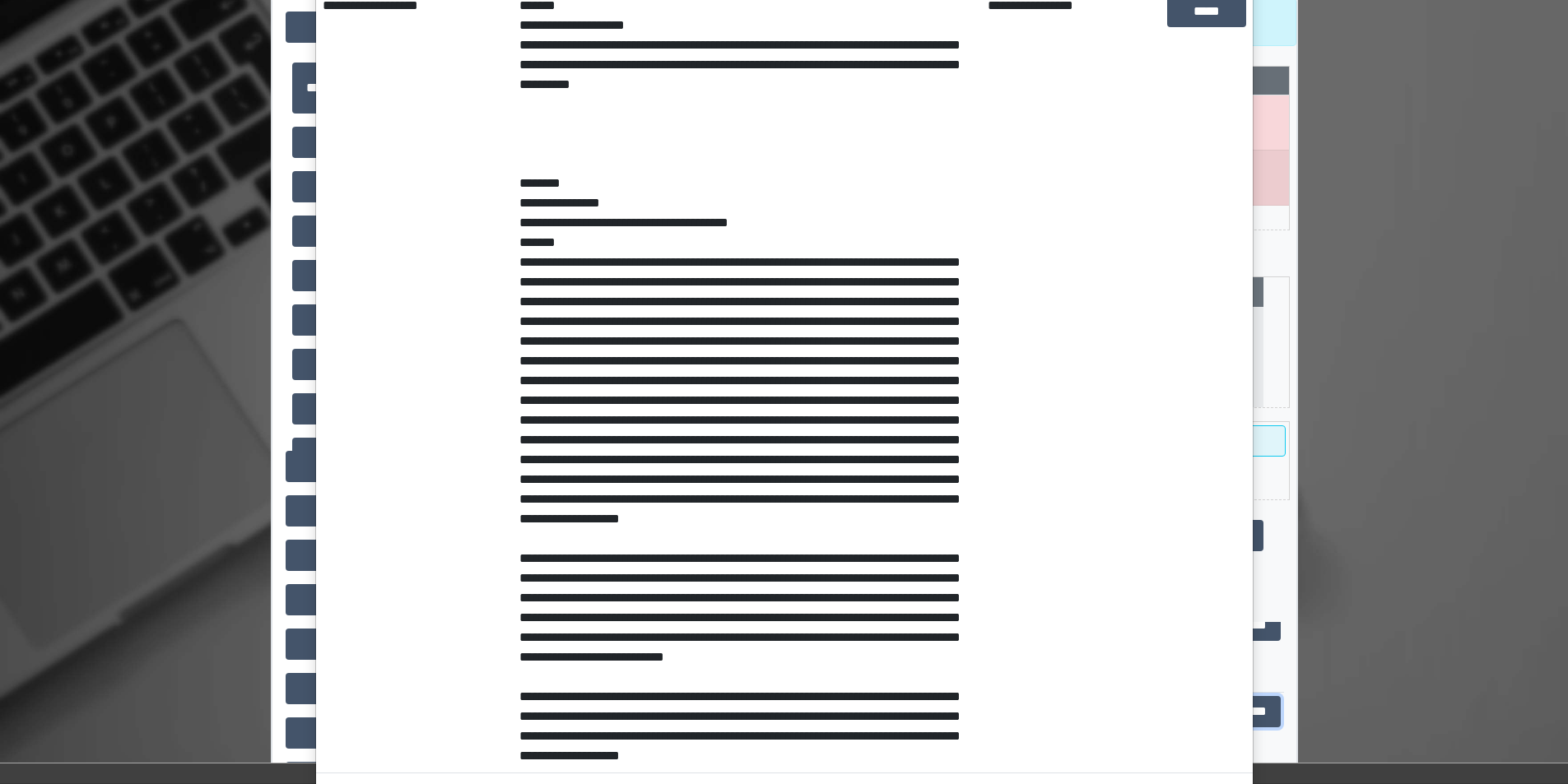 scroll, scrollTop: 329, scrollLeft: 0, axis: vertical 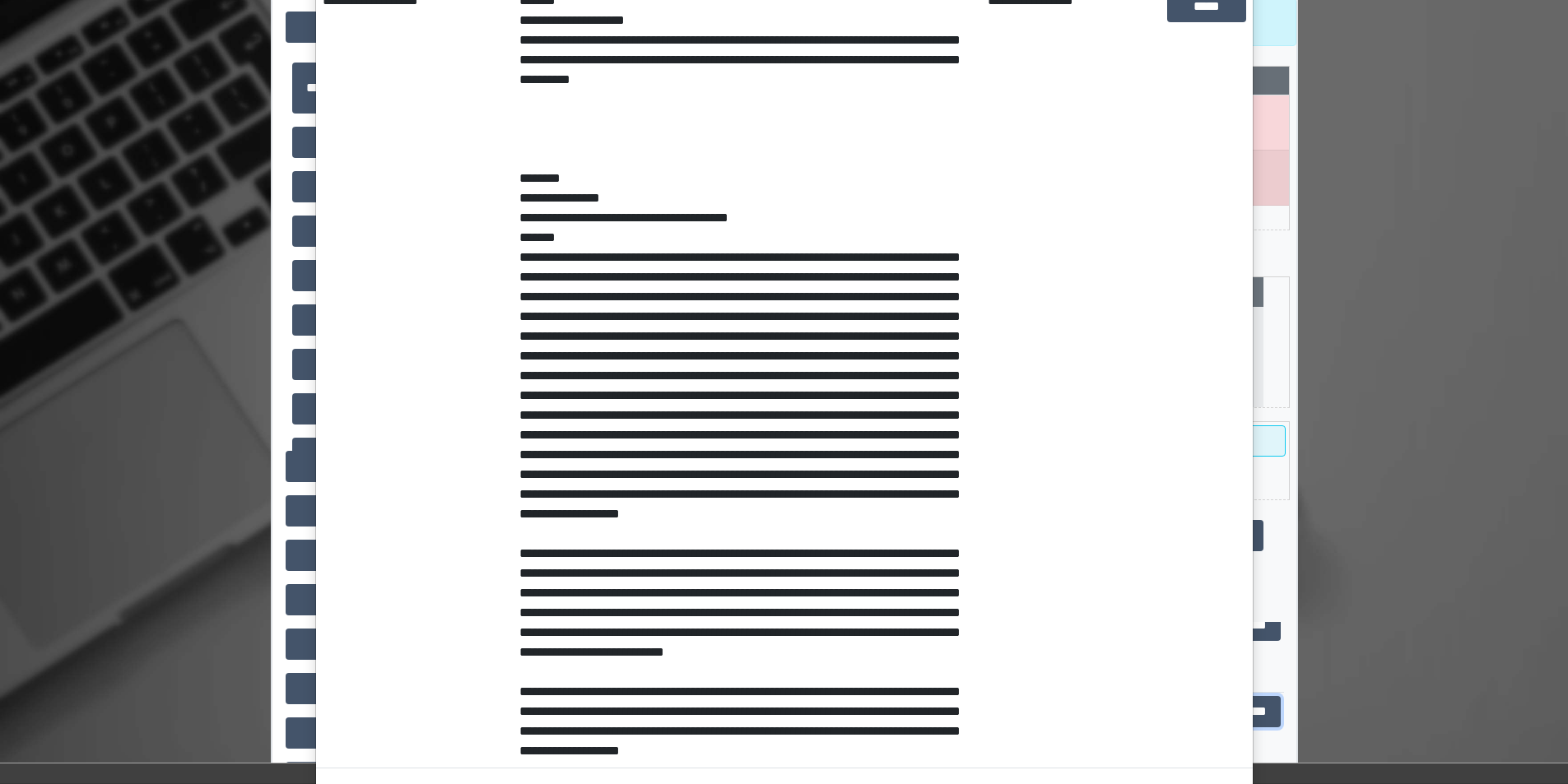 type 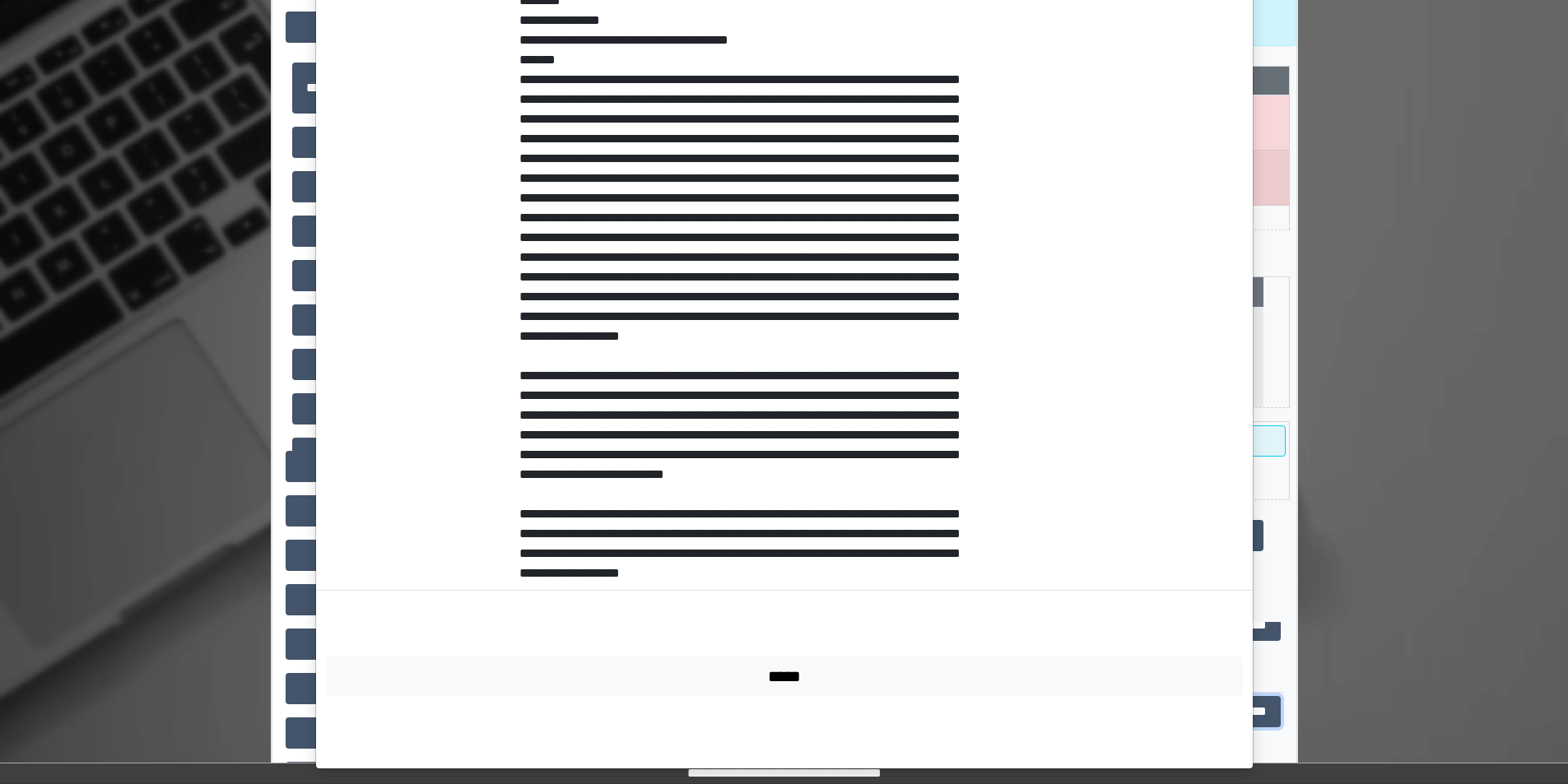 scroll, scrollTop: 515, scrollLeft: 0, axis: vertical 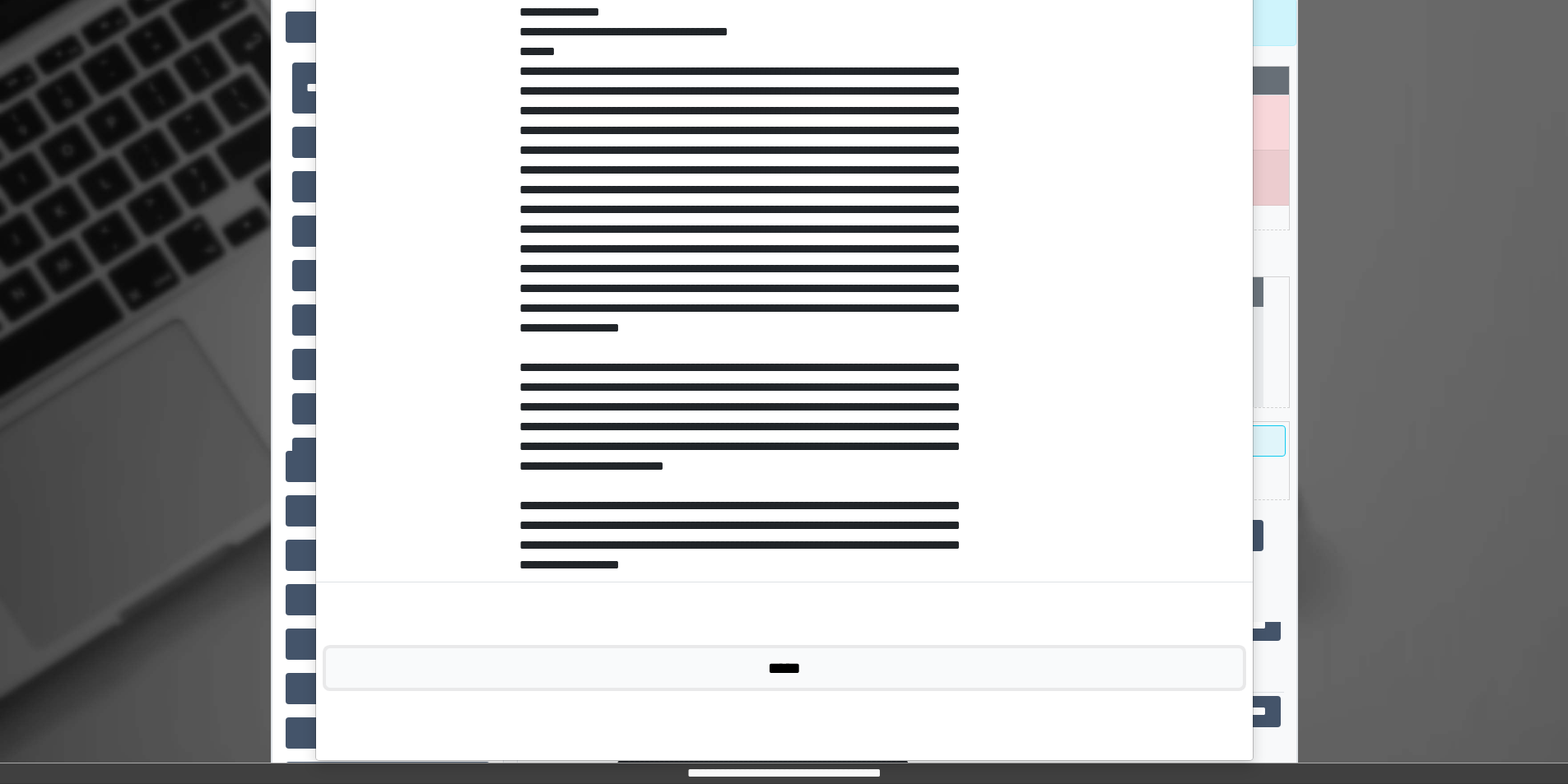 click on "*****" at bounding box center (784, 668) 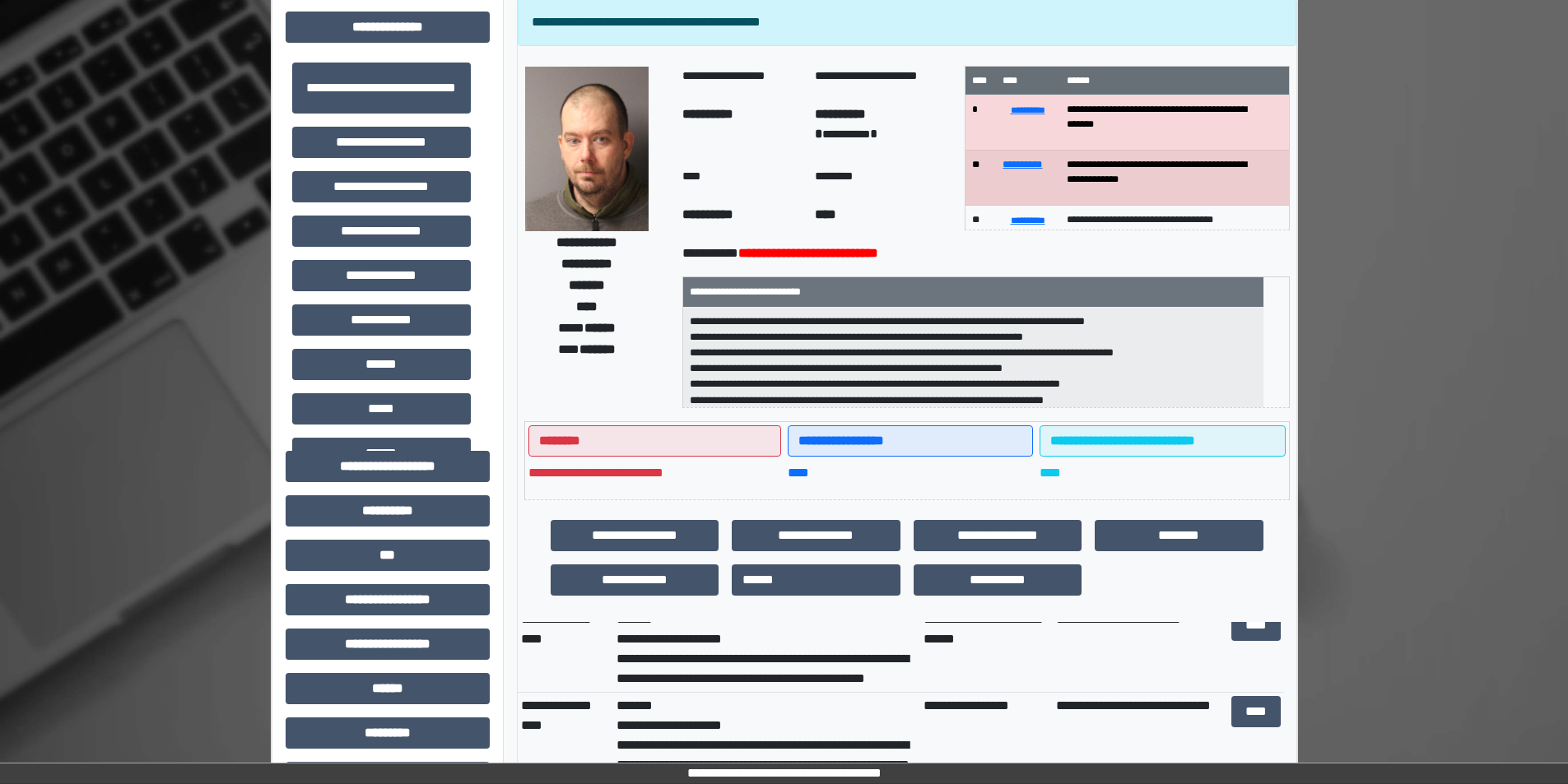 scroll, scrollTop: 0, scrollLeft: 0, axis: both 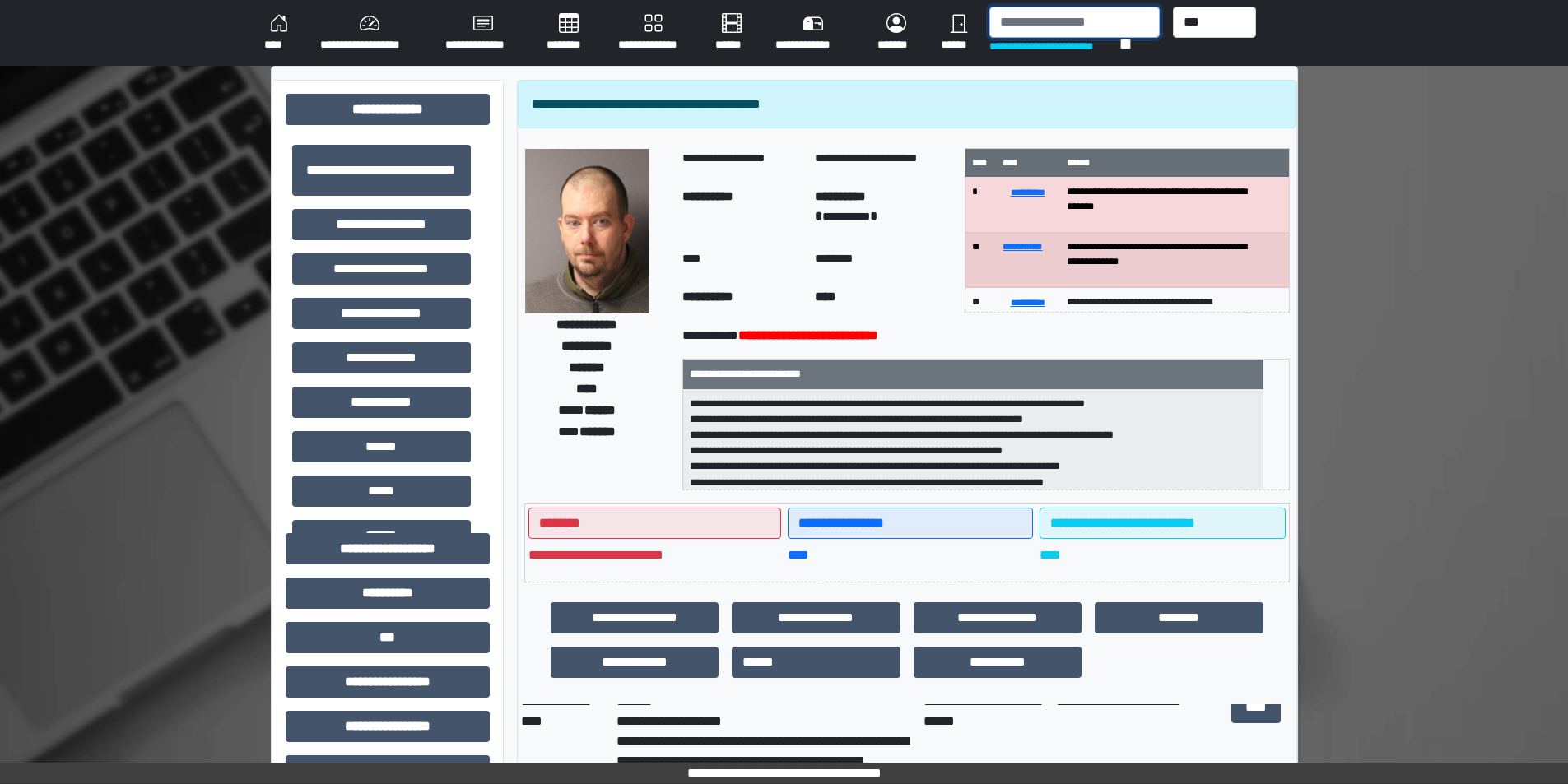 click at bounding box center [1074, 22] 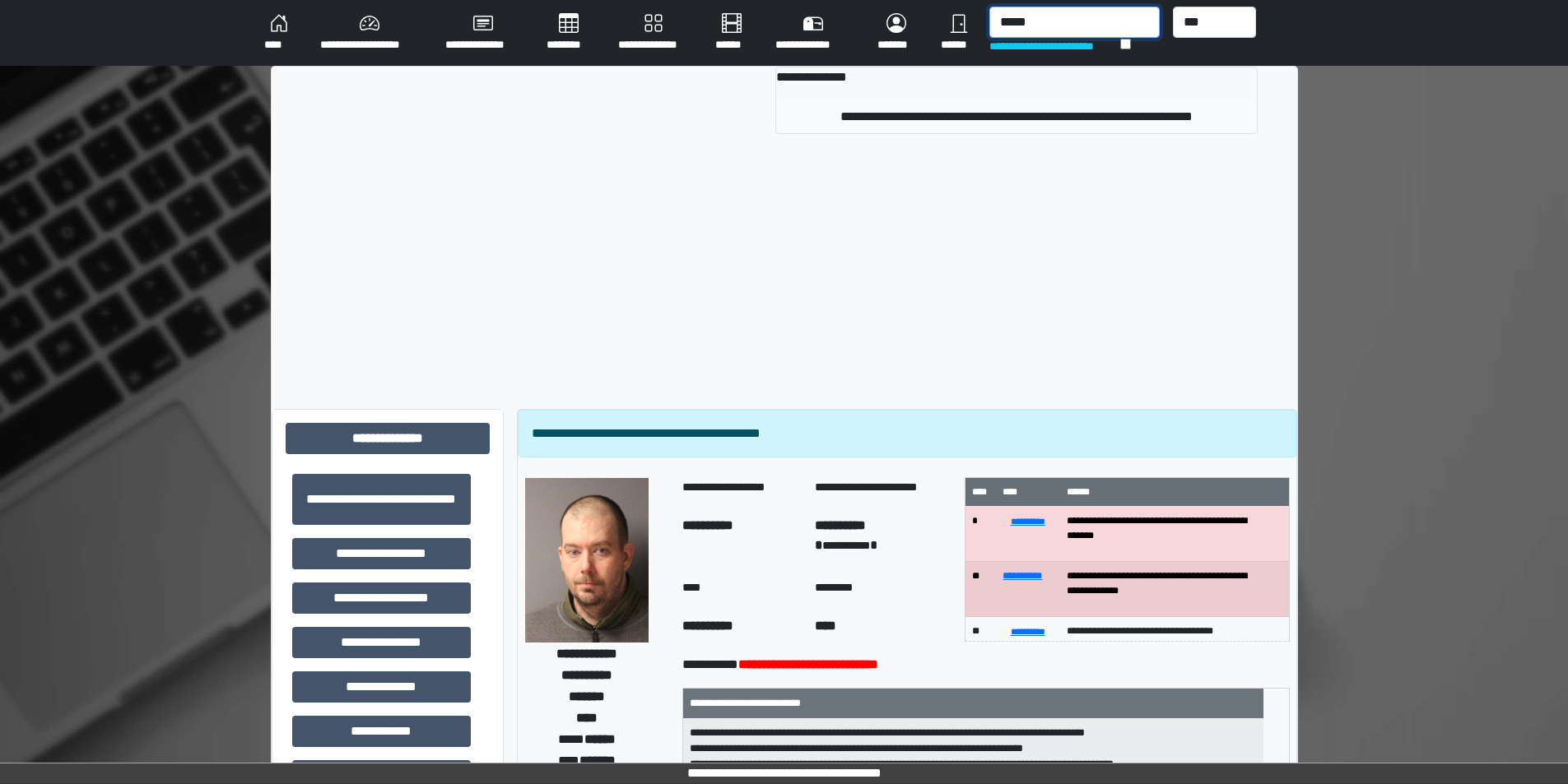 type on "*****" 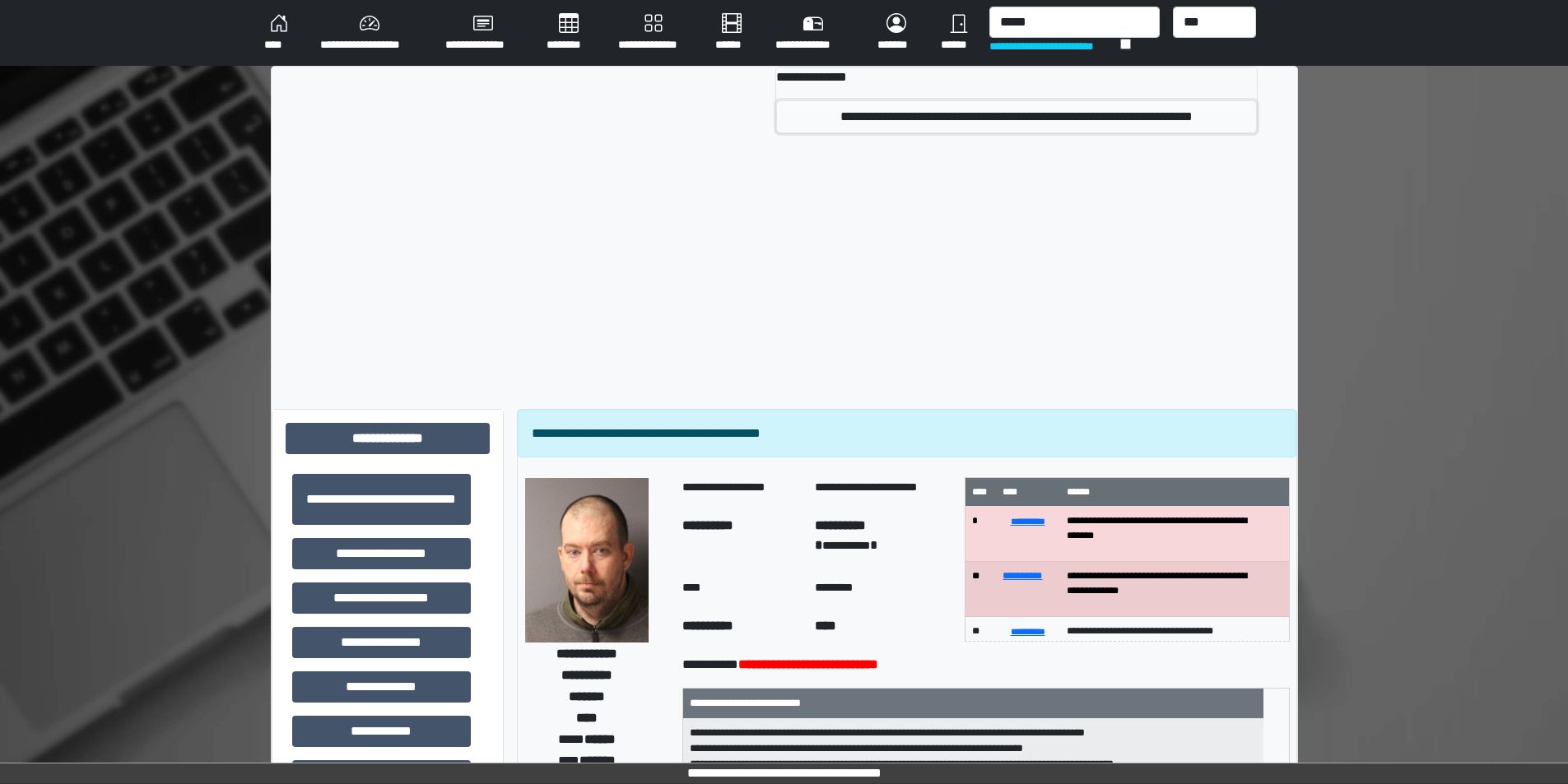 click on "**********" at bounding box center (1016, 117) 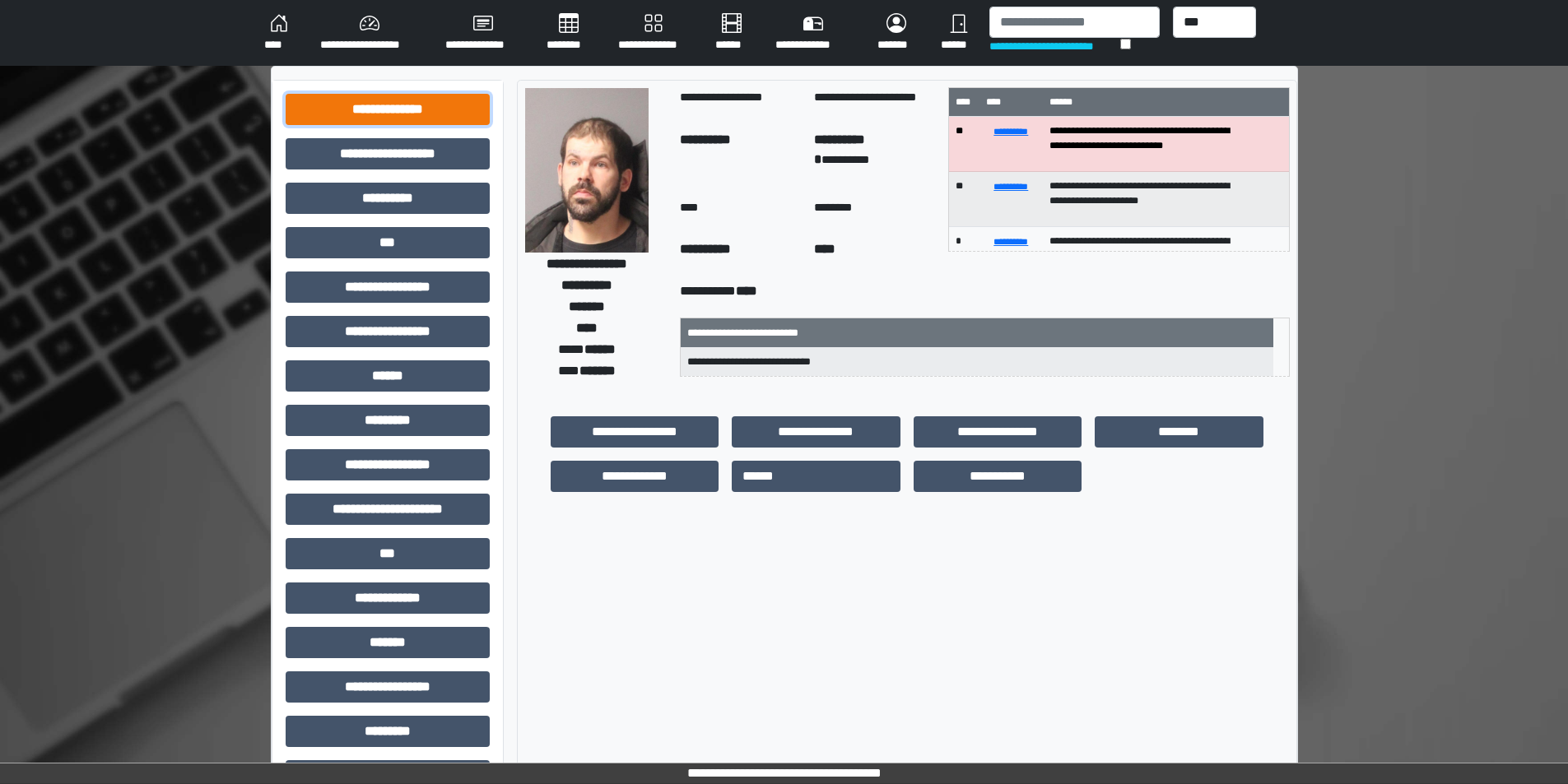 click on "**********" at bounding box center [388, 109] 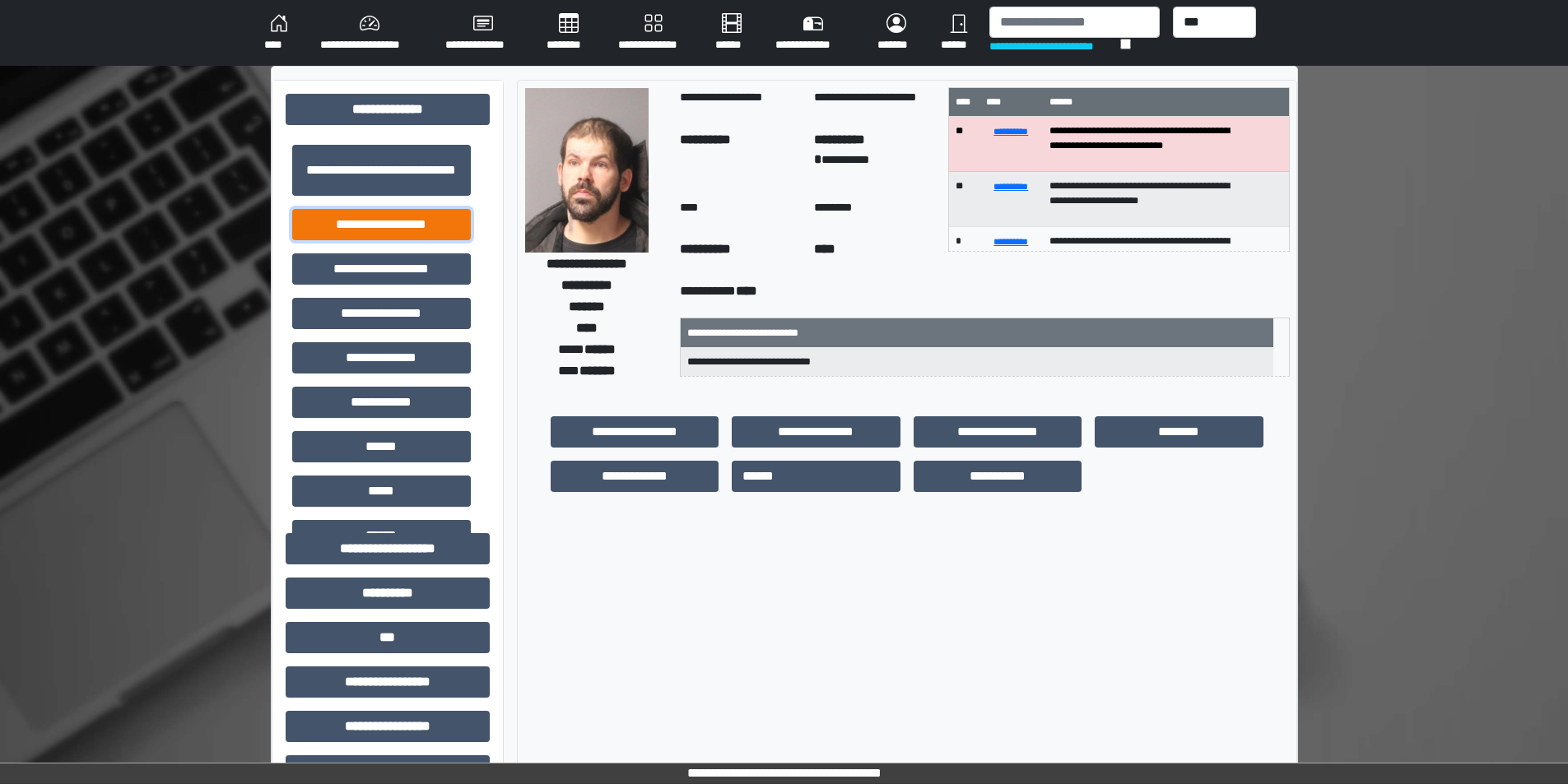click on "**********" at bounding box center (381, 225) 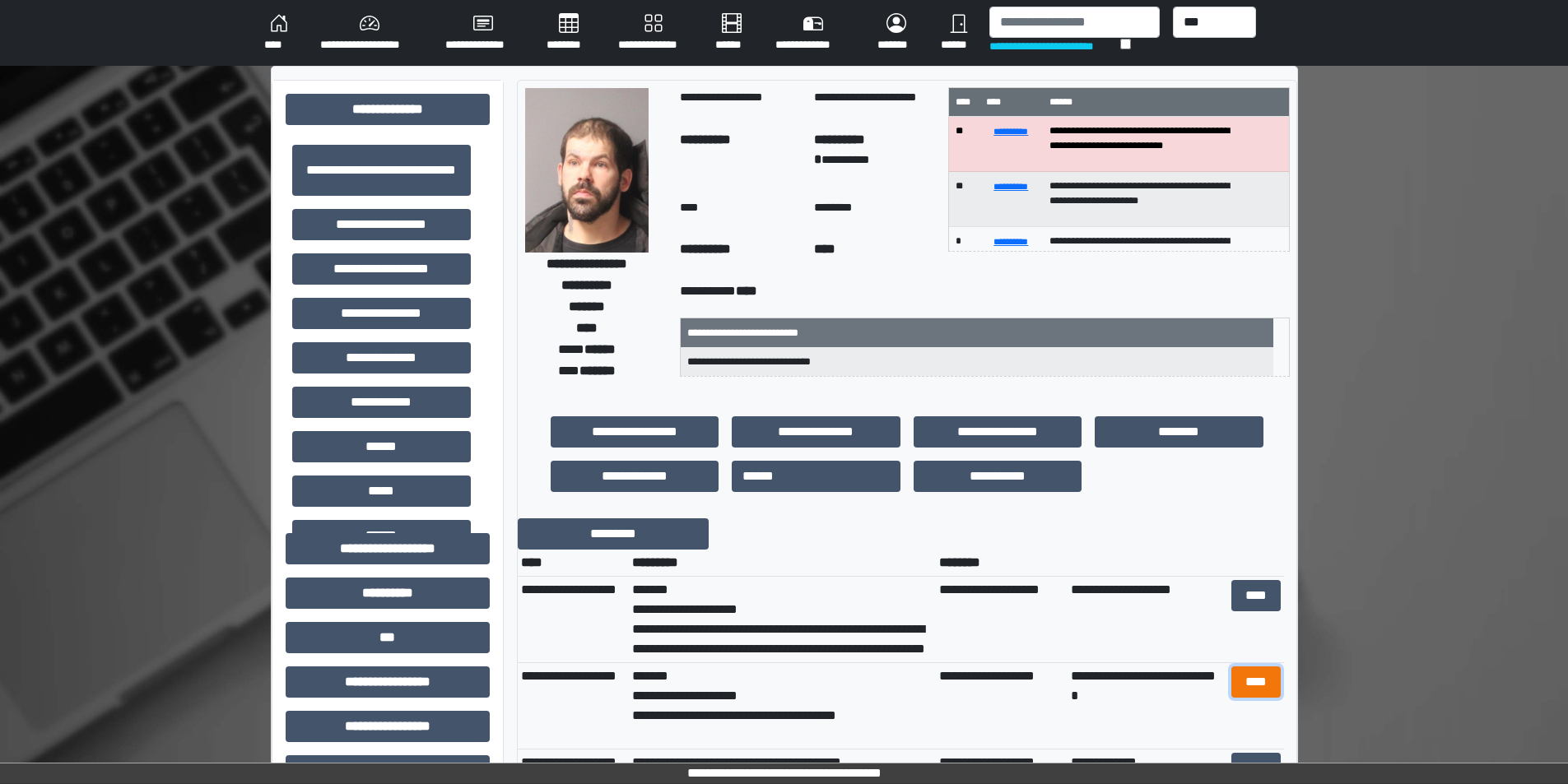 click on "****" at bounding box center [1256, 682] 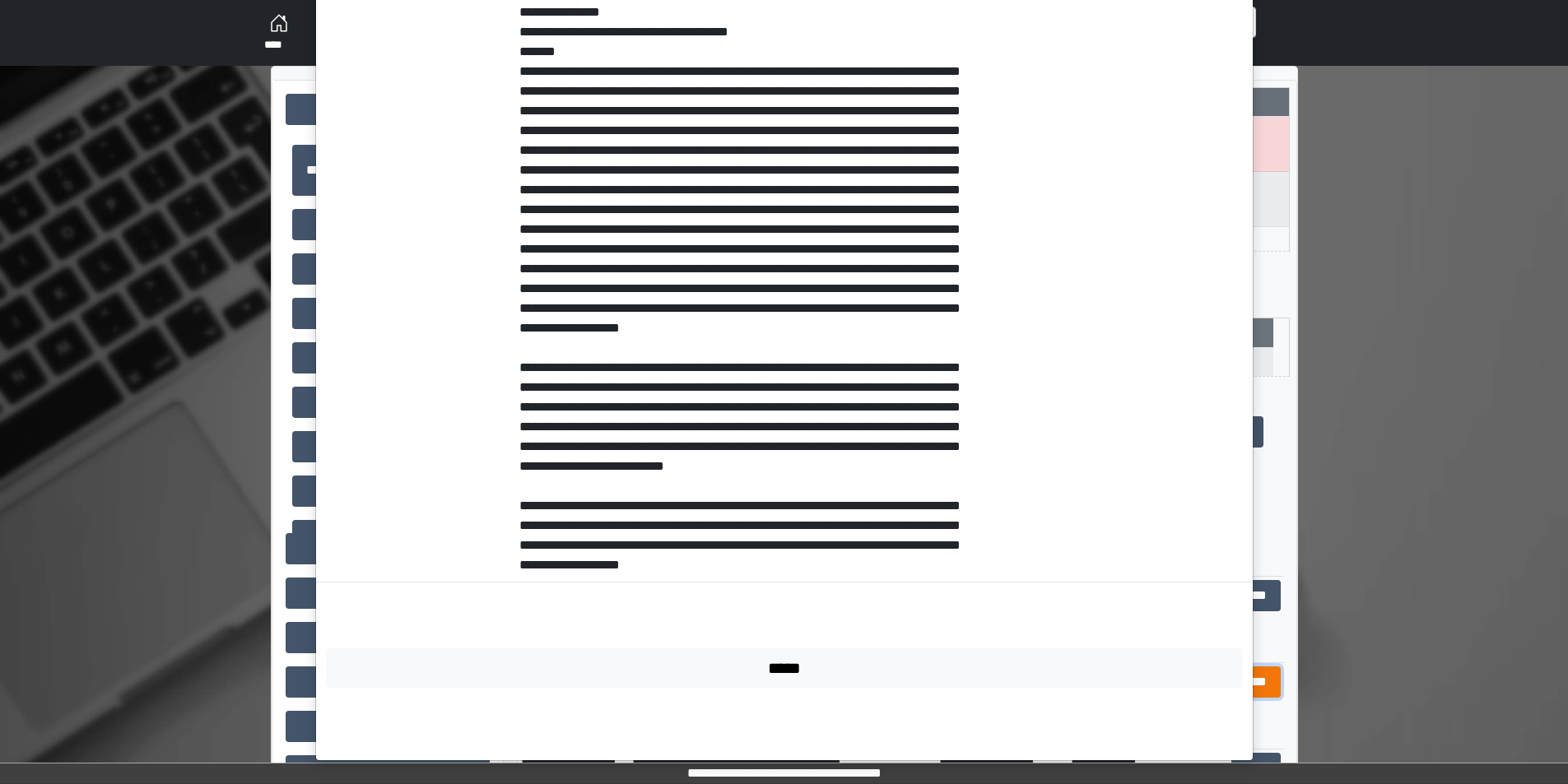 scroll, scrollTop: 0, scrollLeft: 0, axis: both 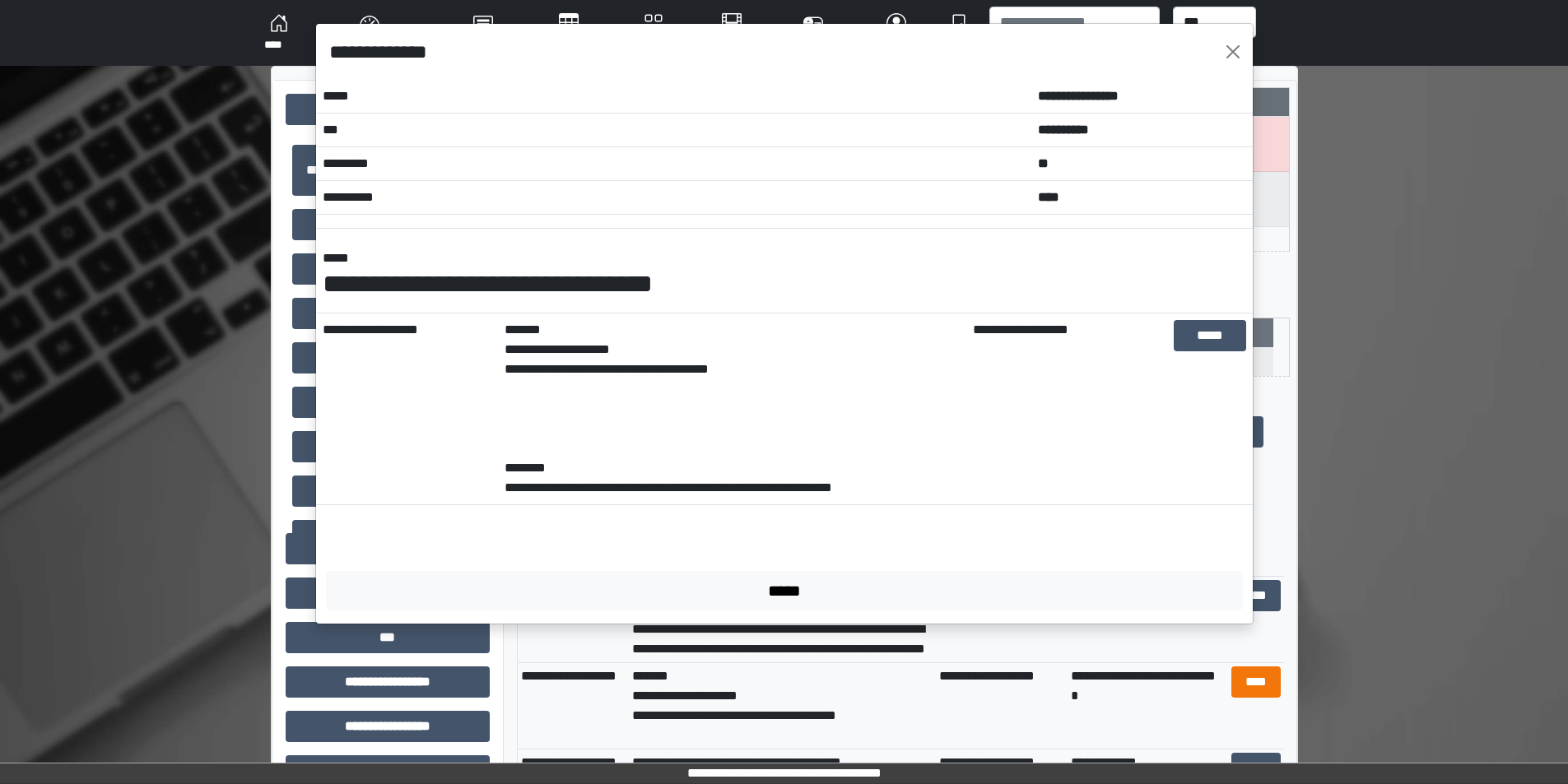 click on "**********" at bounding box center [784, 392] 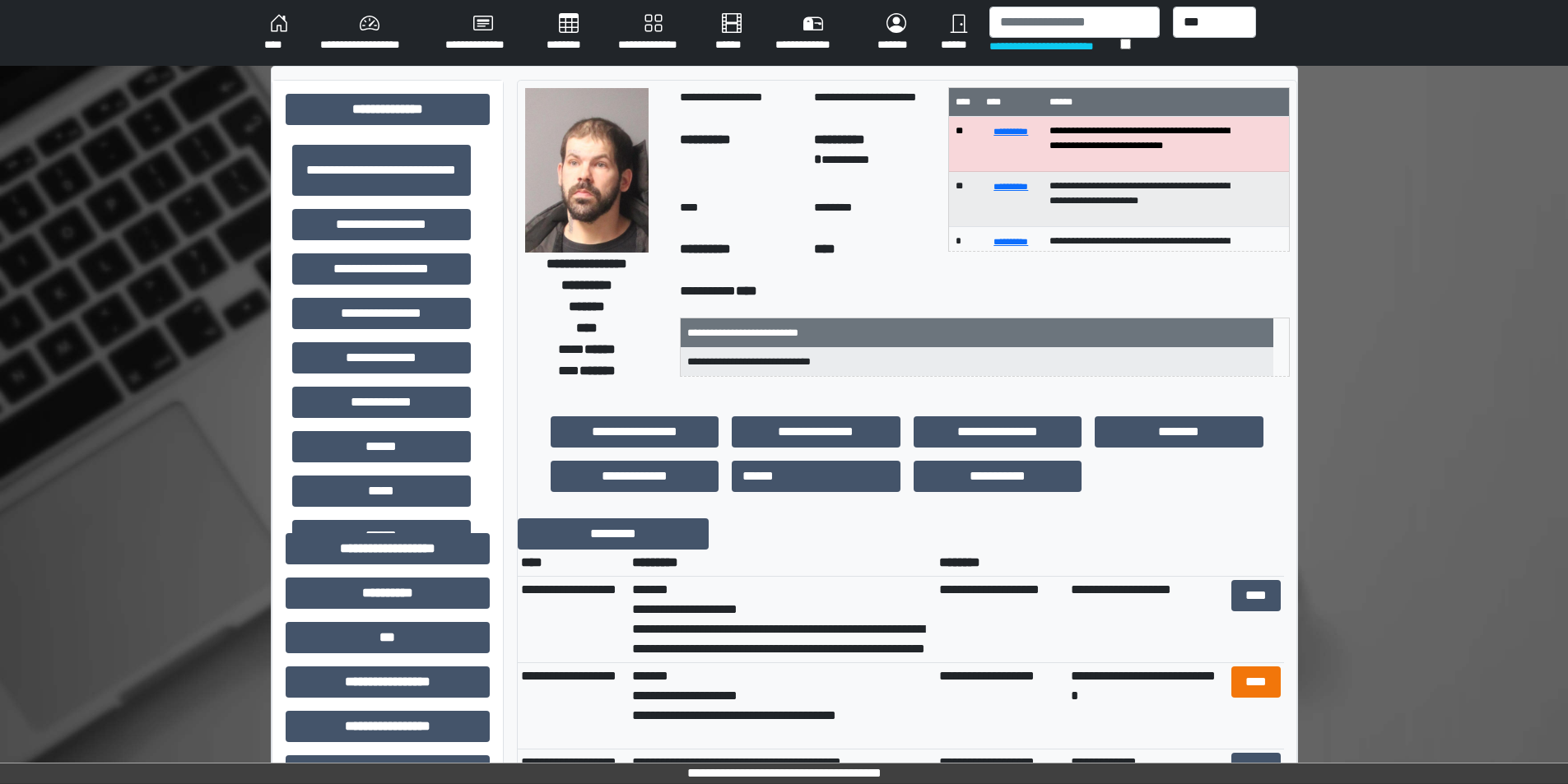 scroll, scrollTop: 82, scrollLeft: 0, axis: vertical 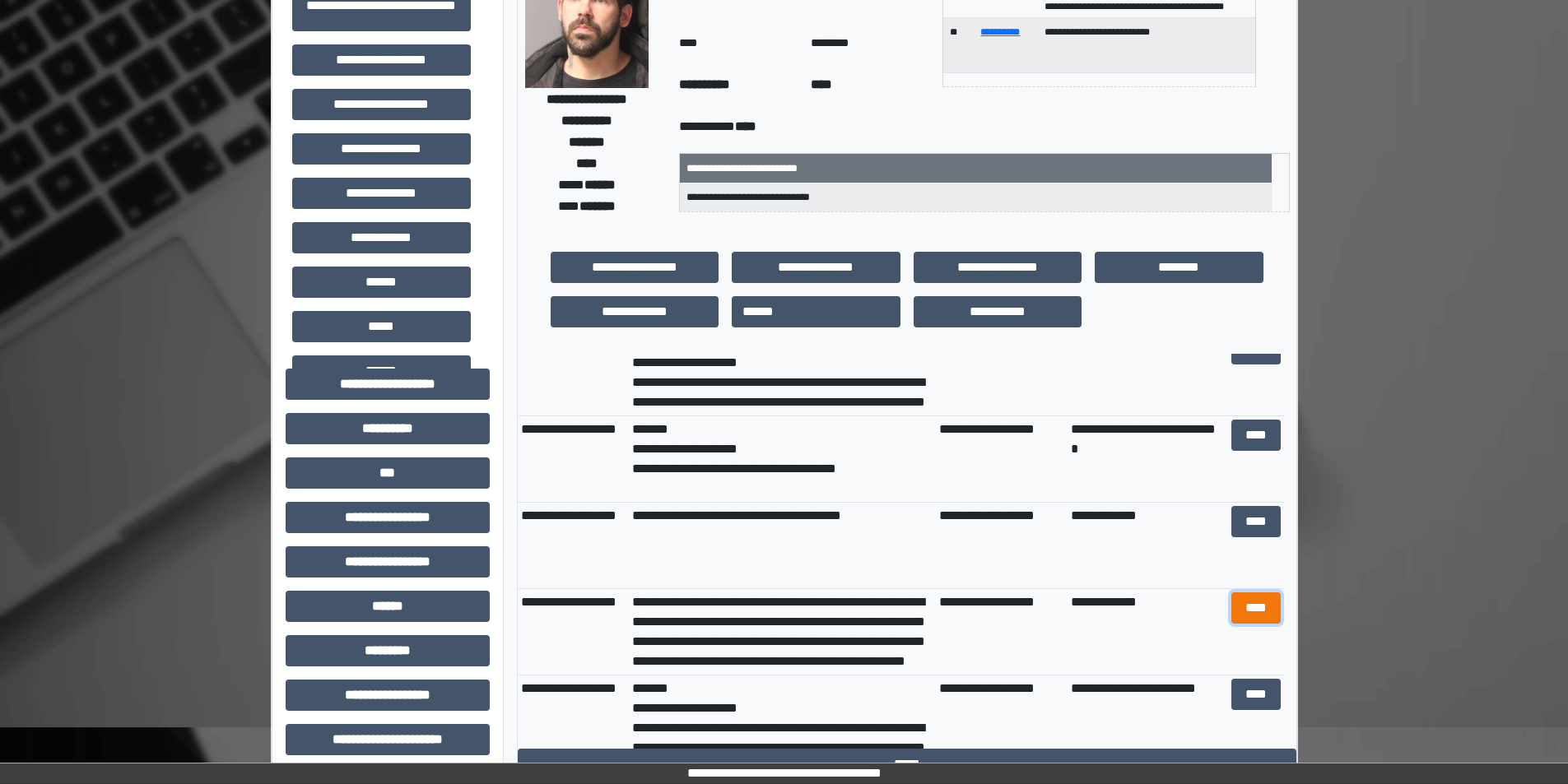 click on "****" at bounding box center (1256, 608) 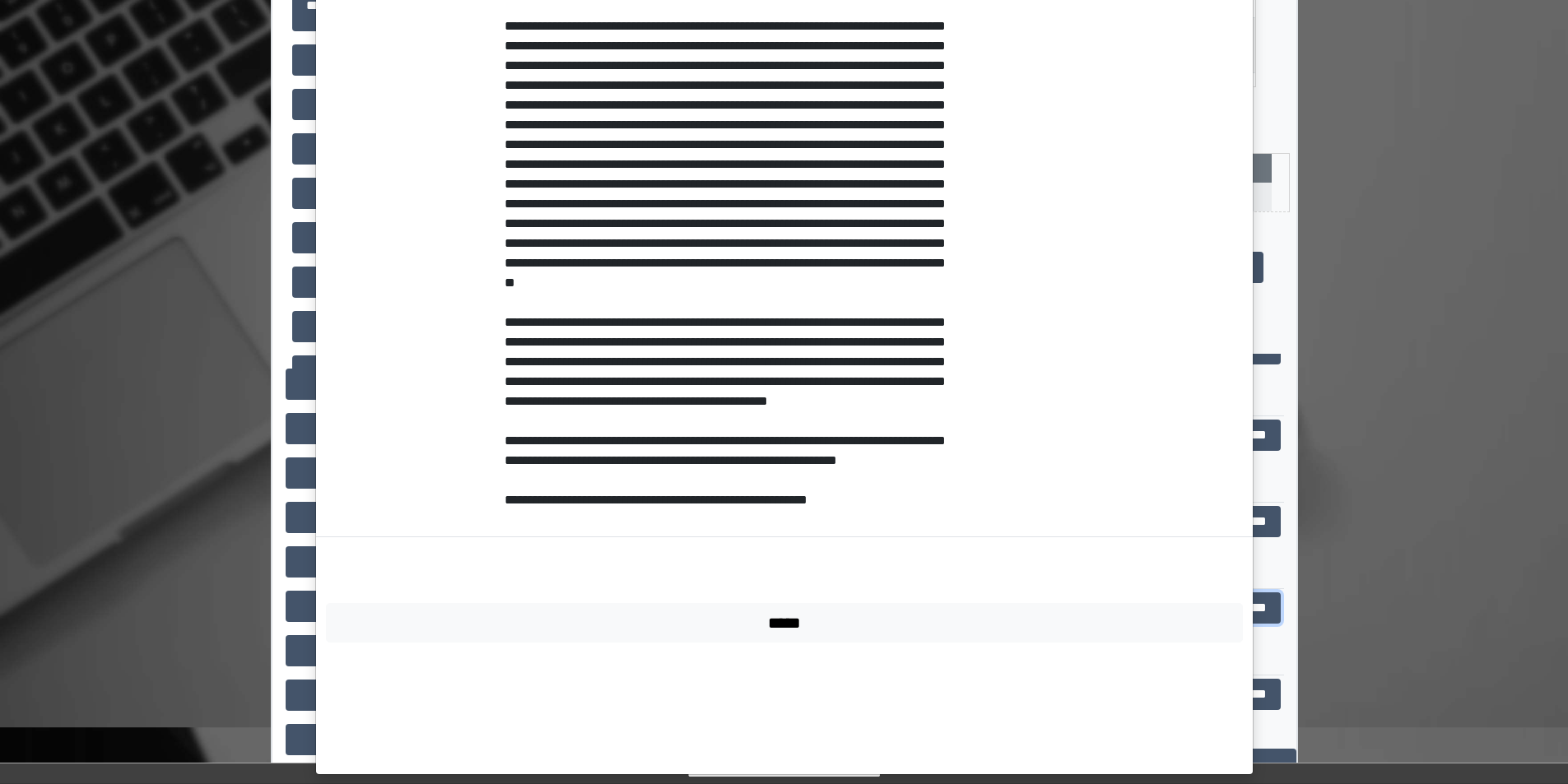 scroll, scrollTop: 1581, scrollLeft: 0, axis: vertical 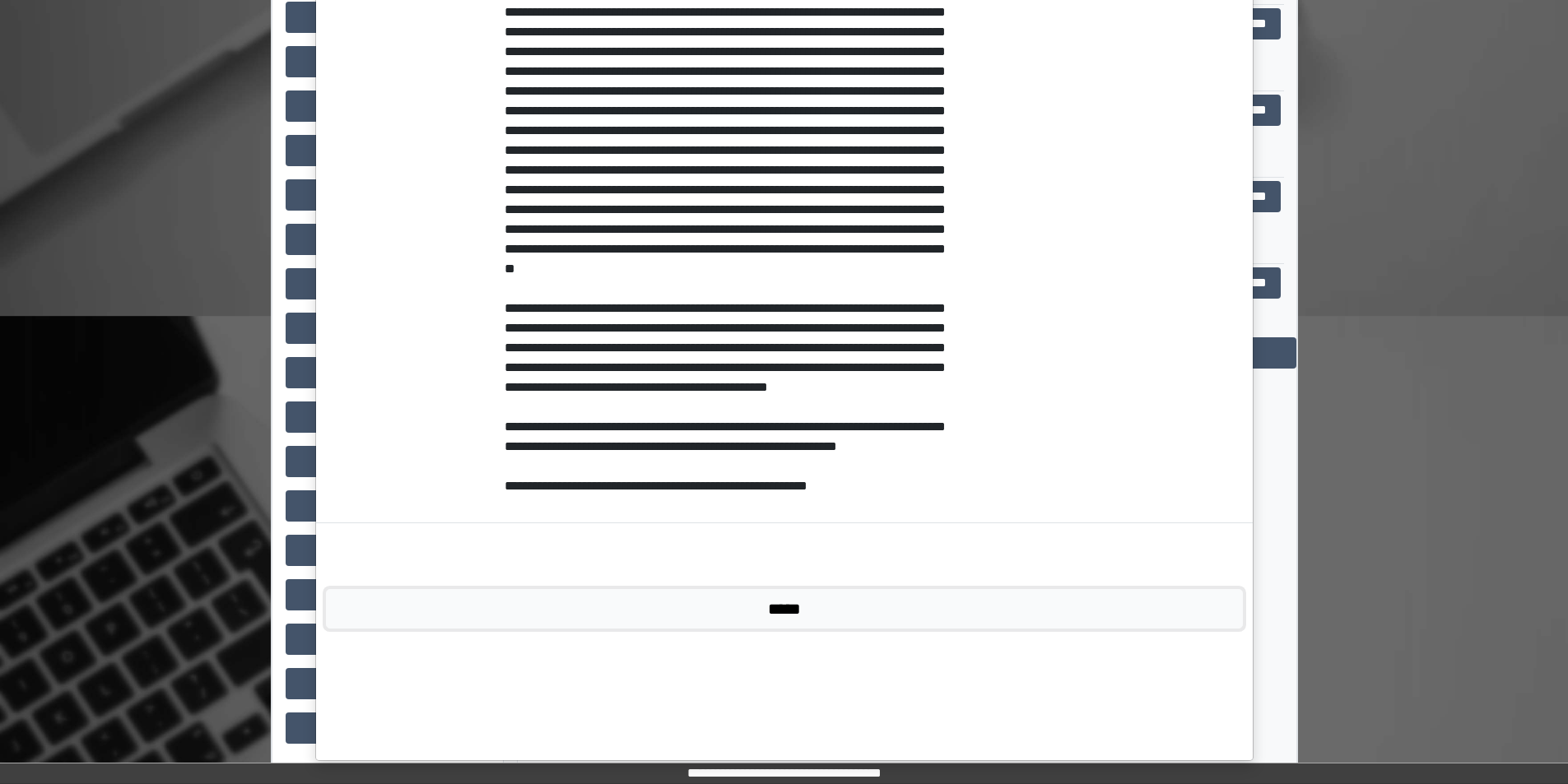 click on "*****" at bounding box center (784, 609) 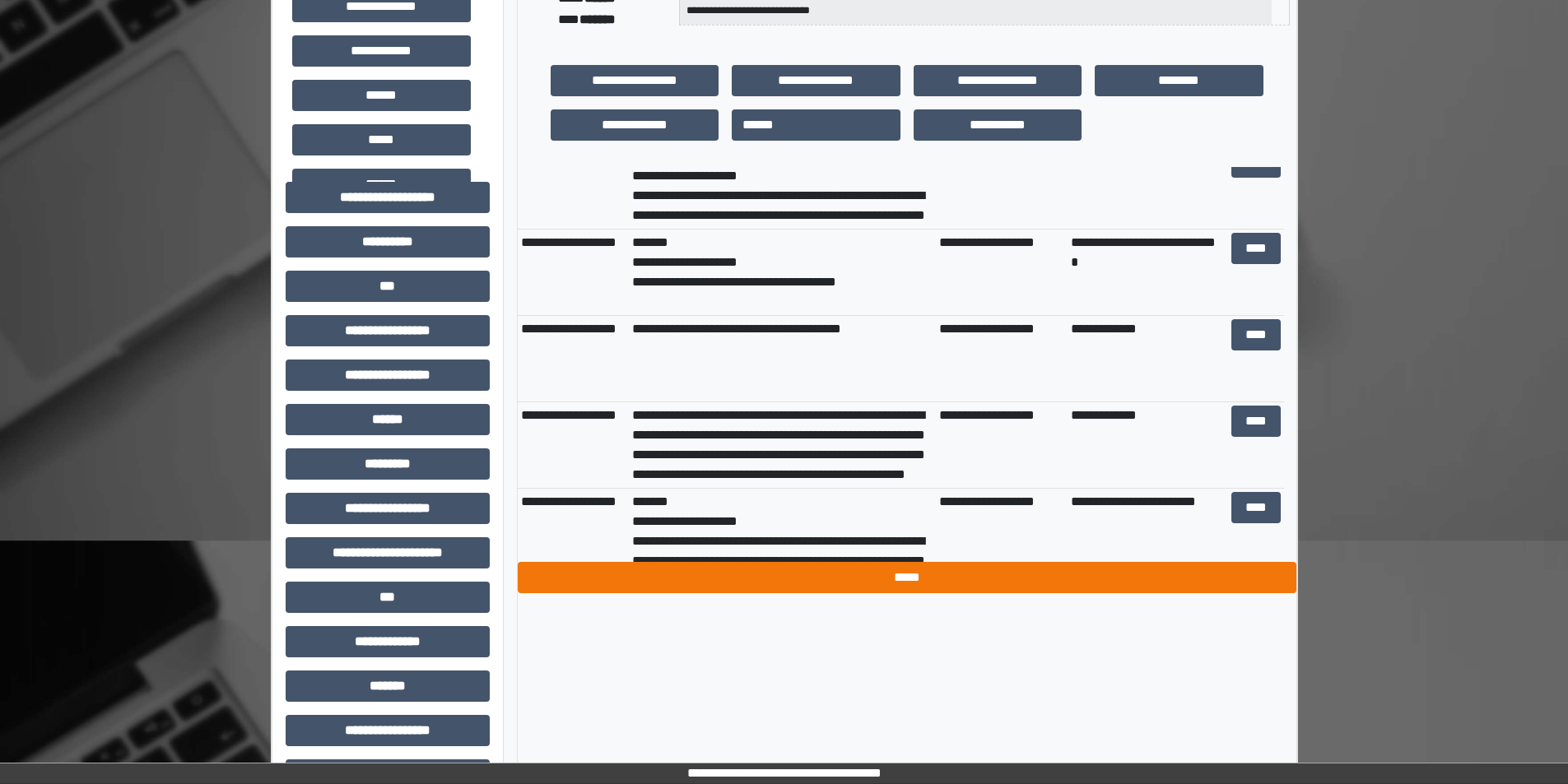 scroll, scrollTop: 329, scrollLeft: 0, axis: vertical 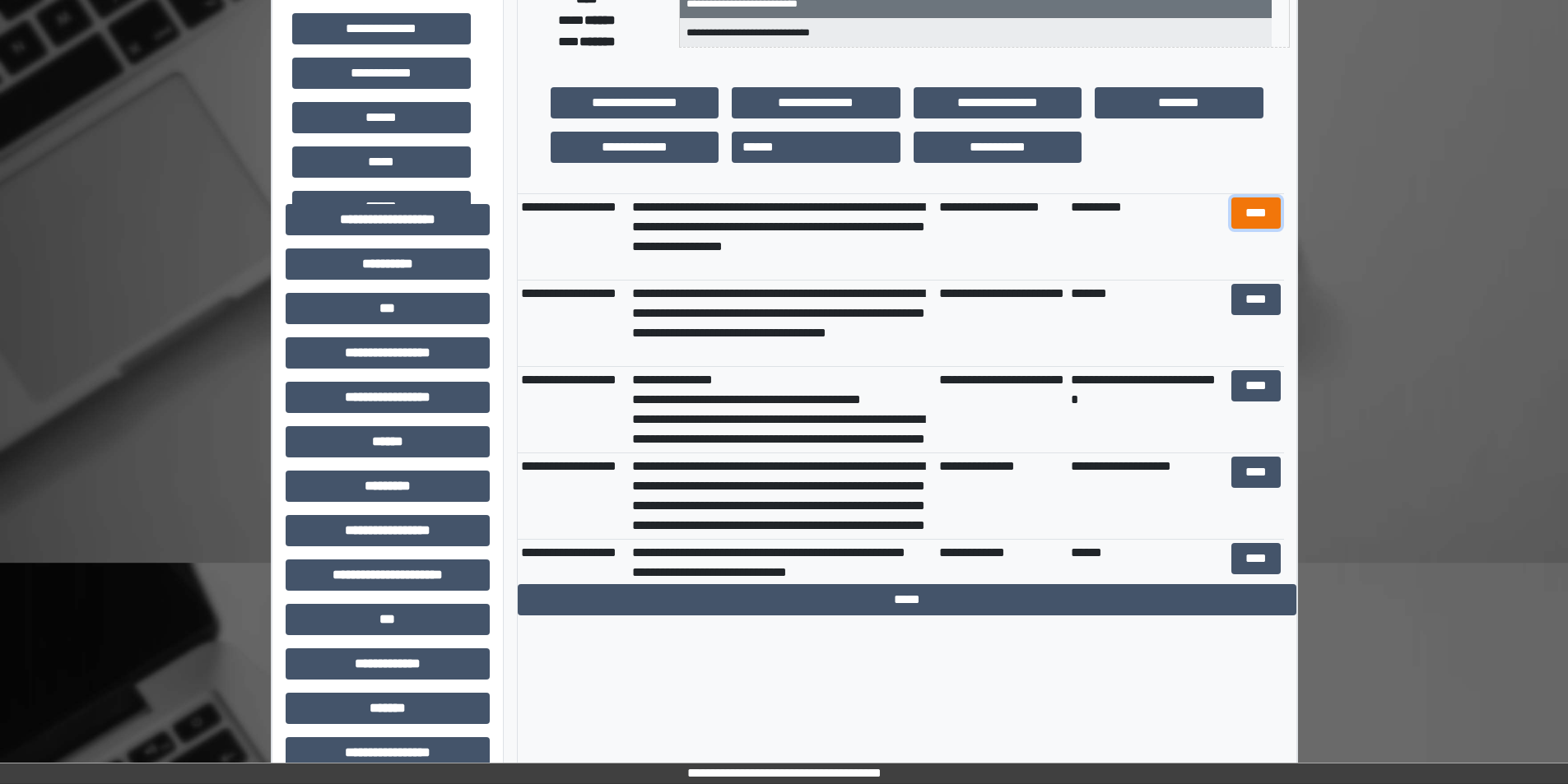 click on "****" at bounding box center (1256, 213) 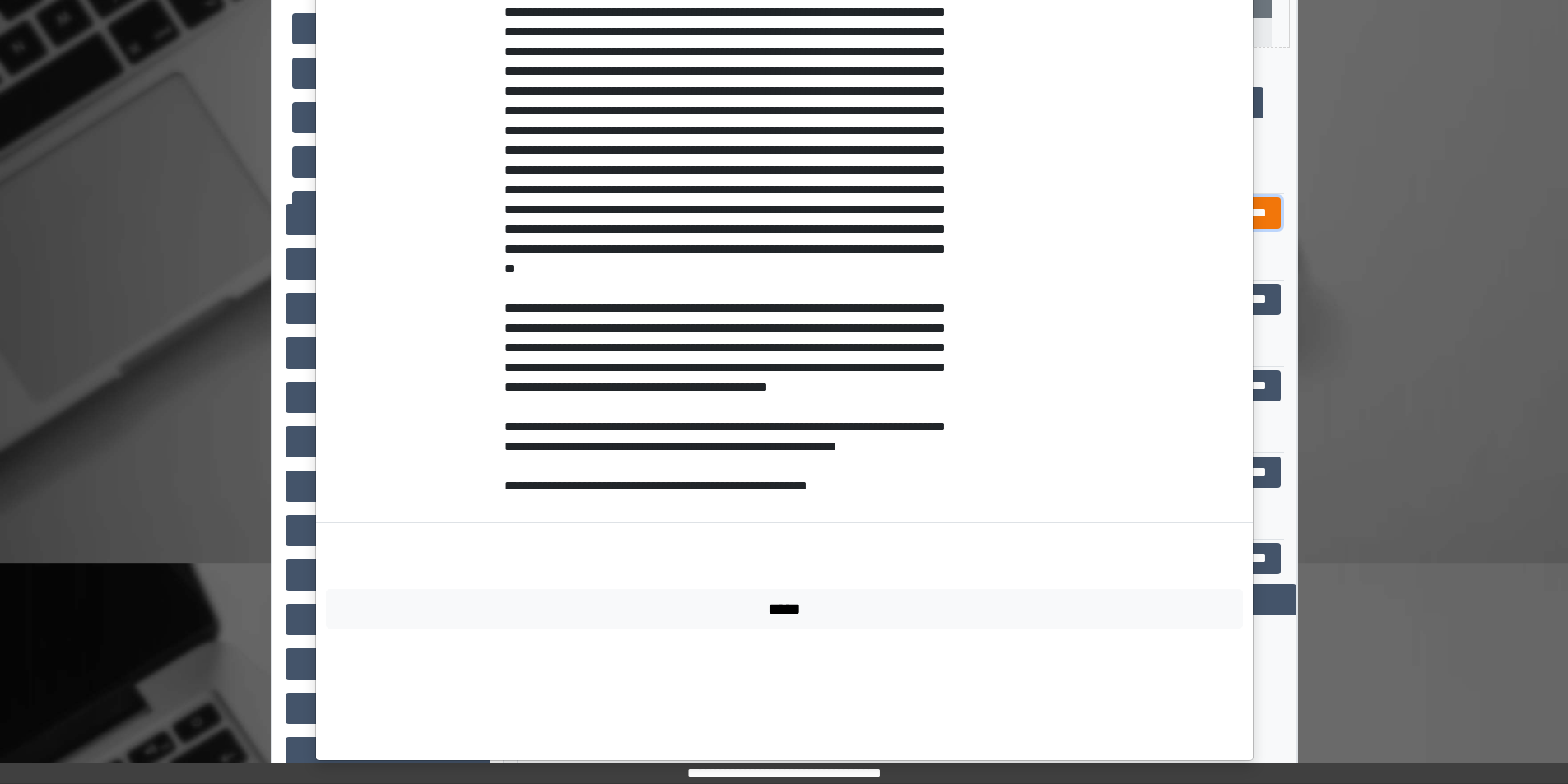 scroll, scrollTop: 0, scrollLeft: 0, axis: both 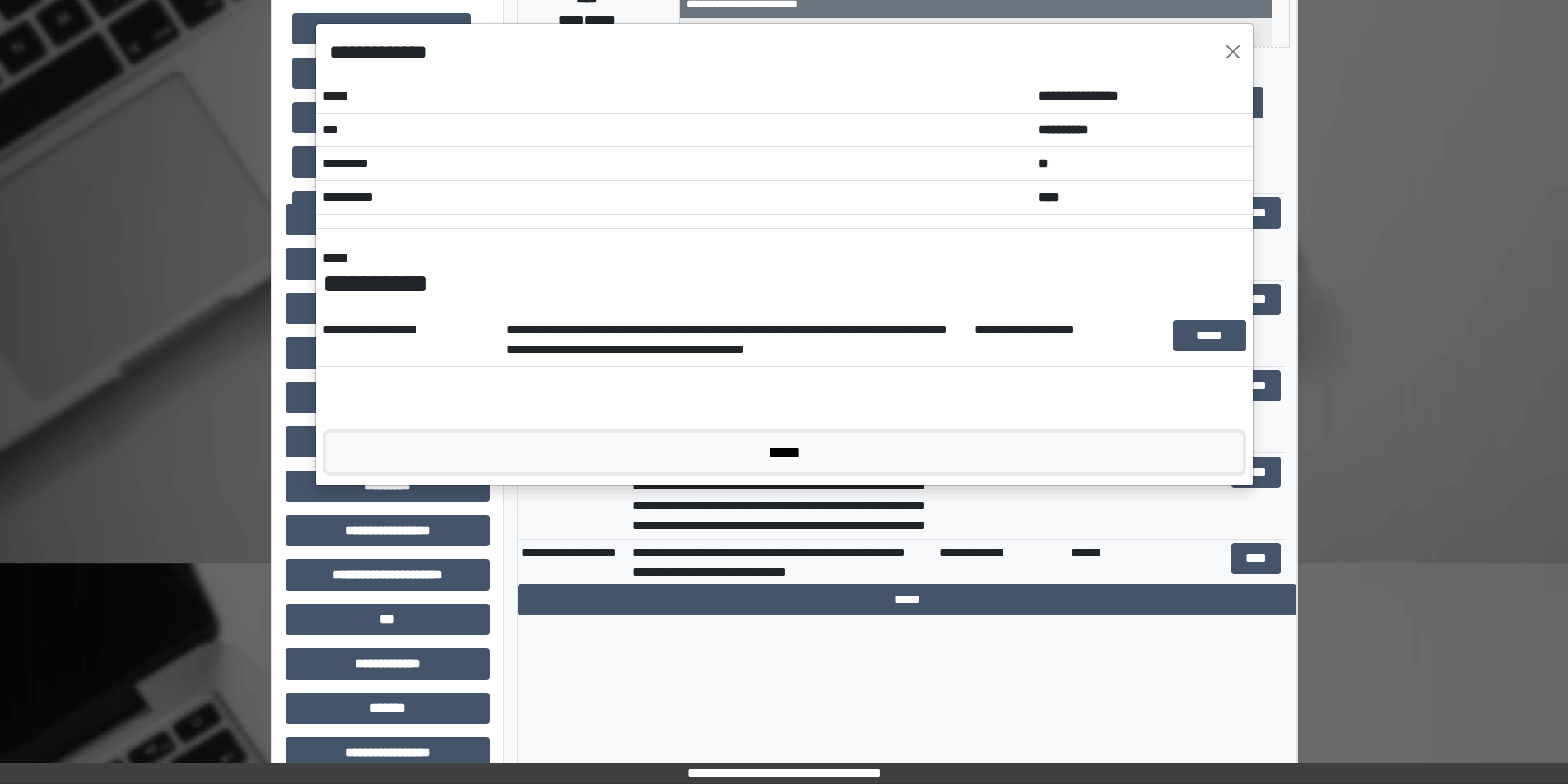 click on "*****" at bounding box center (784, 452) 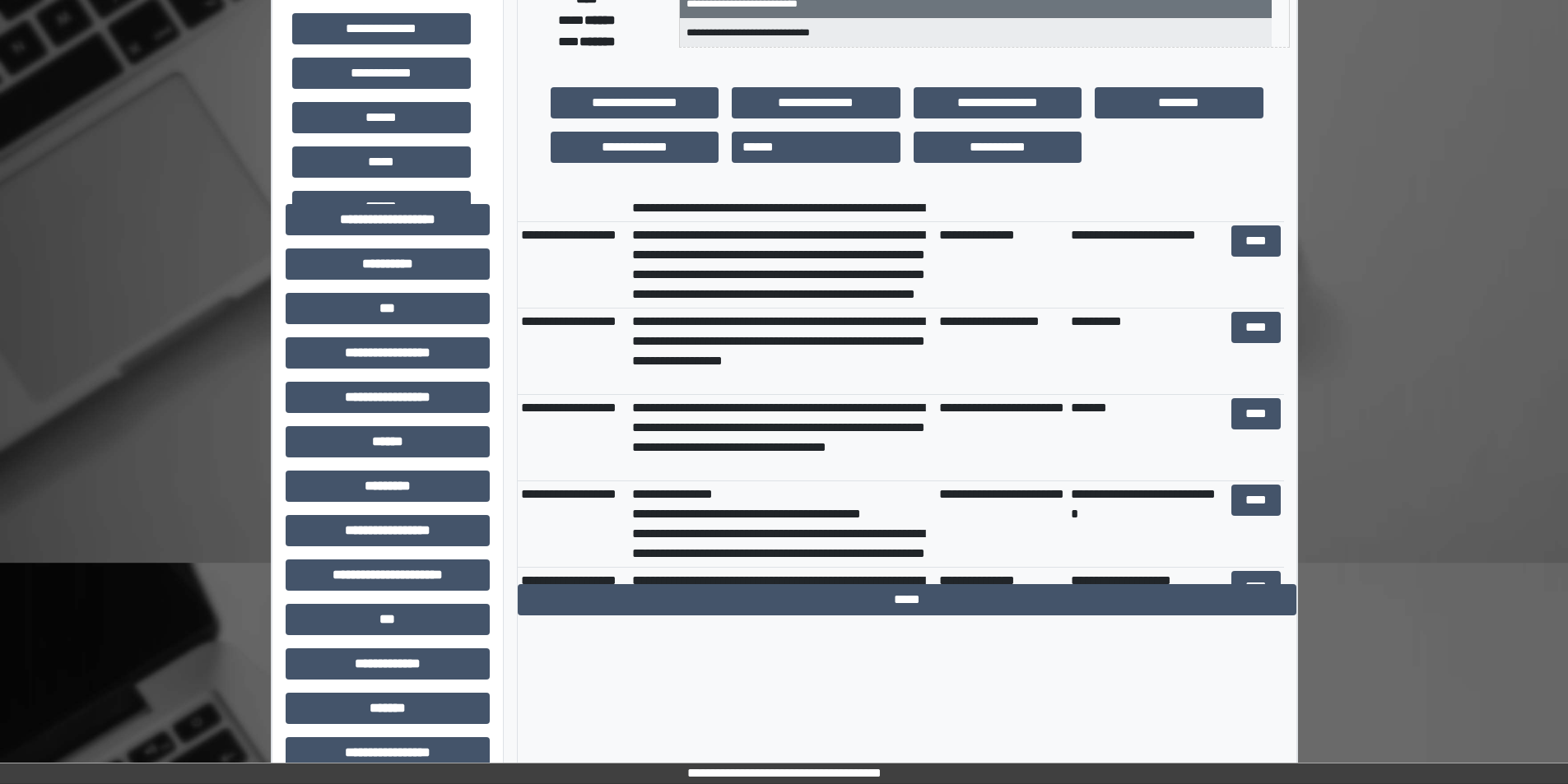 scroll, scrollTop: 411, scrollLeft: 0, axis: vertical 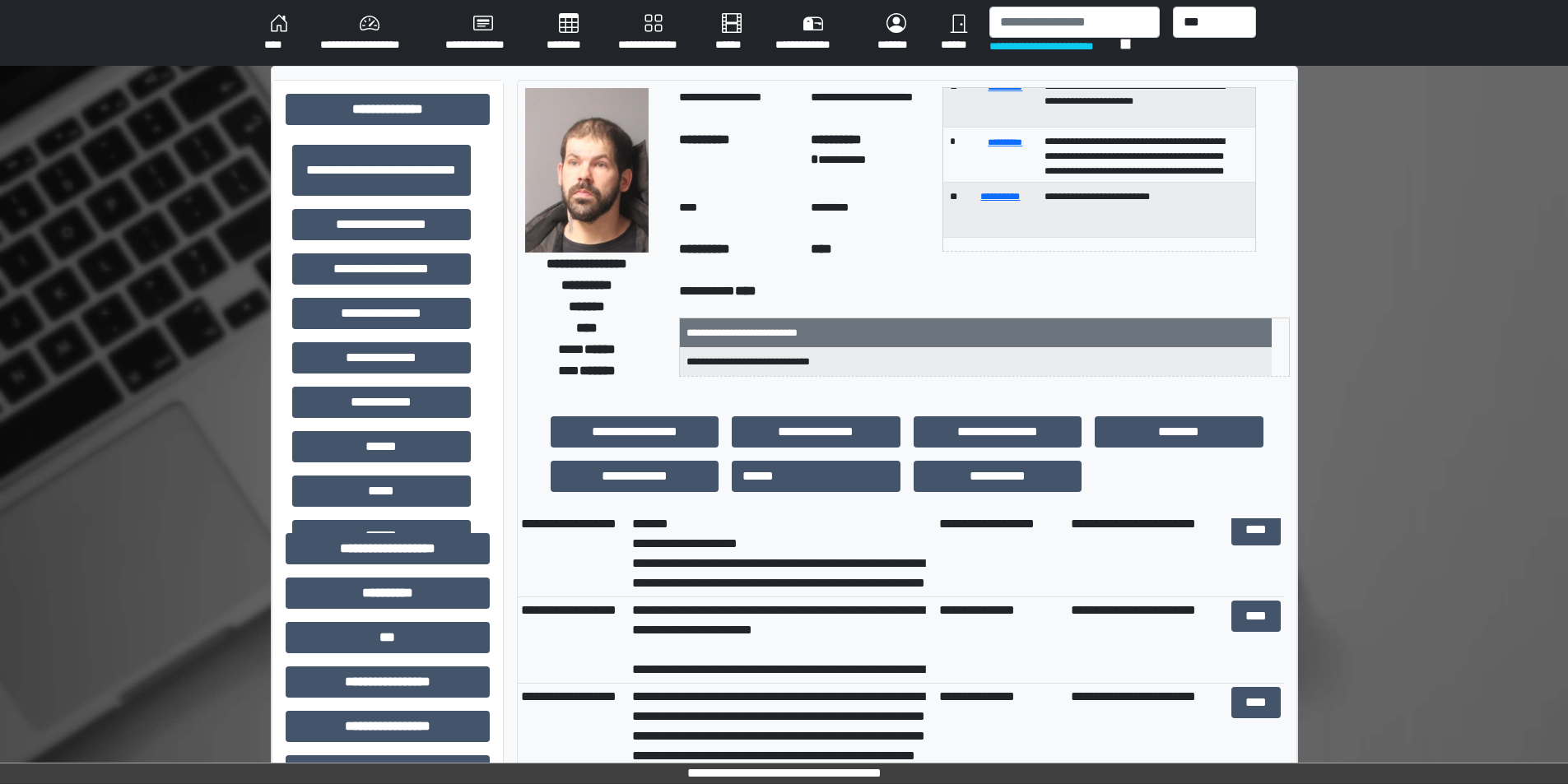 click on "**********" at bounding box center [784, 33] 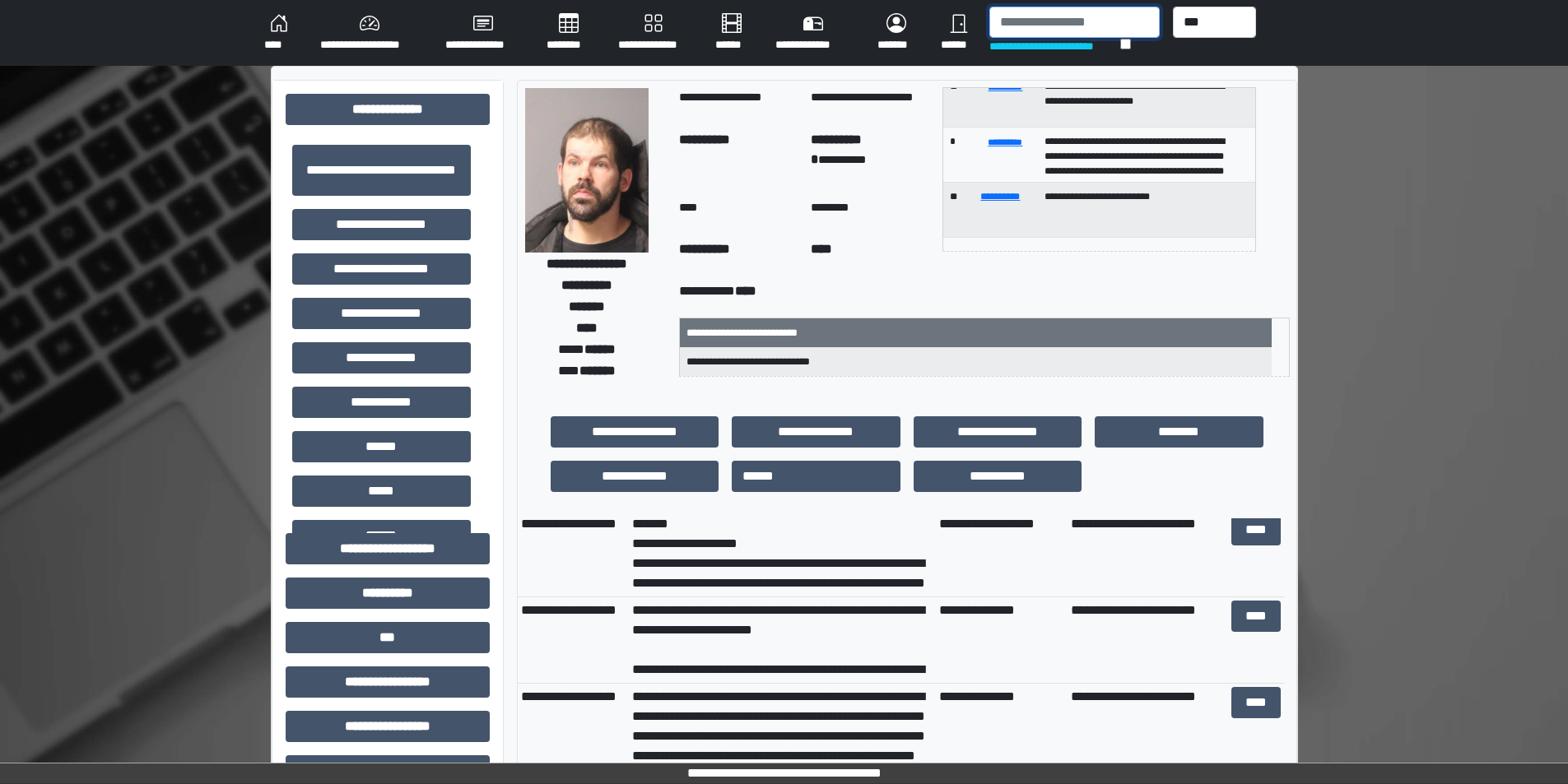 click at bounding box center (1074, 22) 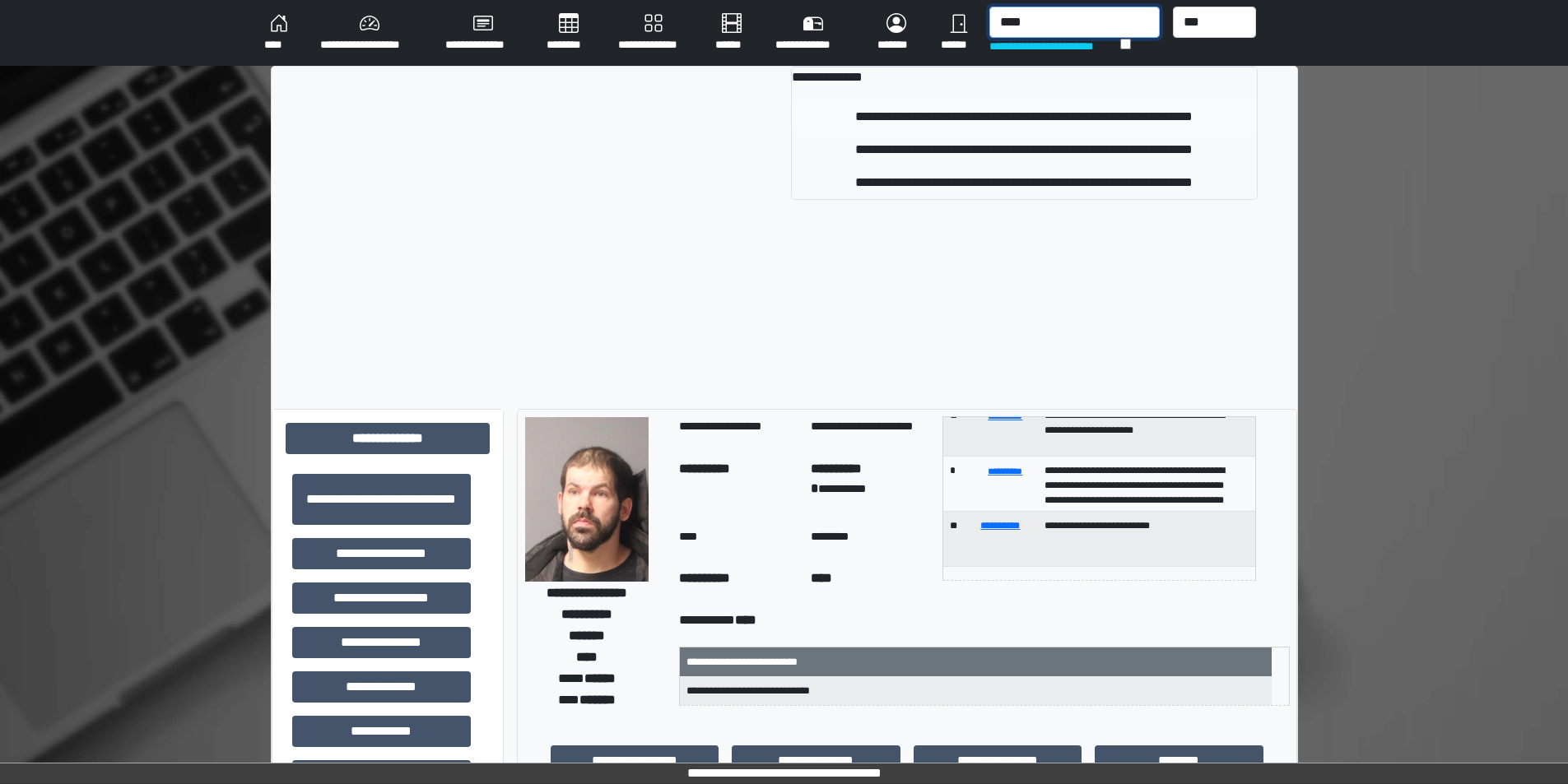 type on "****" 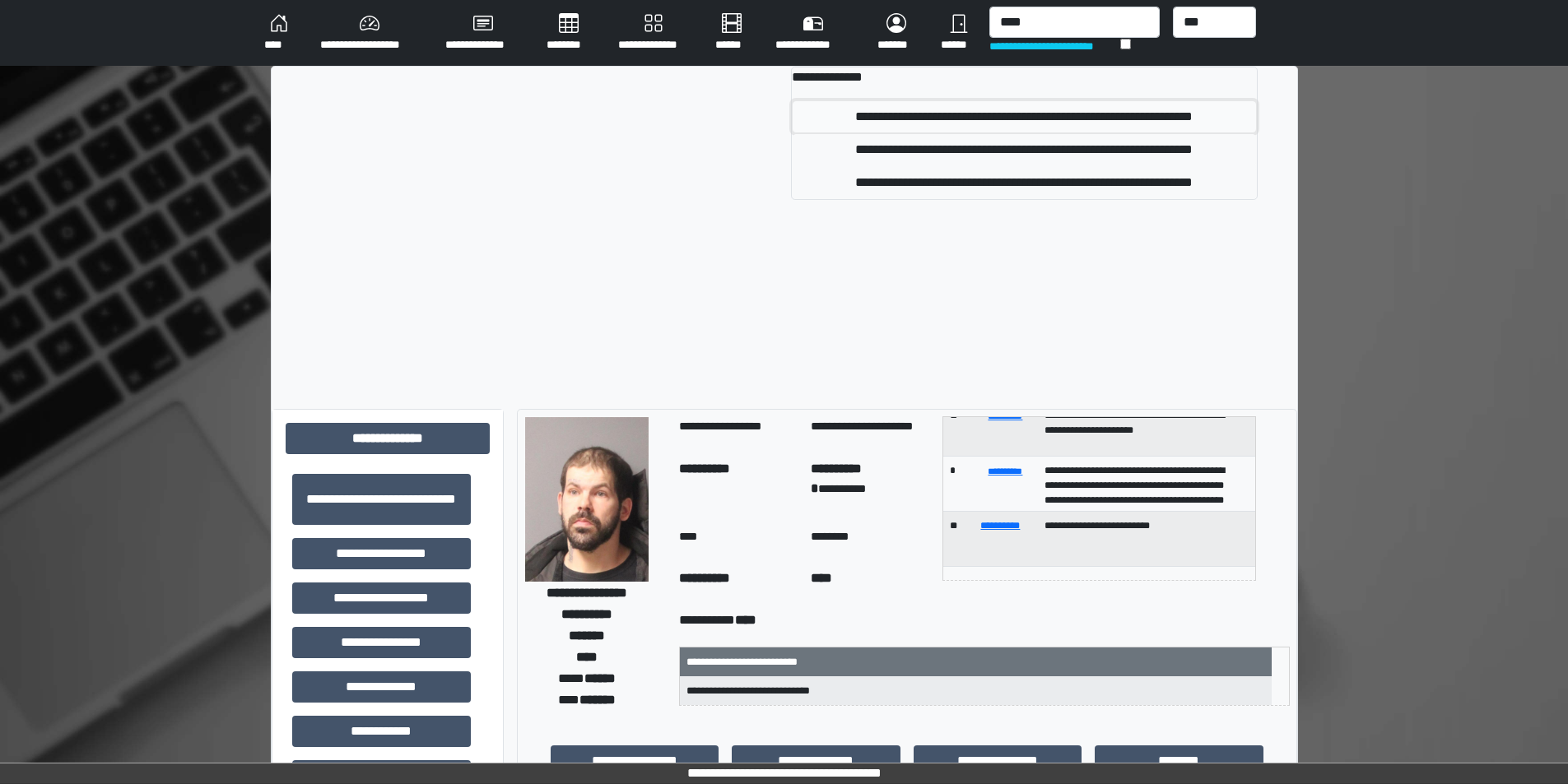 click on "**********" at bounding box center [1024, 117] 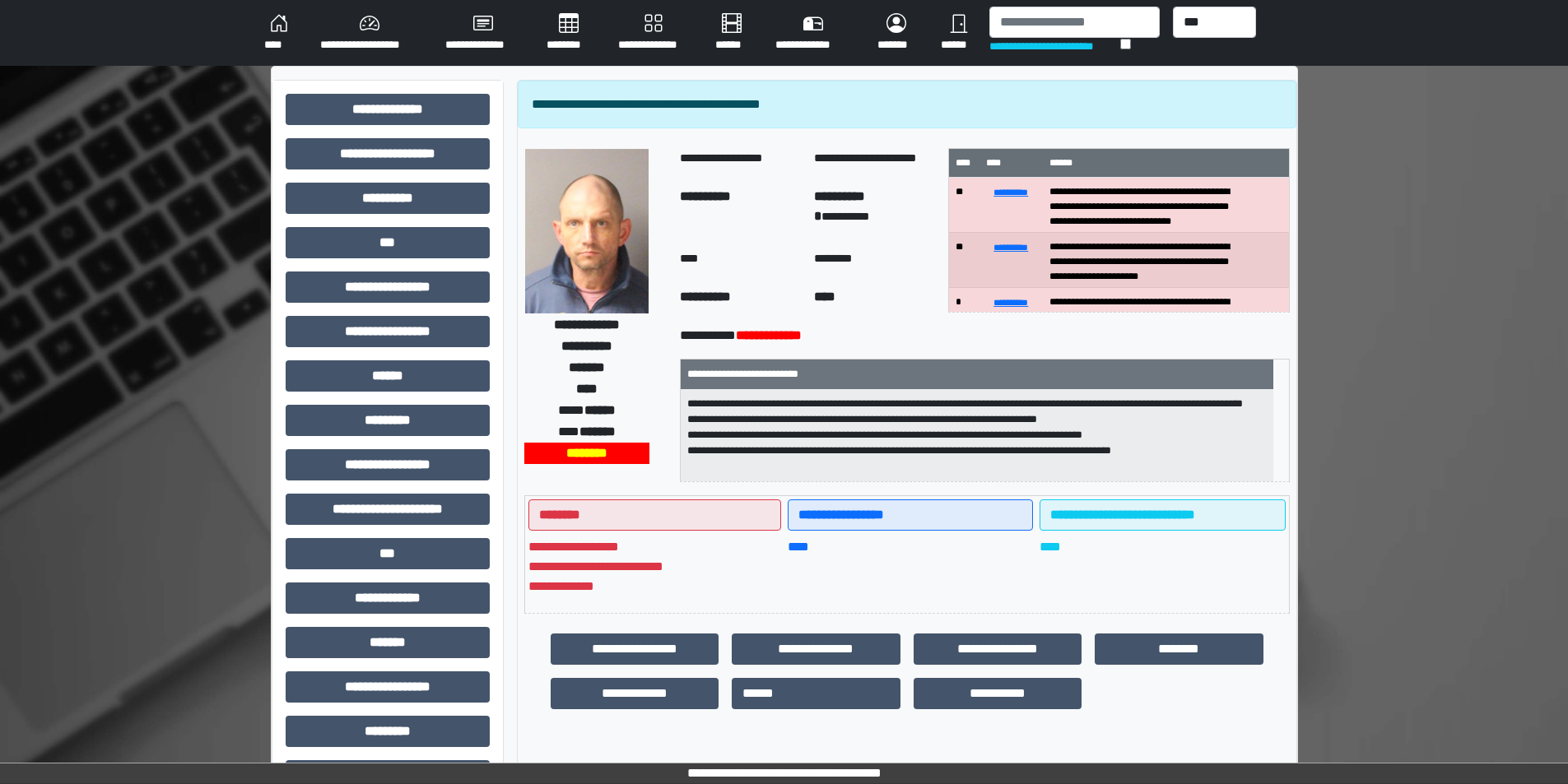 drag, startPoint x: 1282, startPoint y: 187, endPoint x: 1238, endPoint y: 360, distance: 178.5077 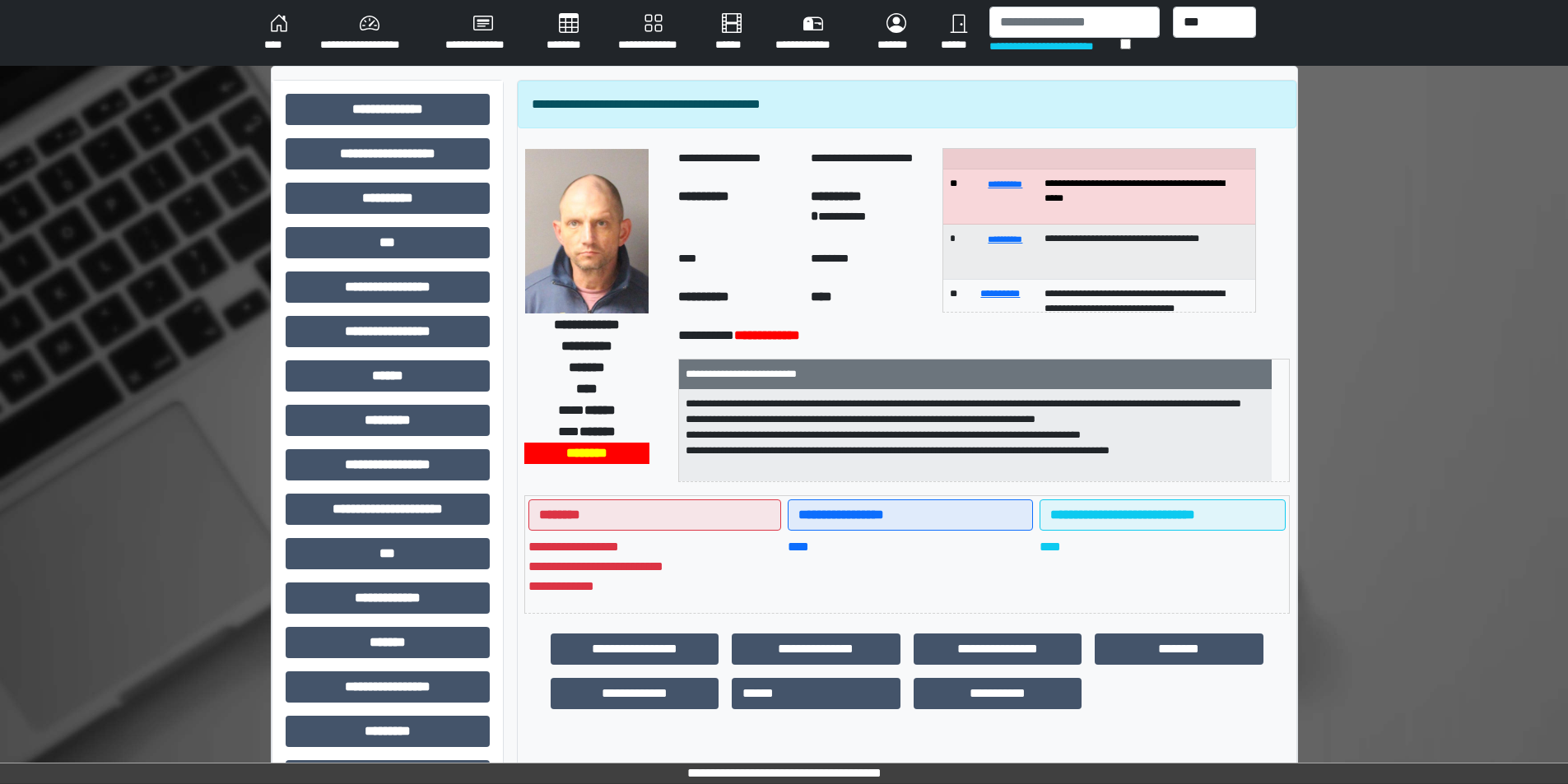 scroll, scrollTop: 440, scrollLeft: 0, axis: vertical 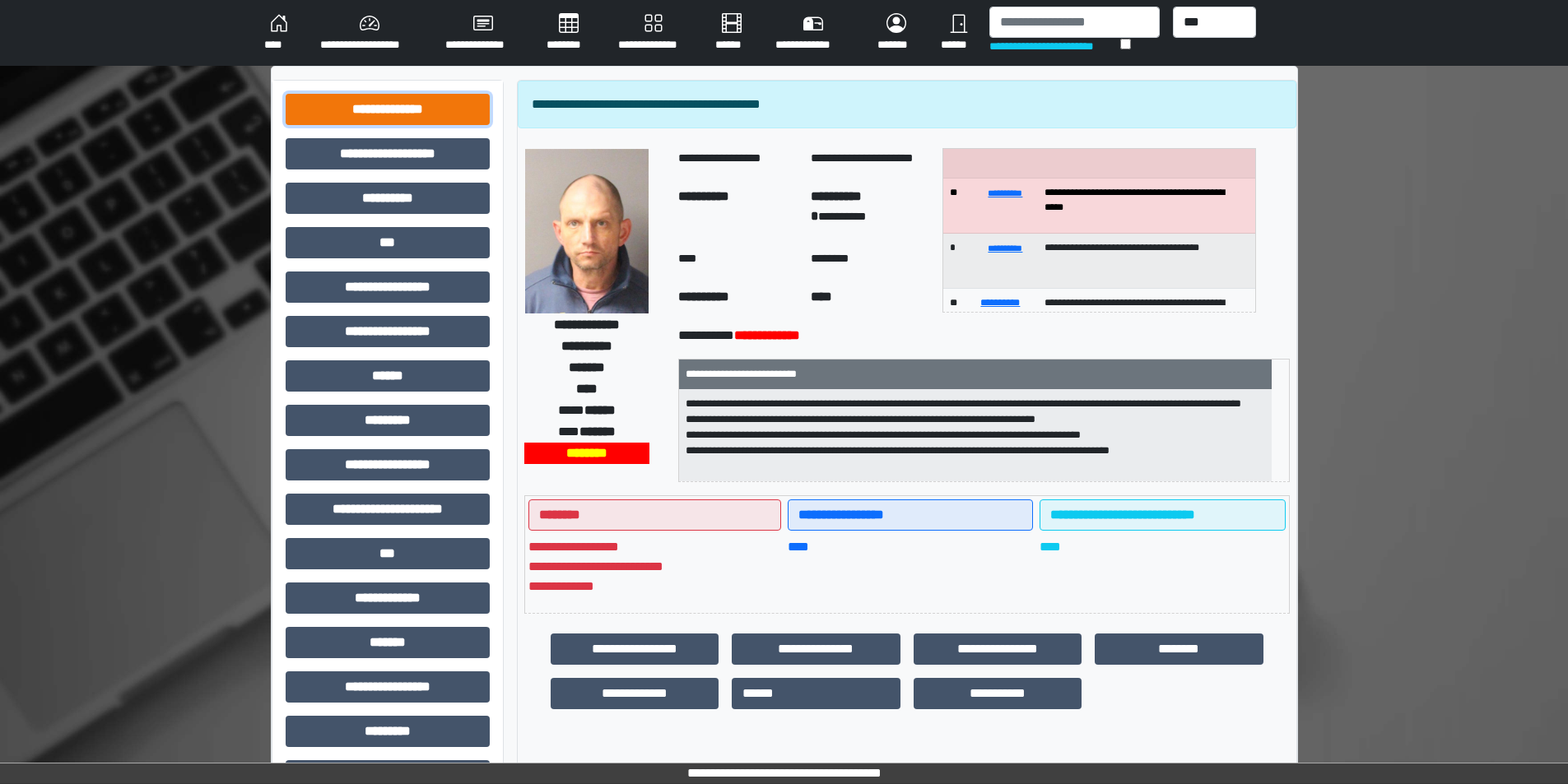 click on "**********" at bounding box center [388, 109] 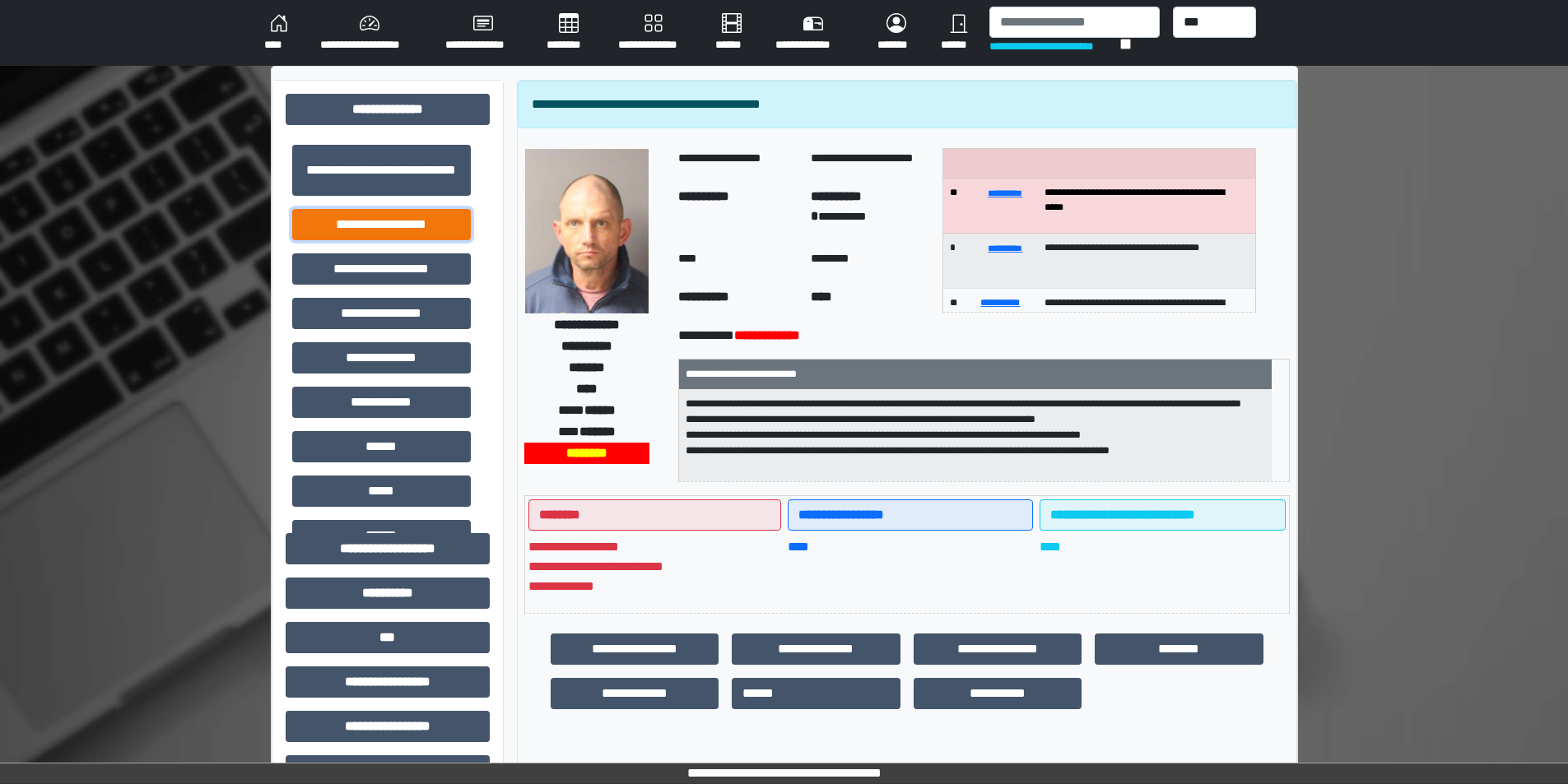 click on "**********" at bounding box center (381, 225) 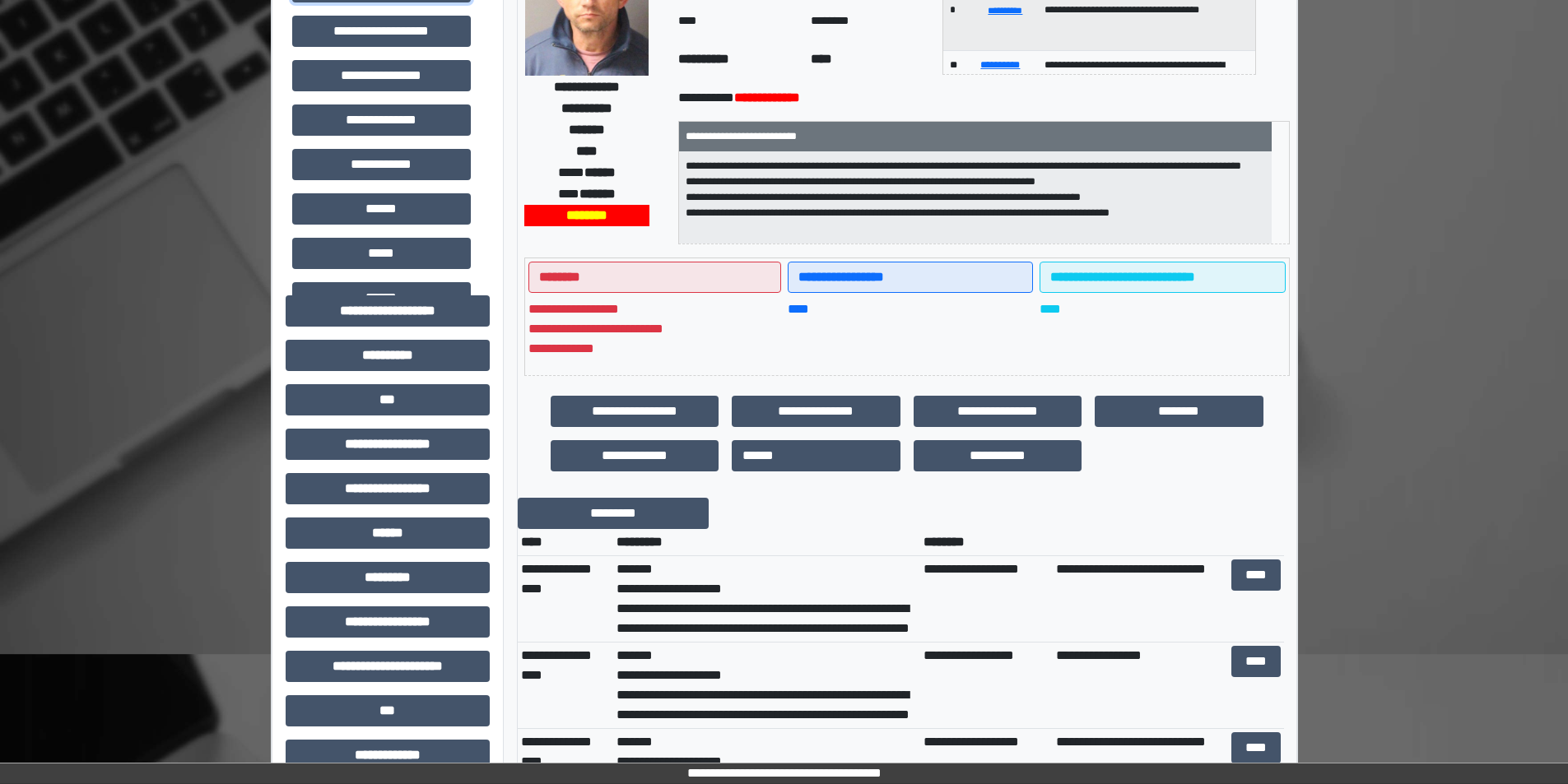 scroll, scrollTop: 247, scrollLeft: 0, axis: vertical 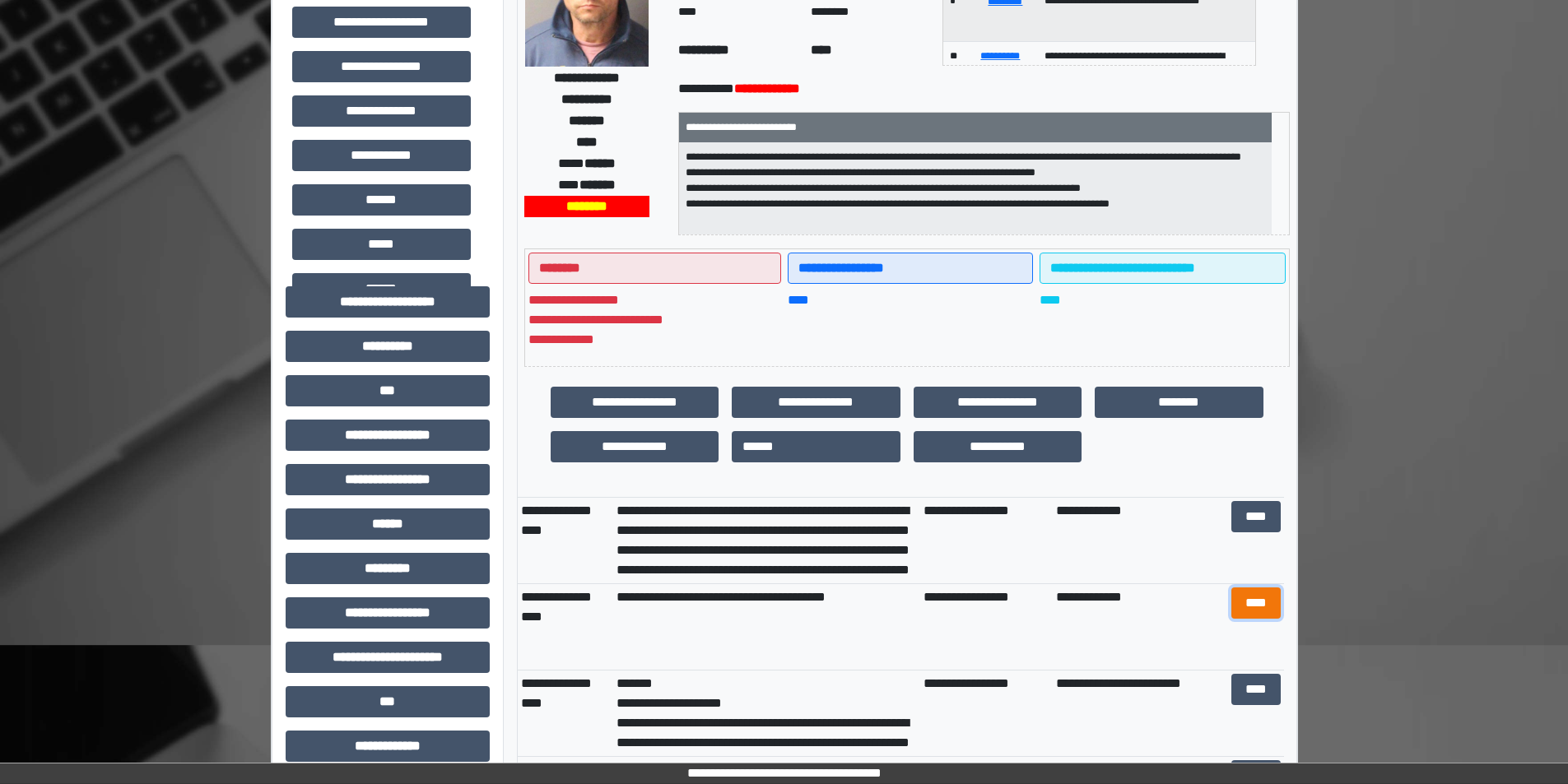 click on "****" at bounding box center (1256, 603) 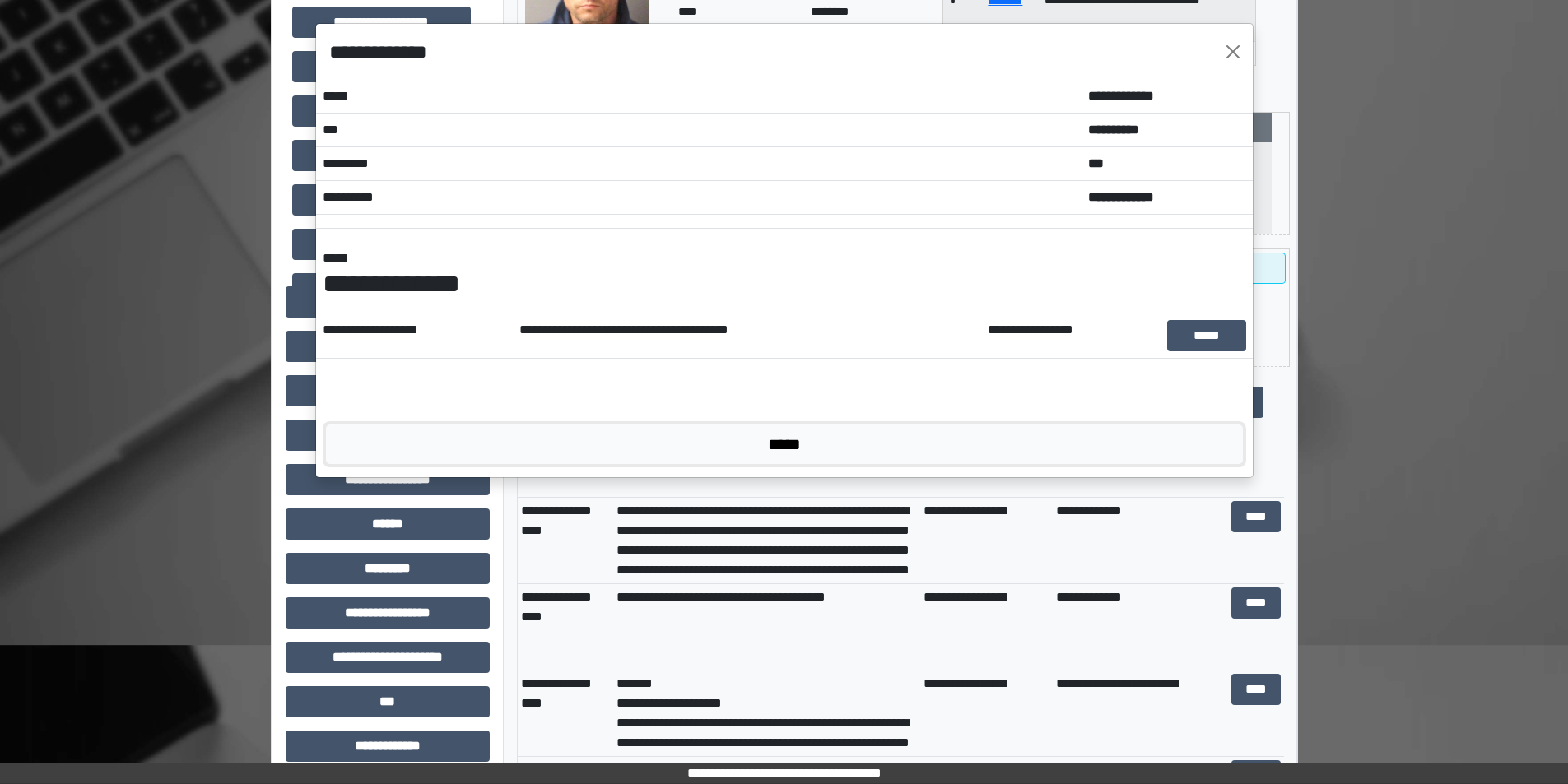 click on "*****" at bounding box center (784, 444) 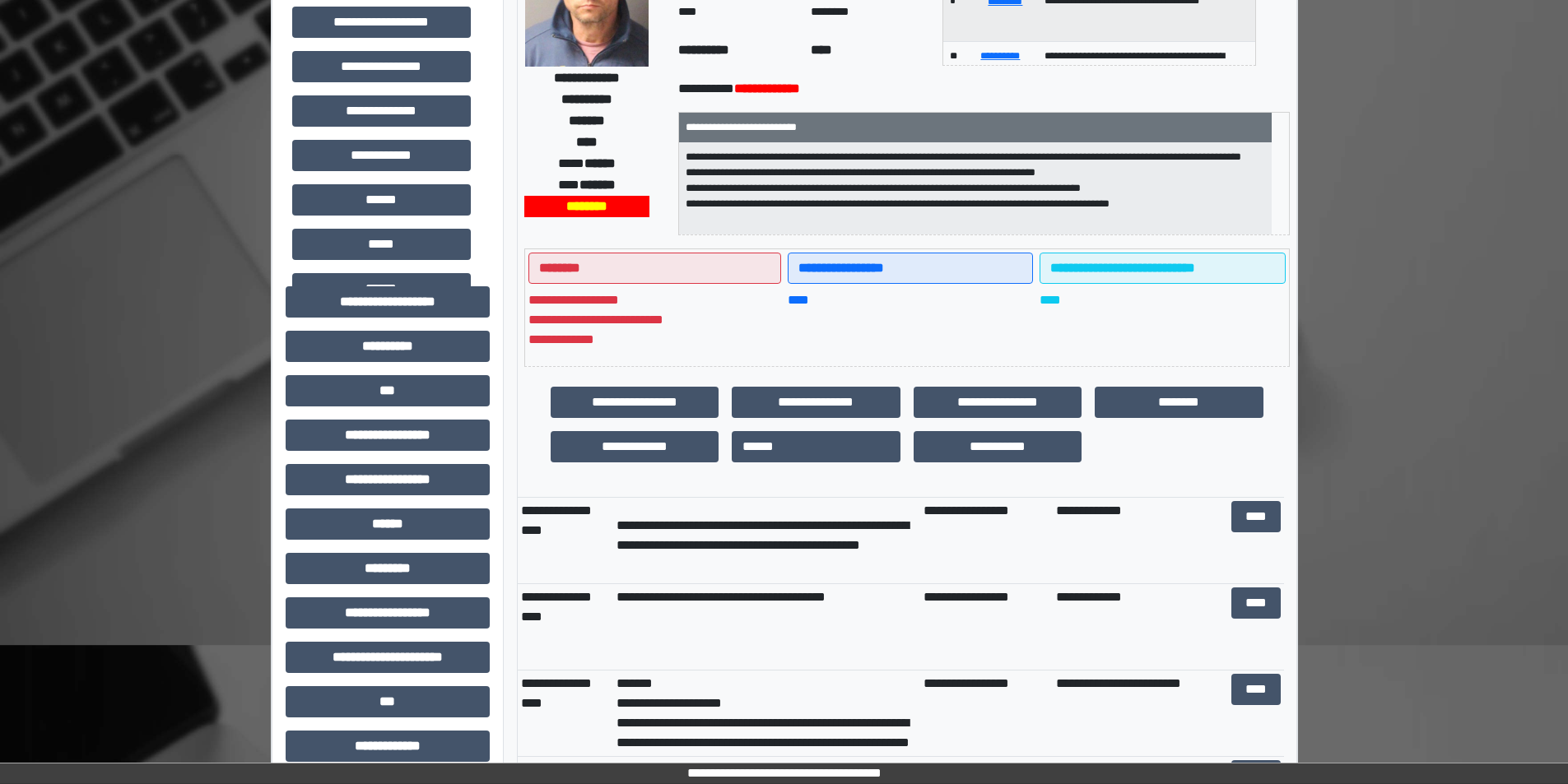 scroll, scrollTop: 165, scrollLeft: 0, axis: vertical 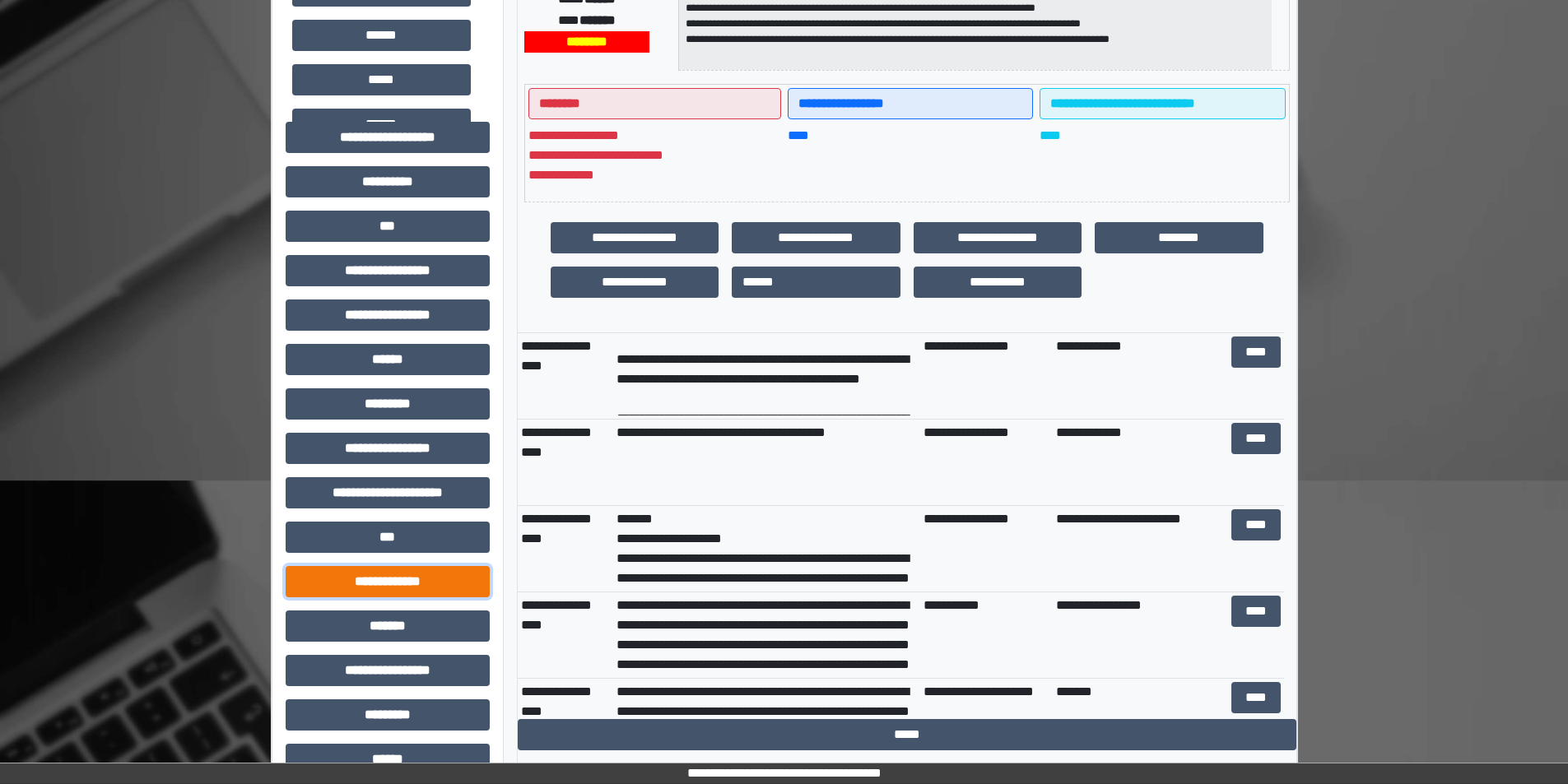click on "**********" at bounding box center (388, 582) 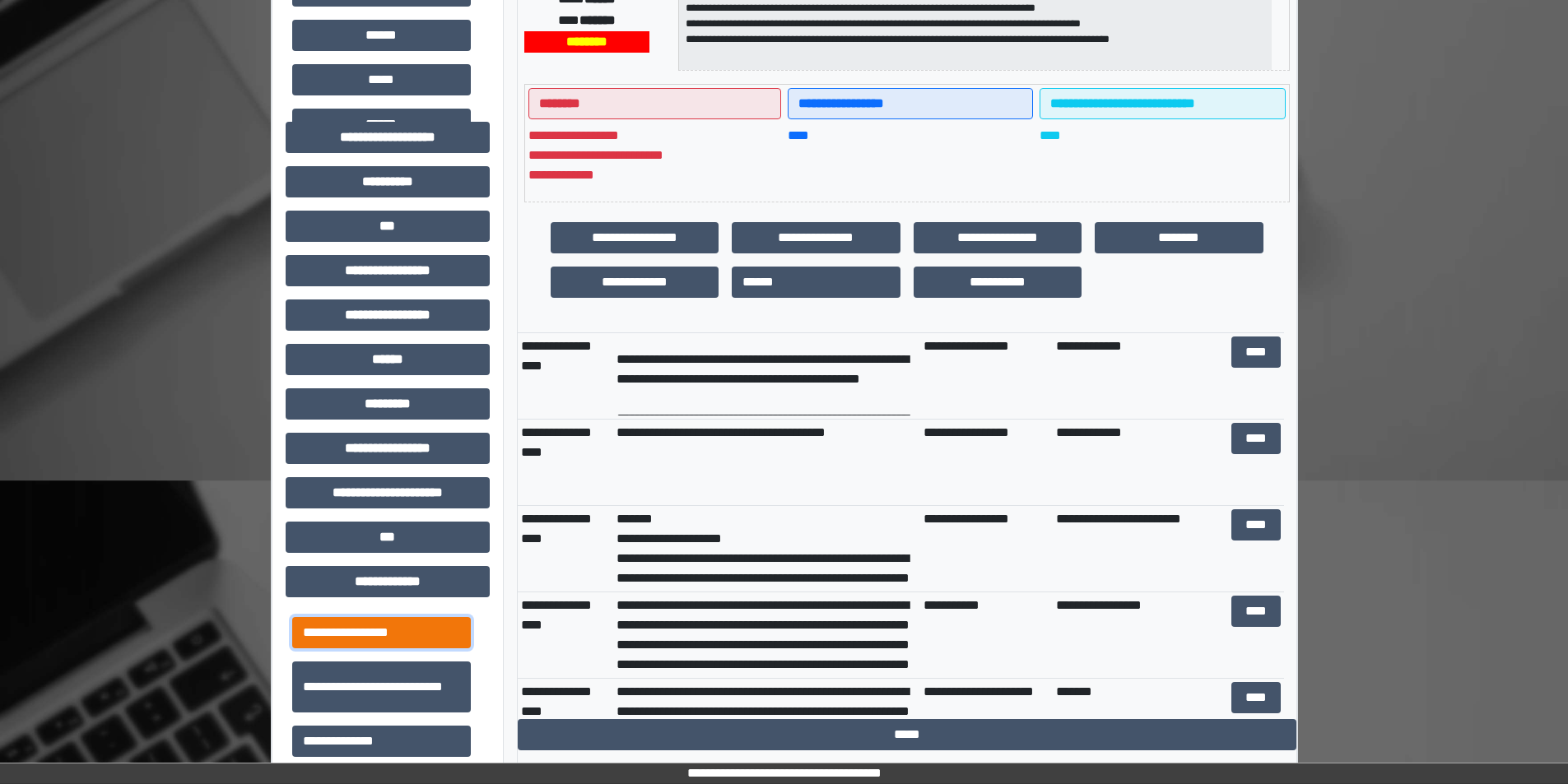 click on "**********" at bounding box center [381, 633] 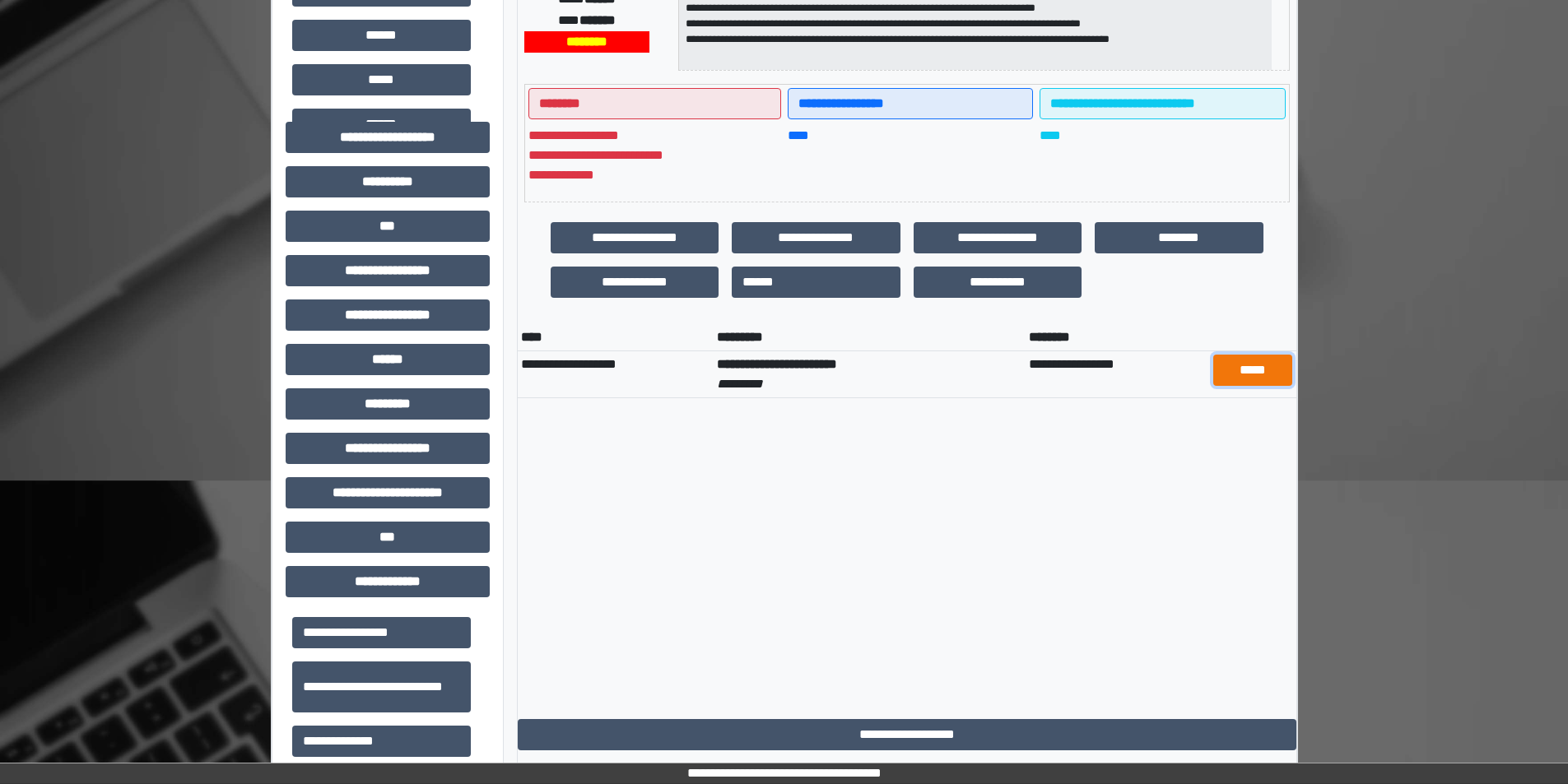 click on "*****" at bounding box center [1253, 370] 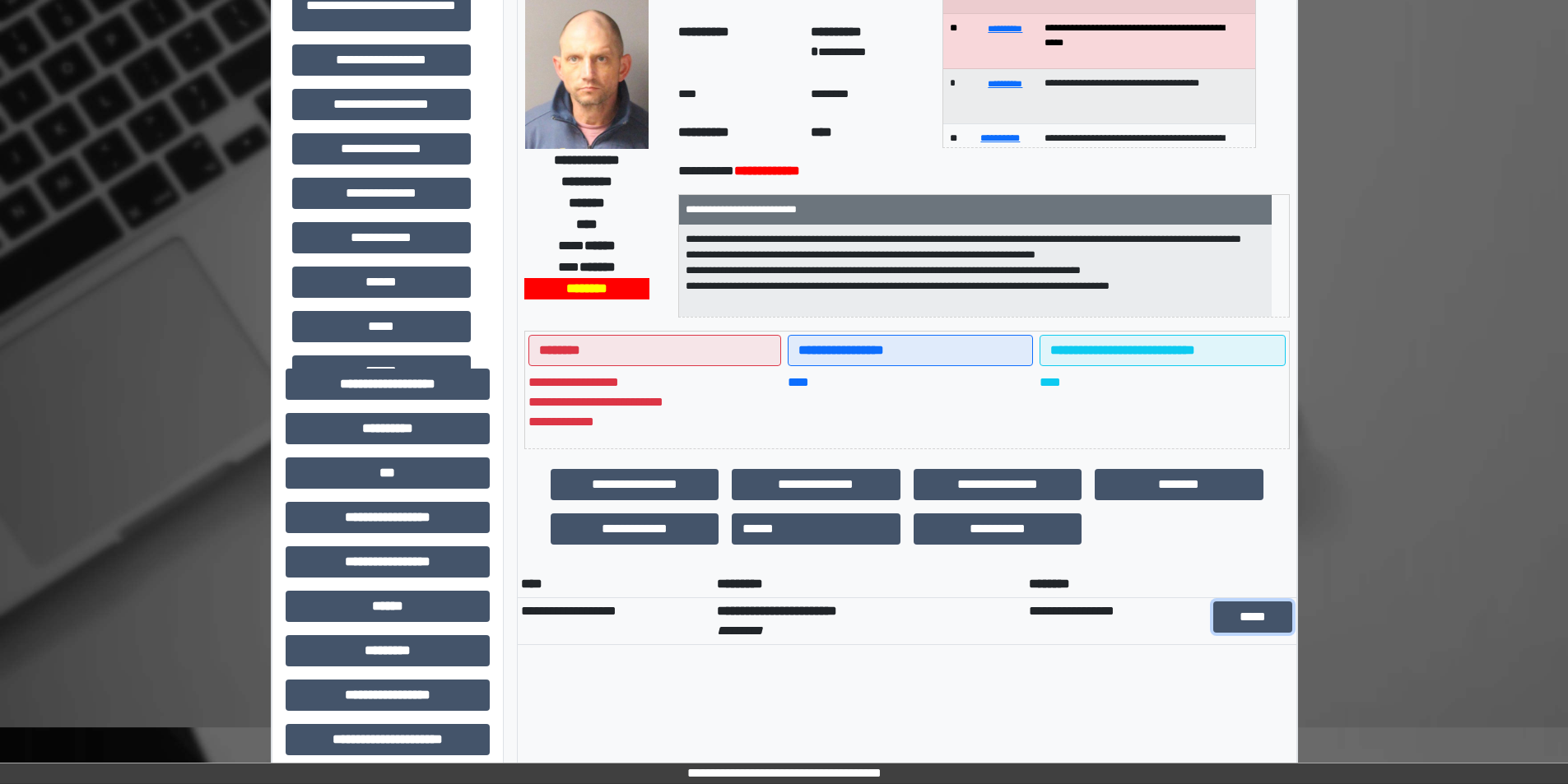 scroll, scrollTop: 0, scrollLeft: 0, axis: both 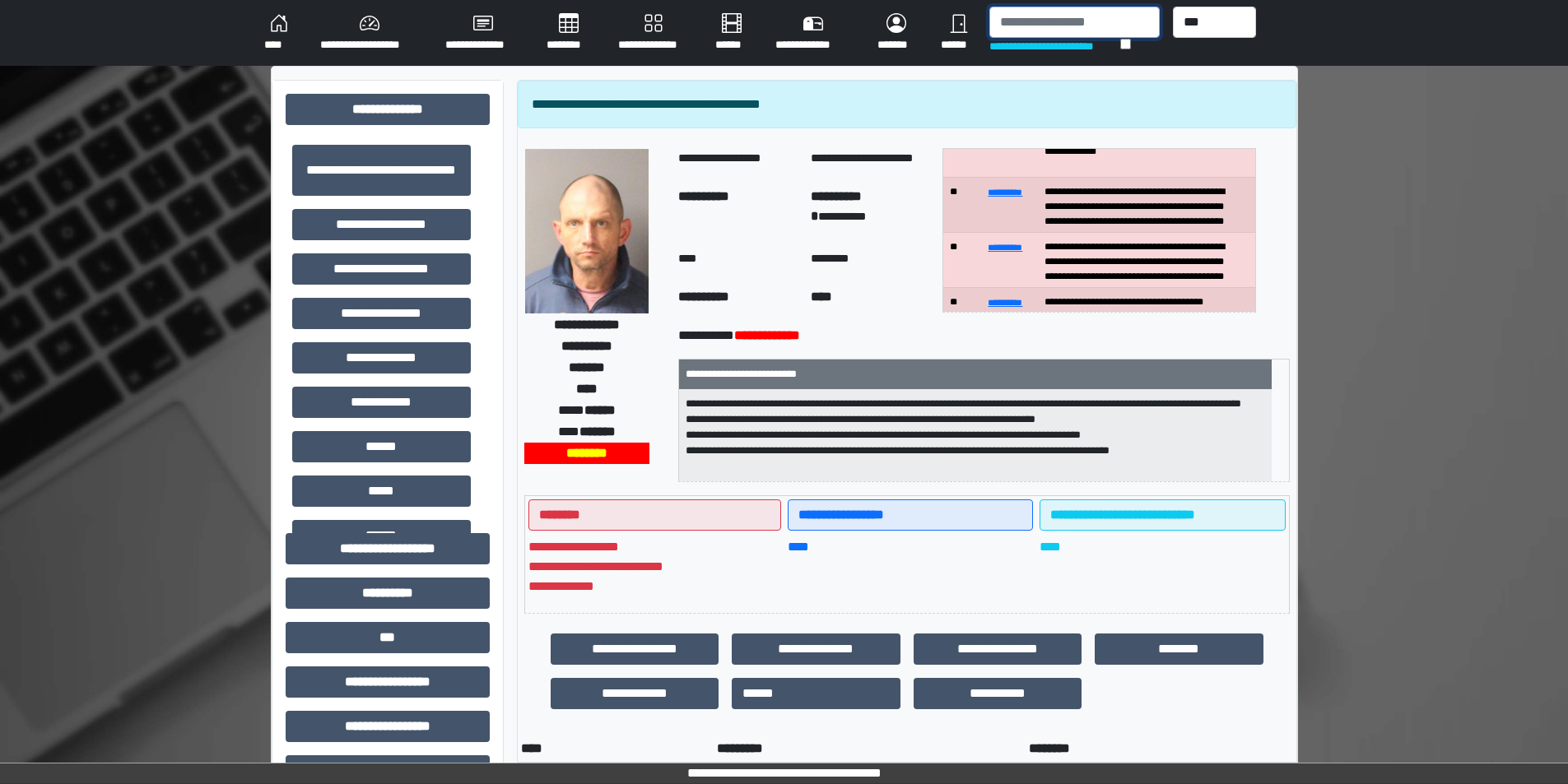 click at bounding box center [1074, 22] 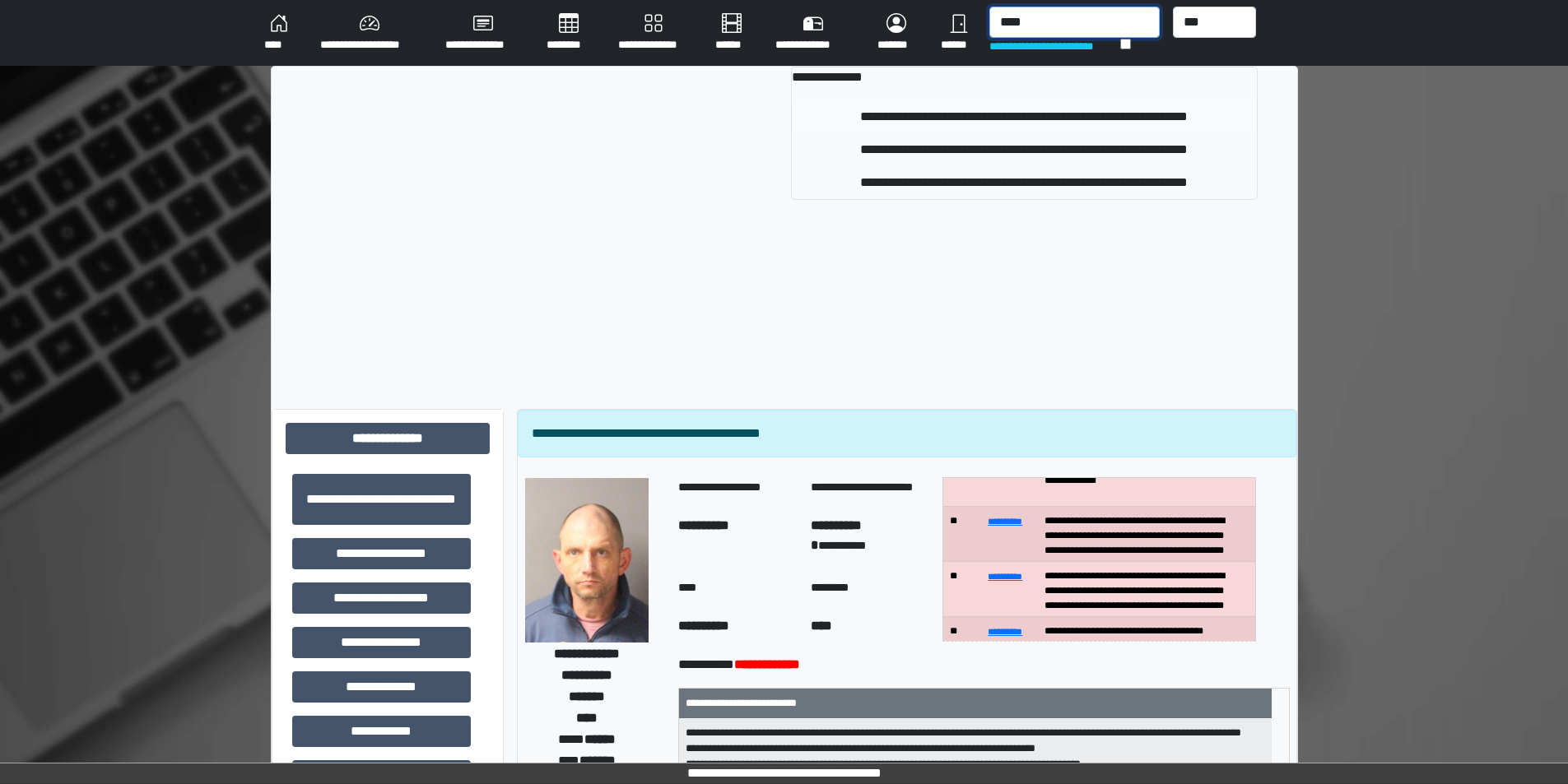 type on "****" 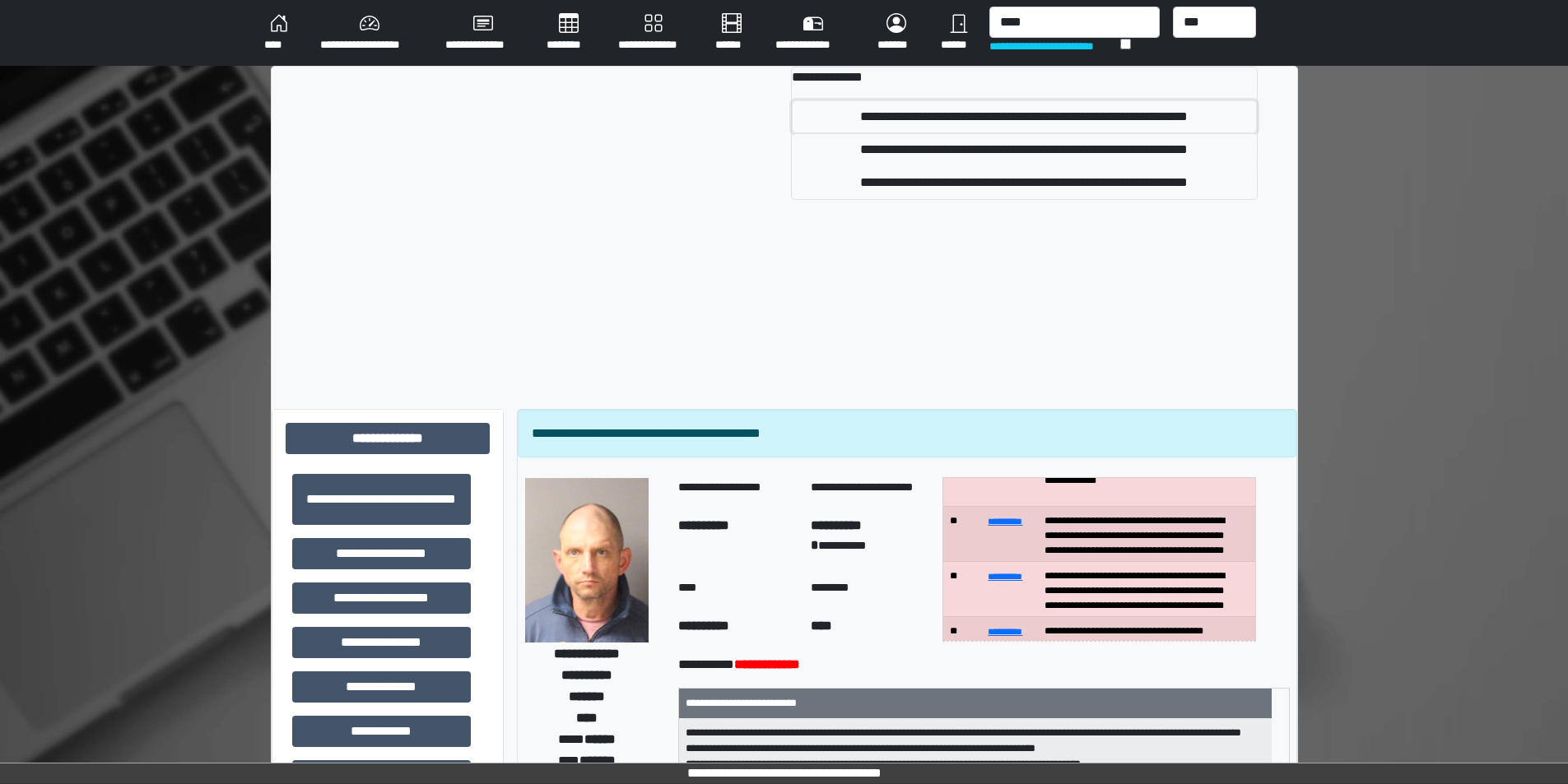 click on "**********" at bounding box center (1024, 117) 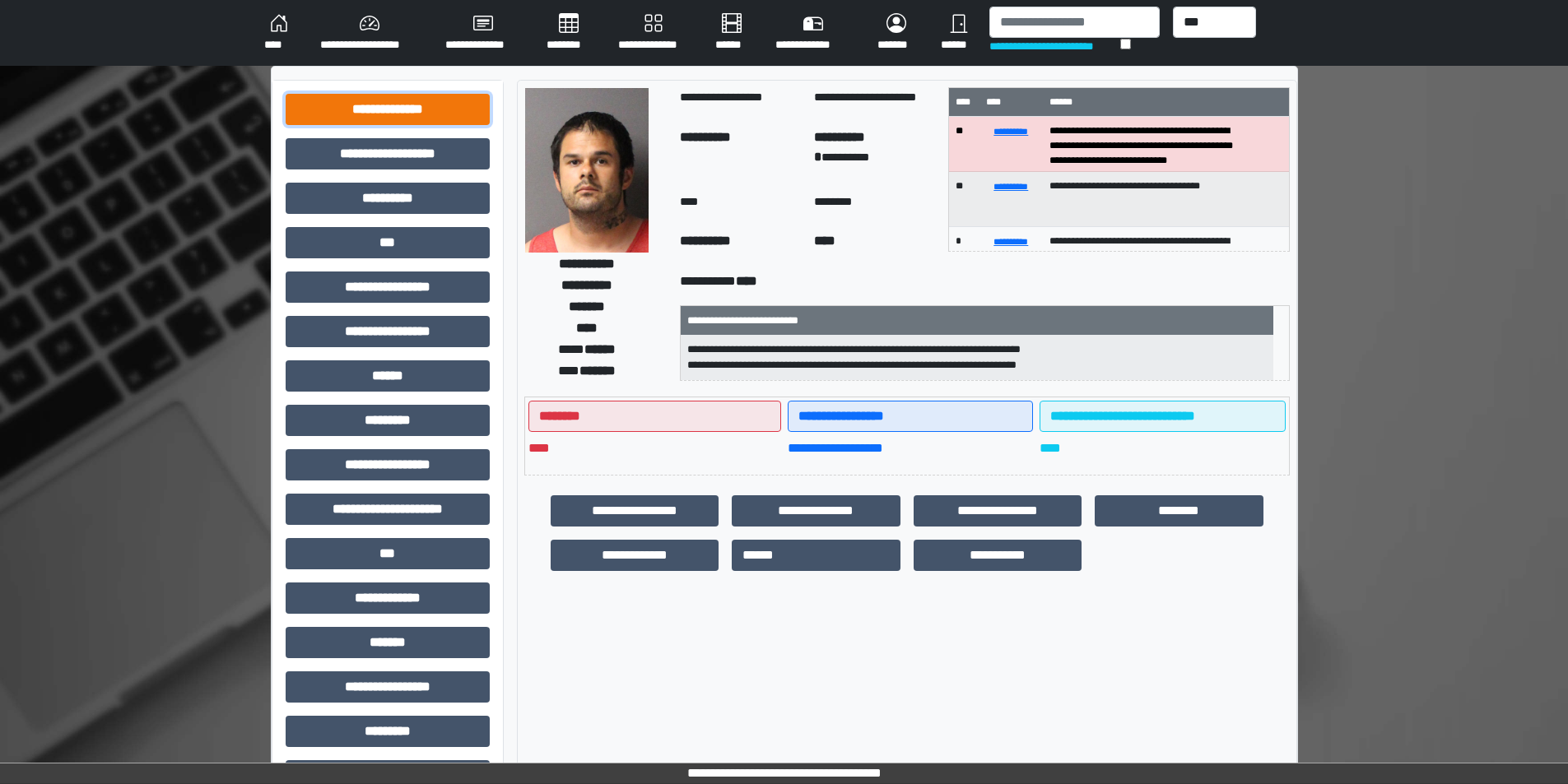 click on "**********" at bounding box center [388, 109] 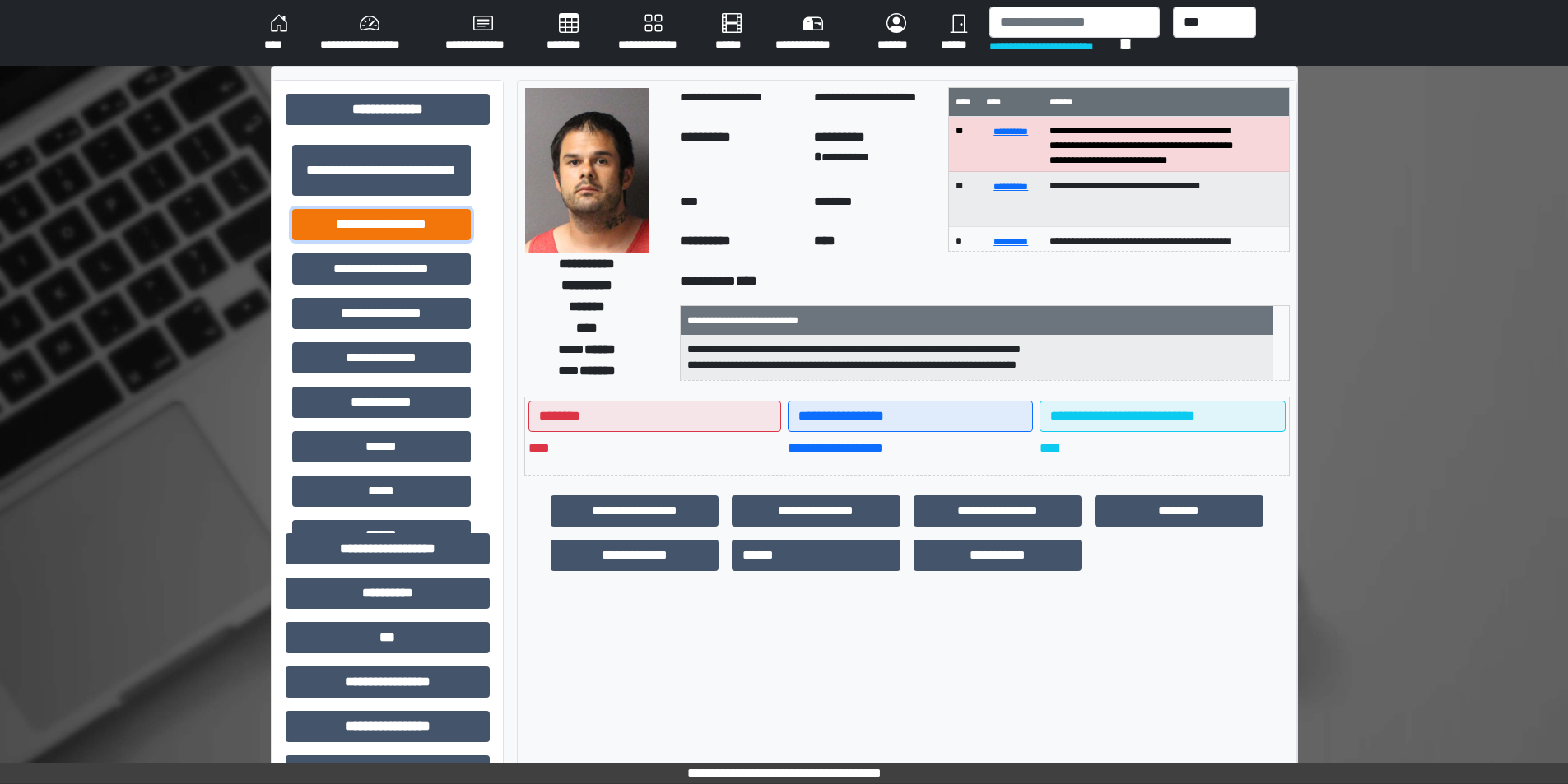 click on "**********" at bounding box center [381, 225] 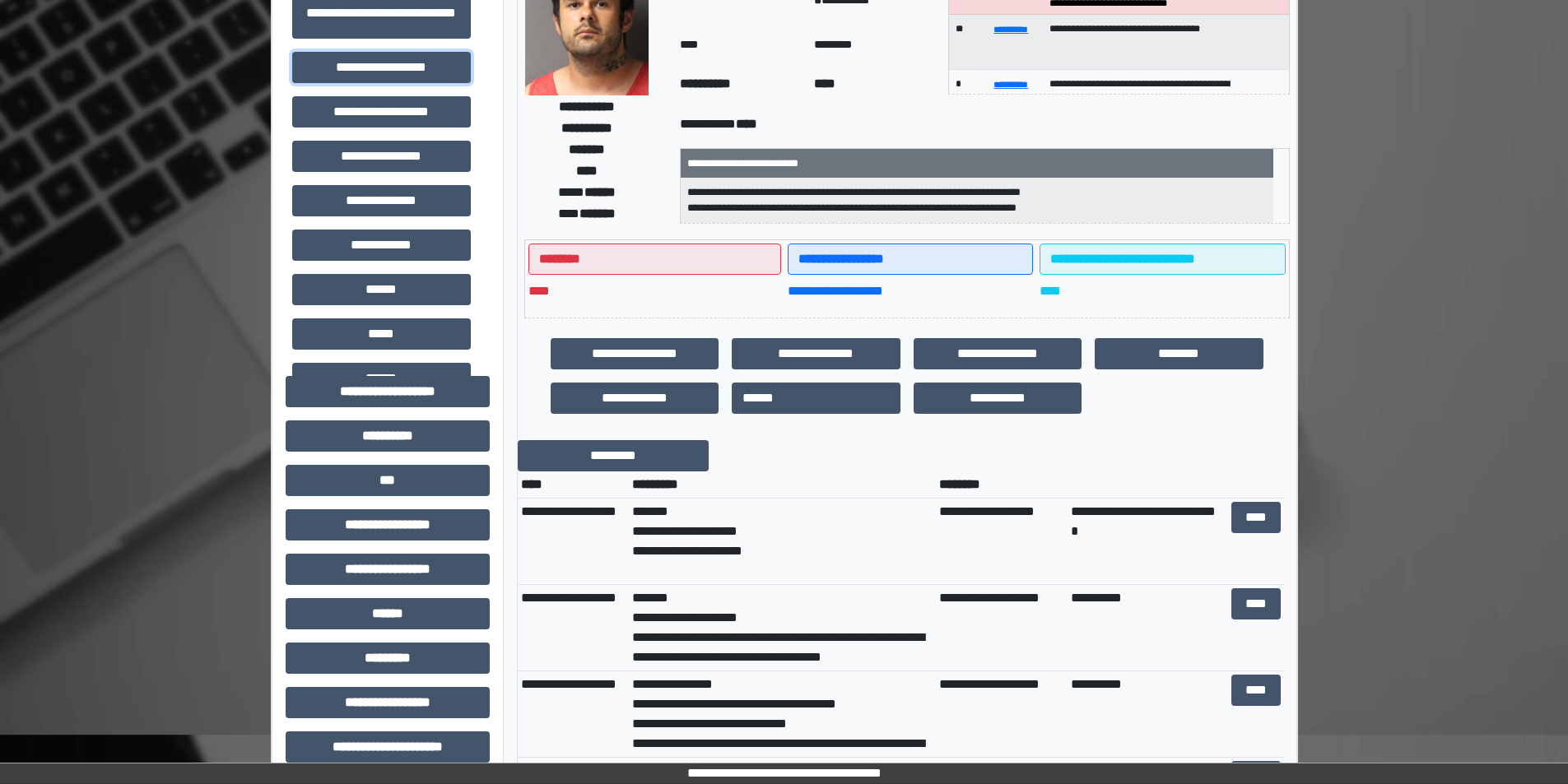 scroll, scrollTop: 165, scrollLeft: 0, axis: vertical 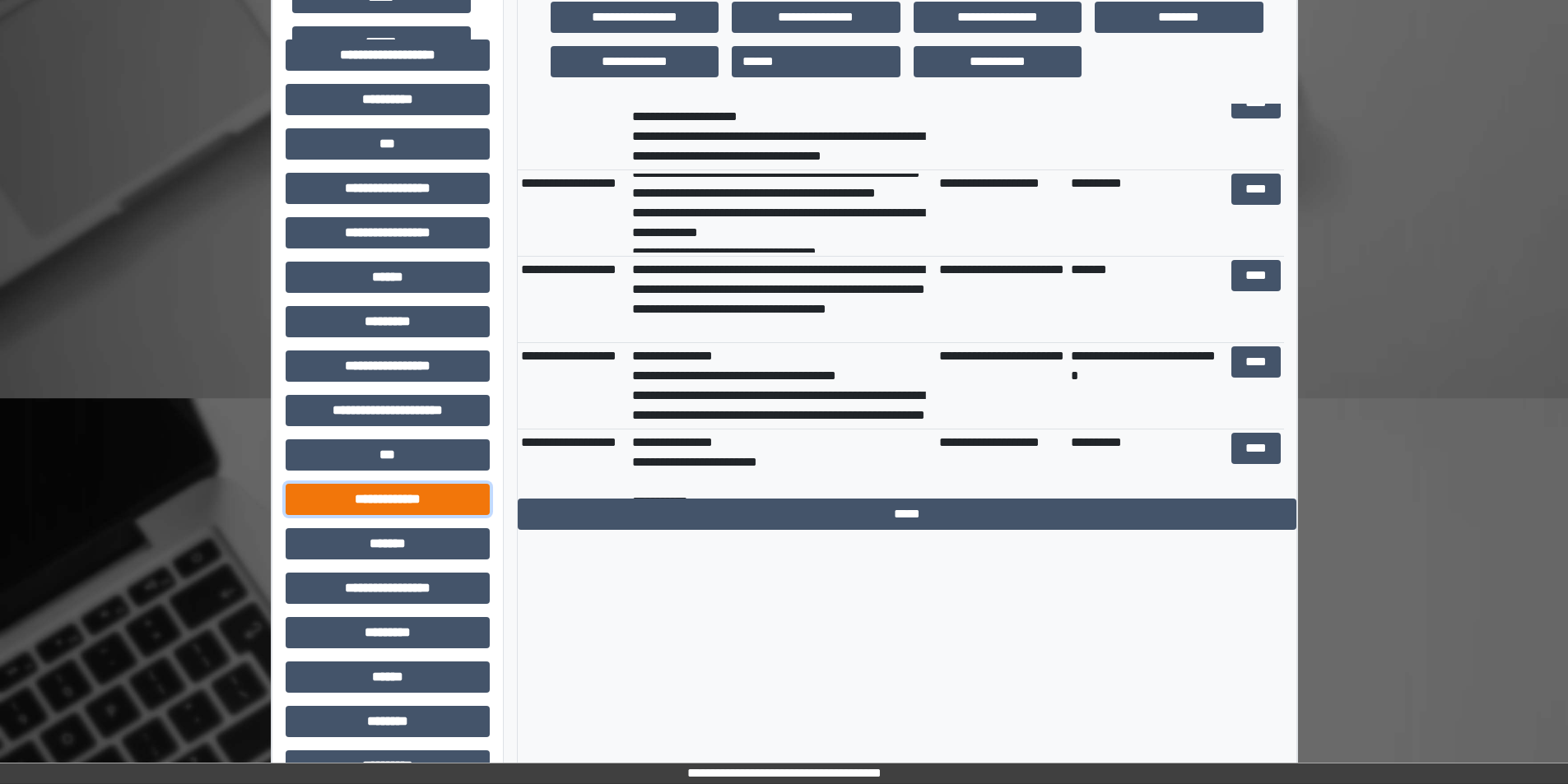 click on "**********" at bounding box center (388, 499) 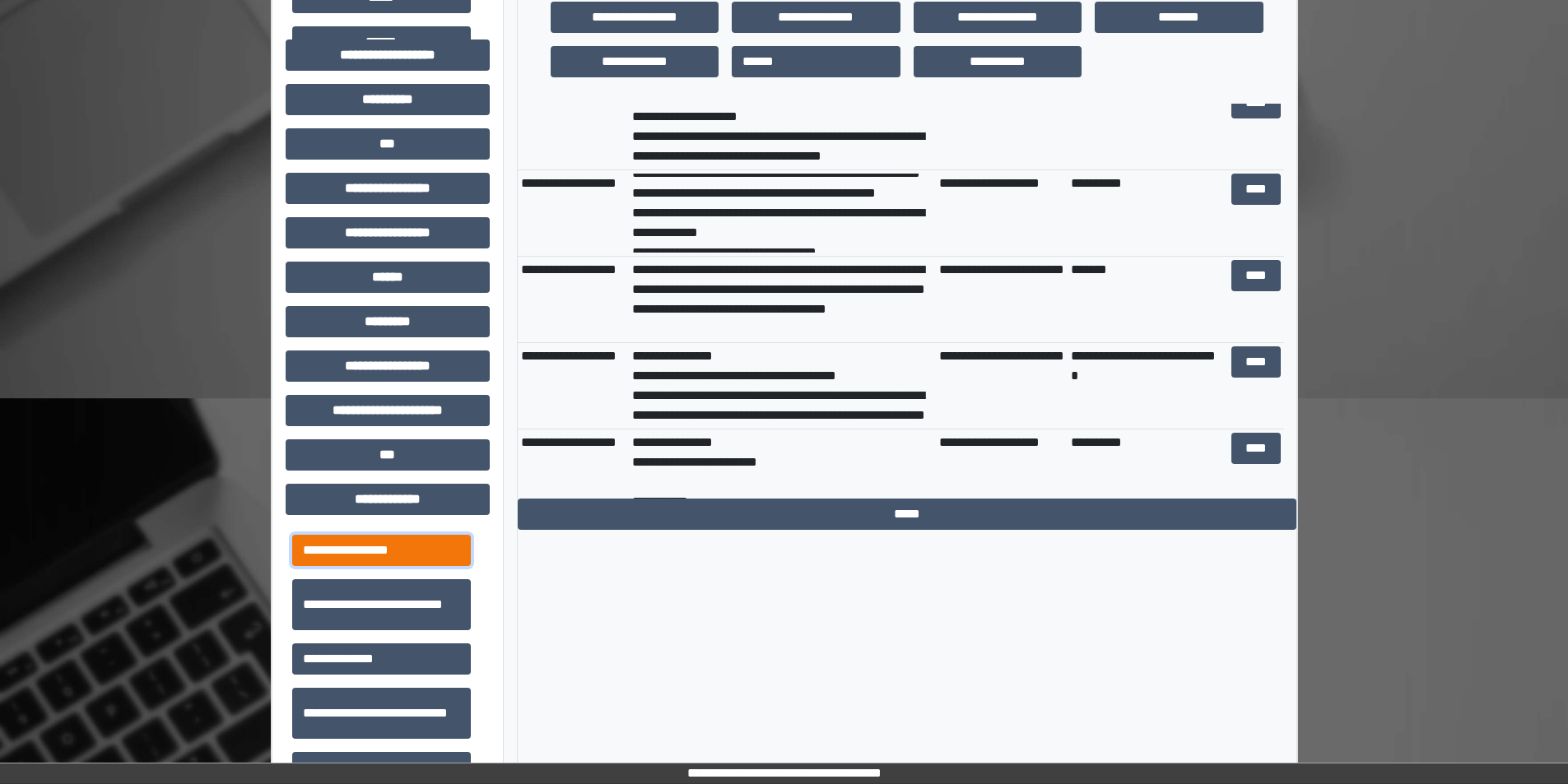 click on "**********" at bounding box center [381, 550] 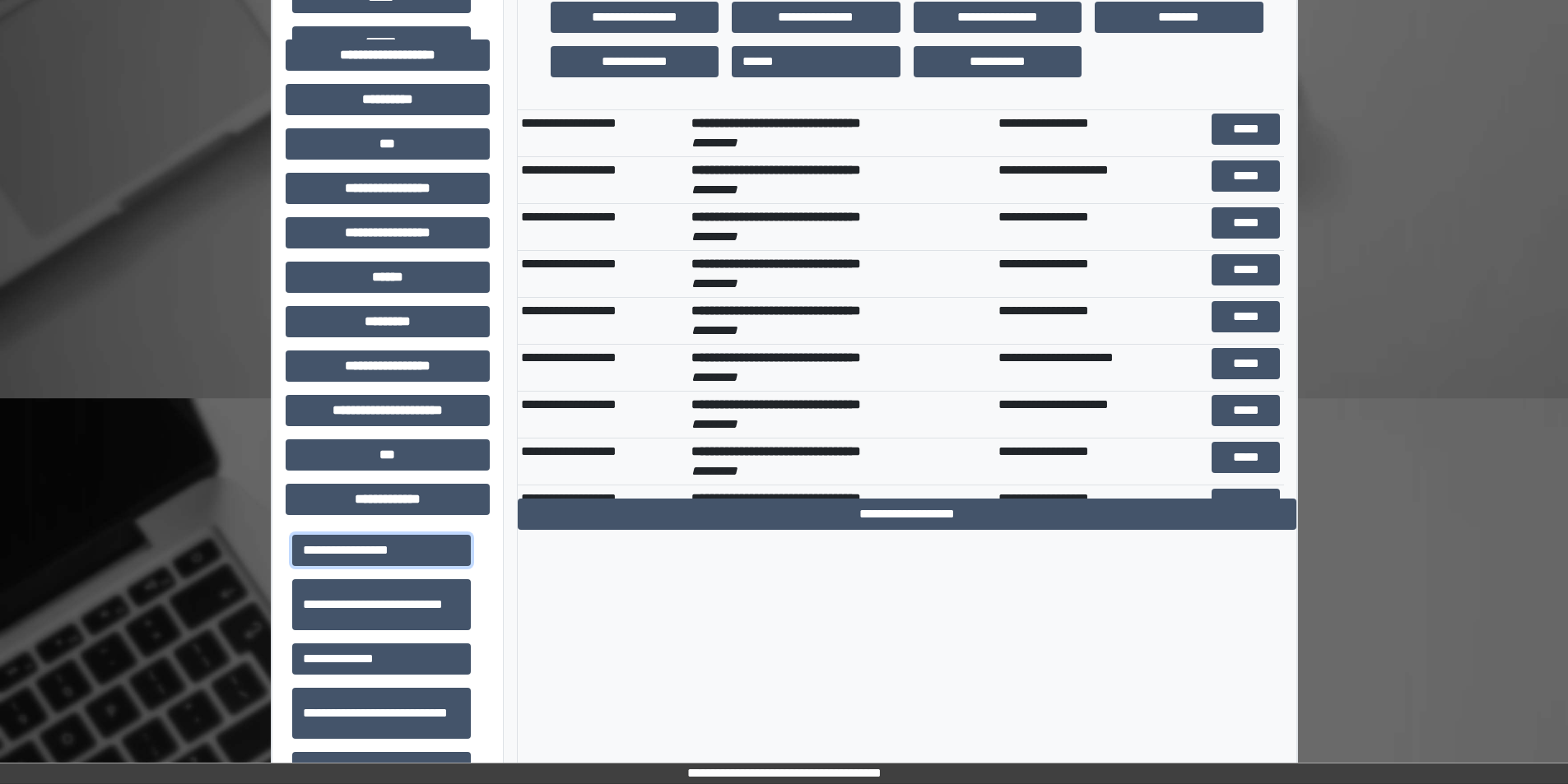 scroll, scrollTop: 161, scrollLeft: 0, axis: vertical 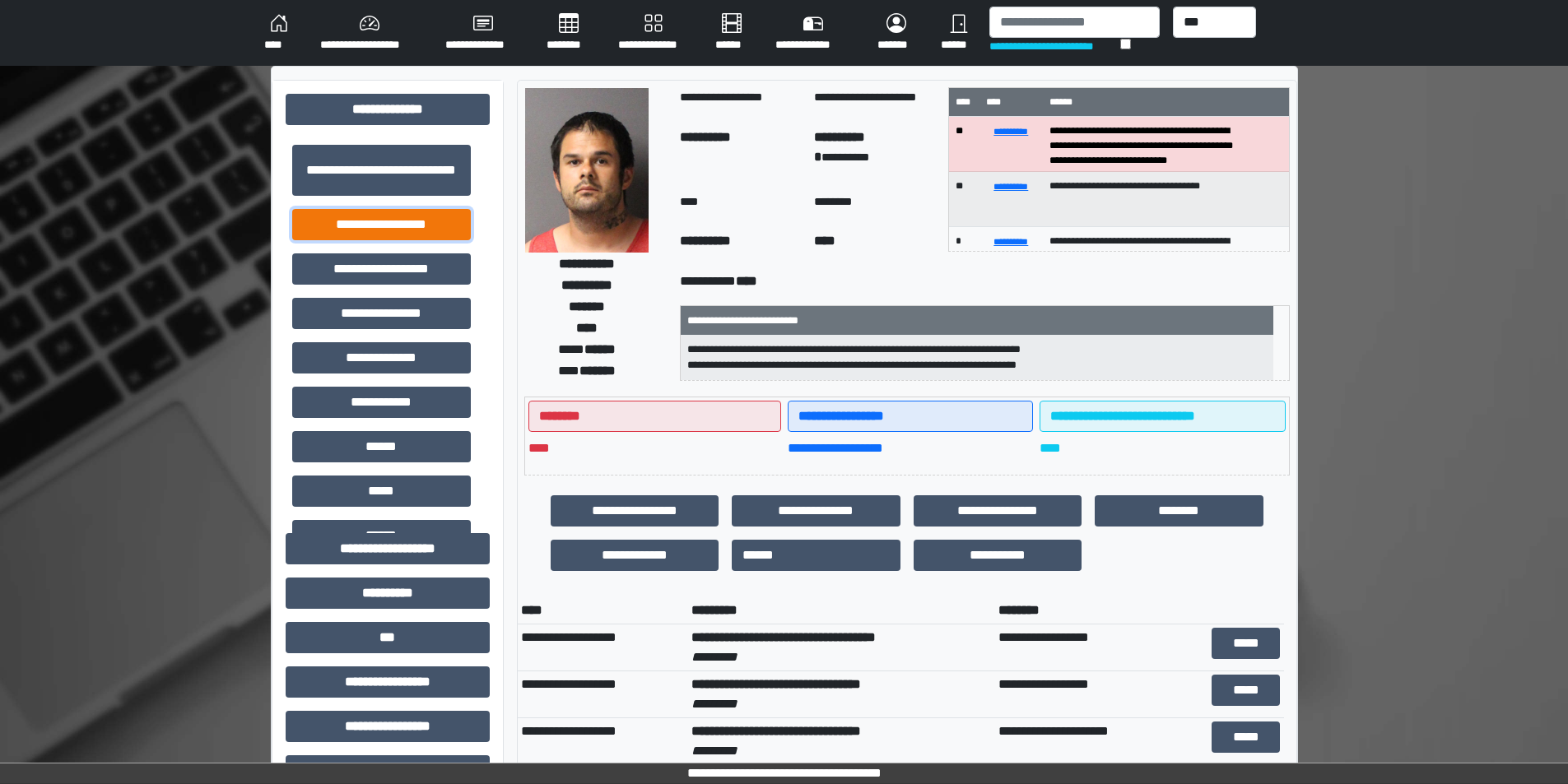 click on "**********" at bounding box center (381, 225) 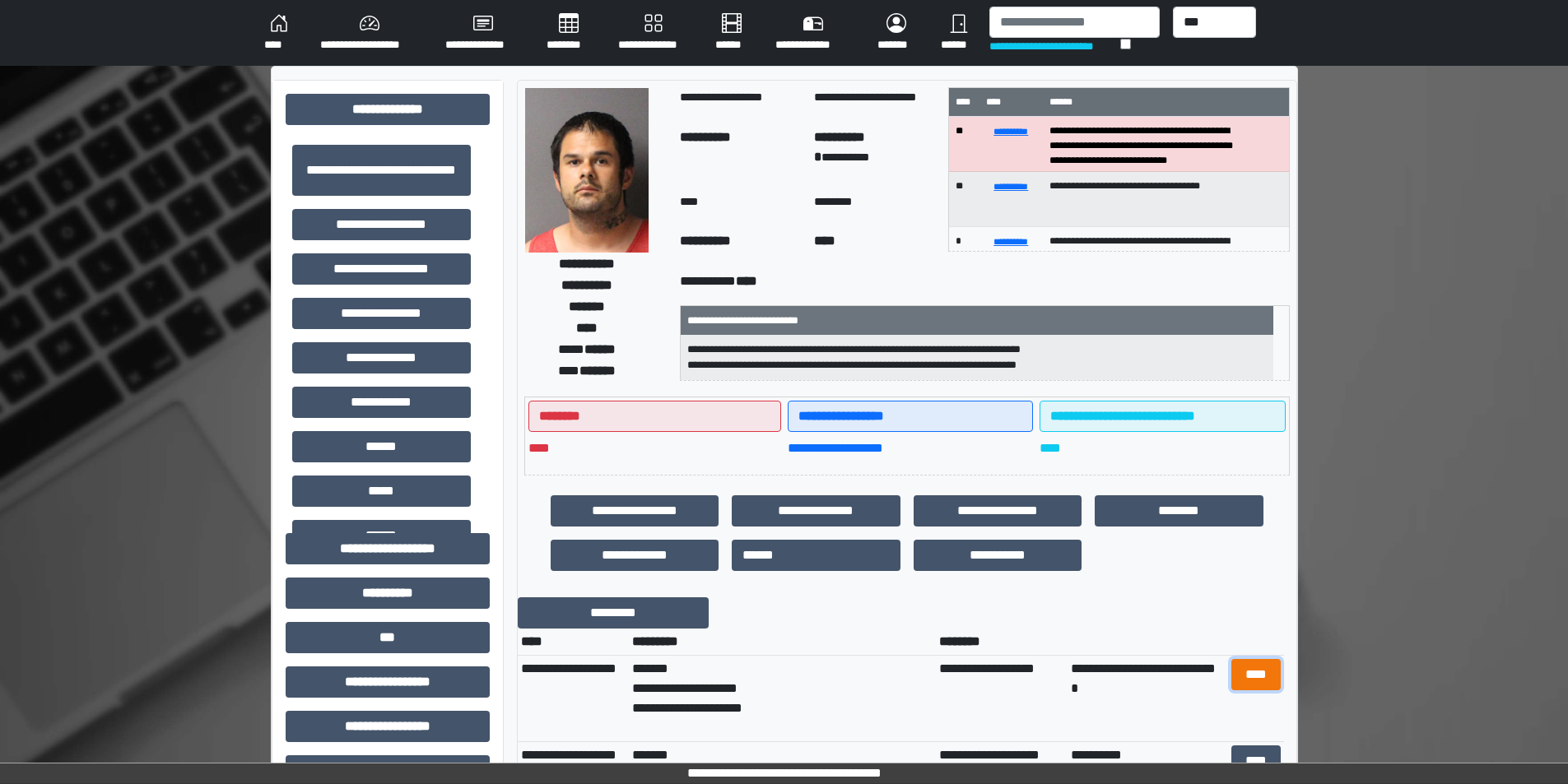 click on "****" at bounding box center (1256, 675) 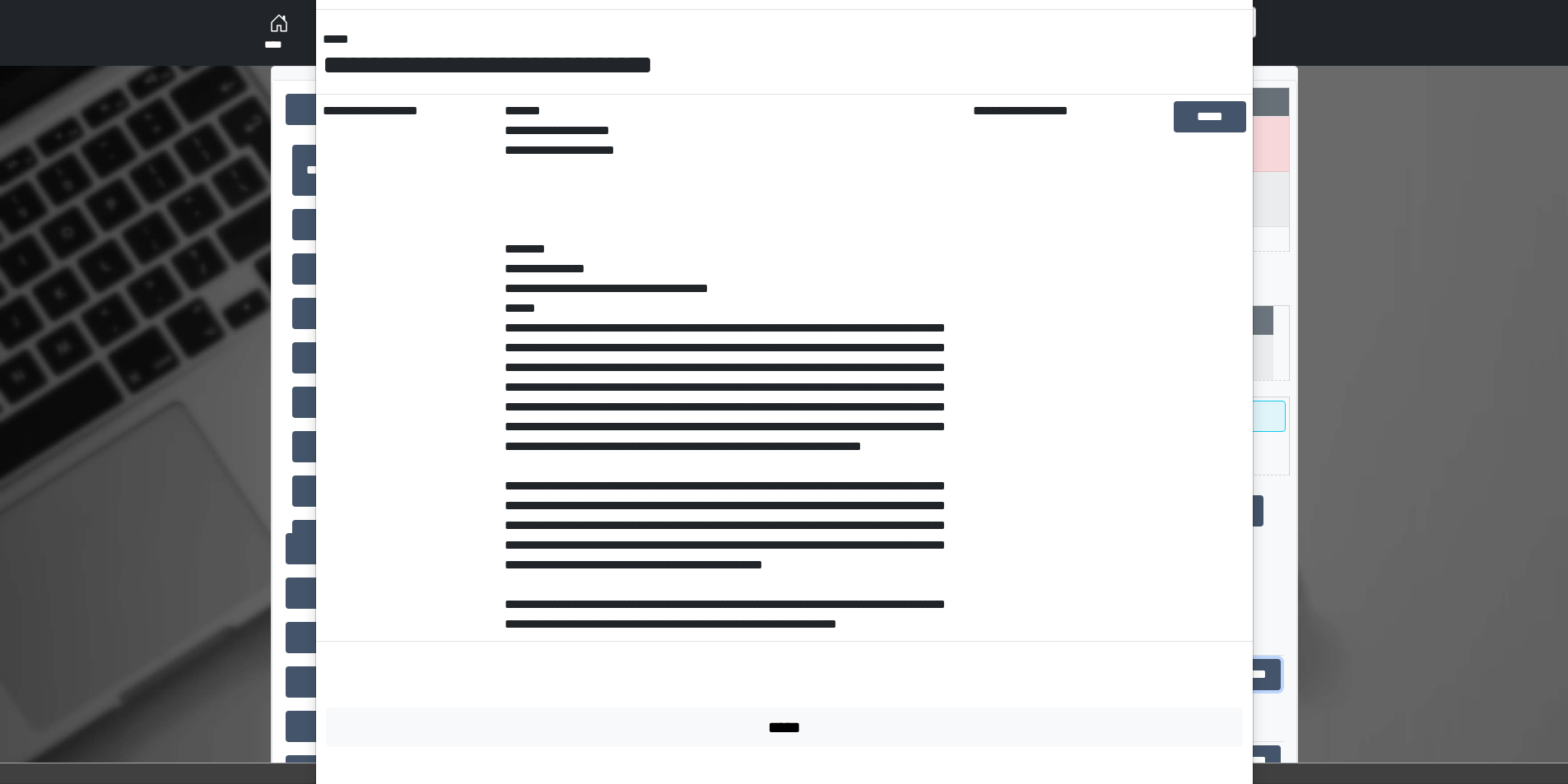 scroll, scrollTop: 278, scrollLeft: 0, axis: vertical 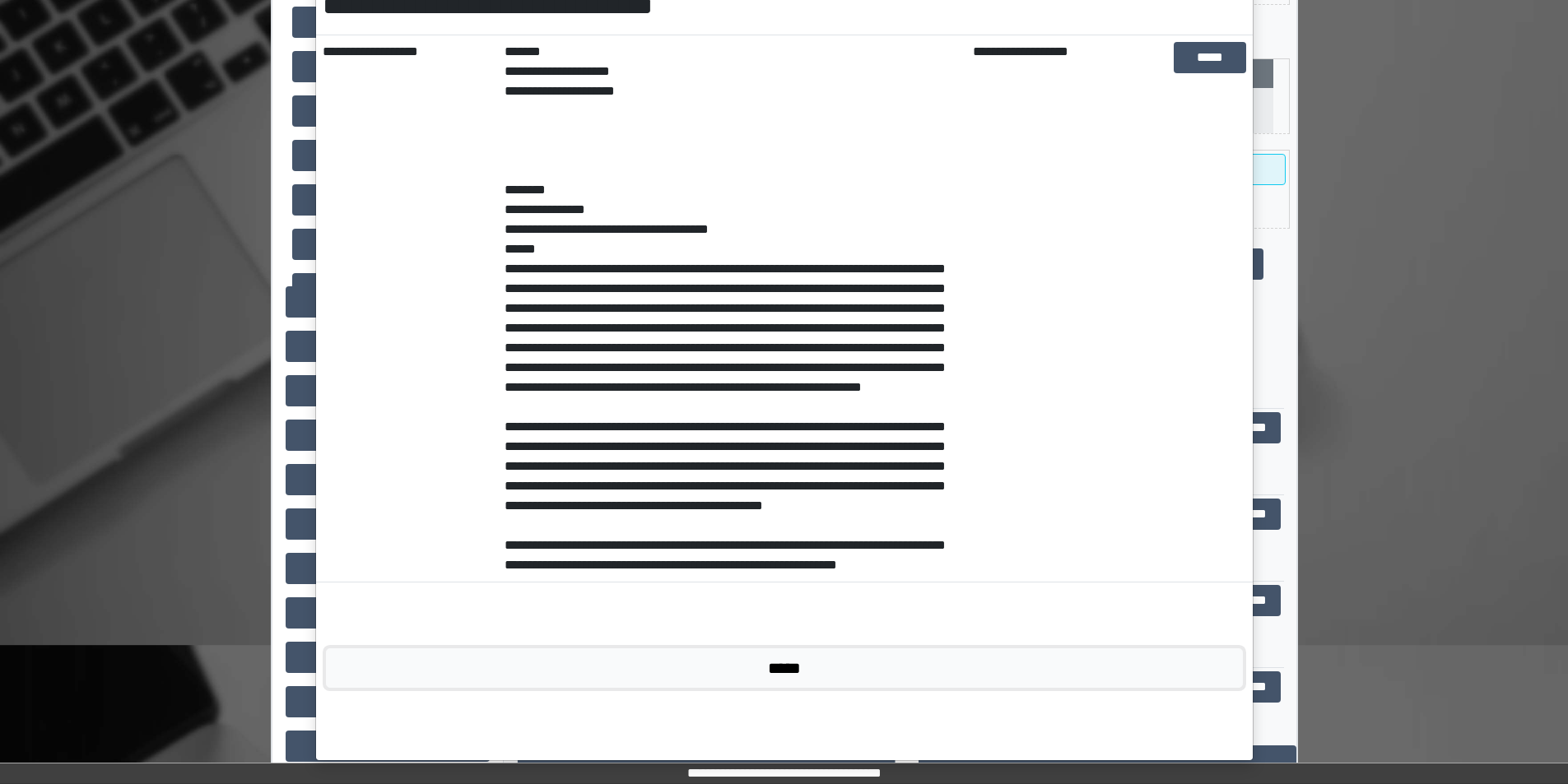 click on "*****" at bounding box center [784, 668] 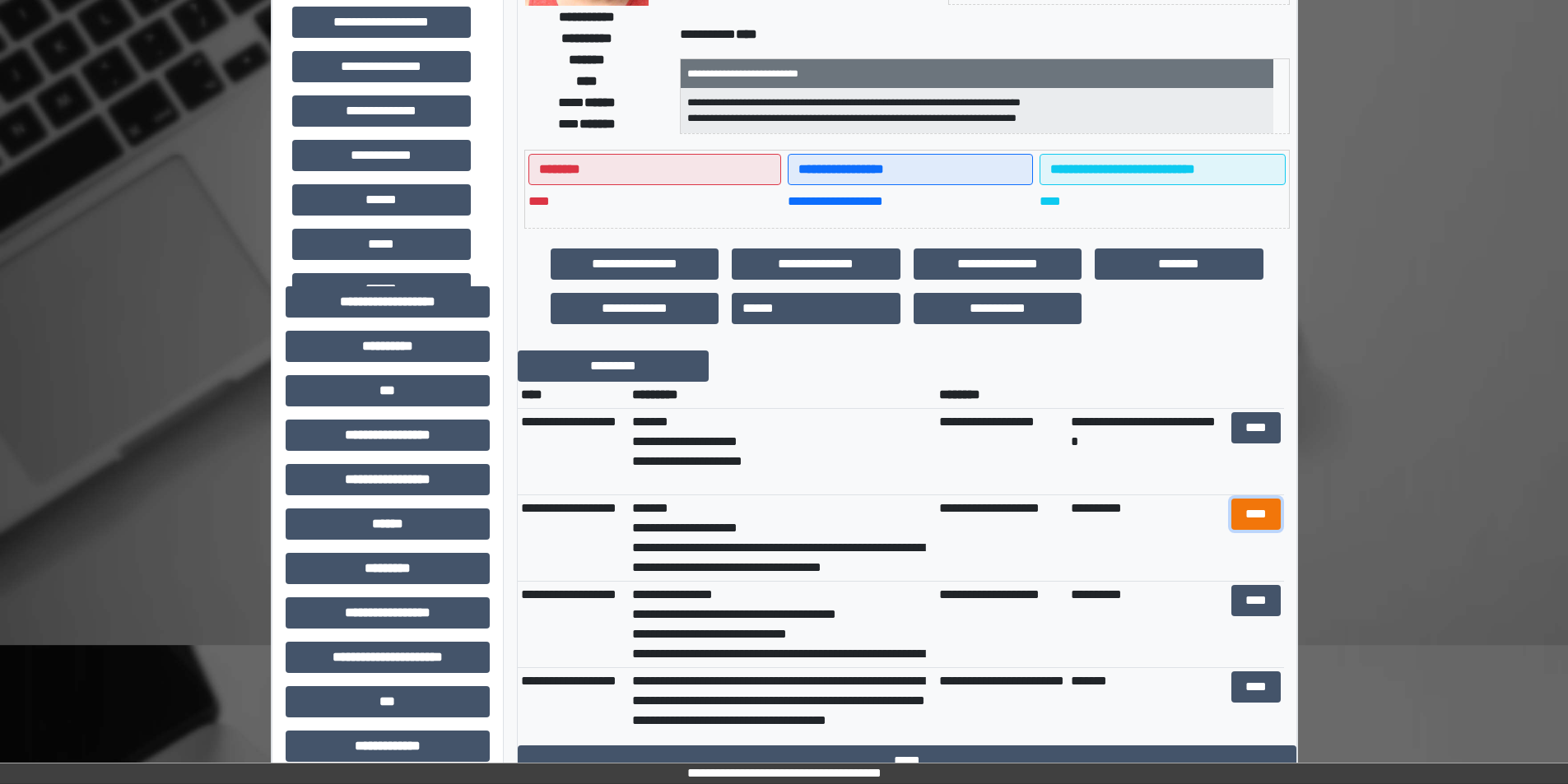 click on "****" at bounding box center (1256, 514) 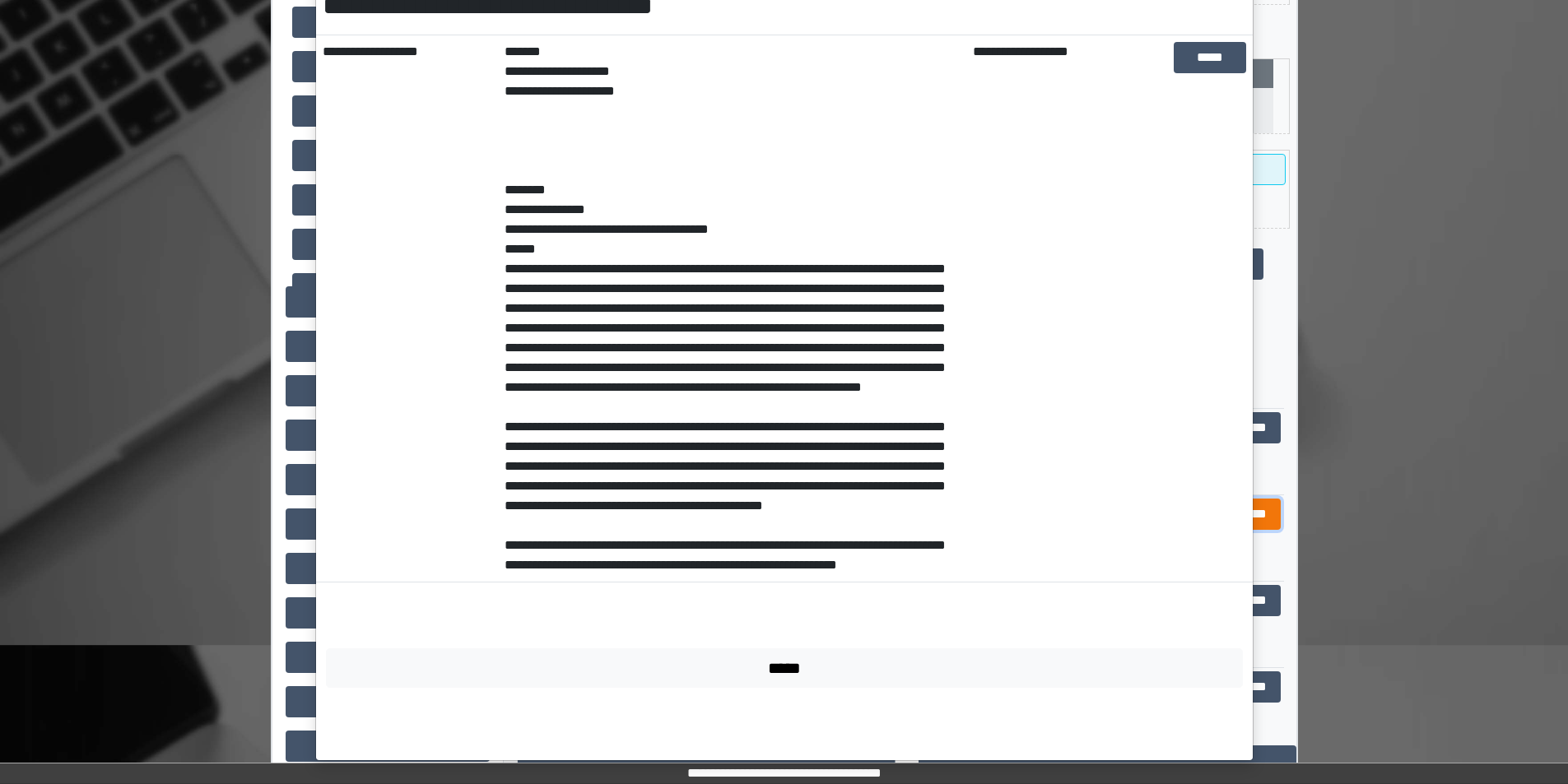 scroll, scrollTop: 0, scrollLeft: 0, axis: both 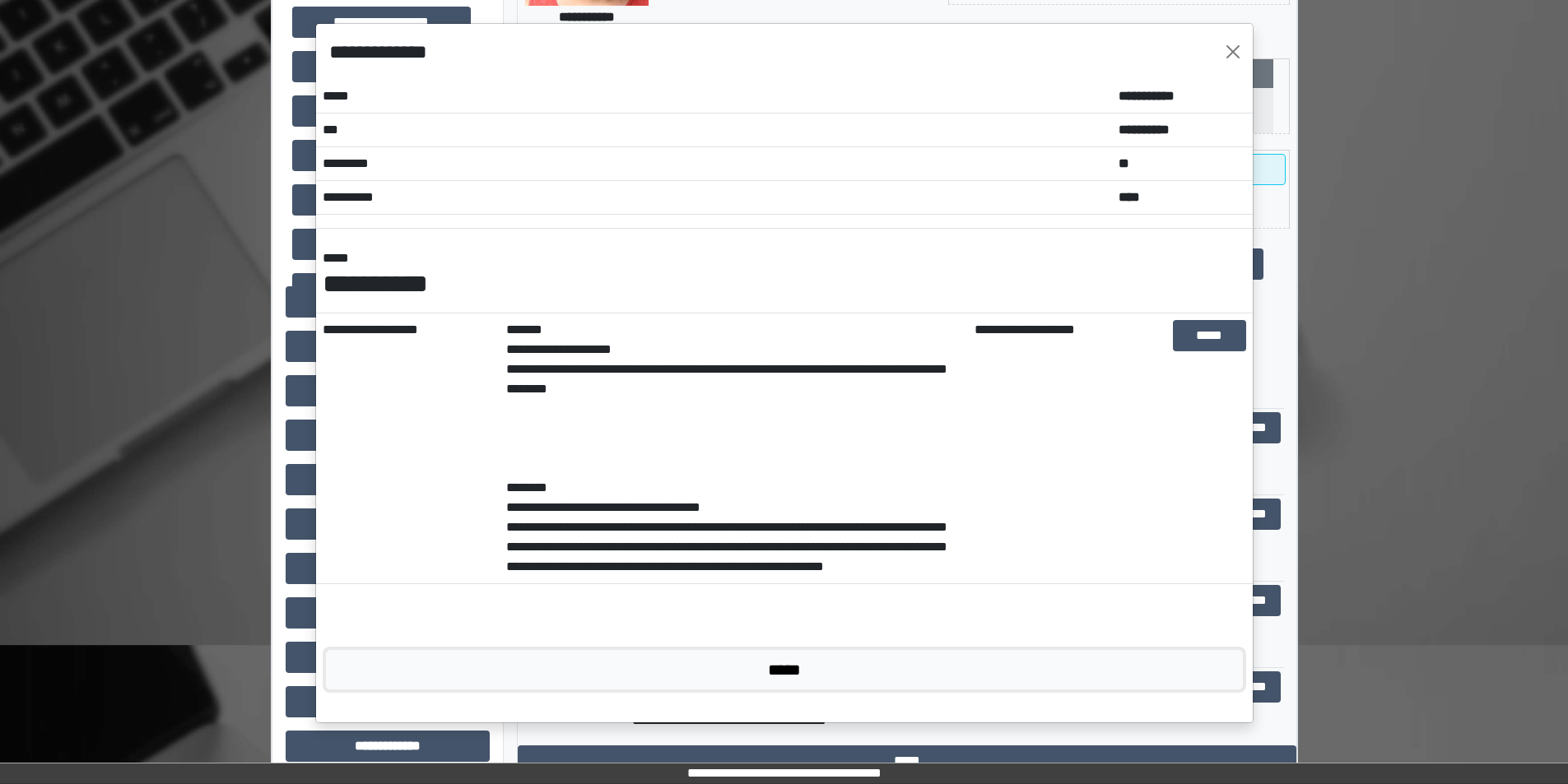 click on "*****" at bounding box center (784, 670) 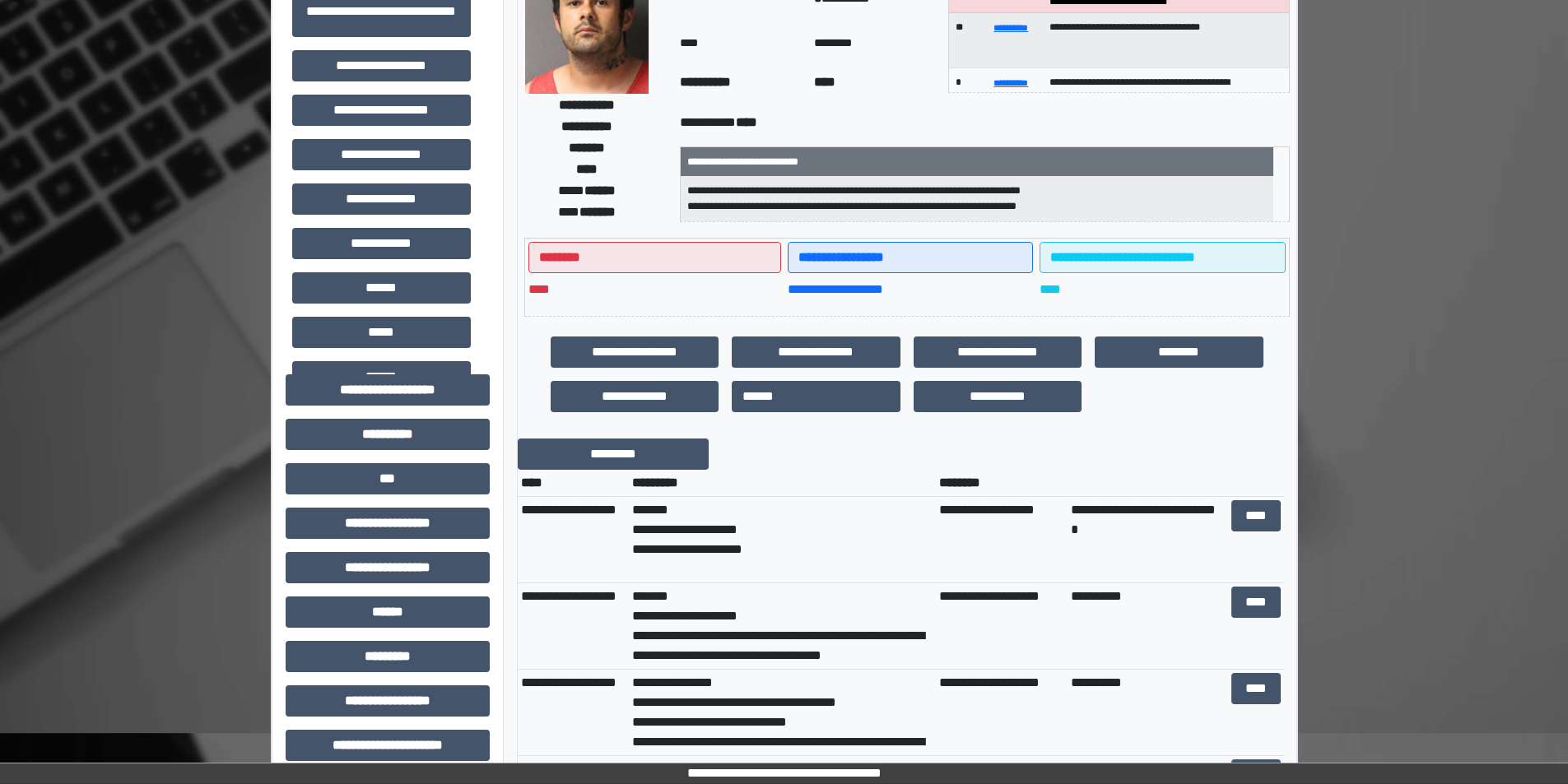scroll, scrollTop: 0, scrollLeft: 0, axis: both 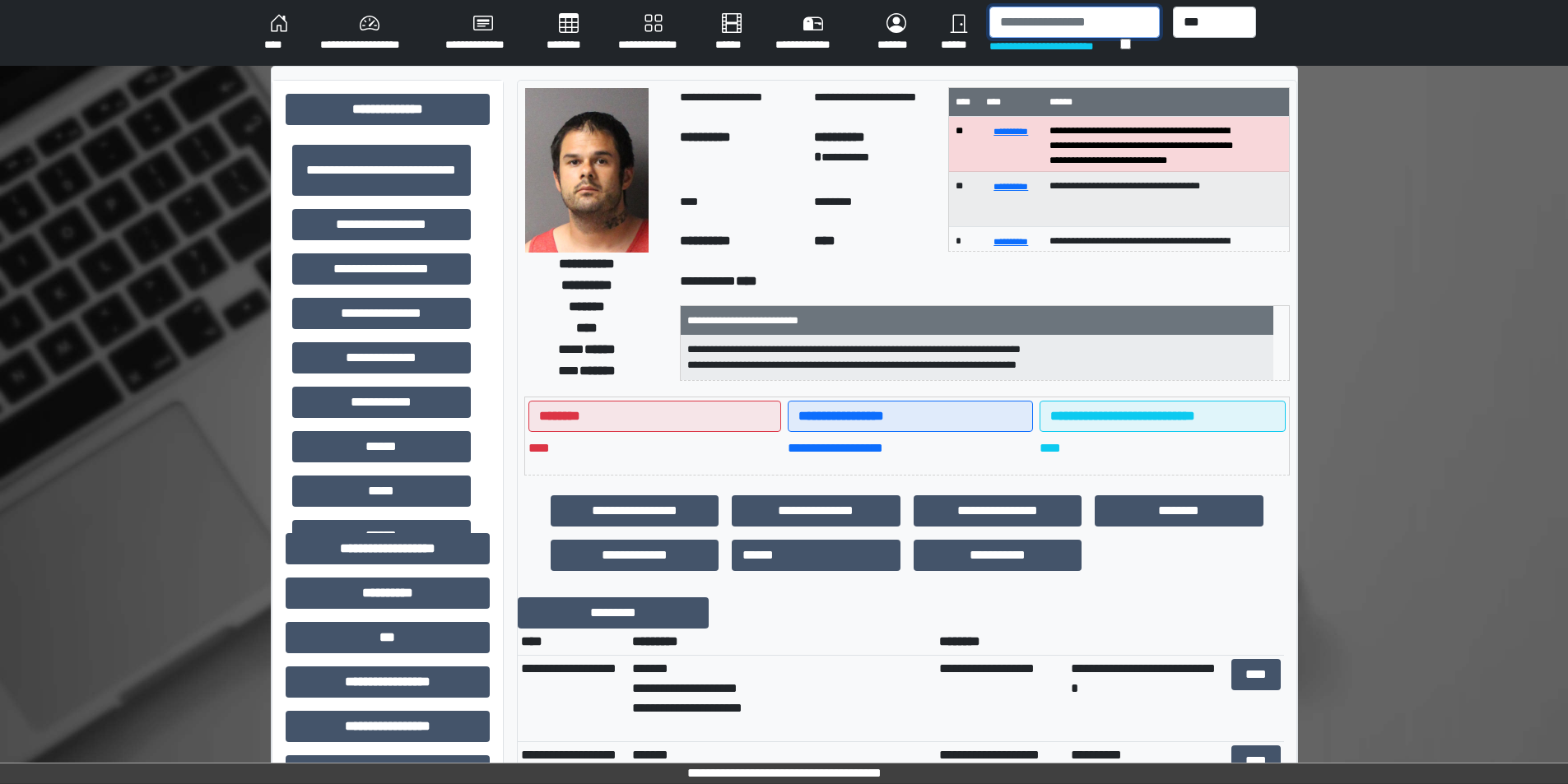 click at bounding box center [1074, 22] 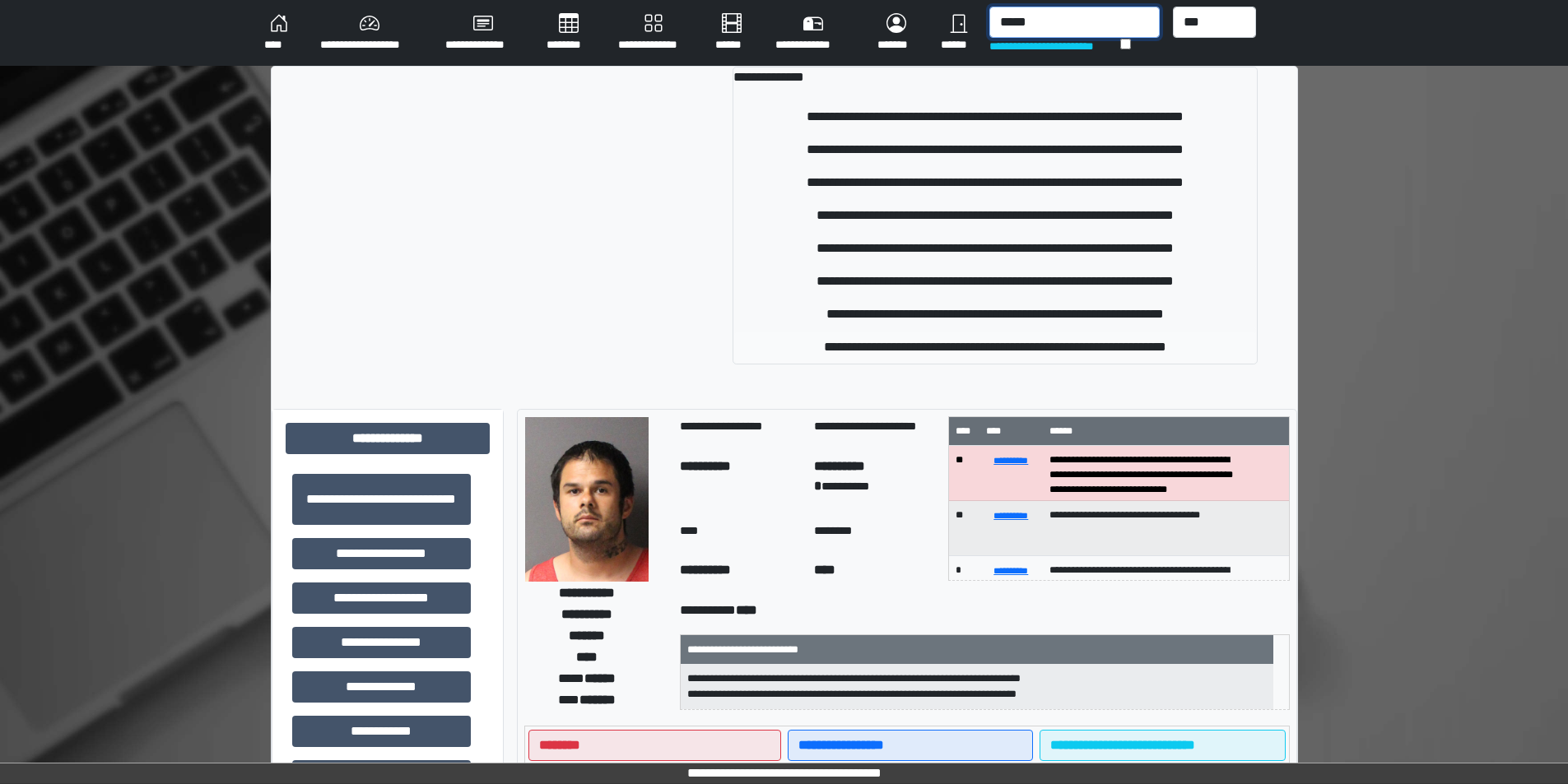 type on "*****" 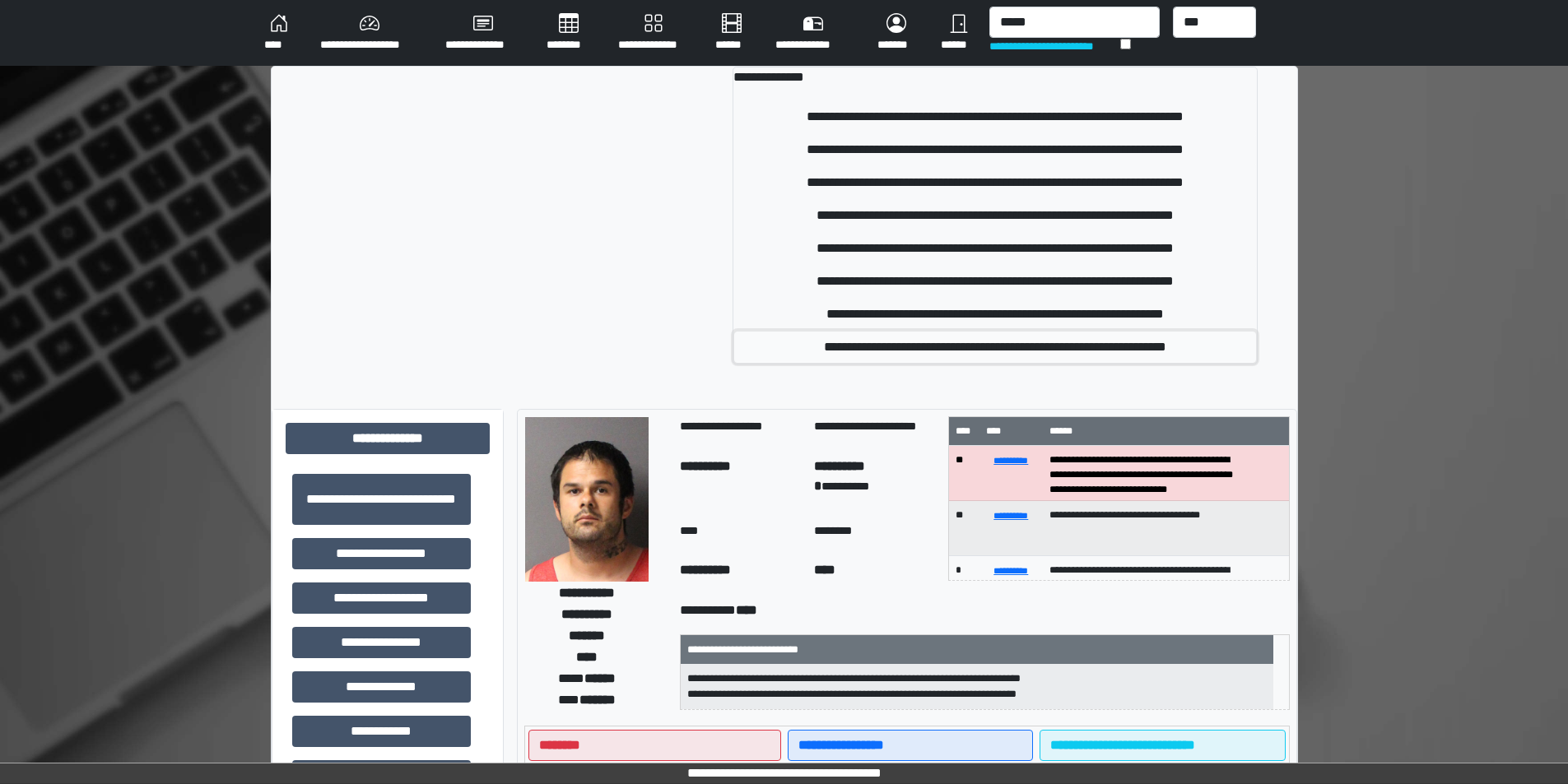 click on "**********" at bounding box center [994, 347] 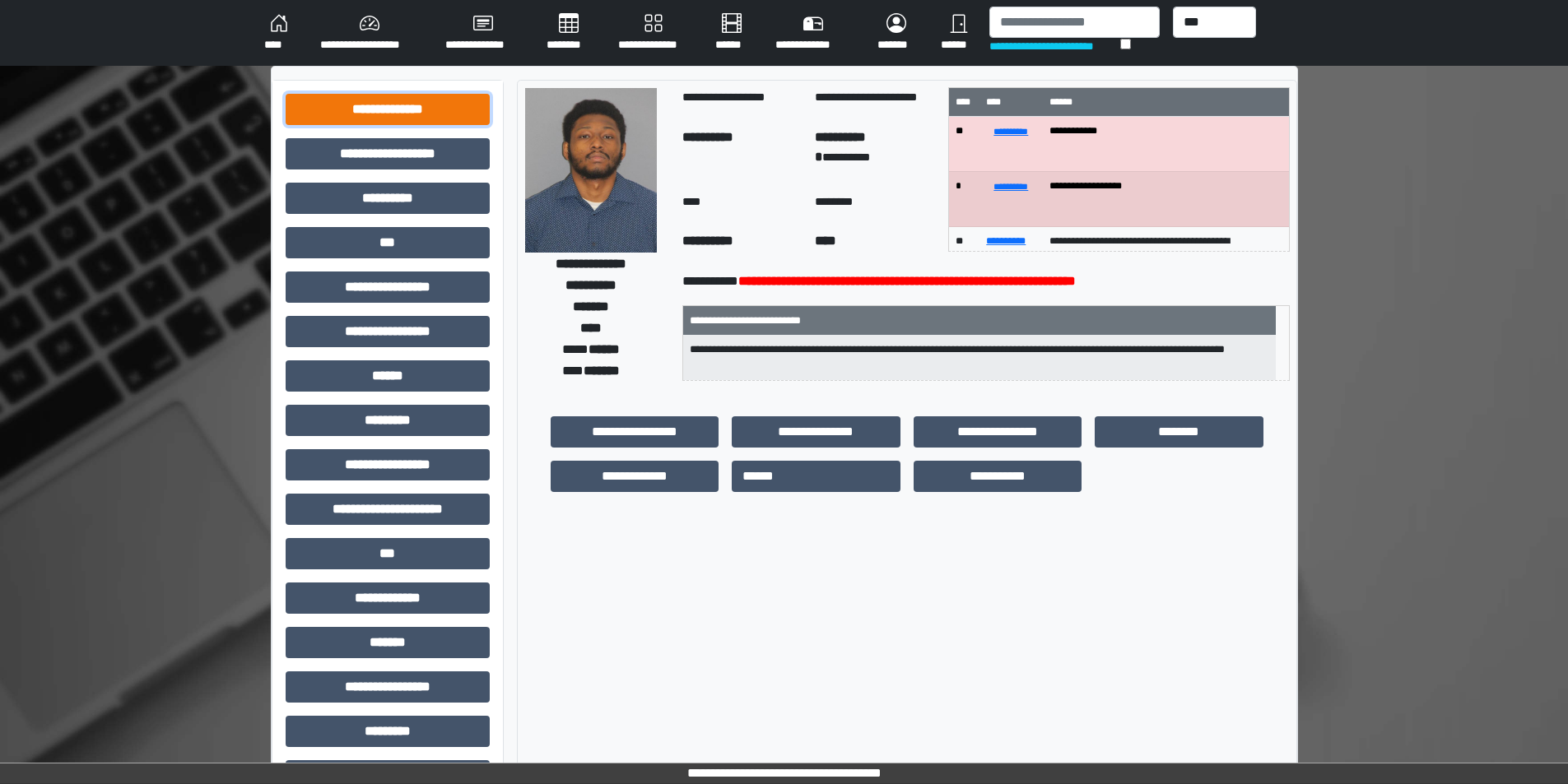 click on "**********" at bounding box center [388, 109] 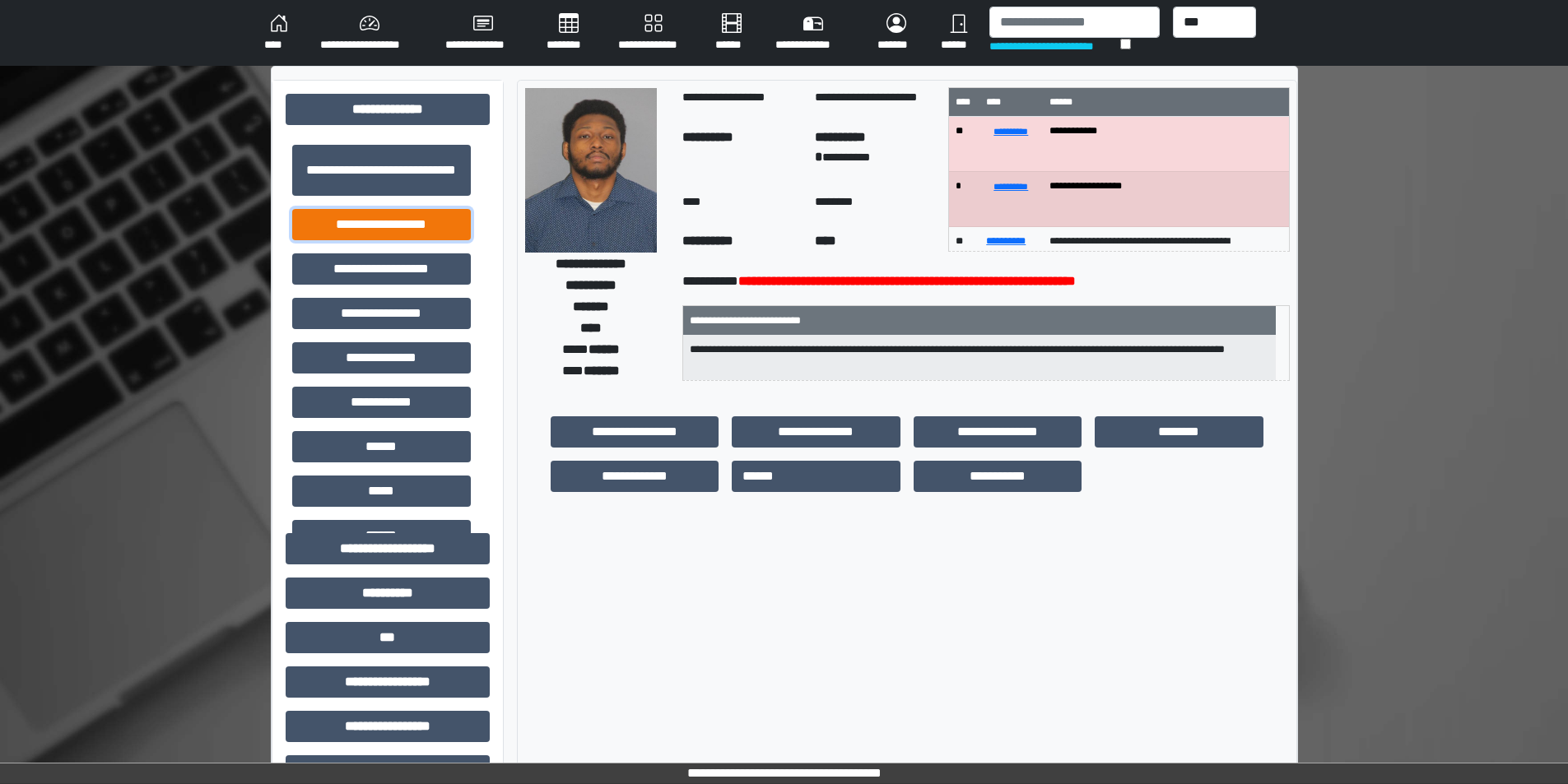 click on "**********" at bounding box center [381, 225] 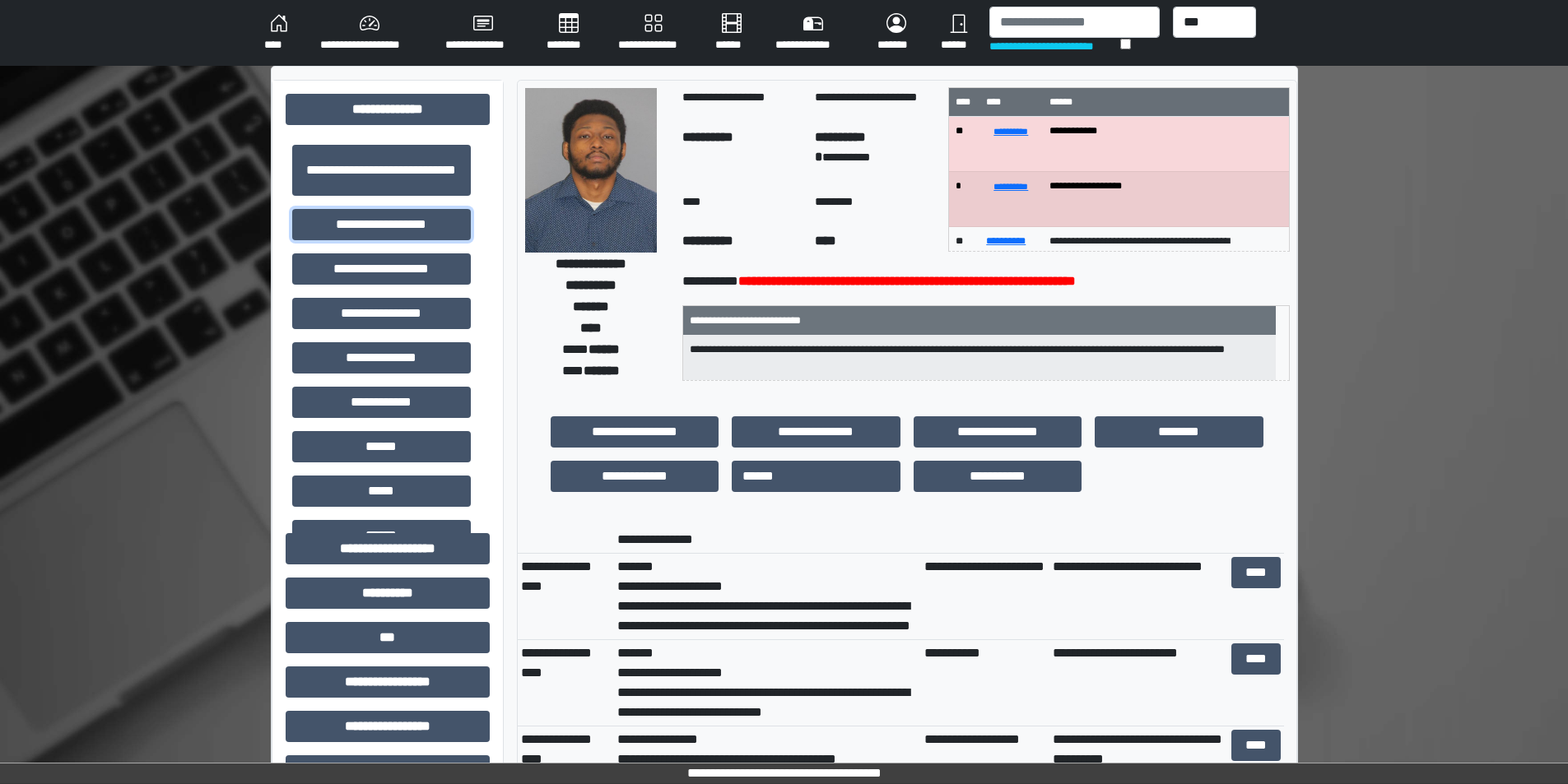 scroll, scrollTop: 165, scrollLeft: 0, axis: vertical 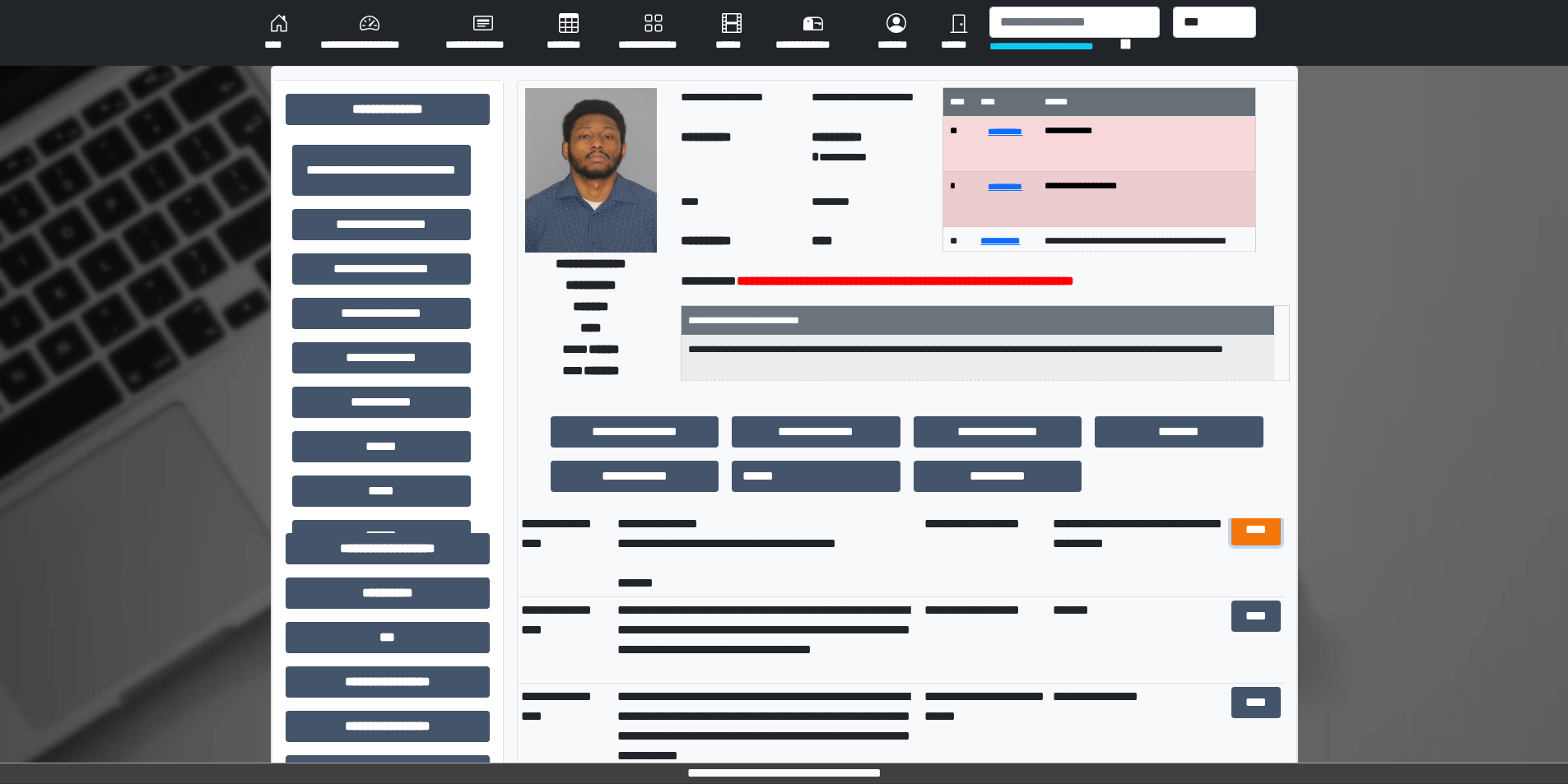 click on "****" at bounding box center [1256, 530] 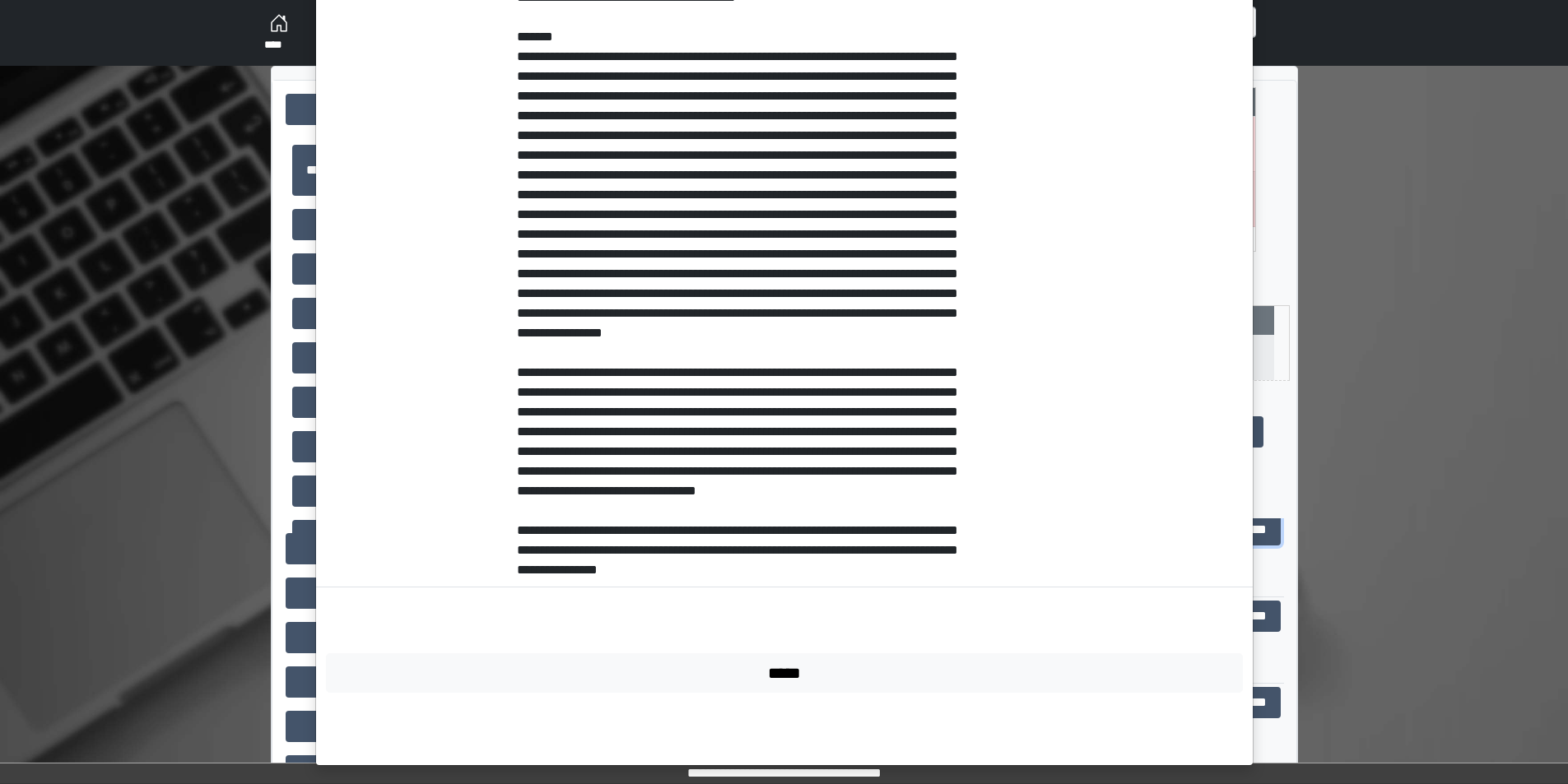scroll, scrollTop: 357, scrollLeft: 0, axis: vertical 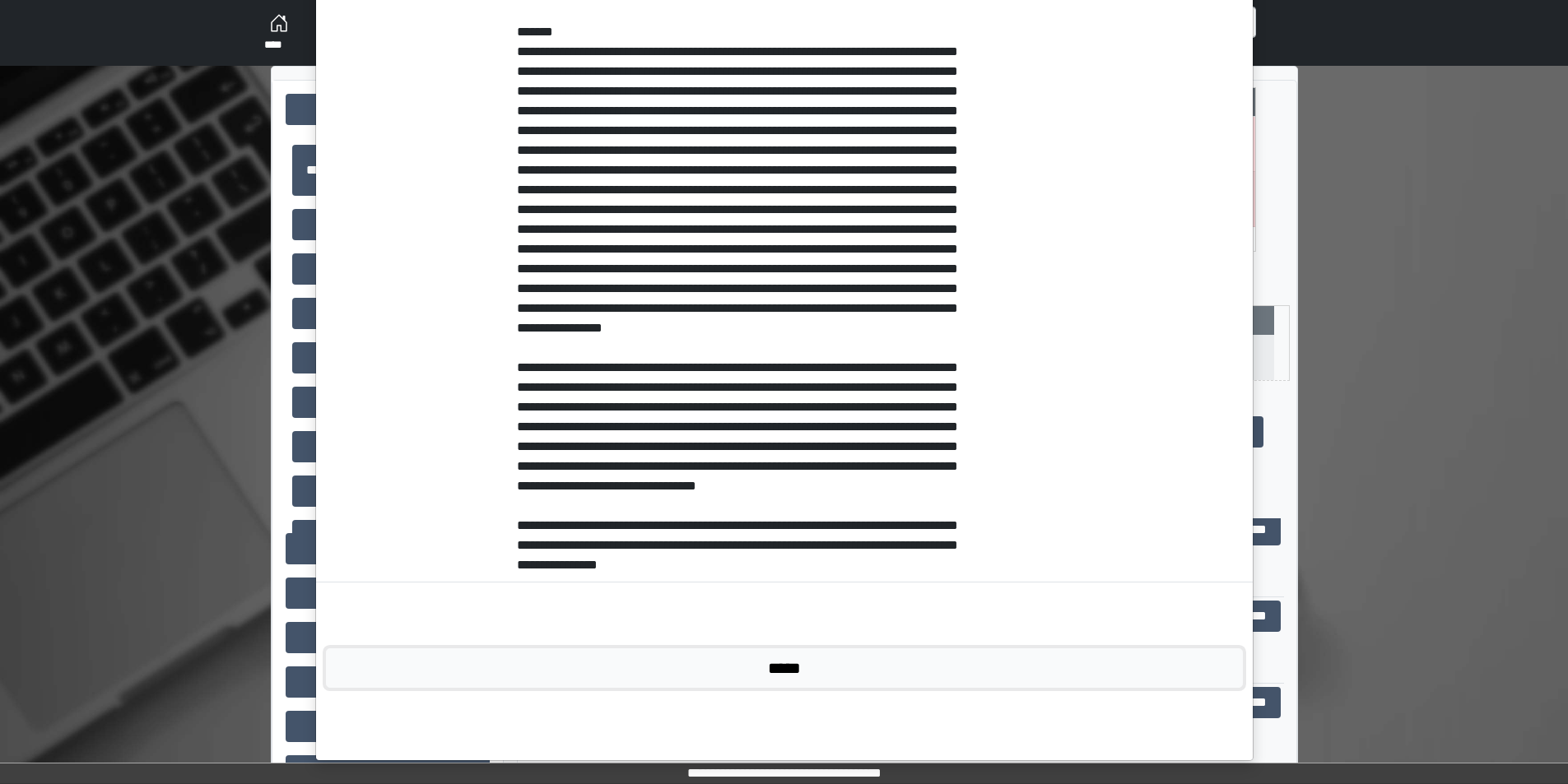 click on "*****" at bounding box center [784, 668] 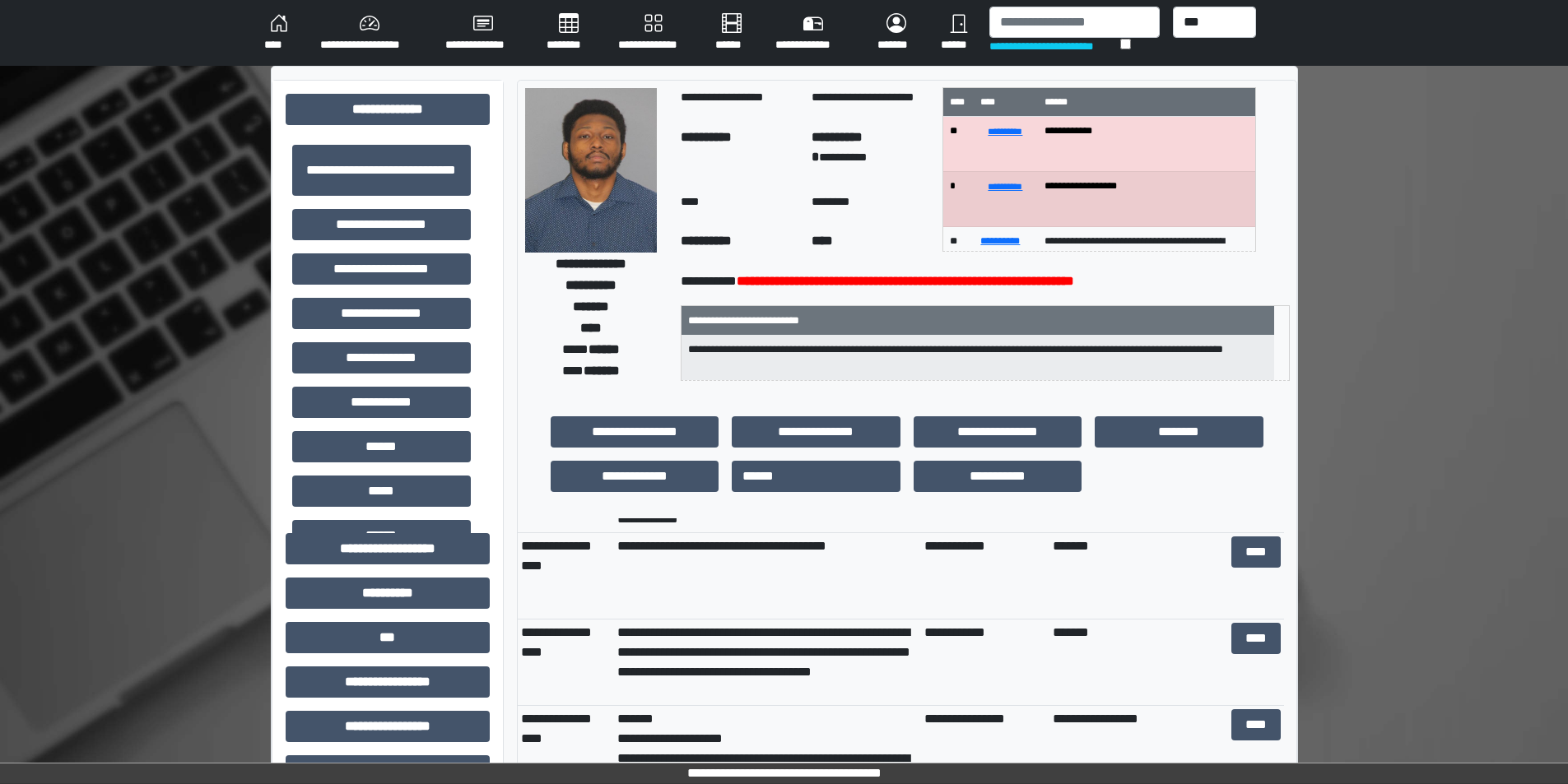 scroll, scrollTop: 658, scrollLeft: 0, axis: vertical 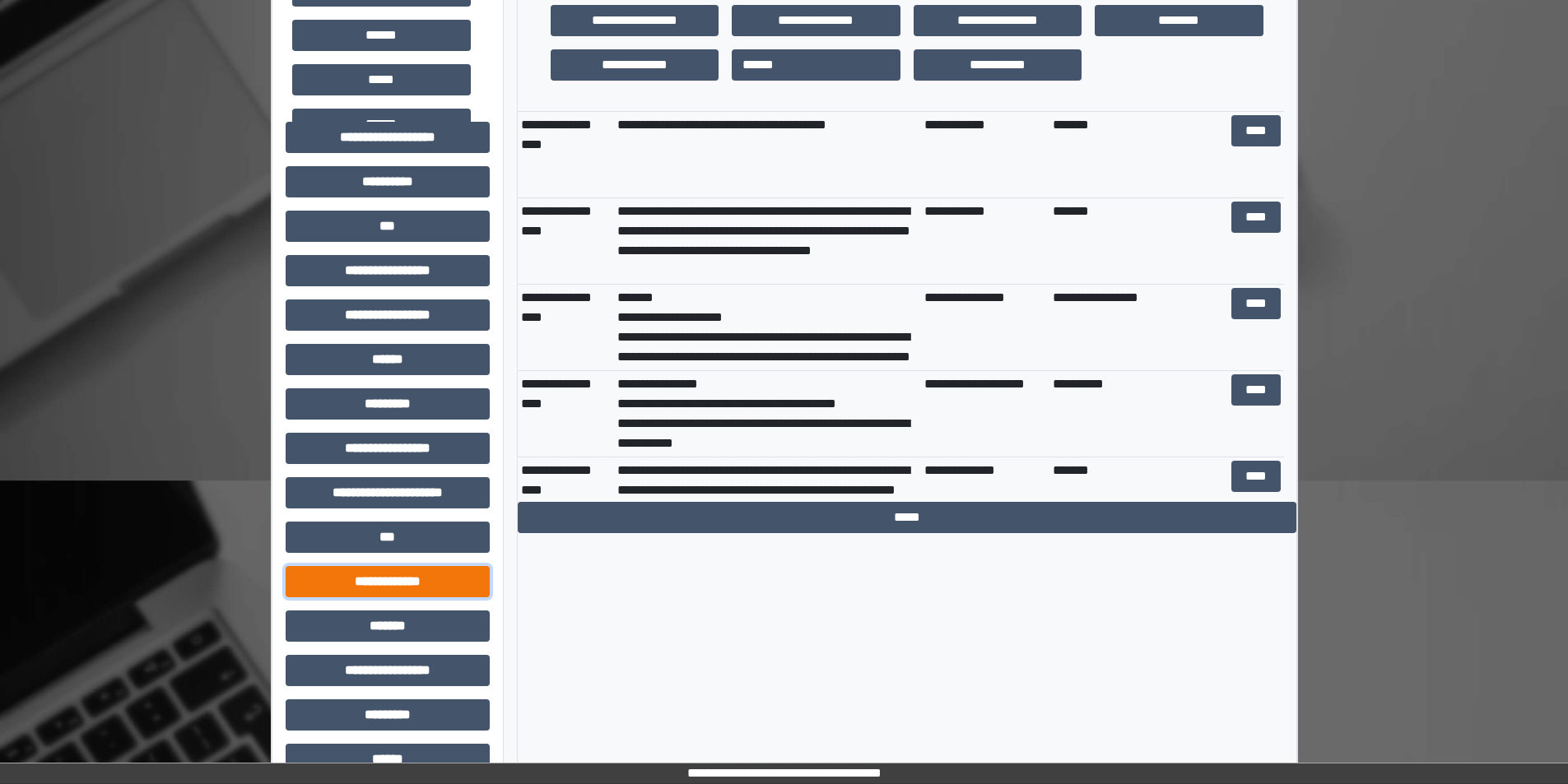 click on "**********" at bounding box center (388, 582) 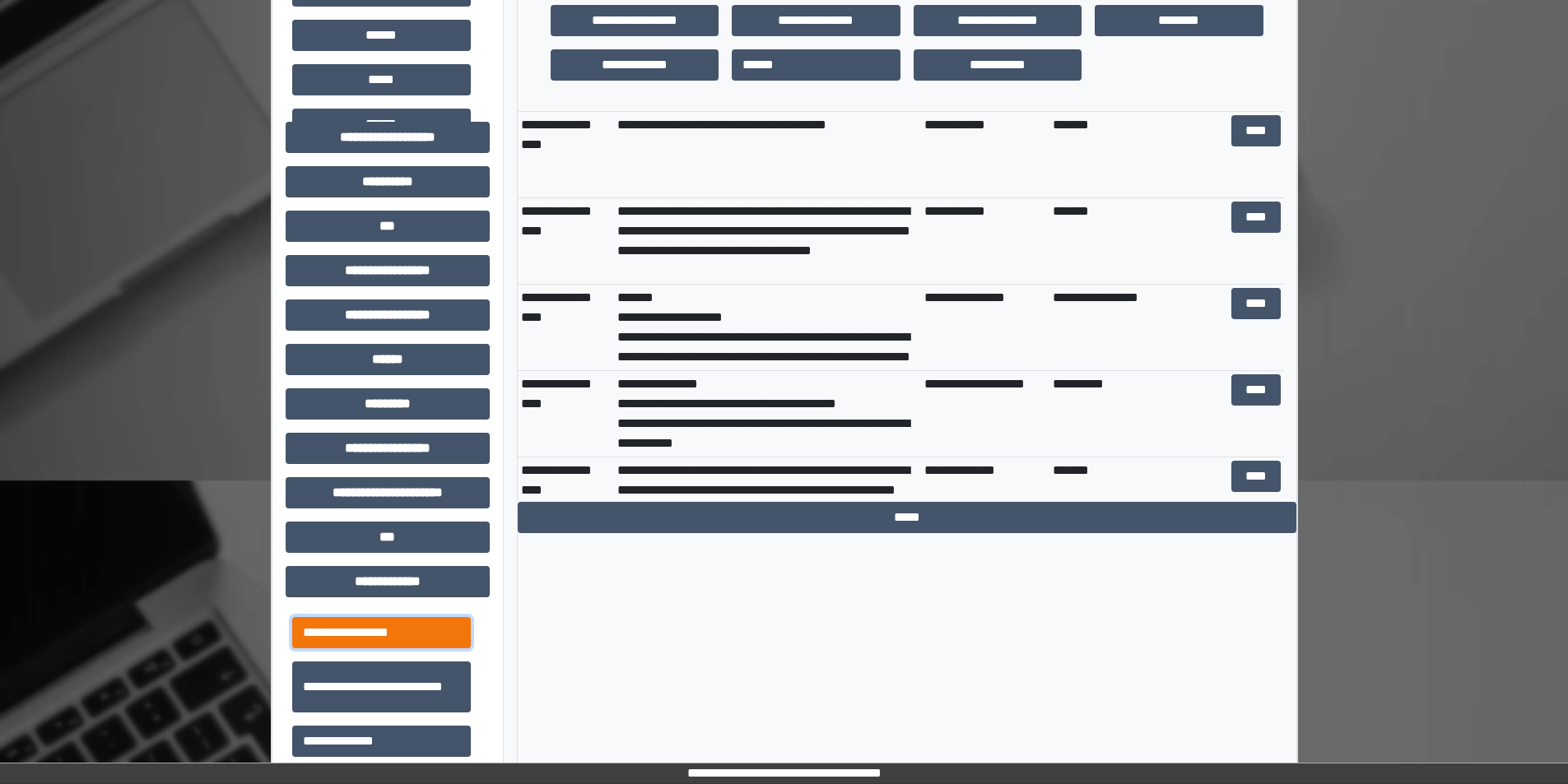 click on "**********" at bounding box center [381, 633] 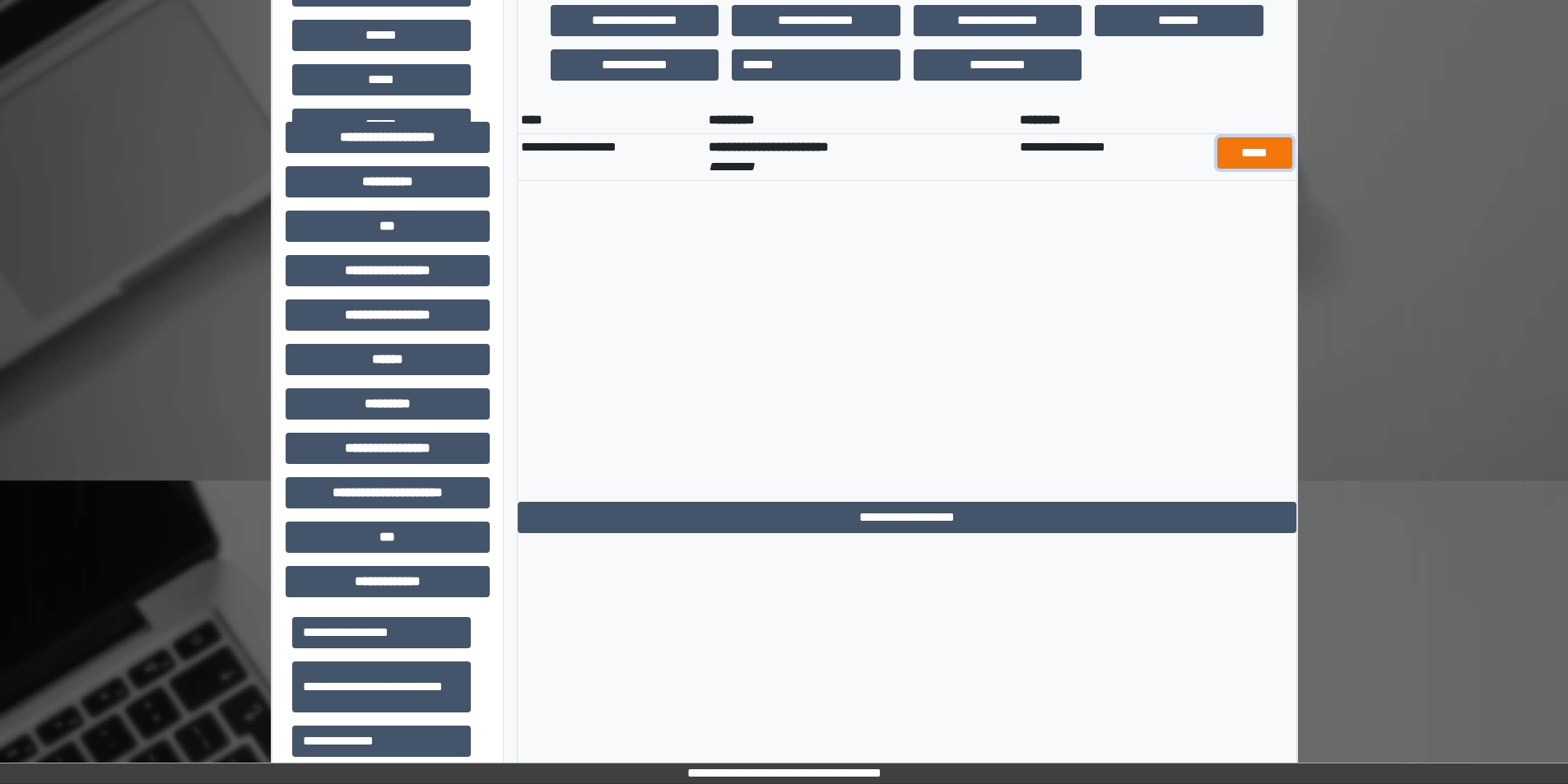 click on "*****" at bounding box center [1254, 153] 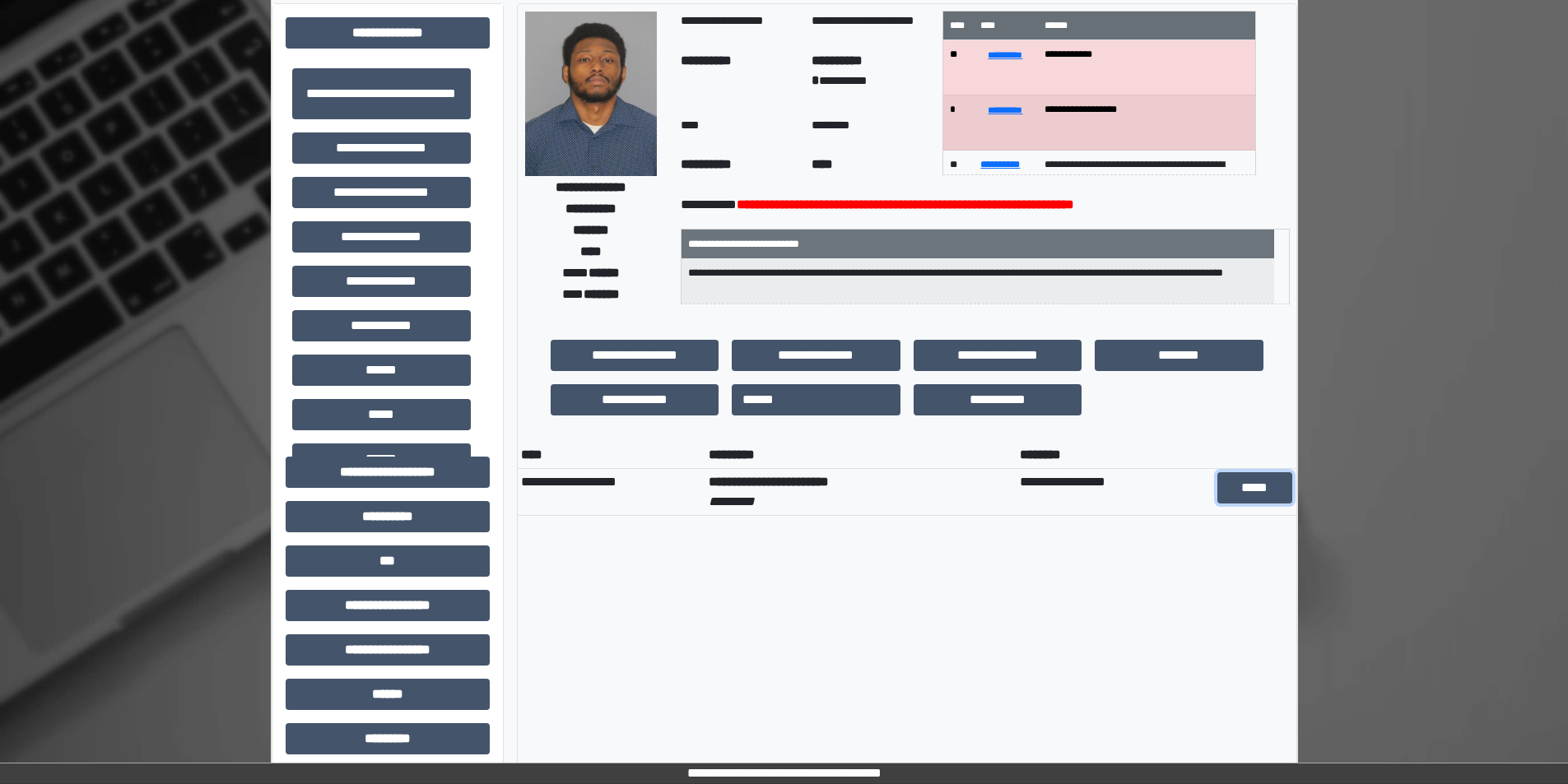 scroll, scrollTop: 0, scrollLeft: 0, axis: both 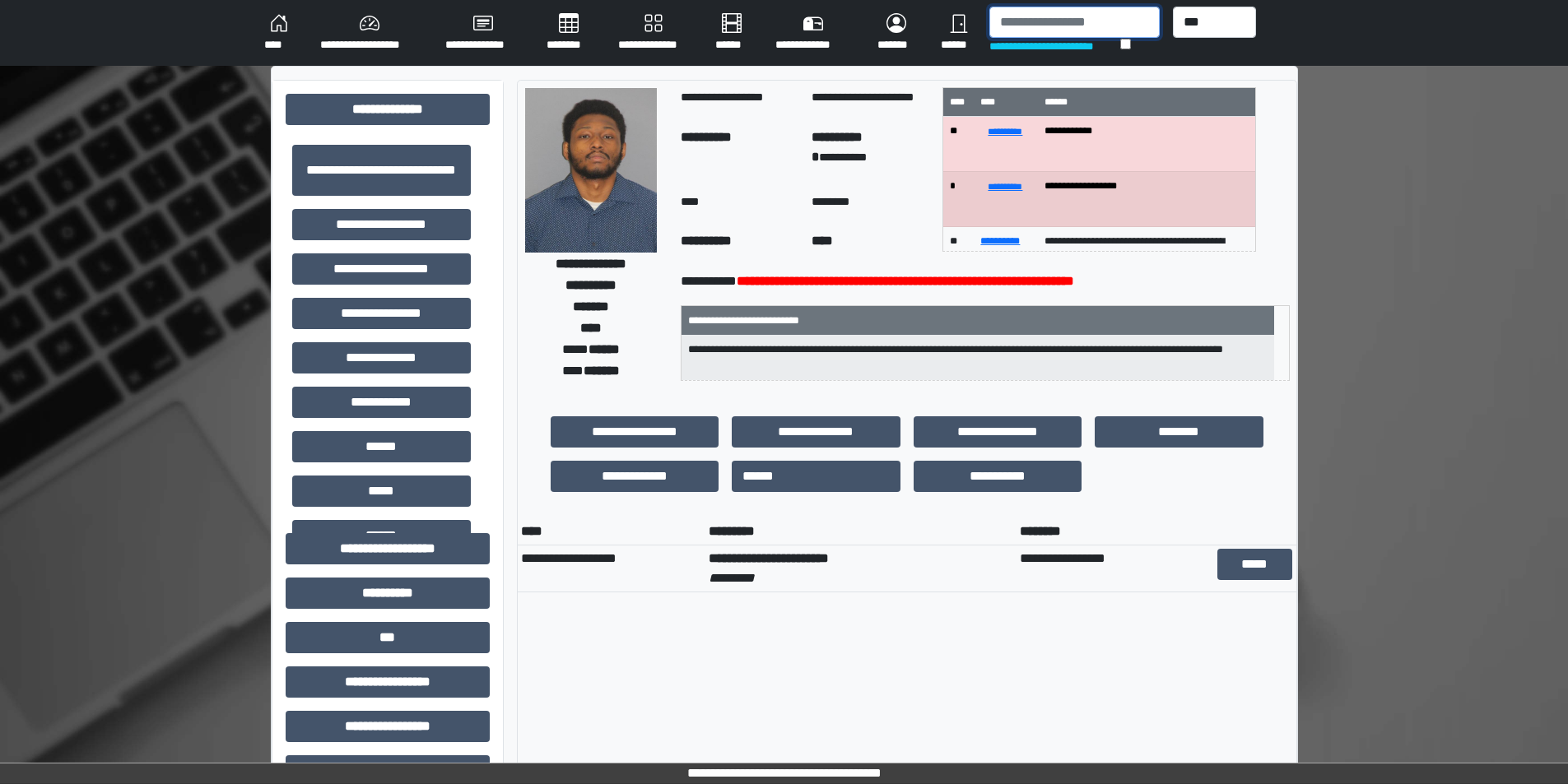 click at bounding box center [1074, 22] 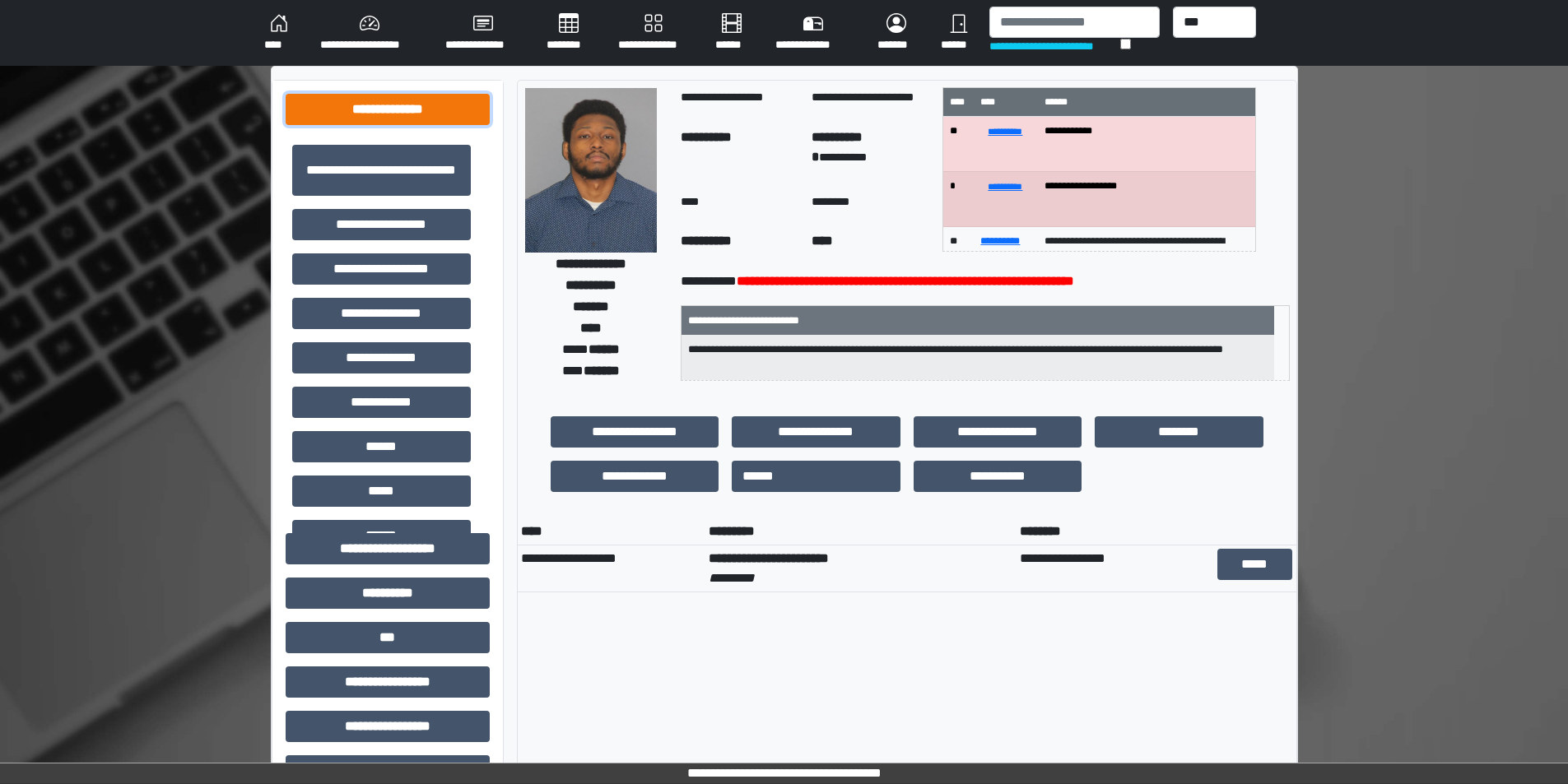 click on "**********" at bounding box center (388, 109) 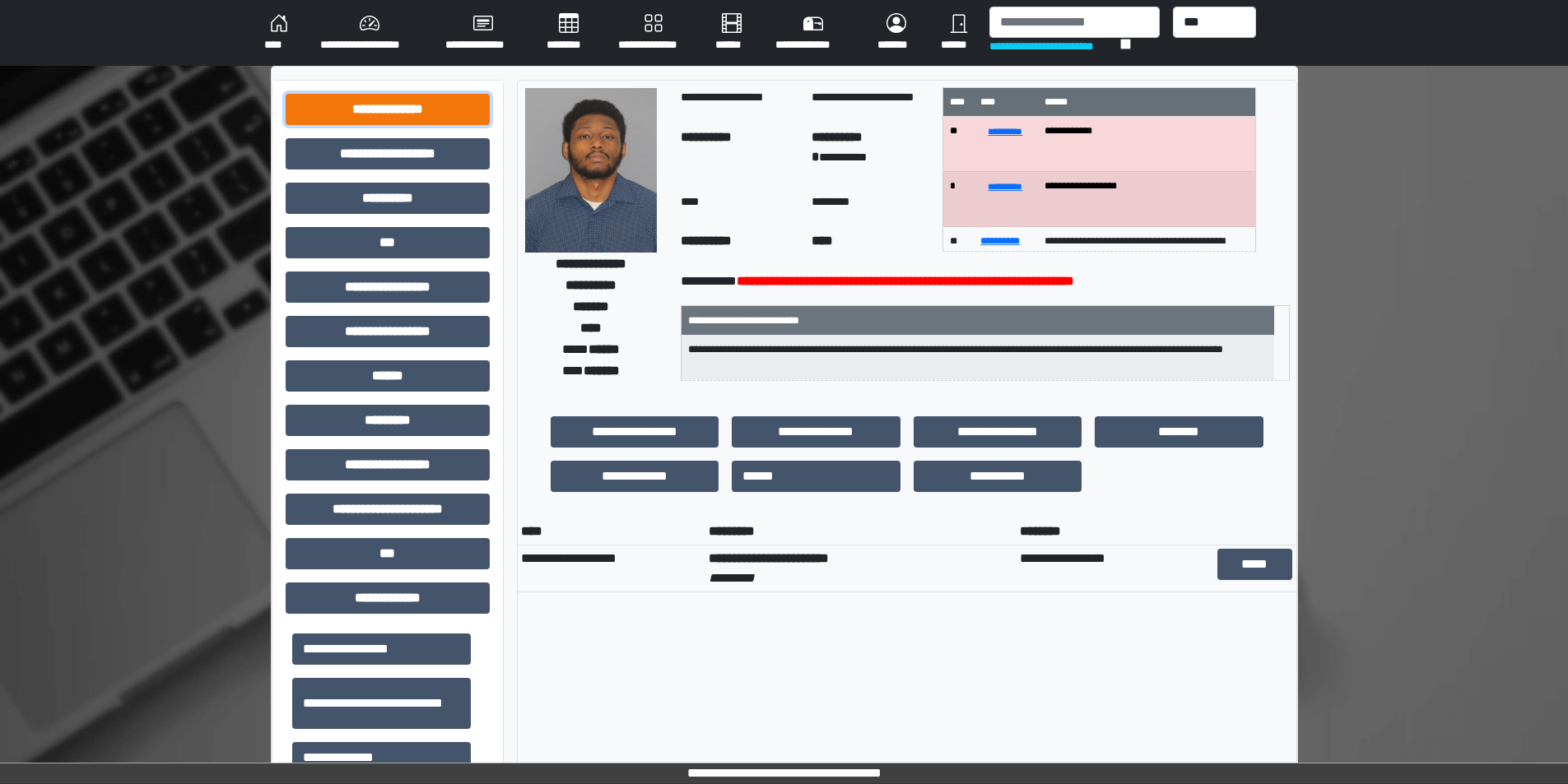click on "**********" at bounding box center (388, 109) 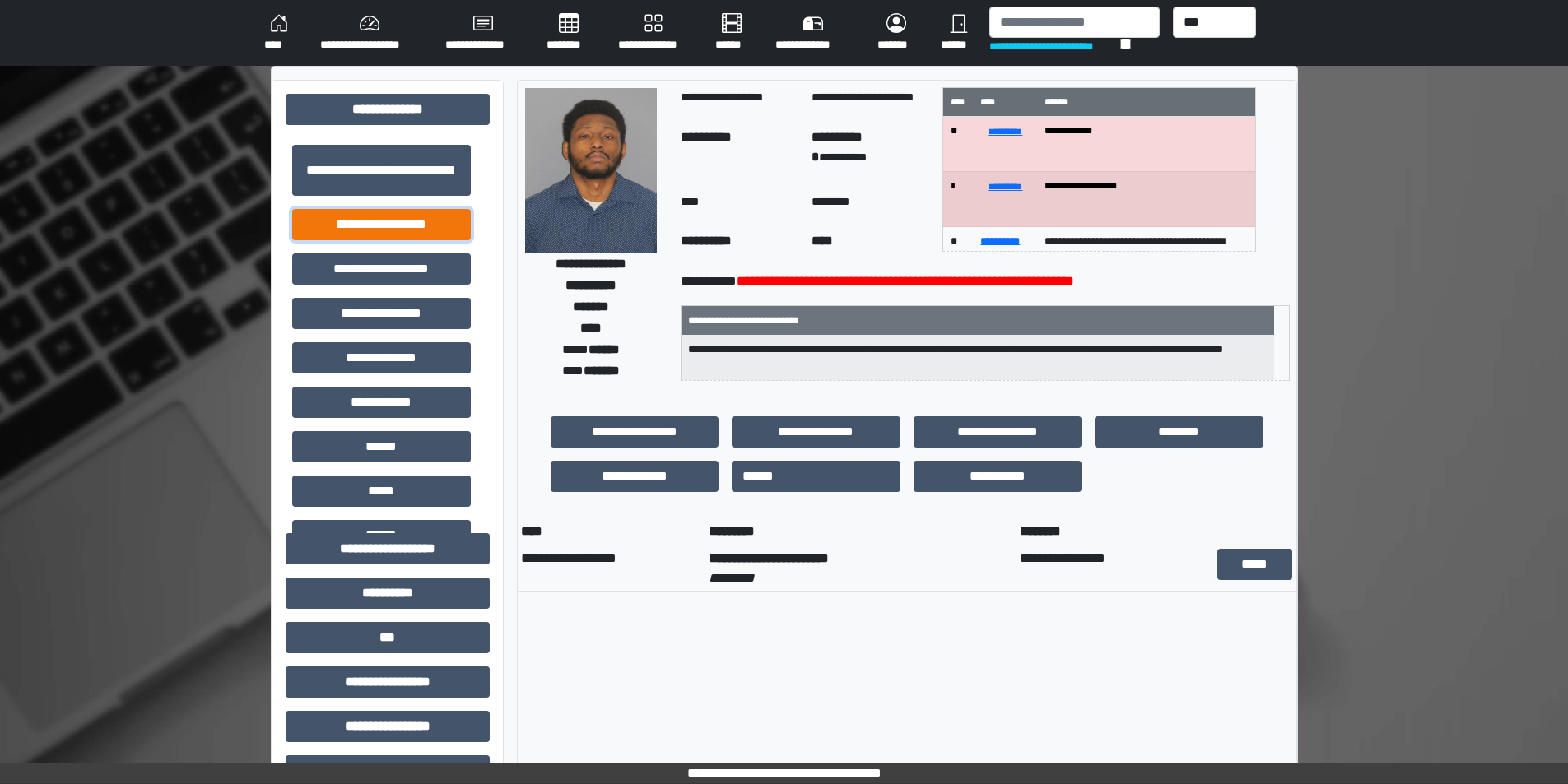 click on "**********" at bounding box center (381, 225) 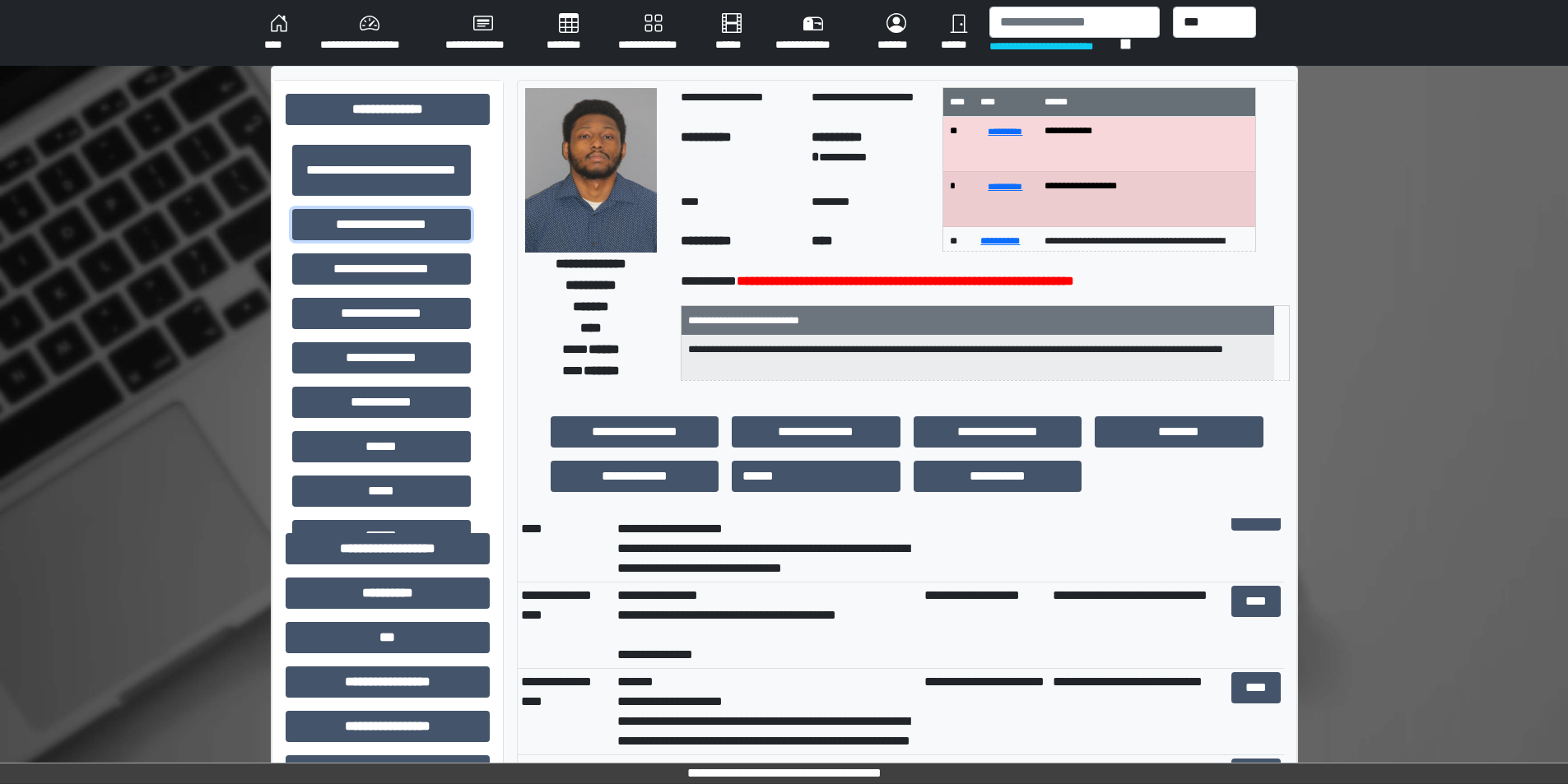 scroll, scrollTop: 0, scrollLeft: 0, axis: both 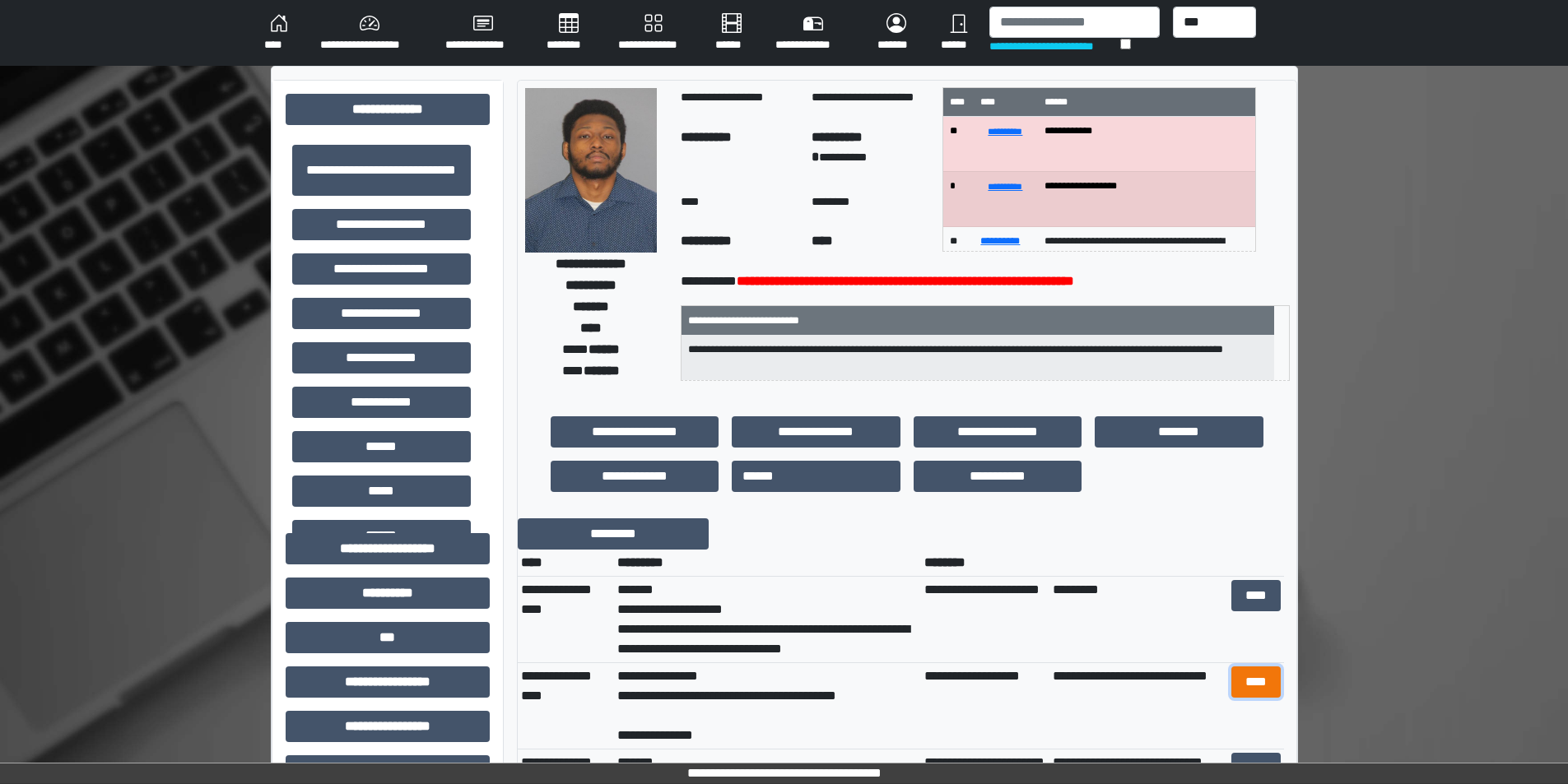 click on "****" at bounding box center (1256, 682) 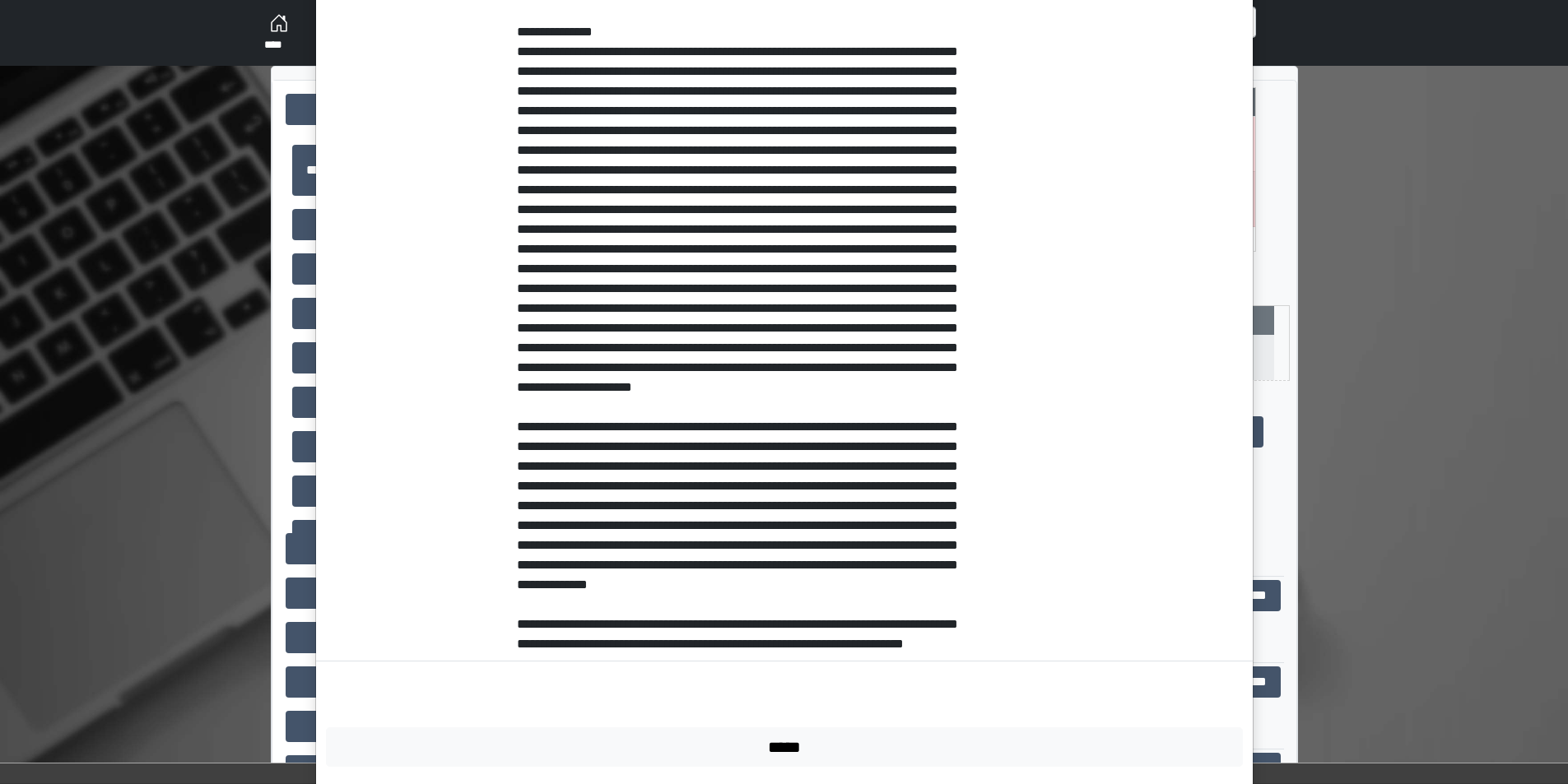 click on "**********" at bounding box center (744, 308) 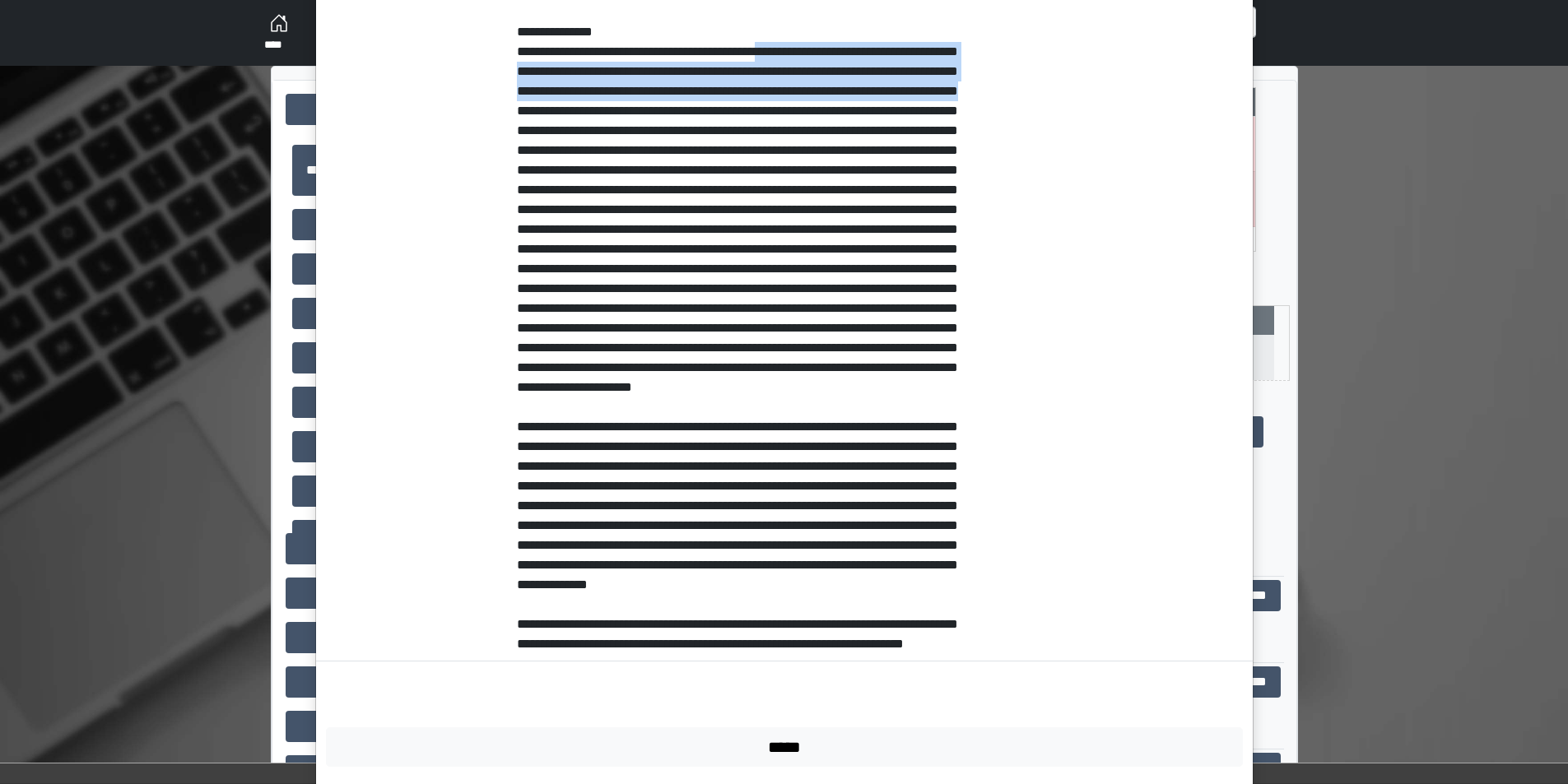 drag, startPoint x: 781, startPoint y: 48, endPoint x: 767, endPoint y: 103, distance: 56.75385 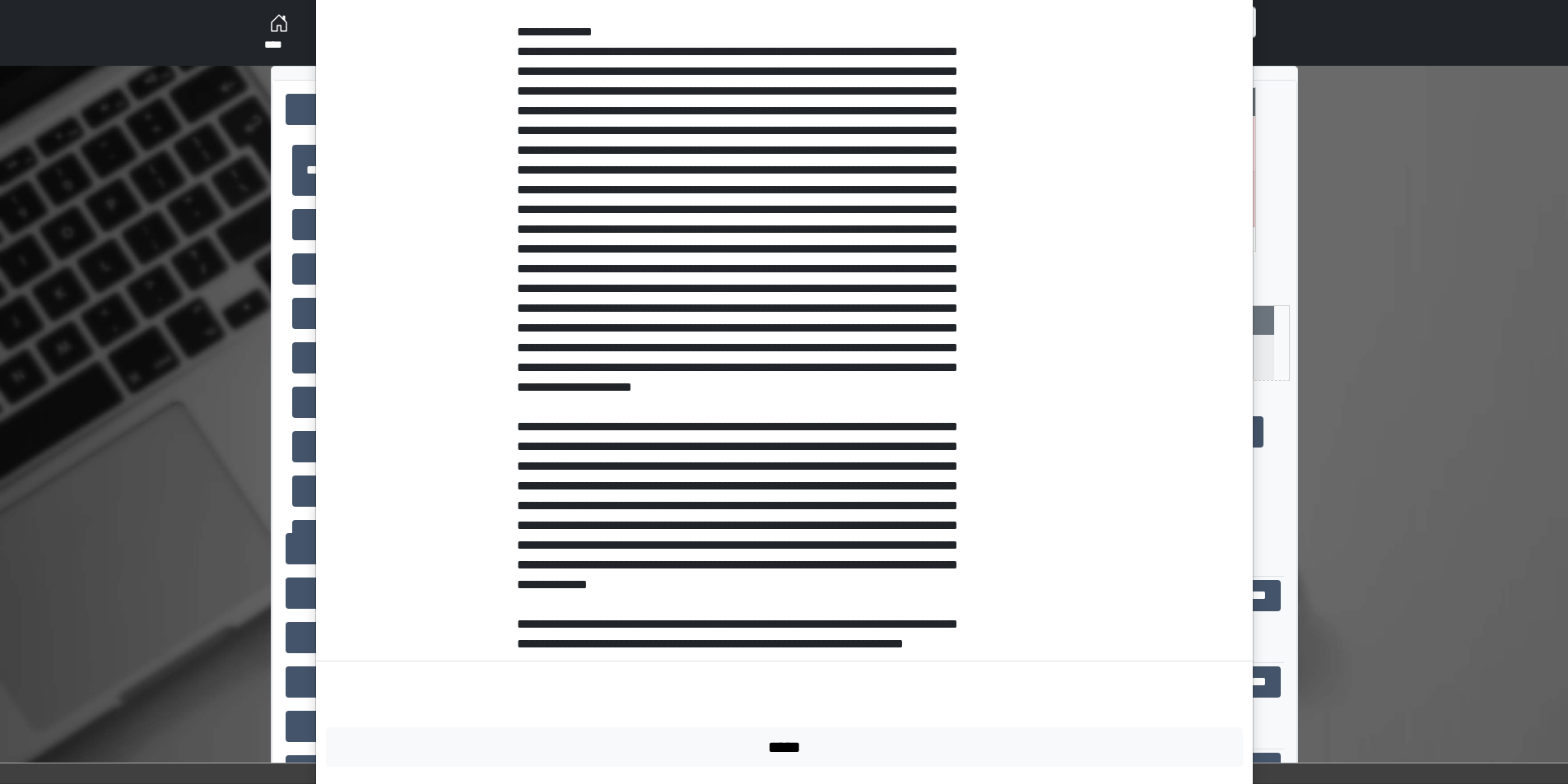 click on "**********" at bounding box center (744, 308) 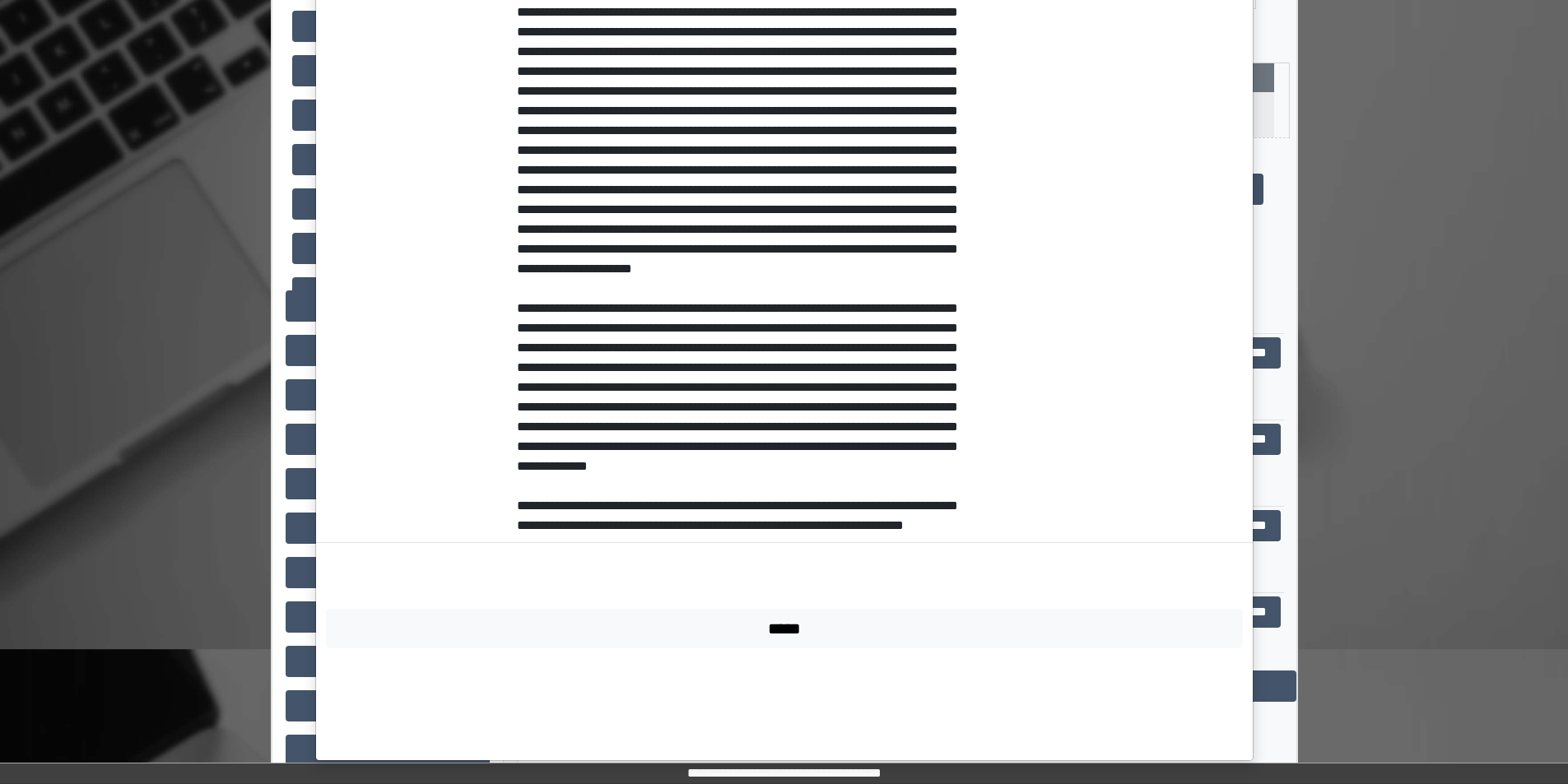 scroll, scrollTop: 247, scrollLeft: 0, axis: vertical 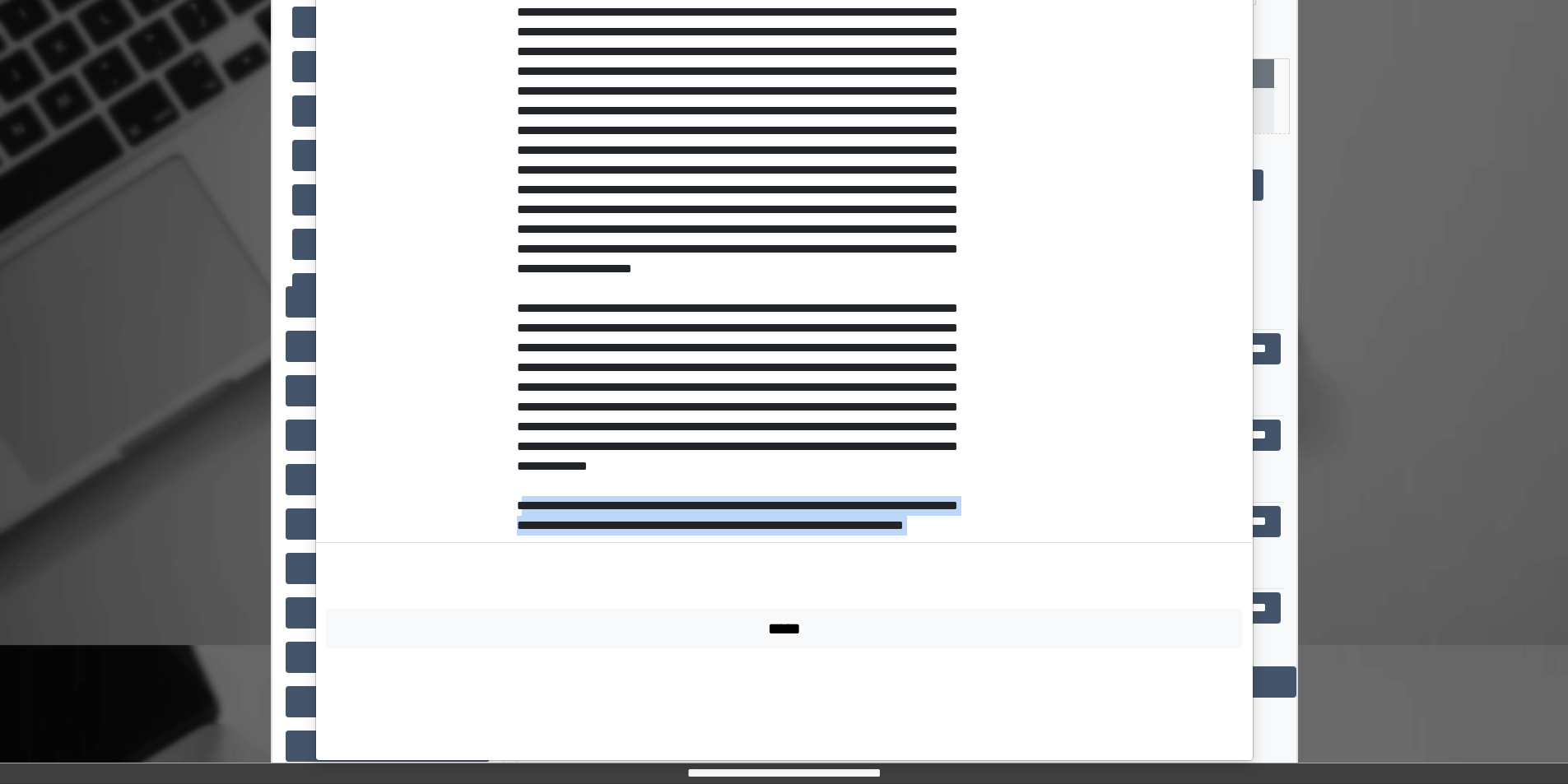 drag, startPoint x: 546, startPoint y: 605, endPoint x: 678, endPoint y: 664, distance: 144.5856 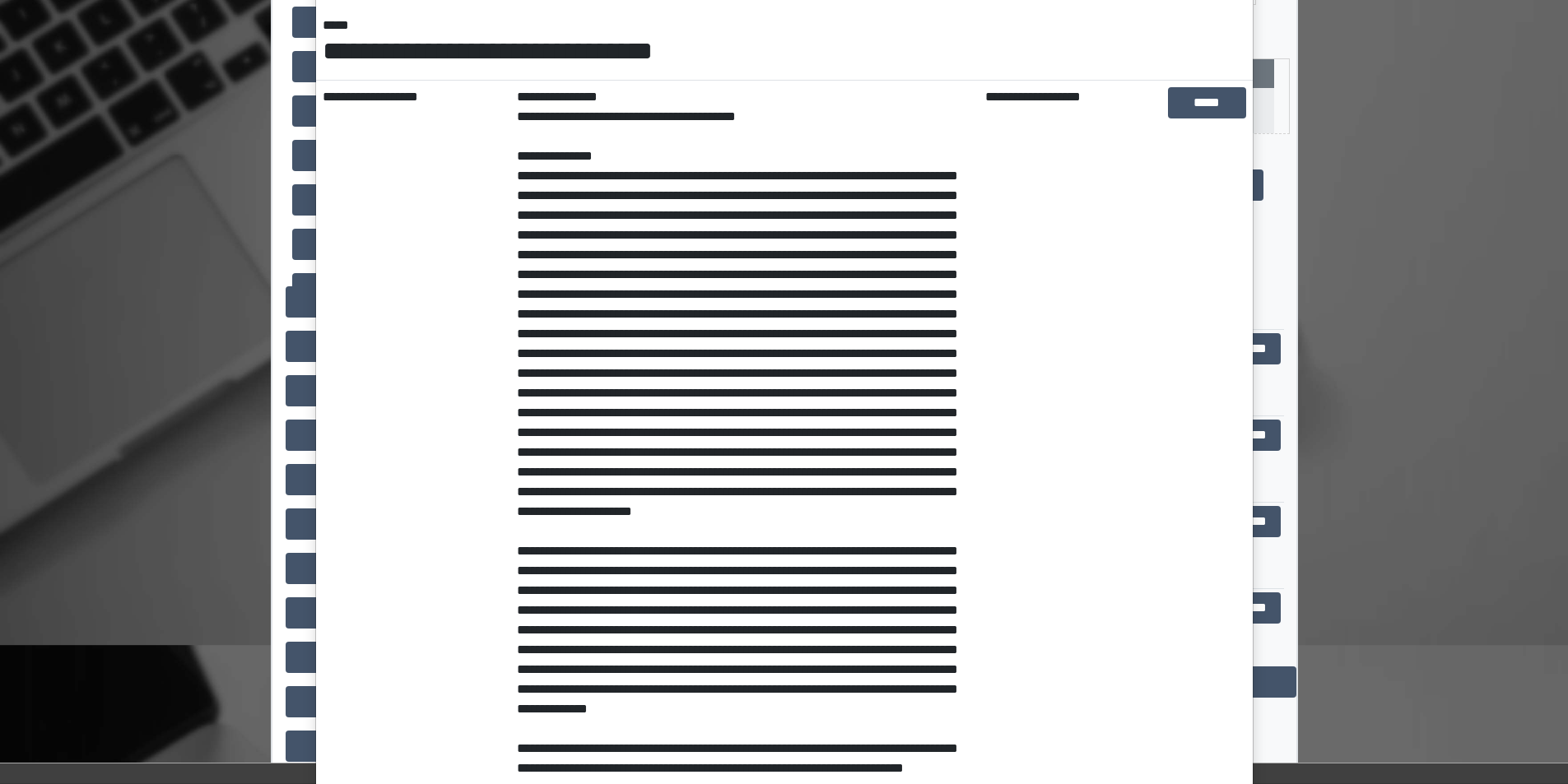 scroll, scrollTop: 229, scrollLeft: 0, axis: vertical 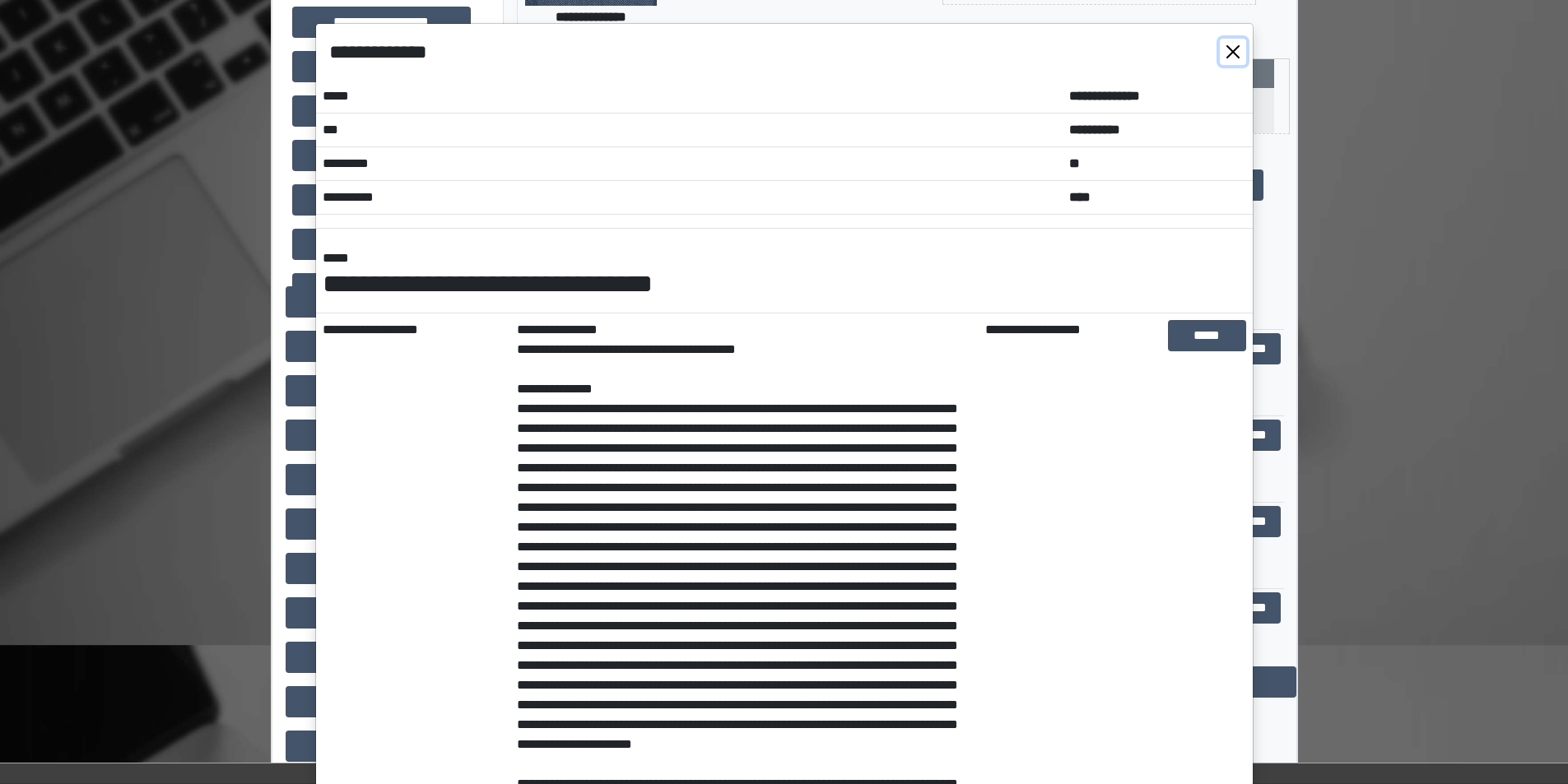 click at bounding box center (1233, 52) 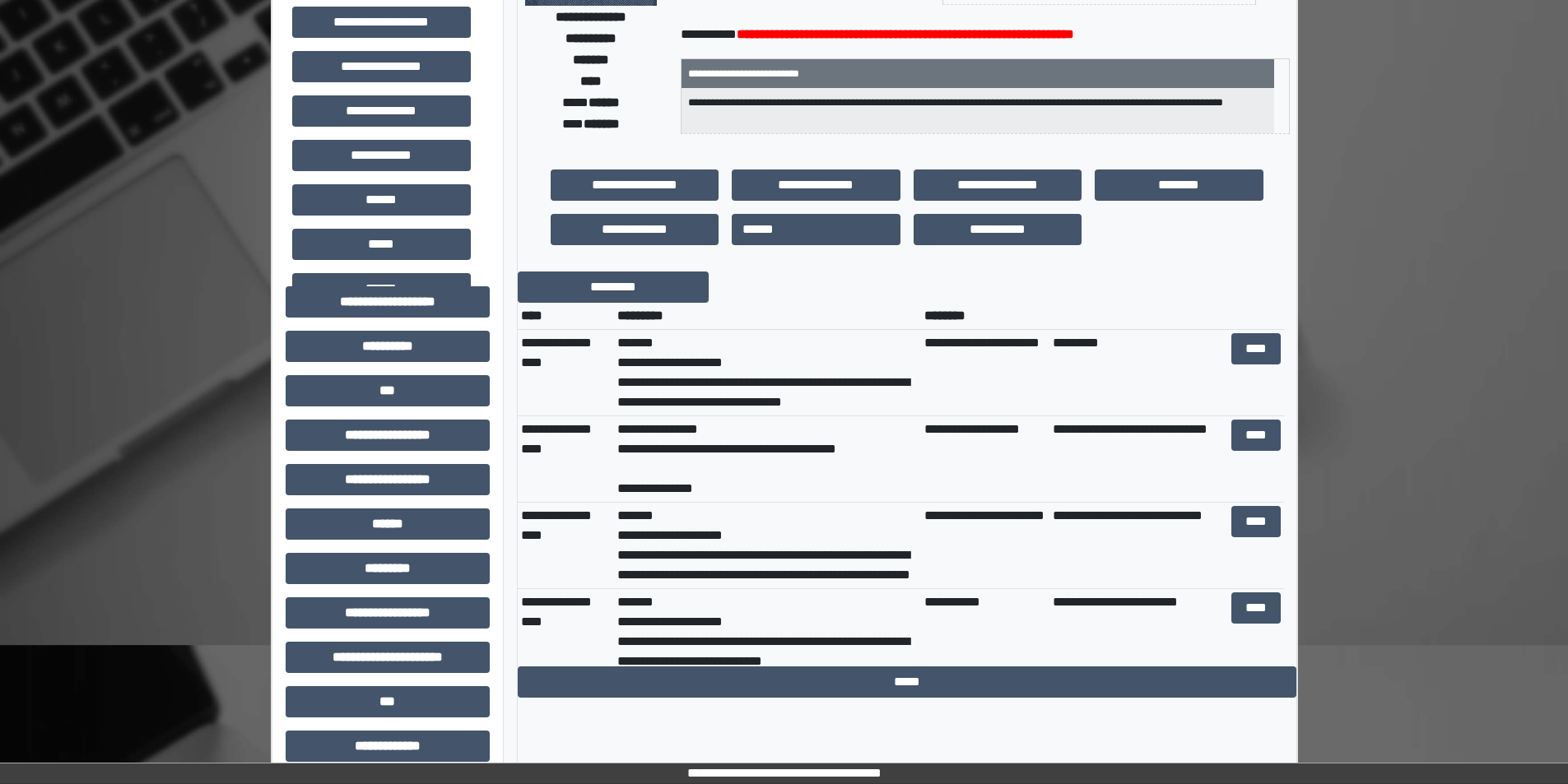 scroll, scrollTop: 0, scrollLeft: 0, axis: both 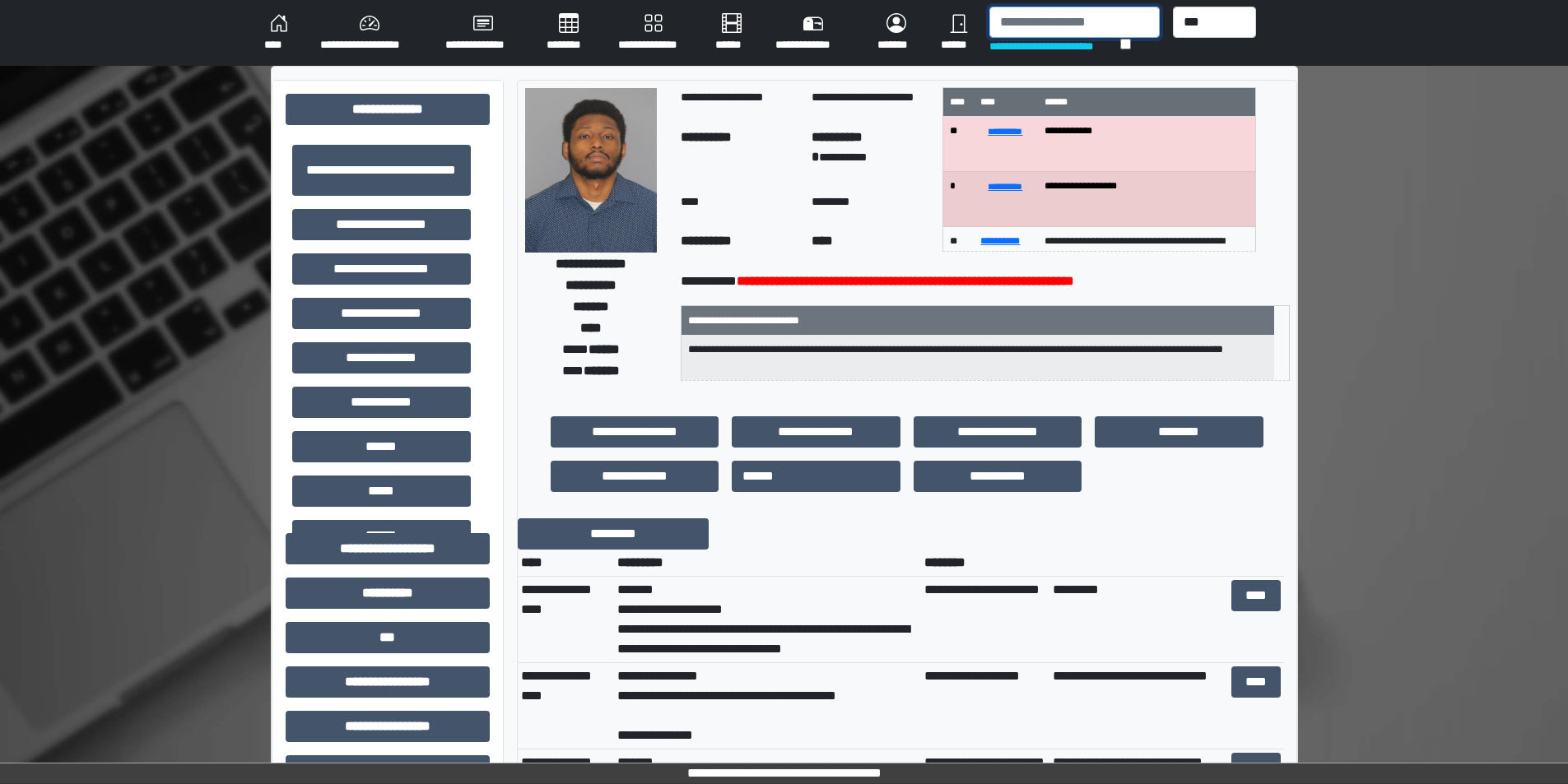 click at bounding box center (1074, 22) 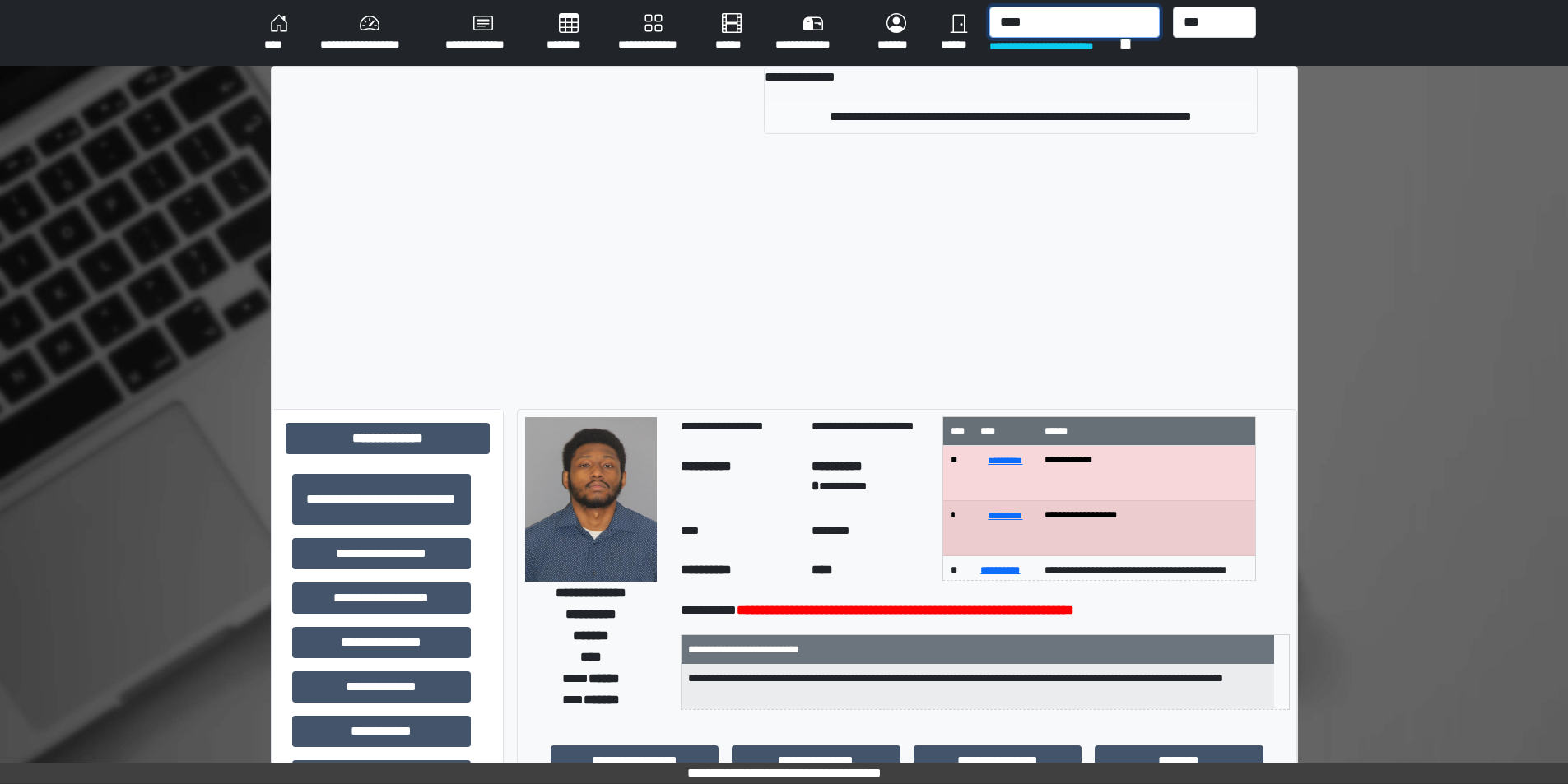 type on "****" 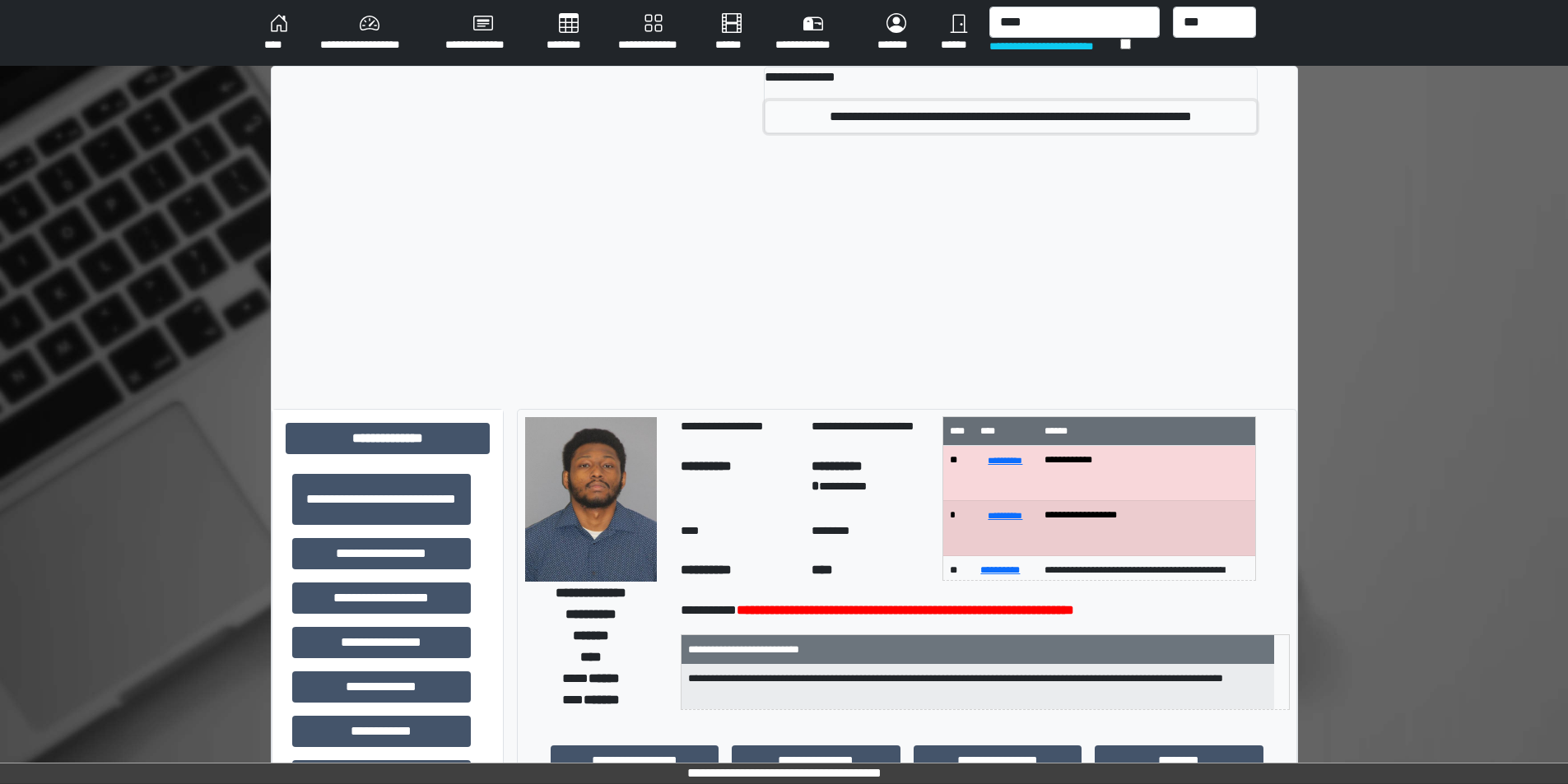 click on "**********" at bounding box center [1011, 117] 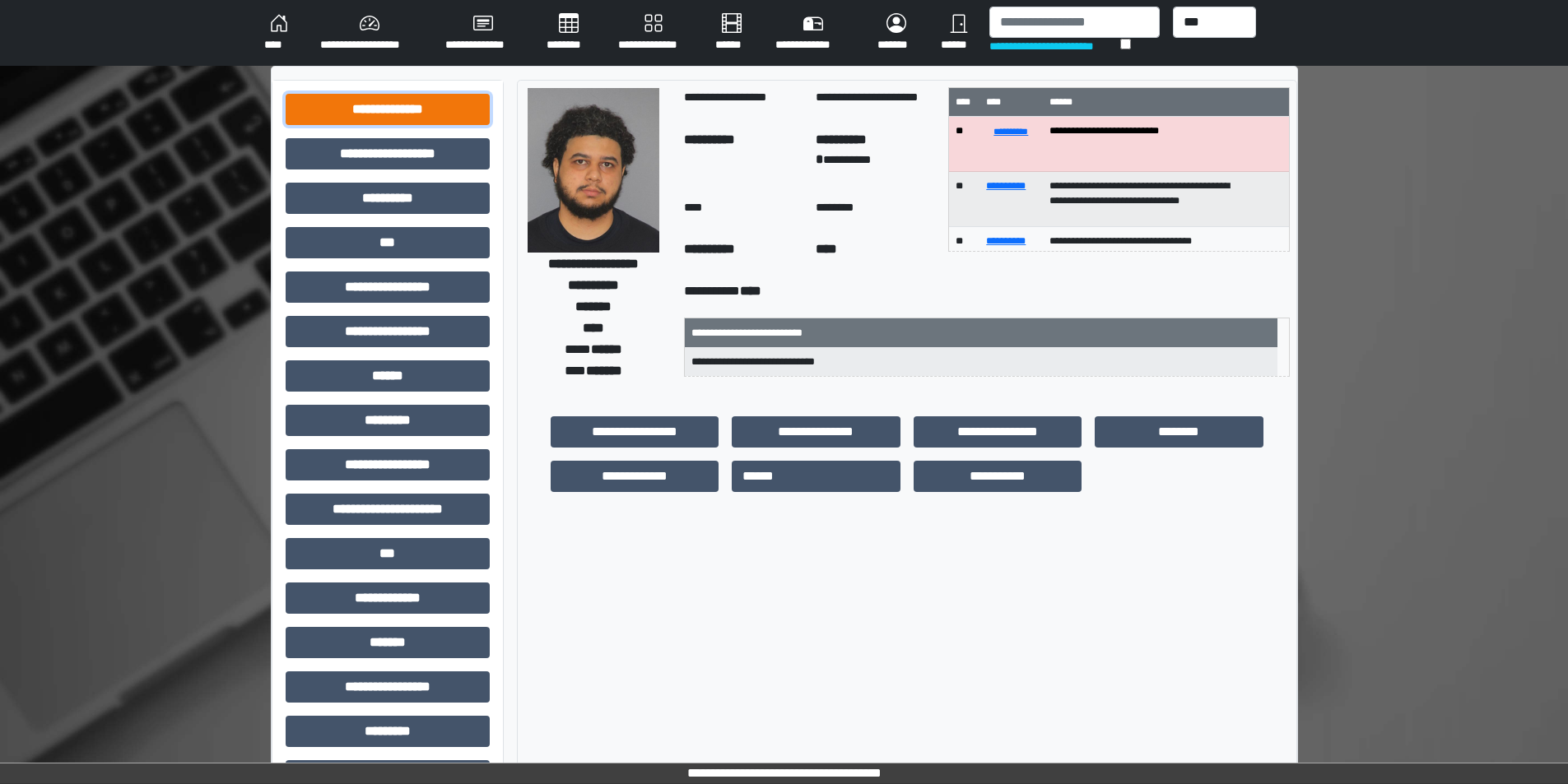 click on "**********" at bounding box center [388, 109] 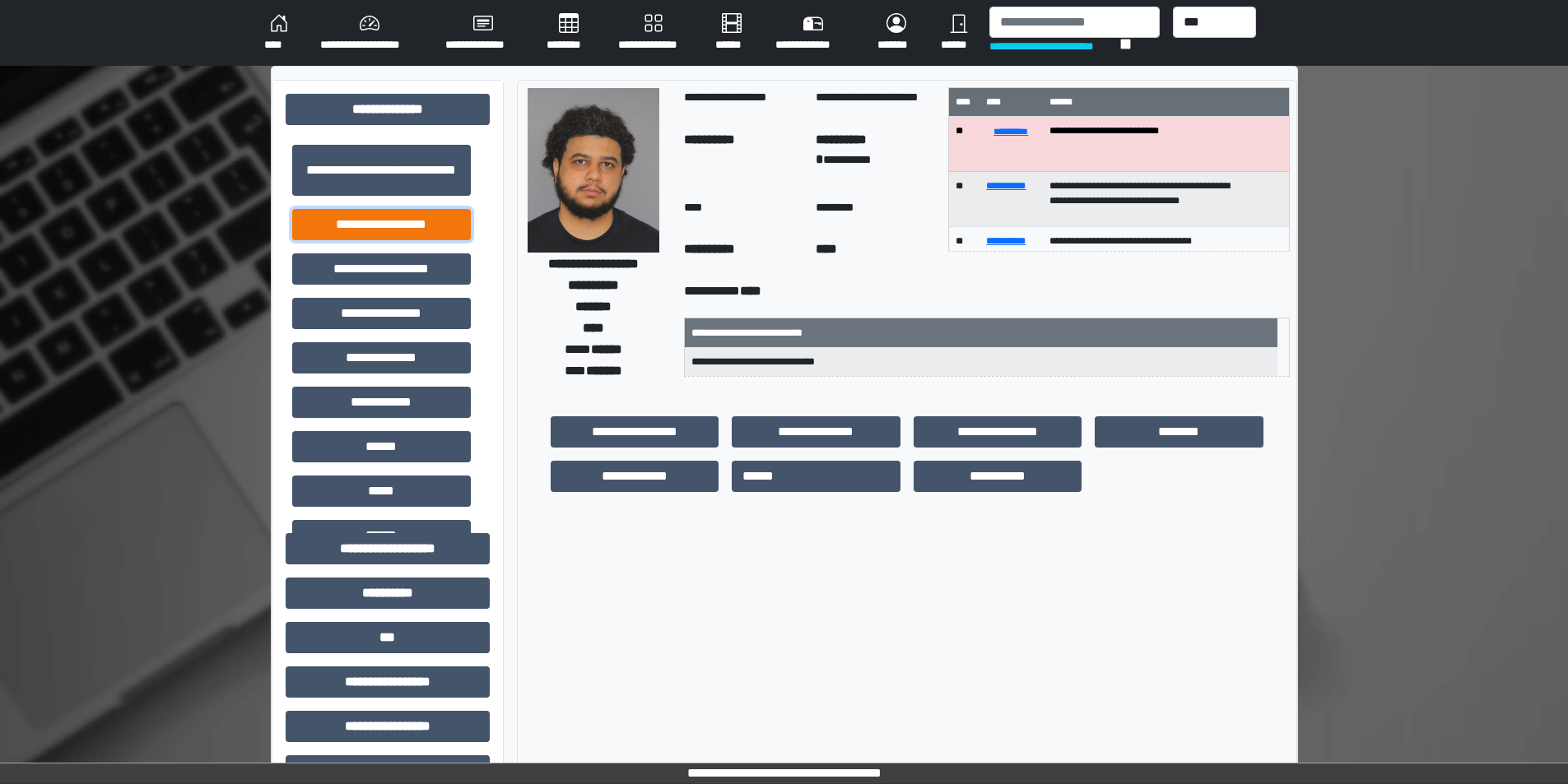 click on "**********" at bounding box center (381, 225) 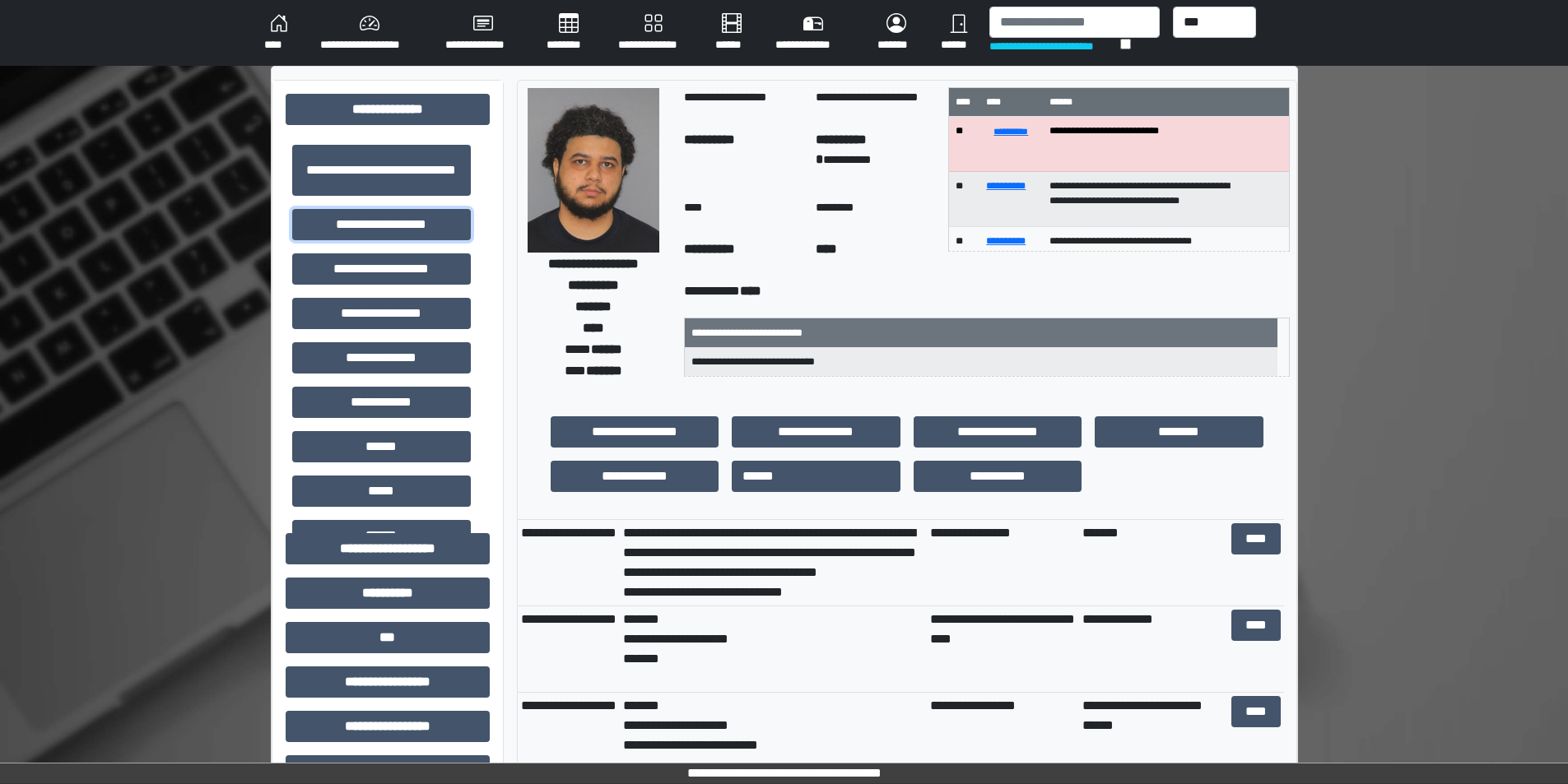 scroll, scrollTop: 82, scrollLeft: 0, axis: vertical 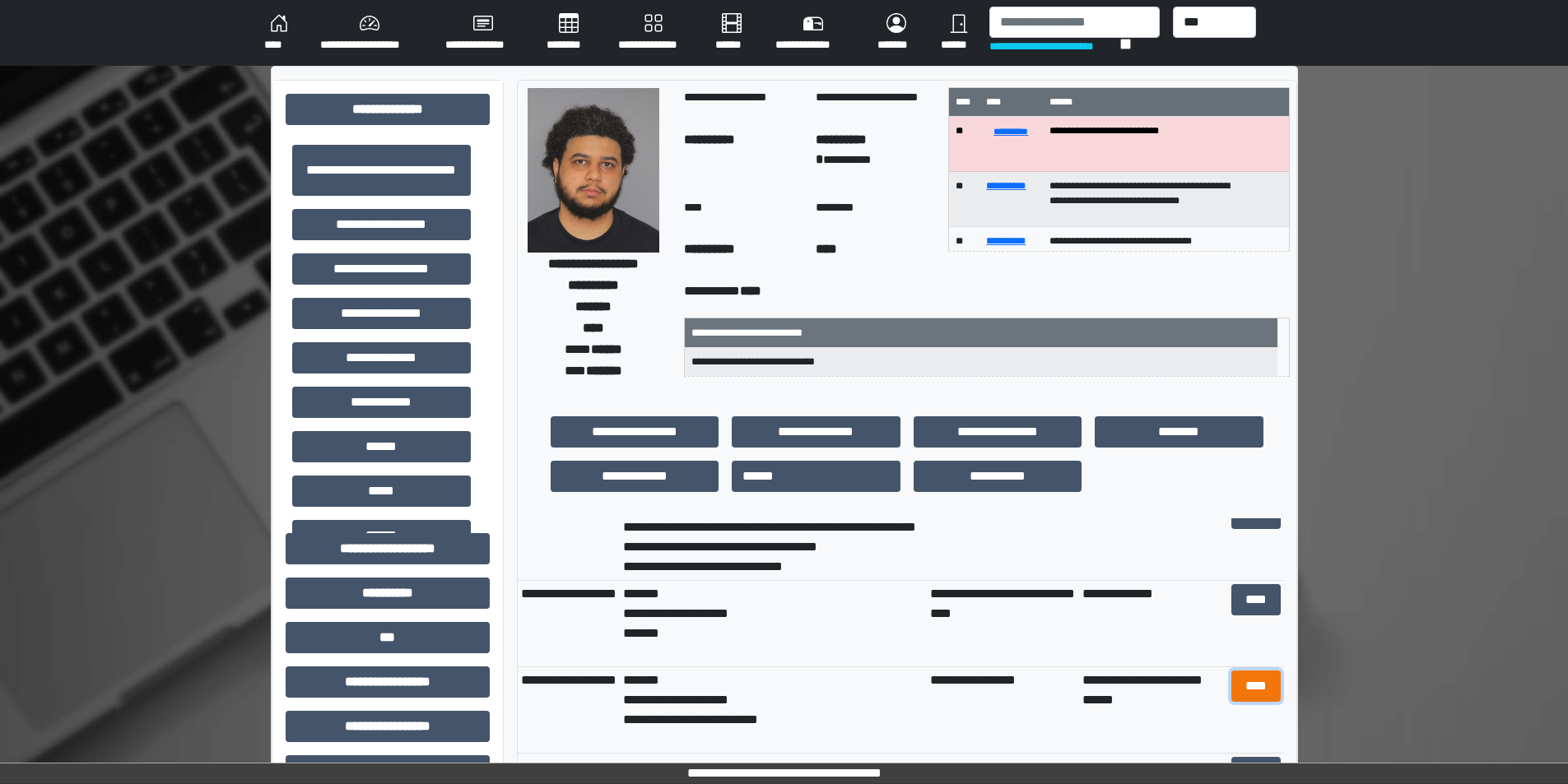 click on "****" at bounding box center [1256, 686] 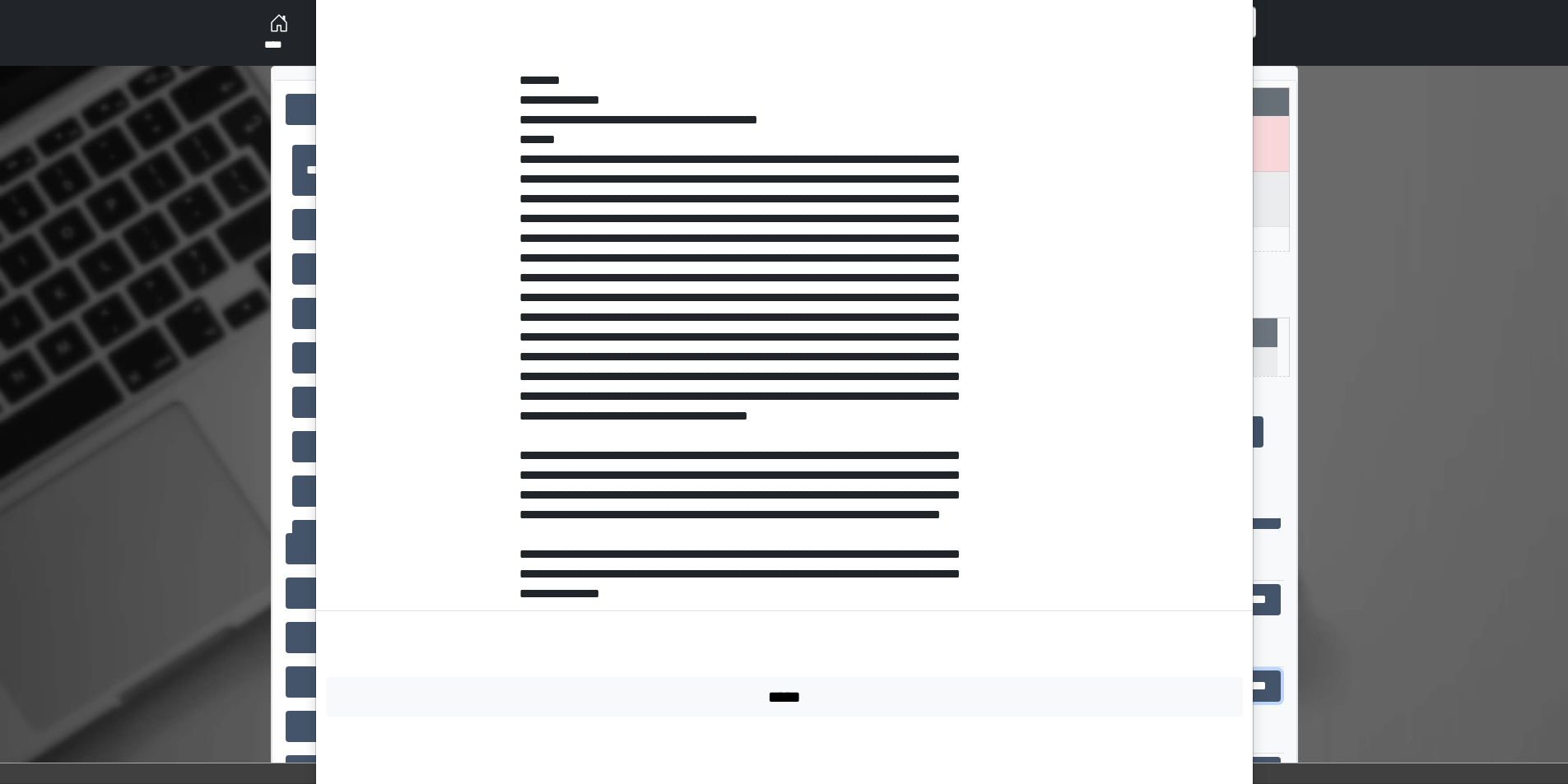 scroll, scrollTop: 416, scrollLeft: 0, axis: vertical 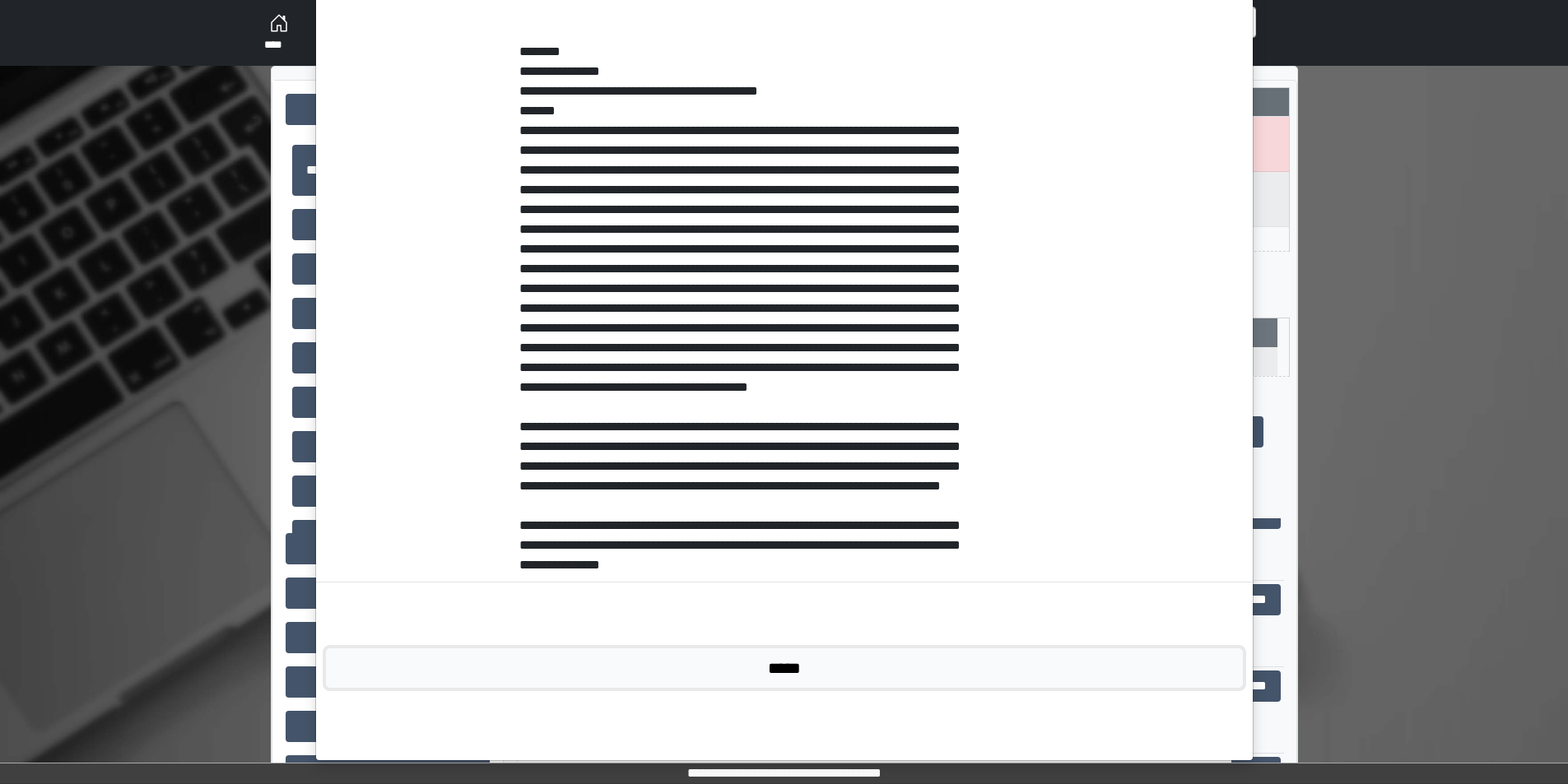 click on "*****" at bounding box center [784, 668] 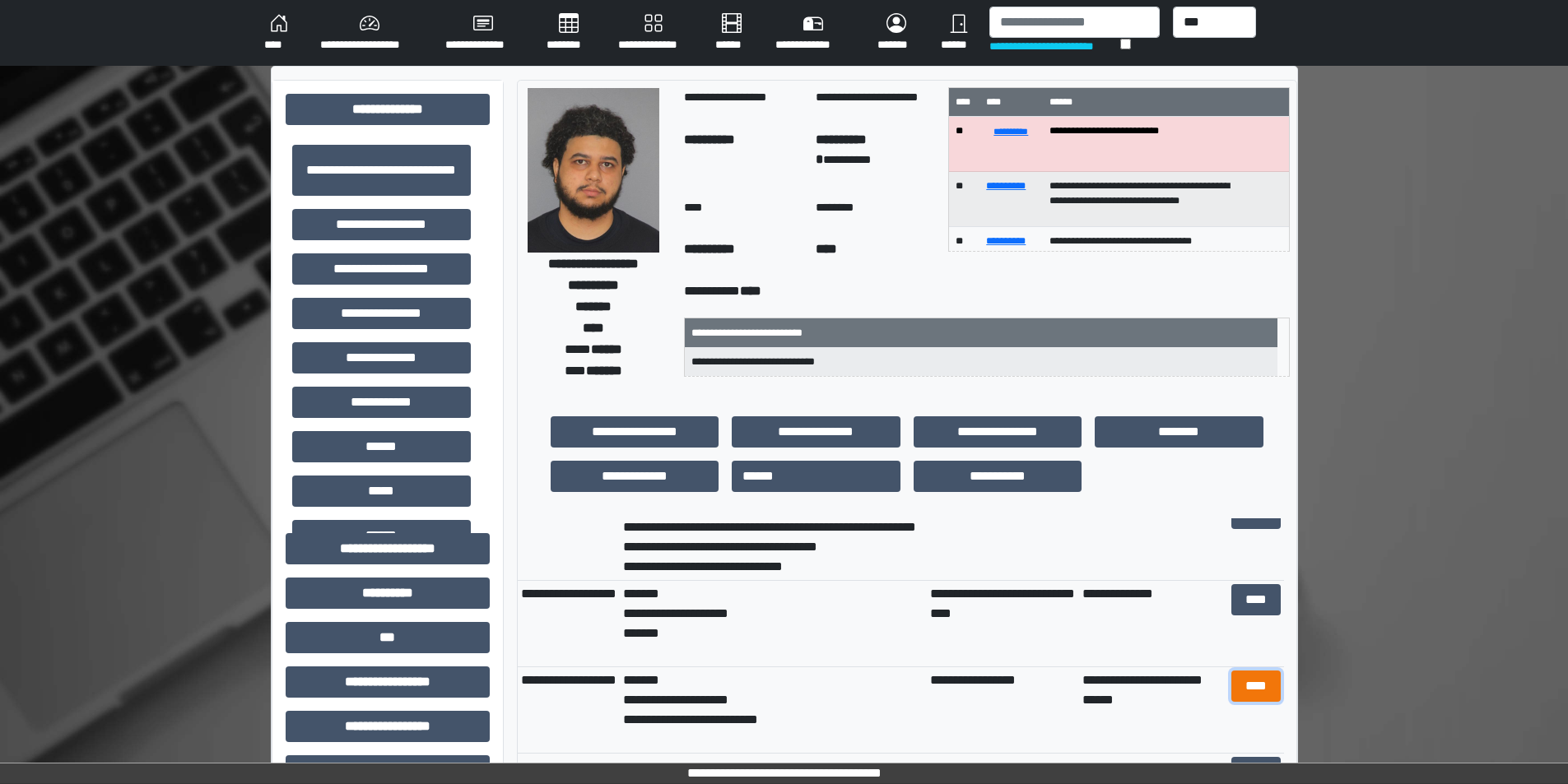 click on "****" at bounding box center (1256, 686) 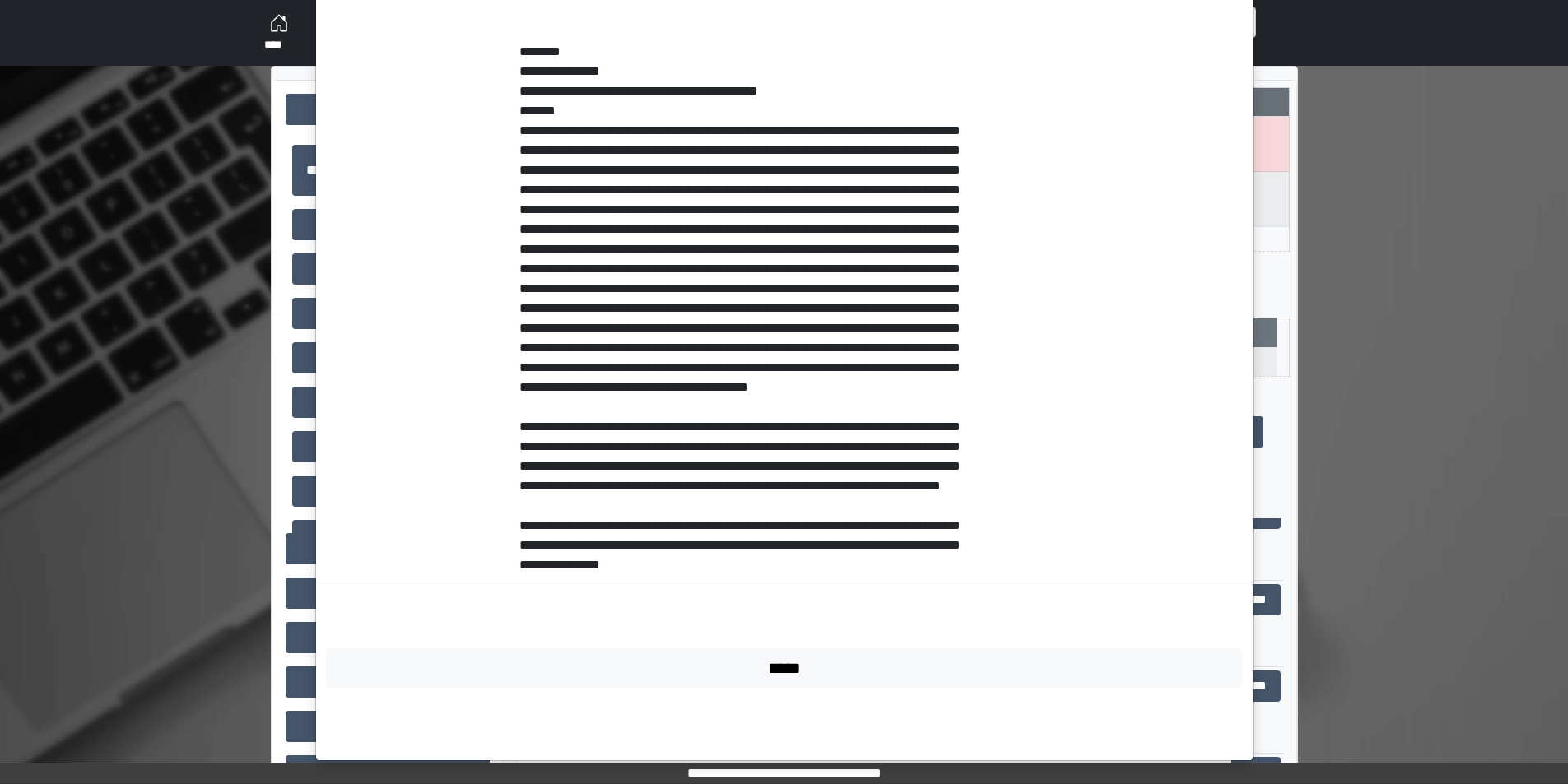 drag, startPoint x: 530, startPoint y: 130, endPoint x: 530, endPoint y: 141, distance: 11 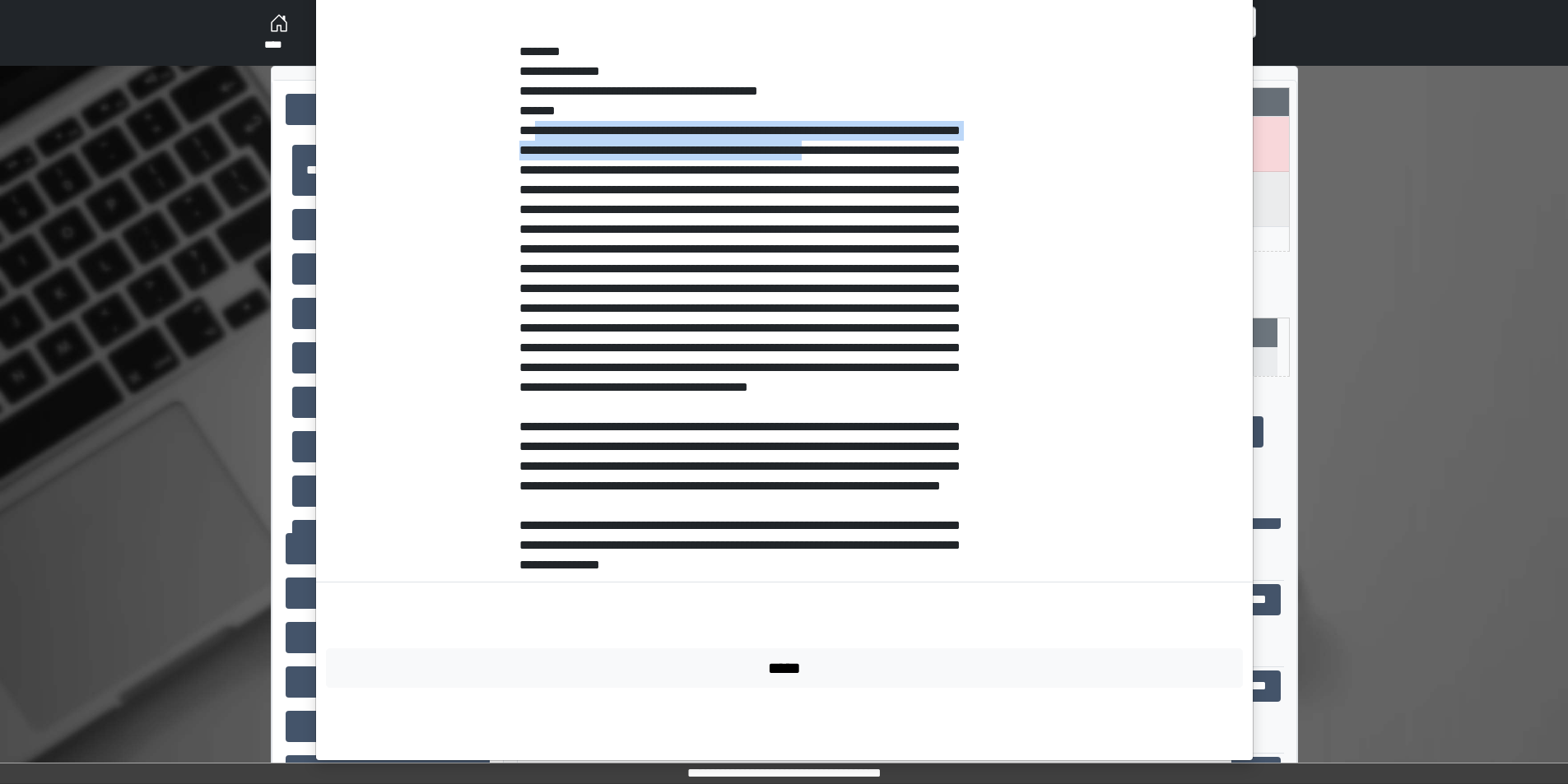 drag, startPoint x: 528, startPoint y: 133, endPoint x: 900, endPoint y: 155, distance: 372.65 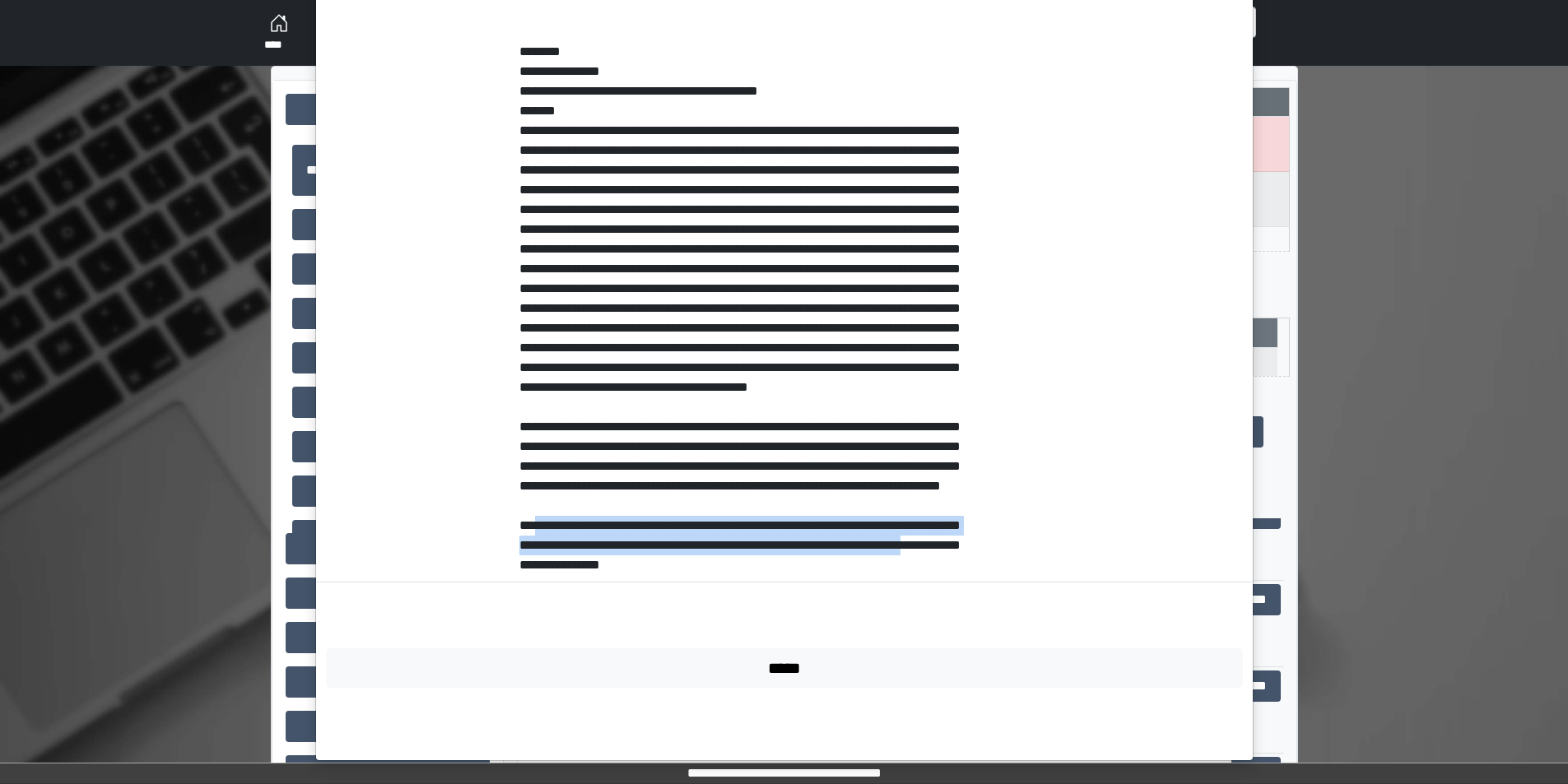drag, startPoint x: 528, startPoint y: 578, endPoint x: 643, endPoint y: 624, distance: 123.85879 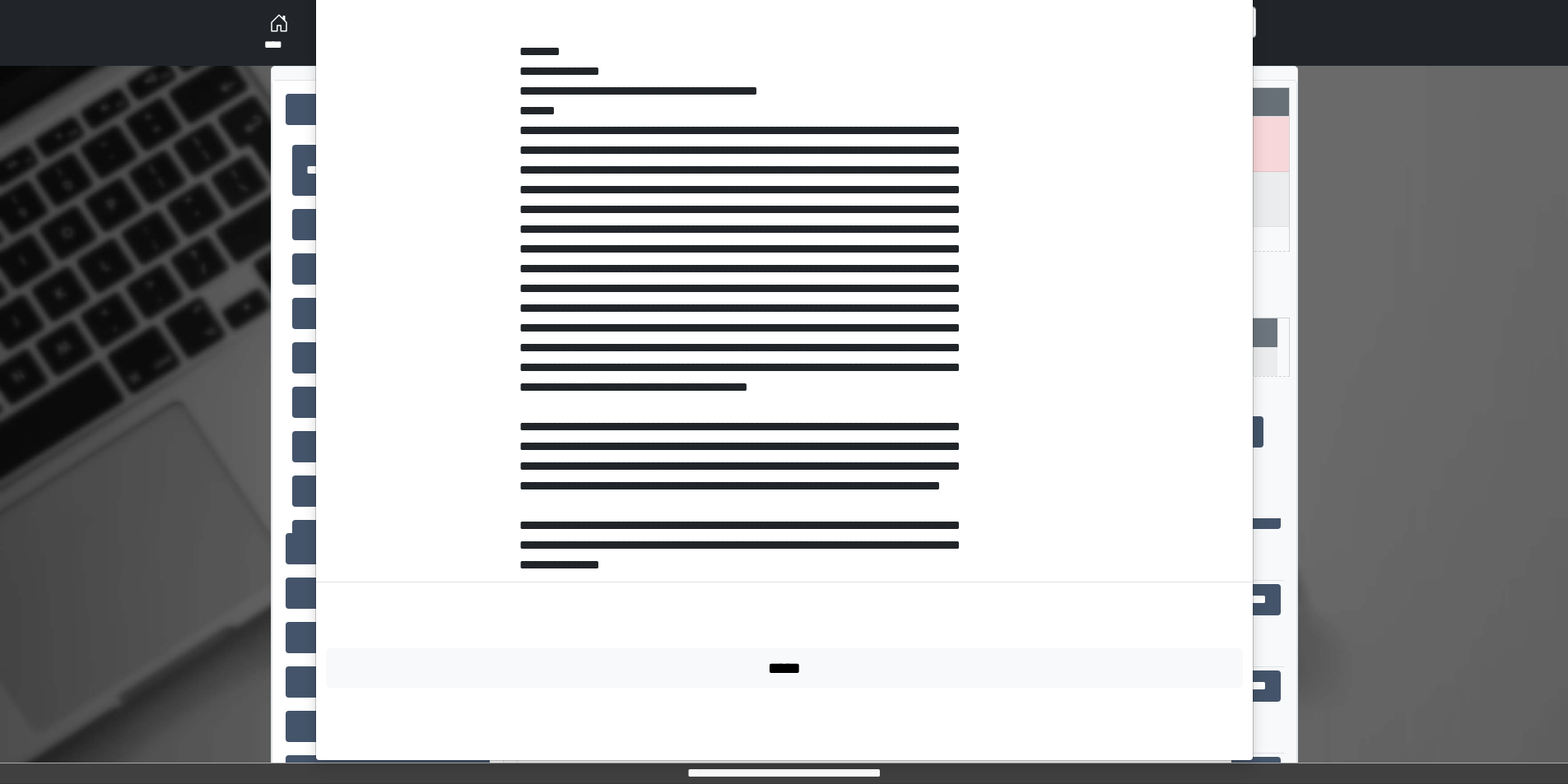 click on "**********" at bounding box center (784, 183) 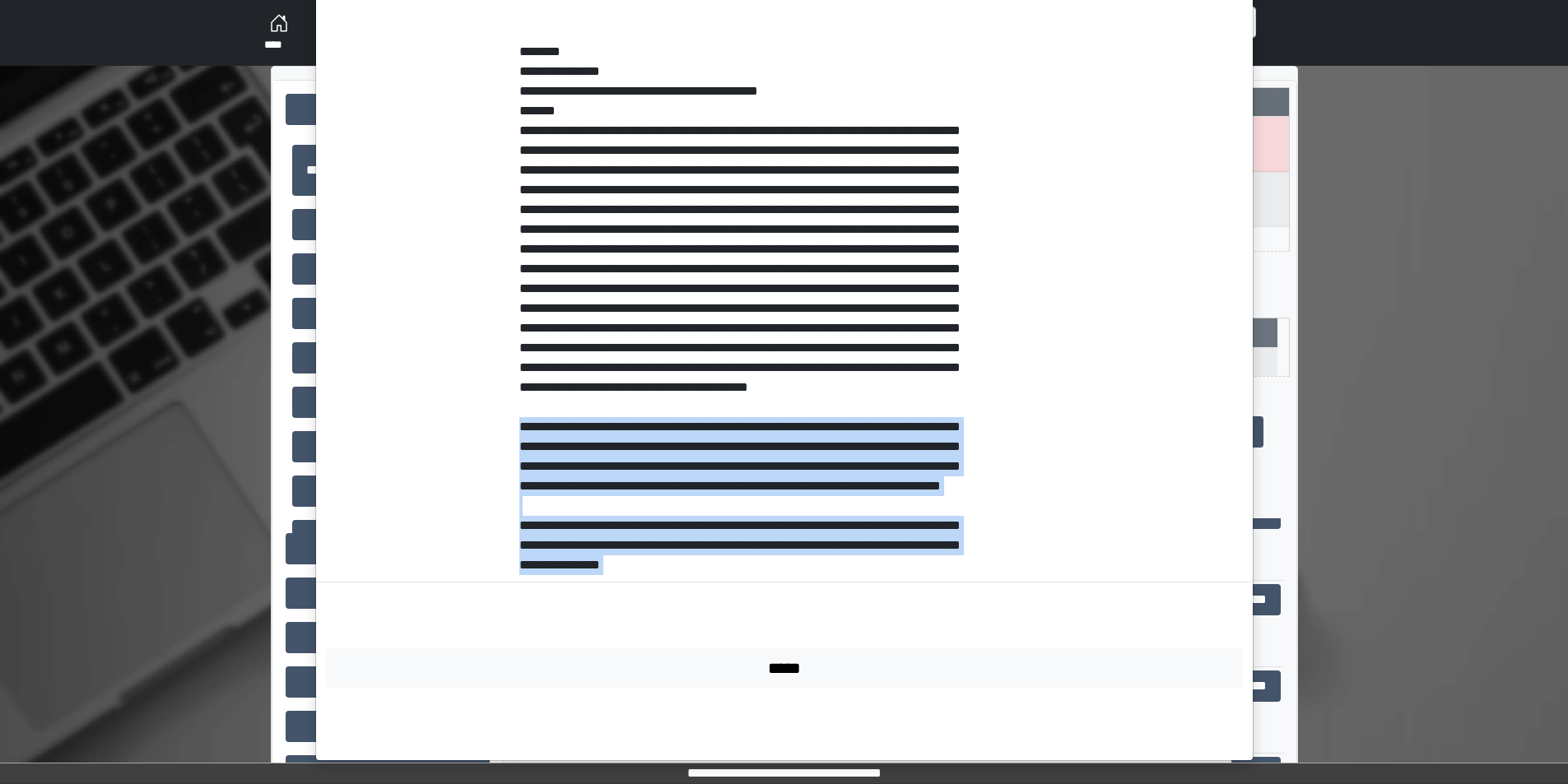 drag, startPoint x: 515, startPoint y: 466, endPoint x: 676, endPoint y: 661, distance: 252.8755 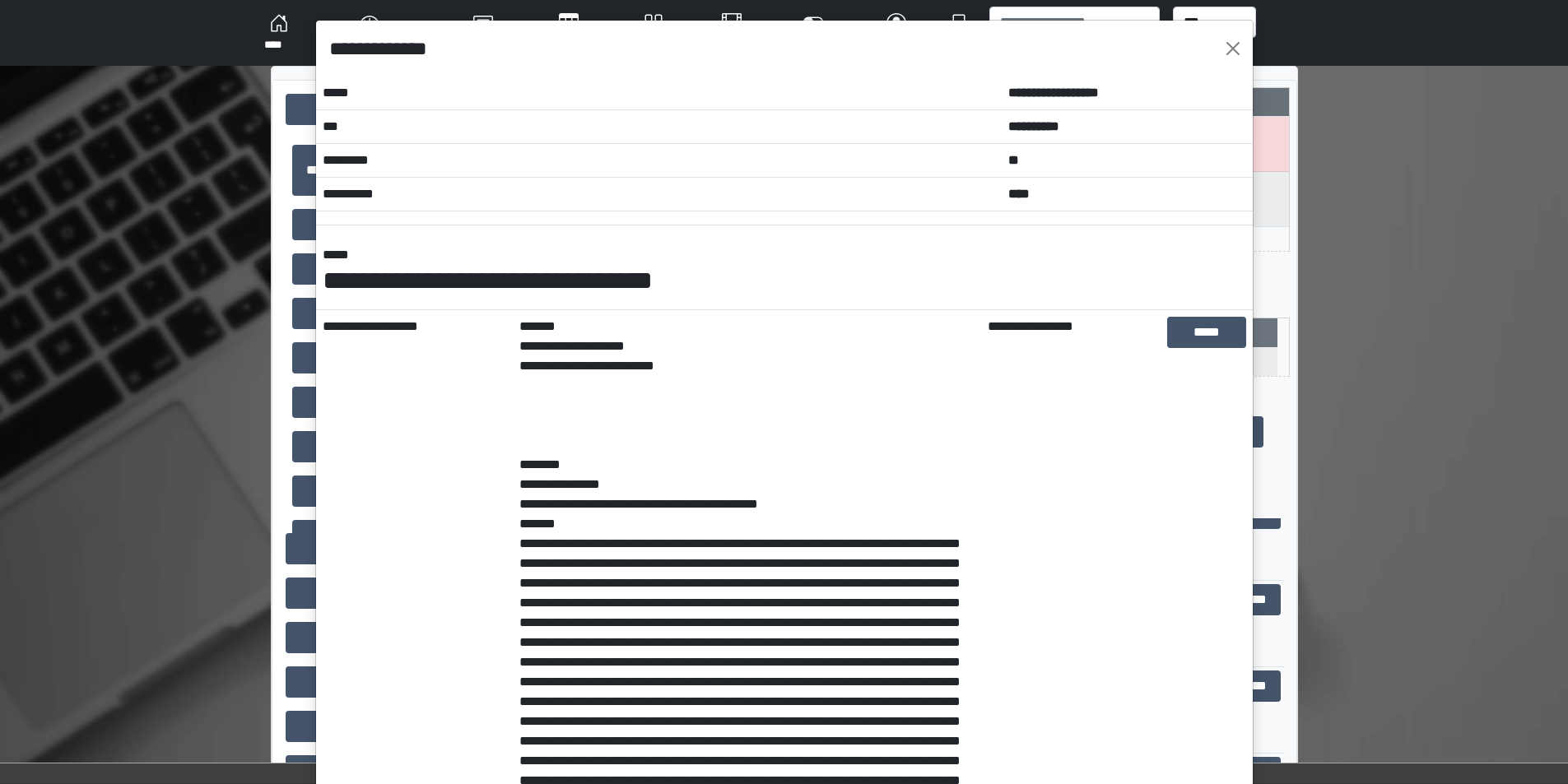 scroll, scrollTop: 0, scrollLeft: 0, axis: both 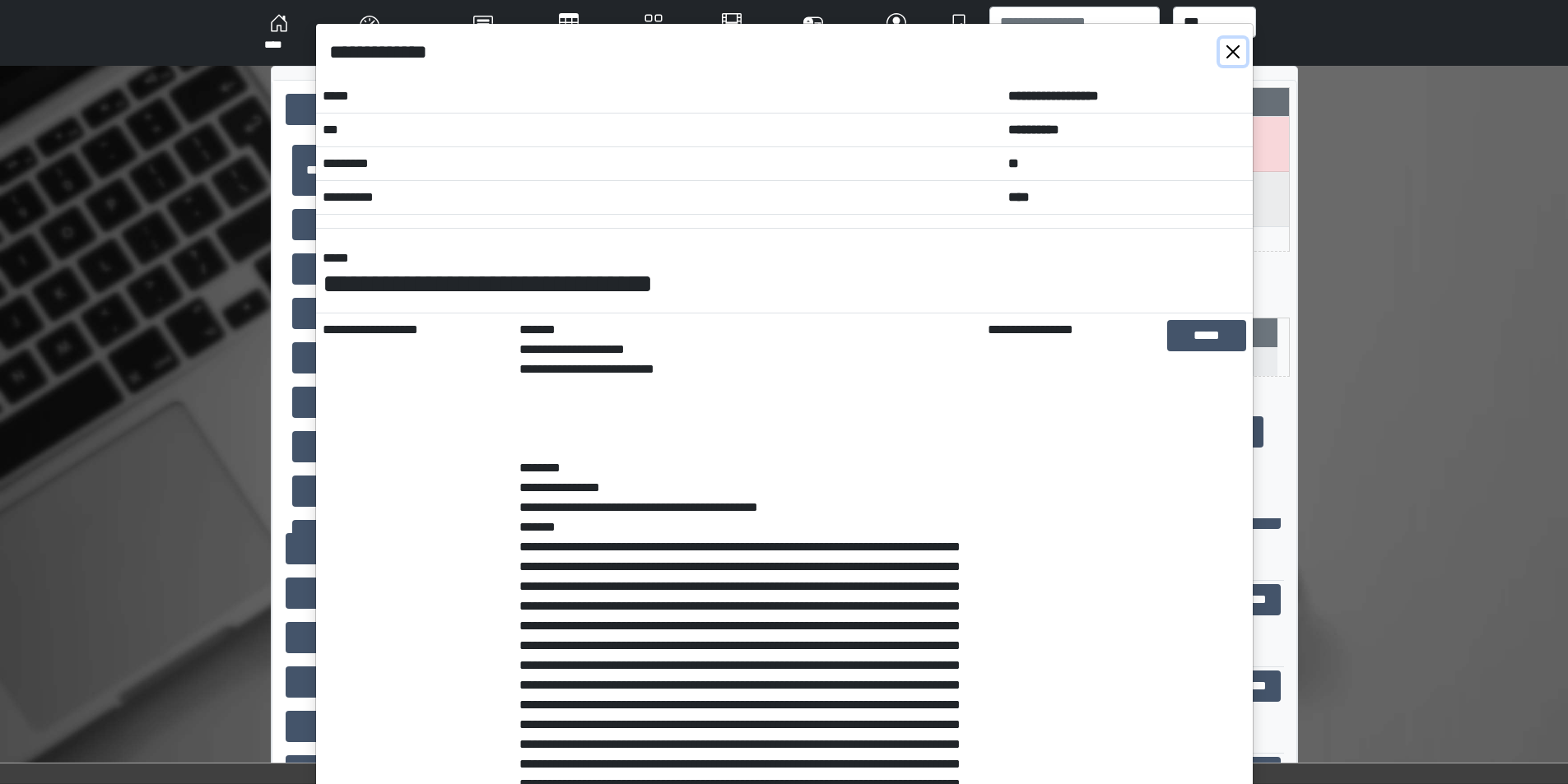 click at bounding box center [1233, 52] 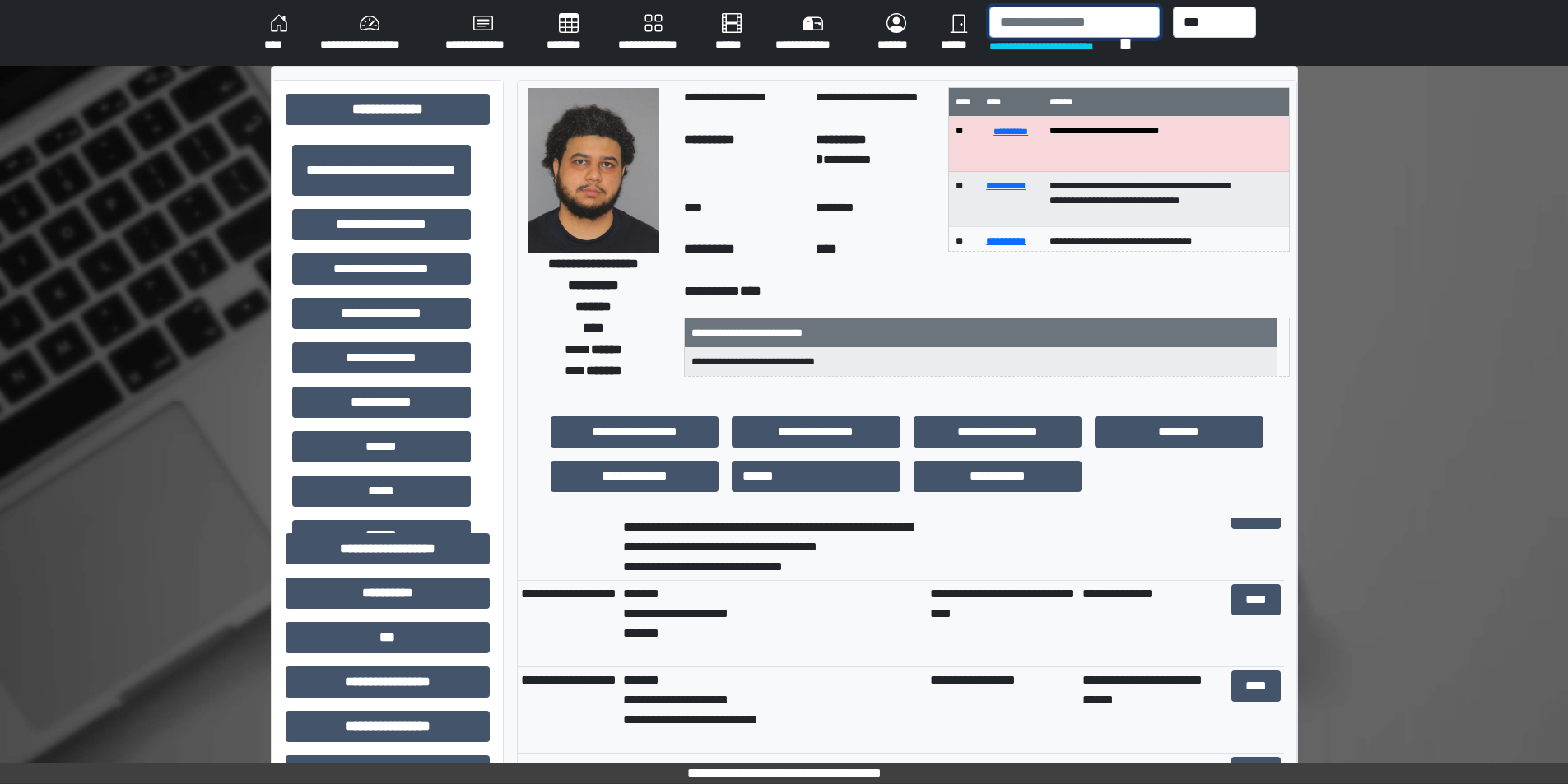 click at bounding box center [1074, 22] 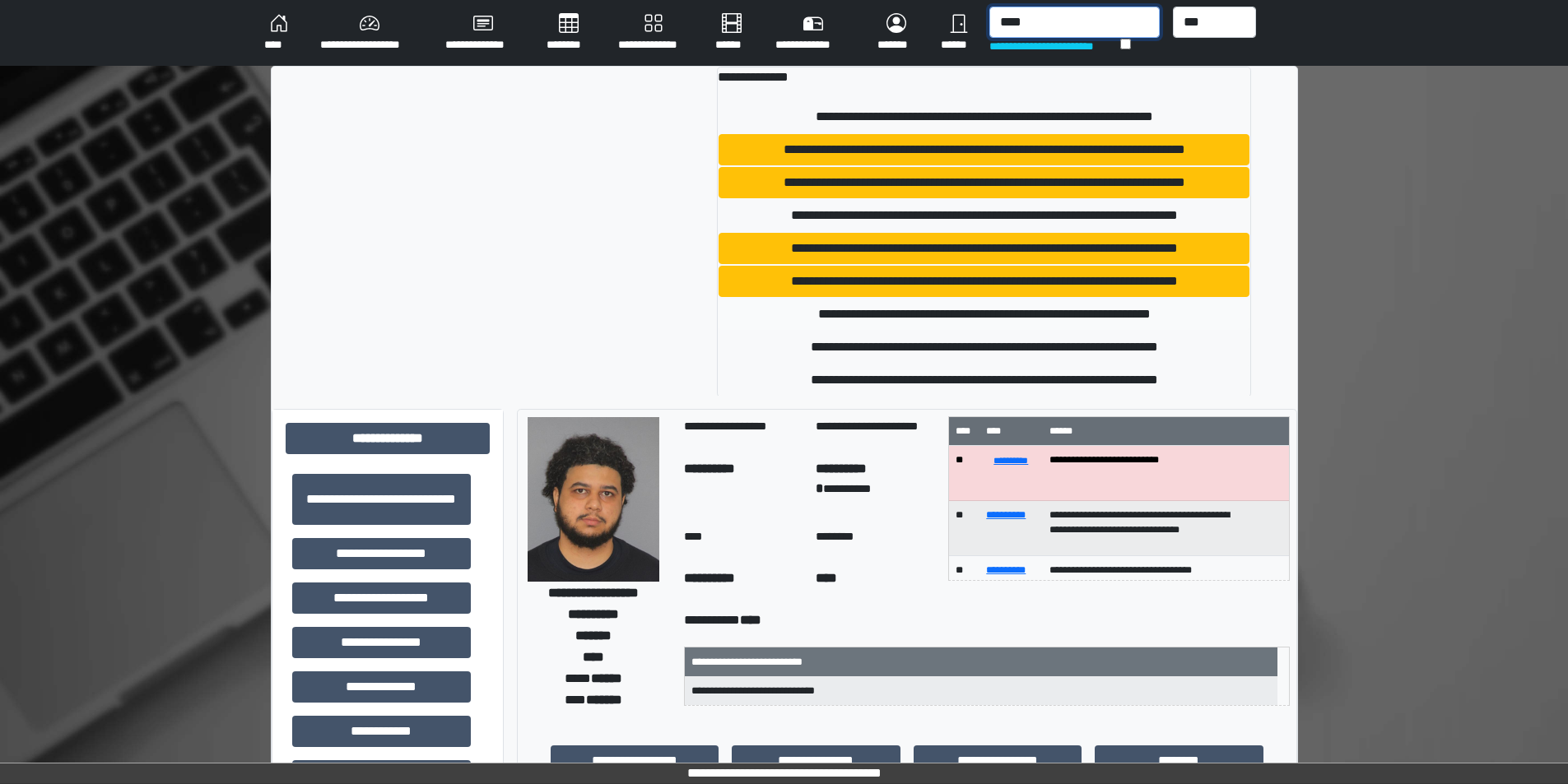 type on "****" 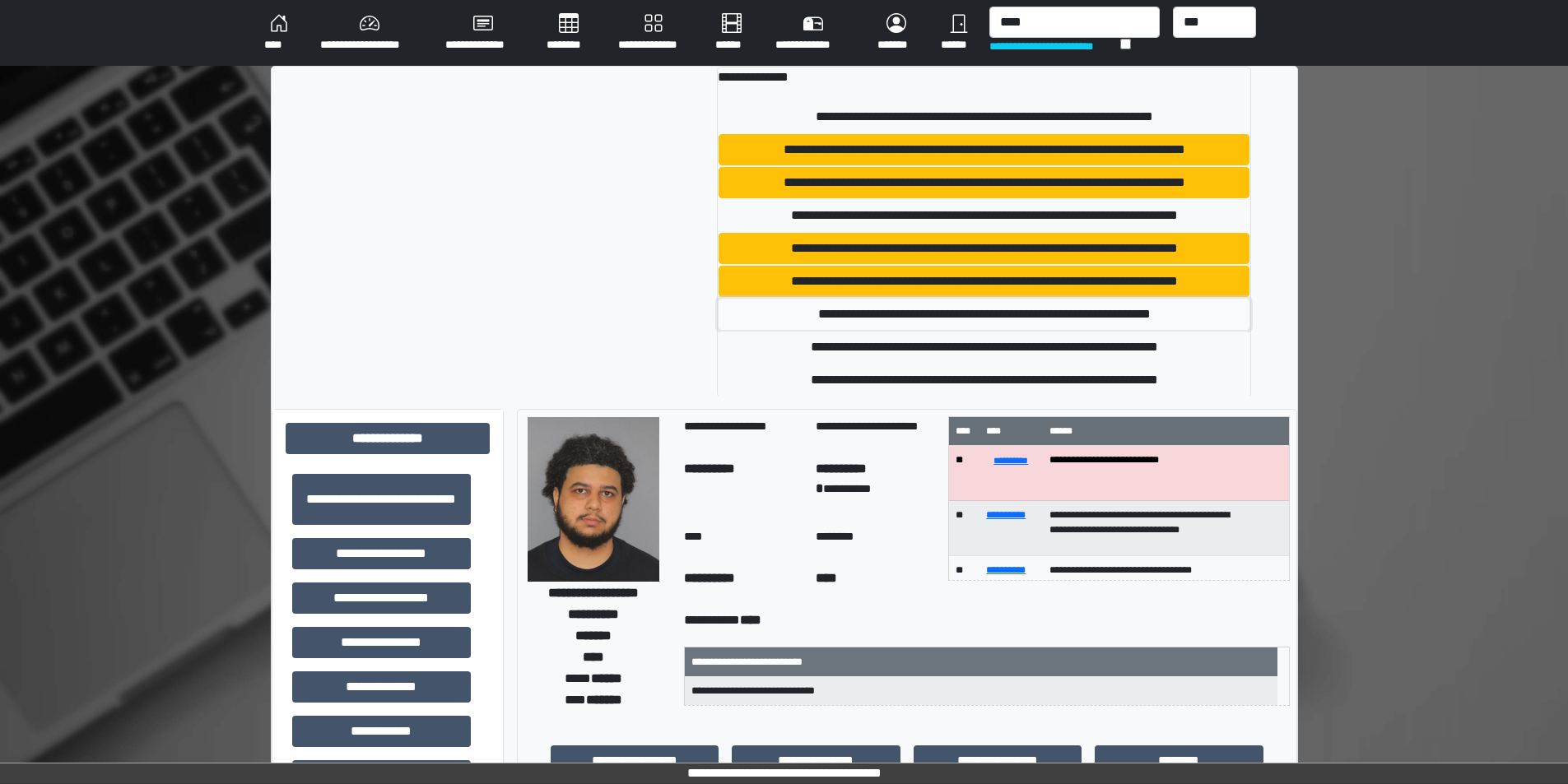 click on "**********" at bounding box center (984, 314) 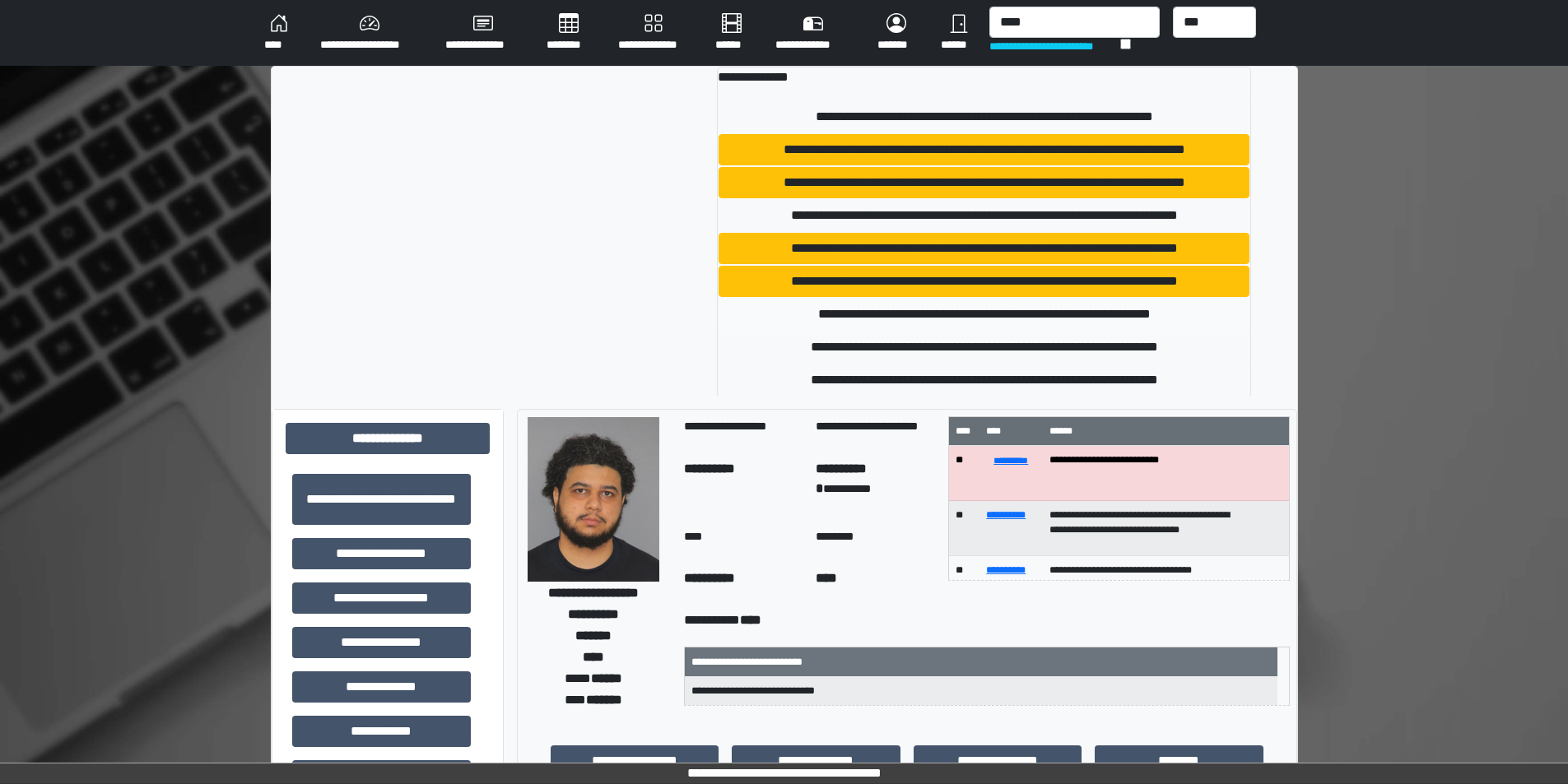 type 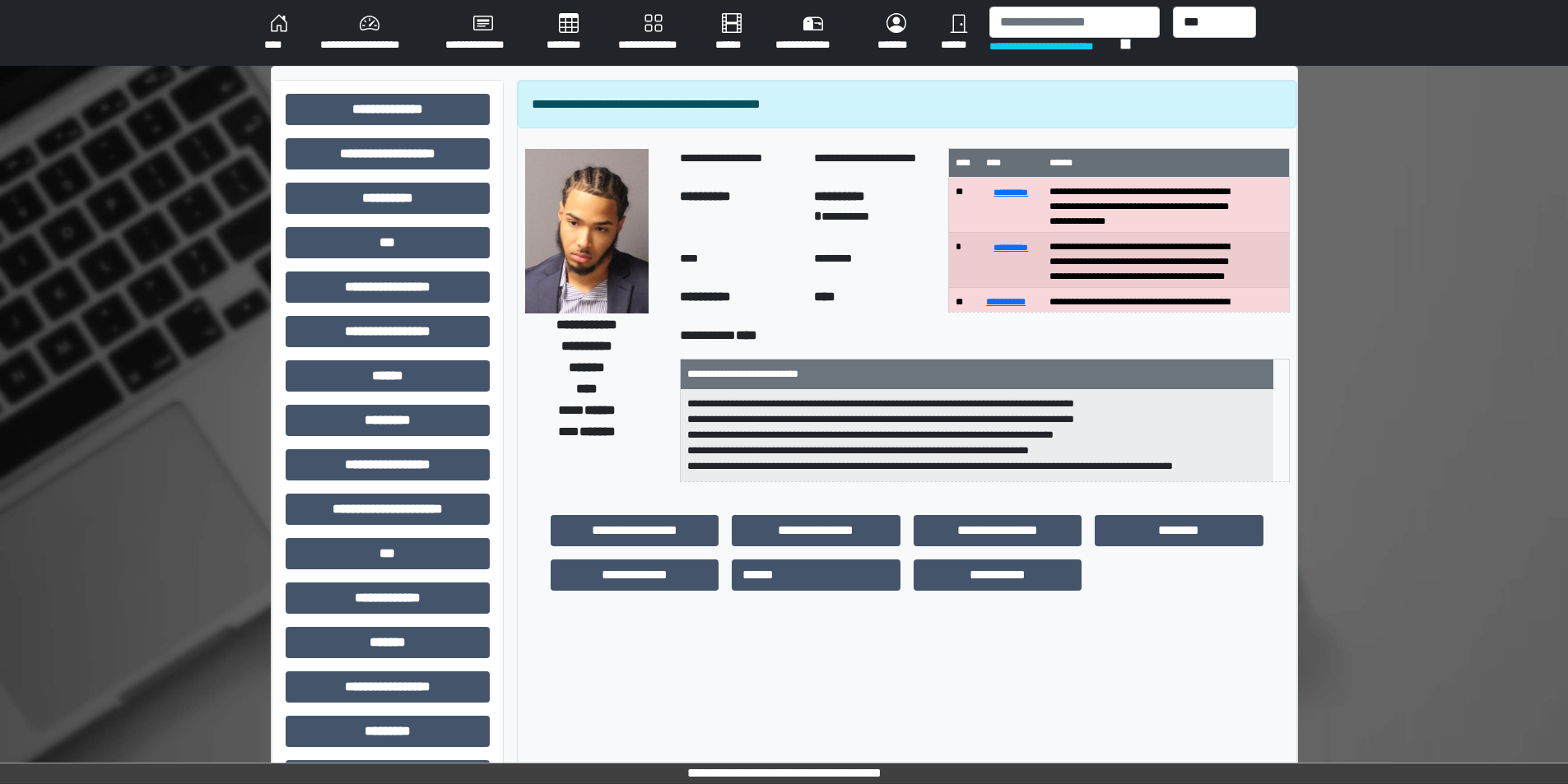 scroll, scrollTop: 18, scrollLeft: 0, axis: vertical 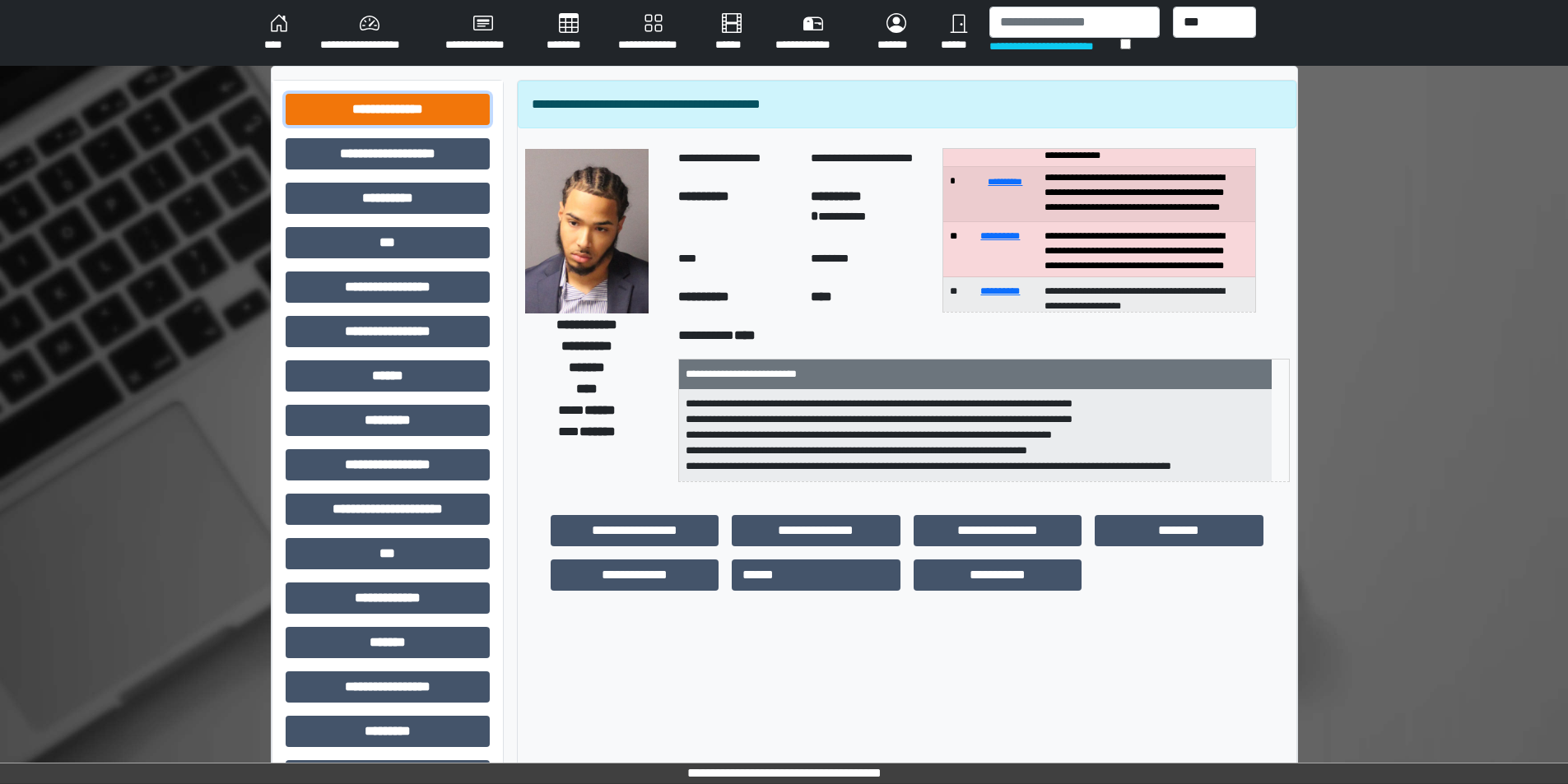 click on "**********" at bounding box center [388, 109] 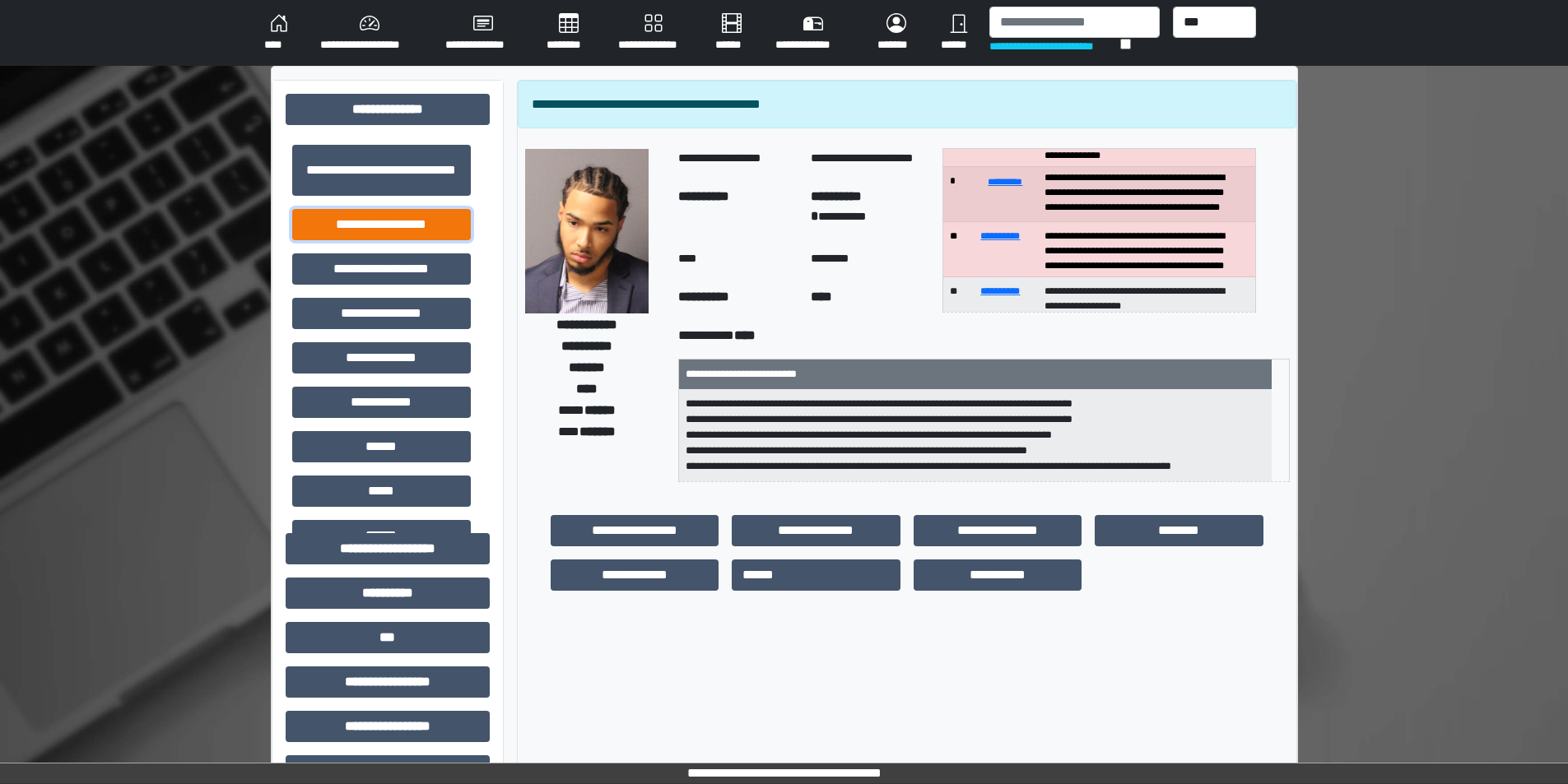 click on "**********" at bounding box center (381, 225) 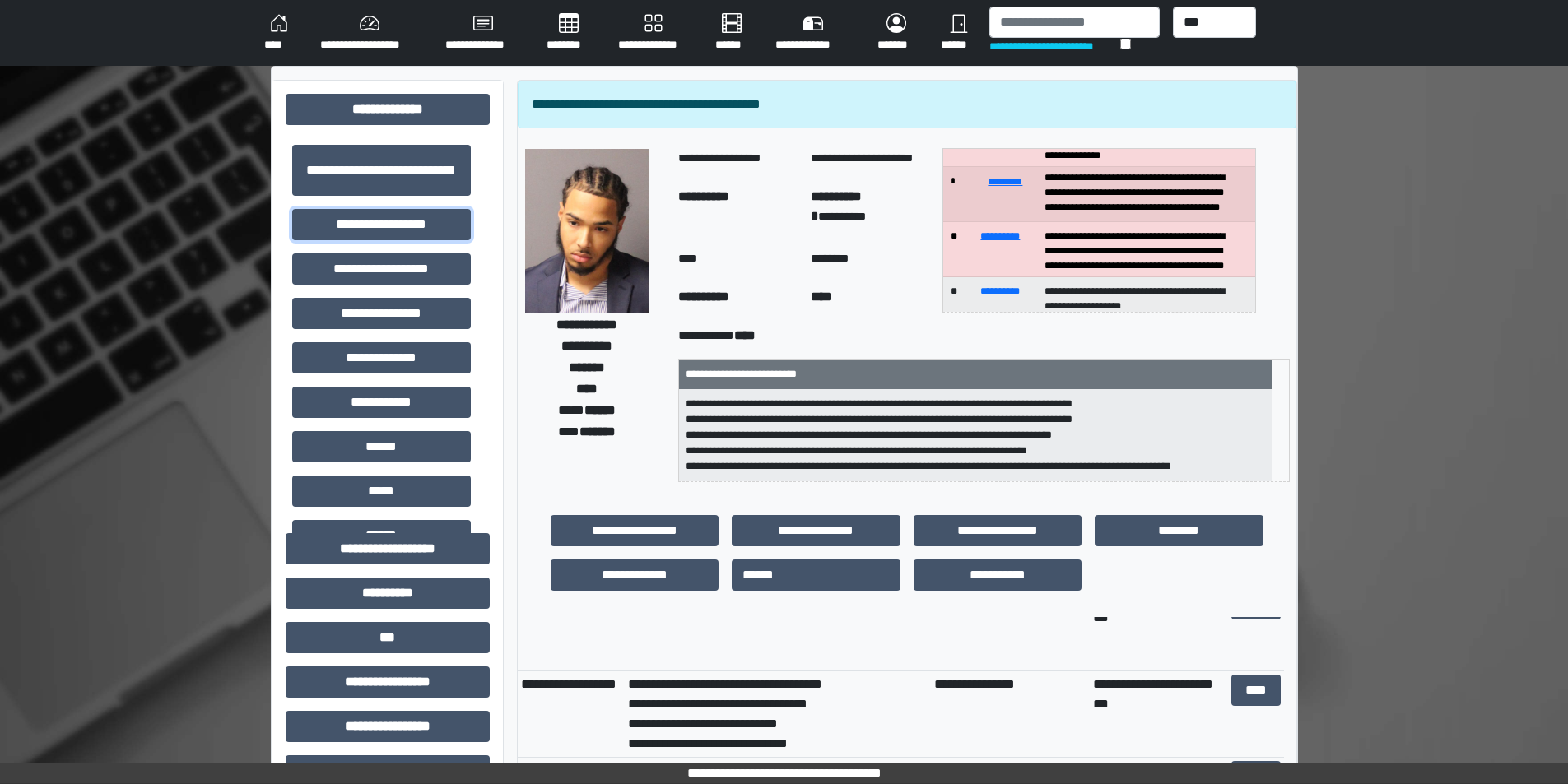 scroll, scrollTop: 627, scrollLeft: 0, axis: vertical 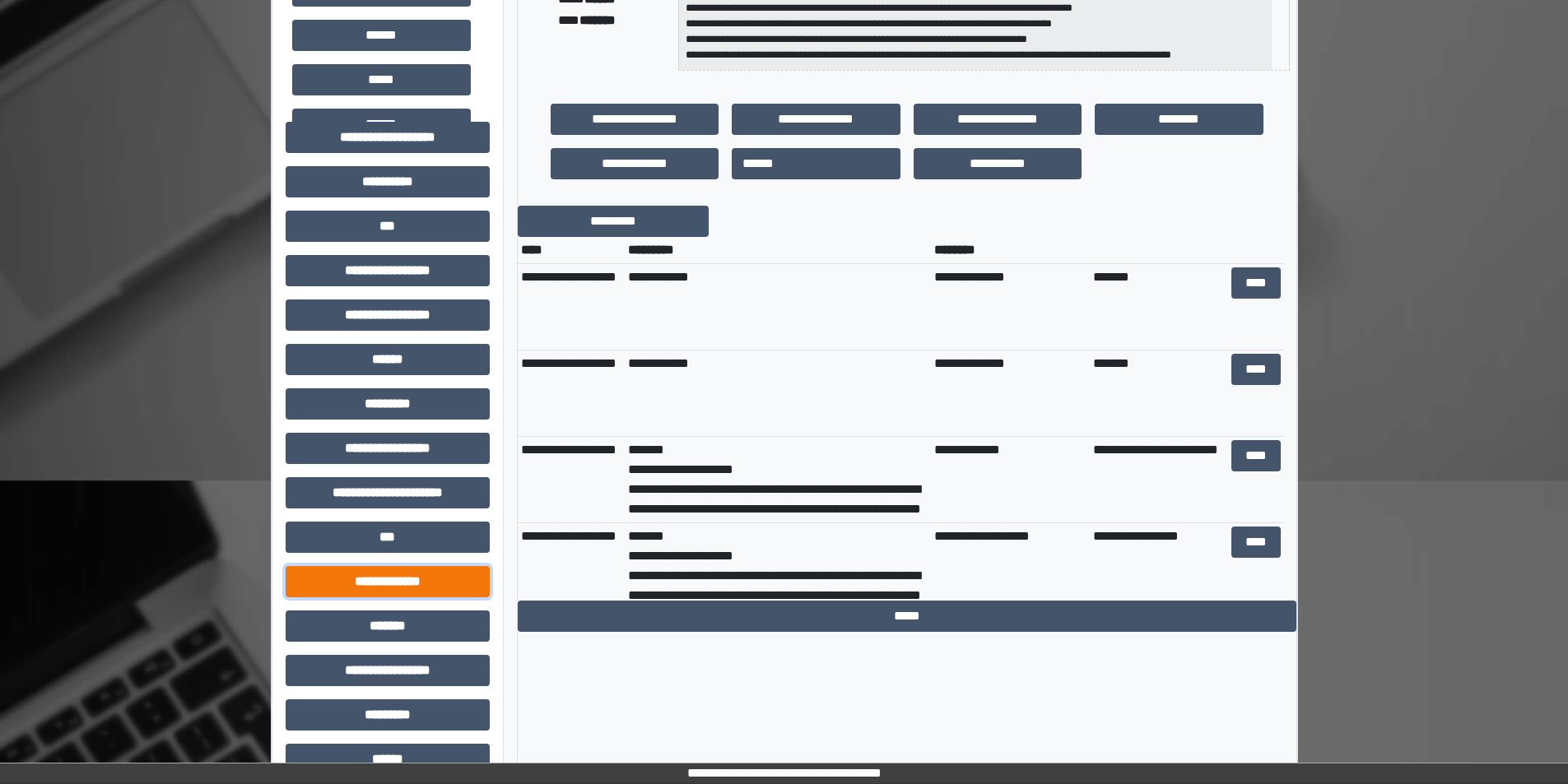 click on "**********" at bounding box center [388, 582] 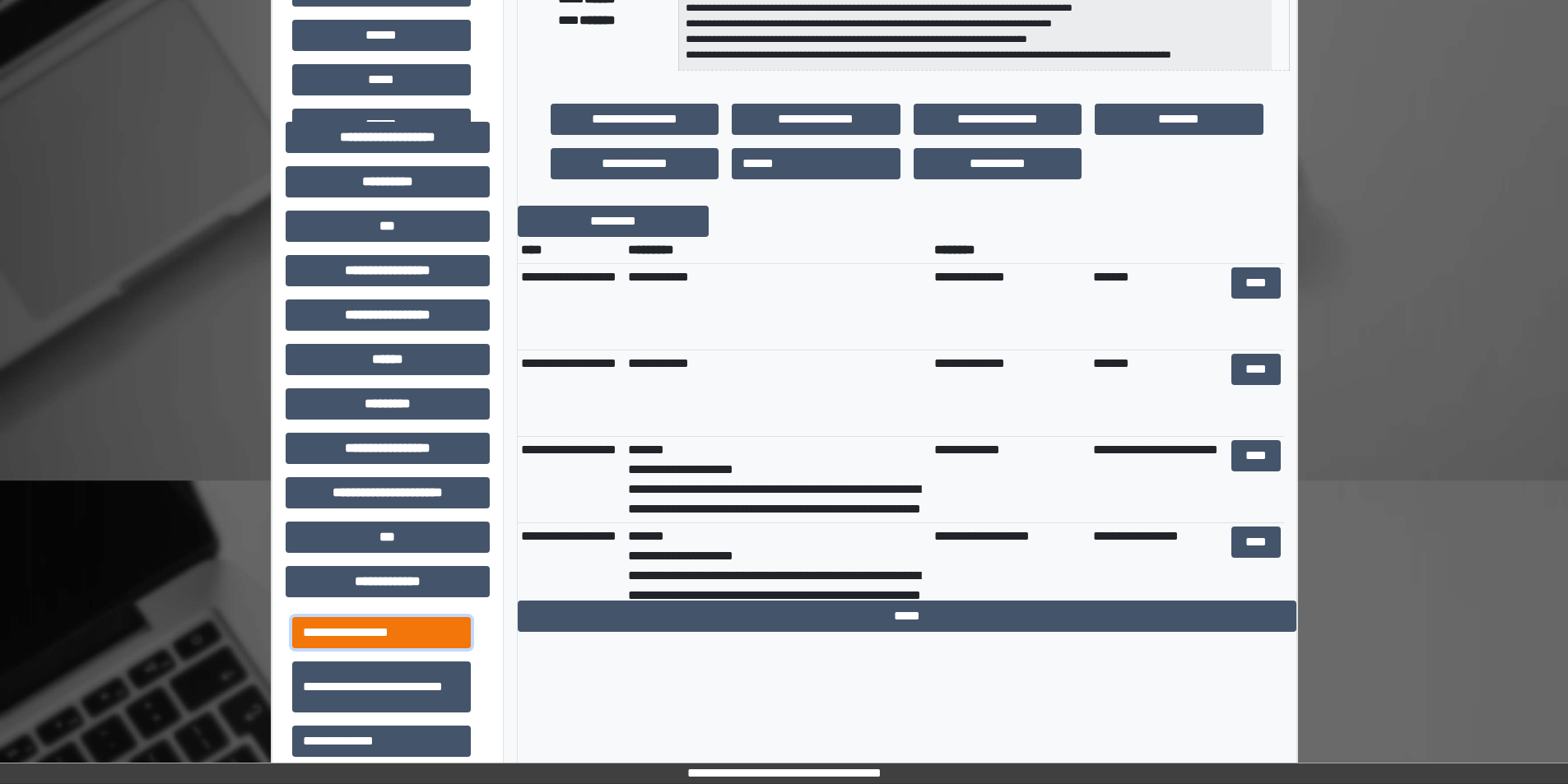 click on "**********" at bounding box center (381, 633) 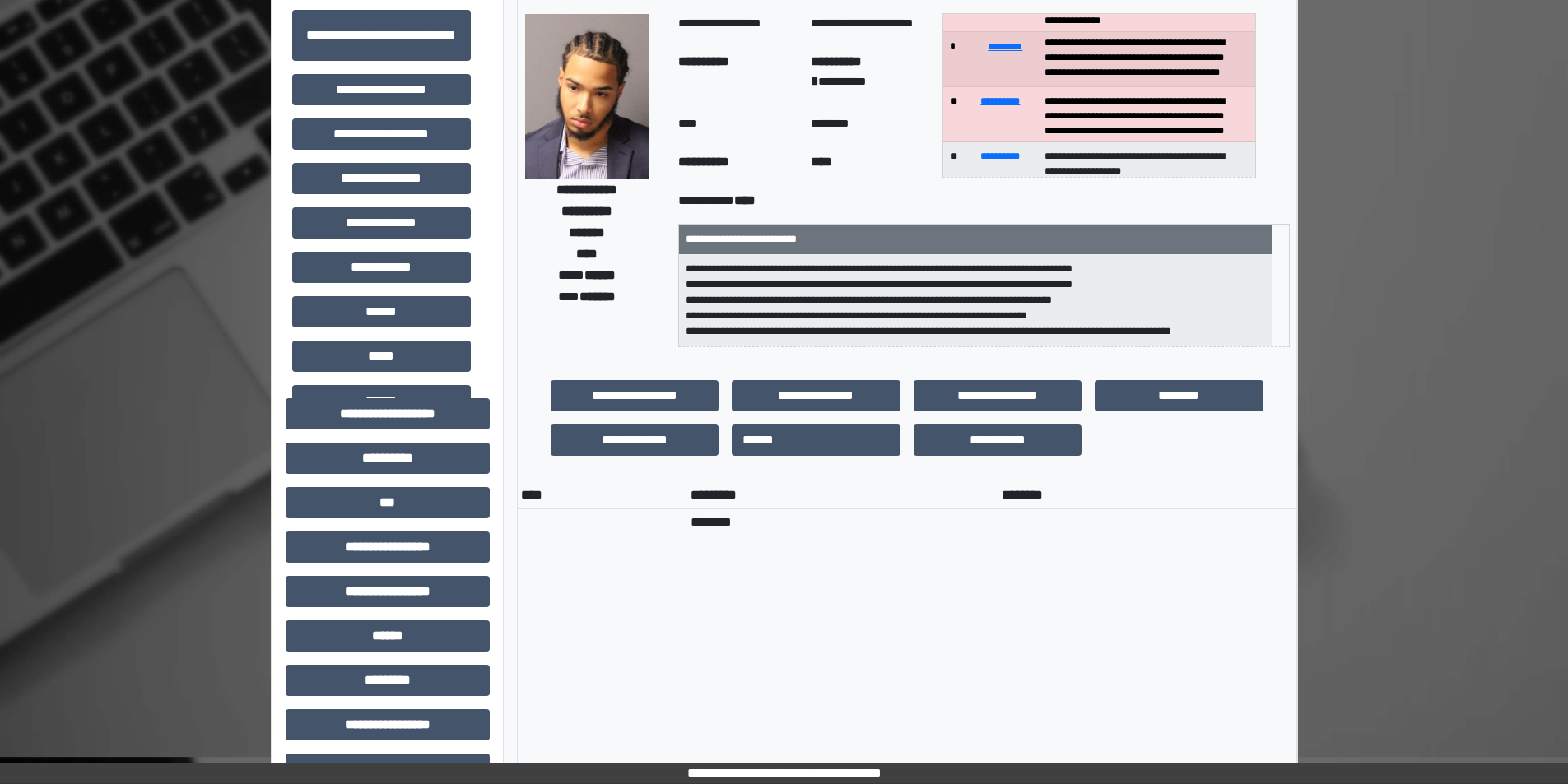 scroll, scrollTop: 82, scrollLeft: 0, axis: vertical 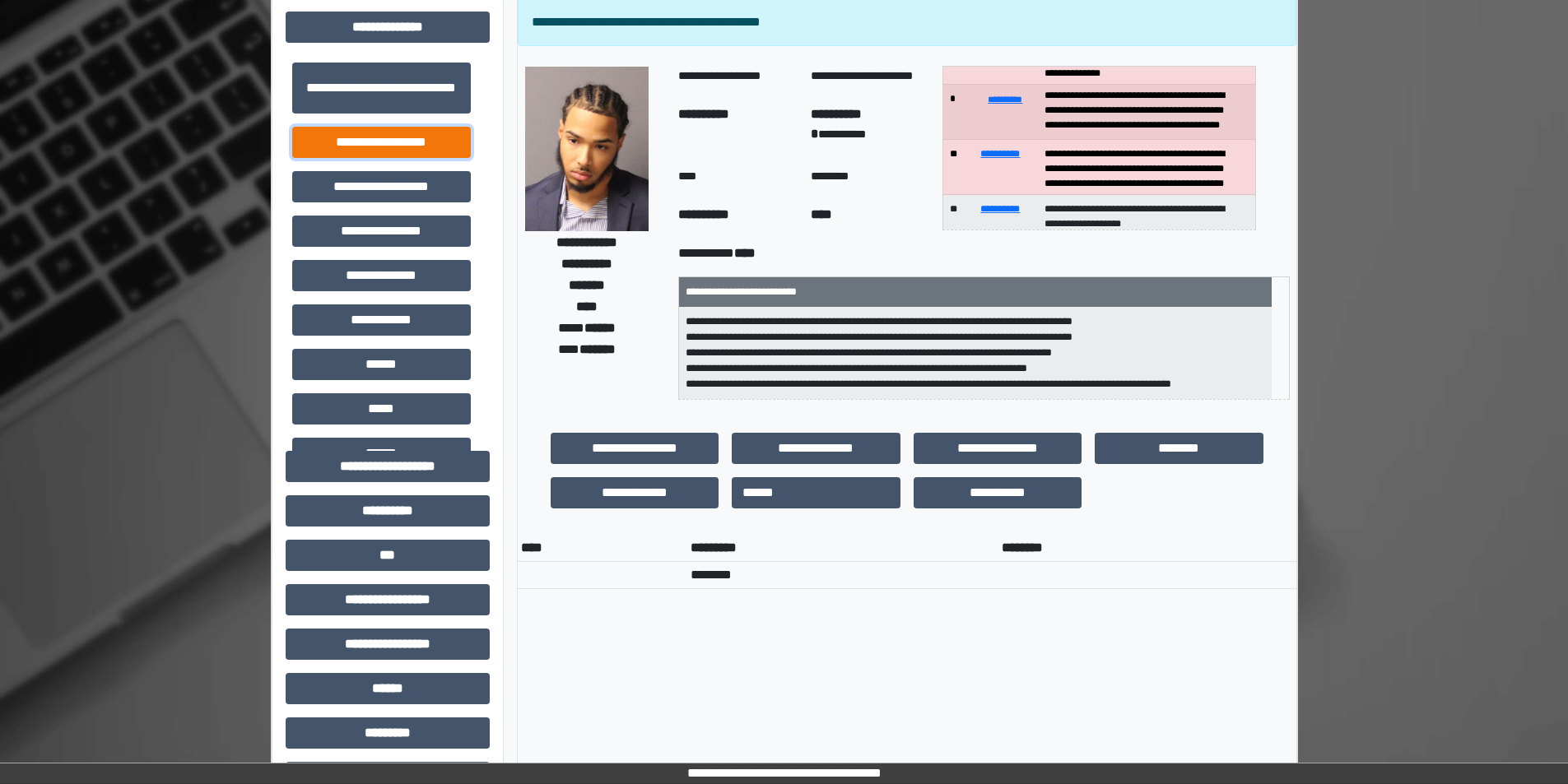 click on "**********" at bounding box center (381, 142) 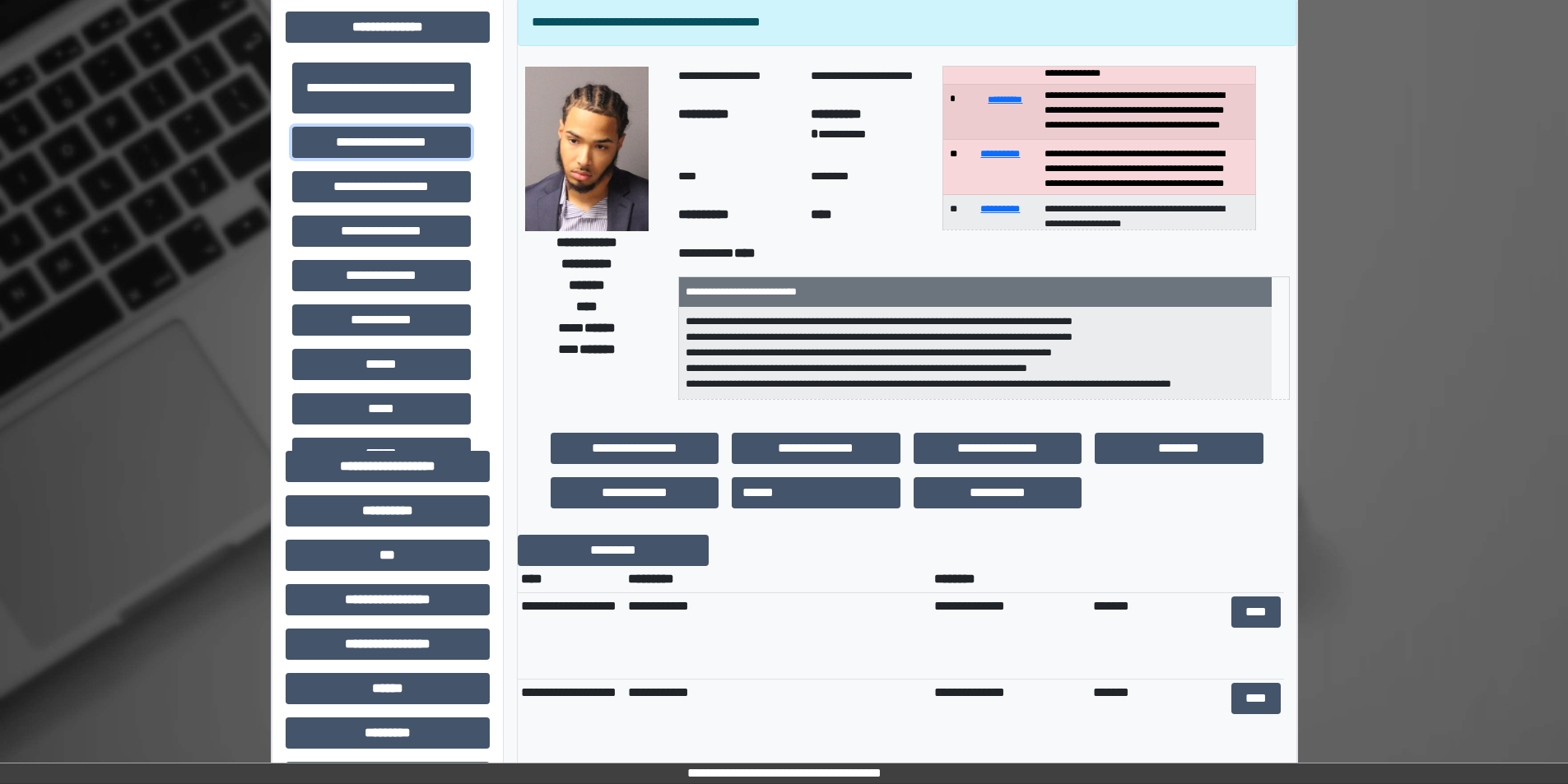 scroll, scrollTop: 33, scrollLeft: 0, axis: vertical 